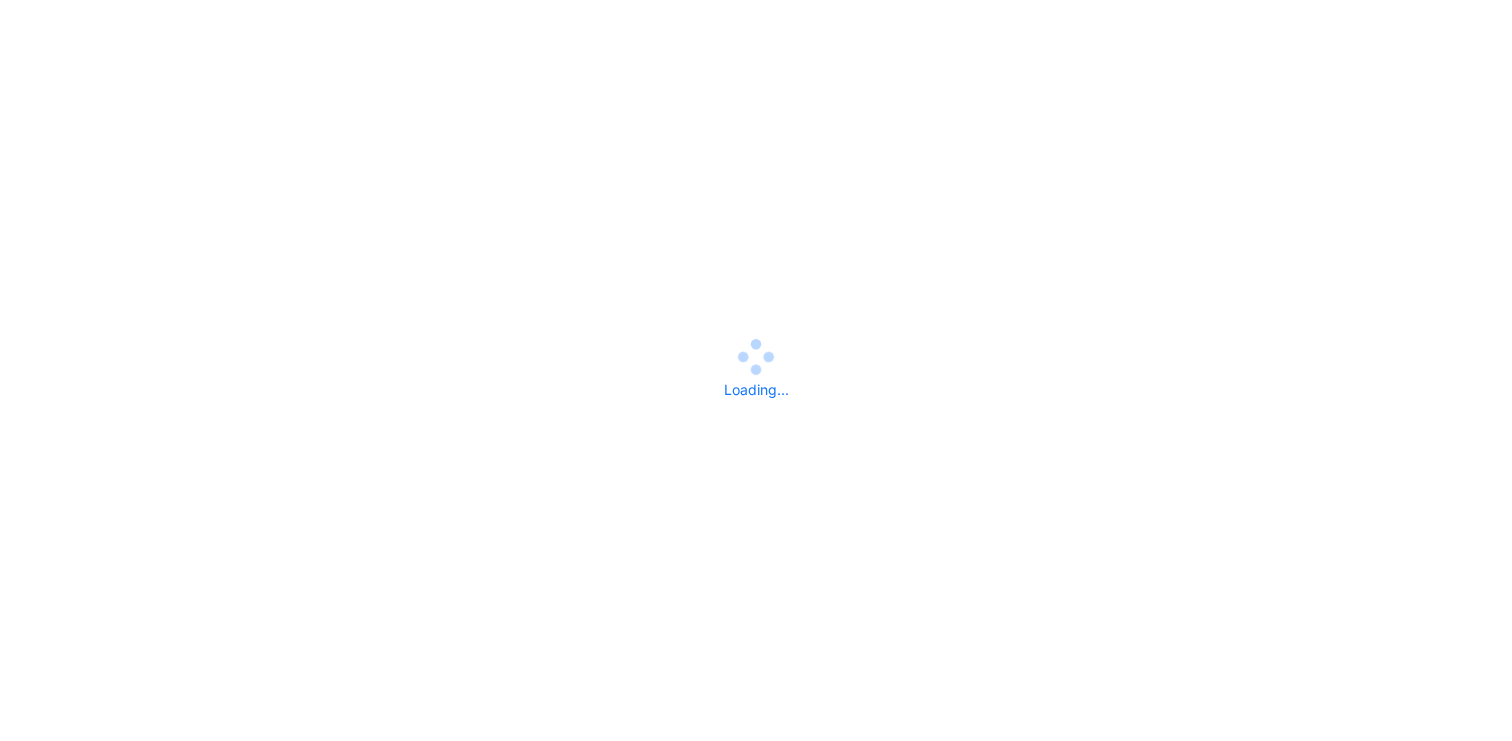 scroll, scrollTop: 0, scrollLeft: 0, axis: both 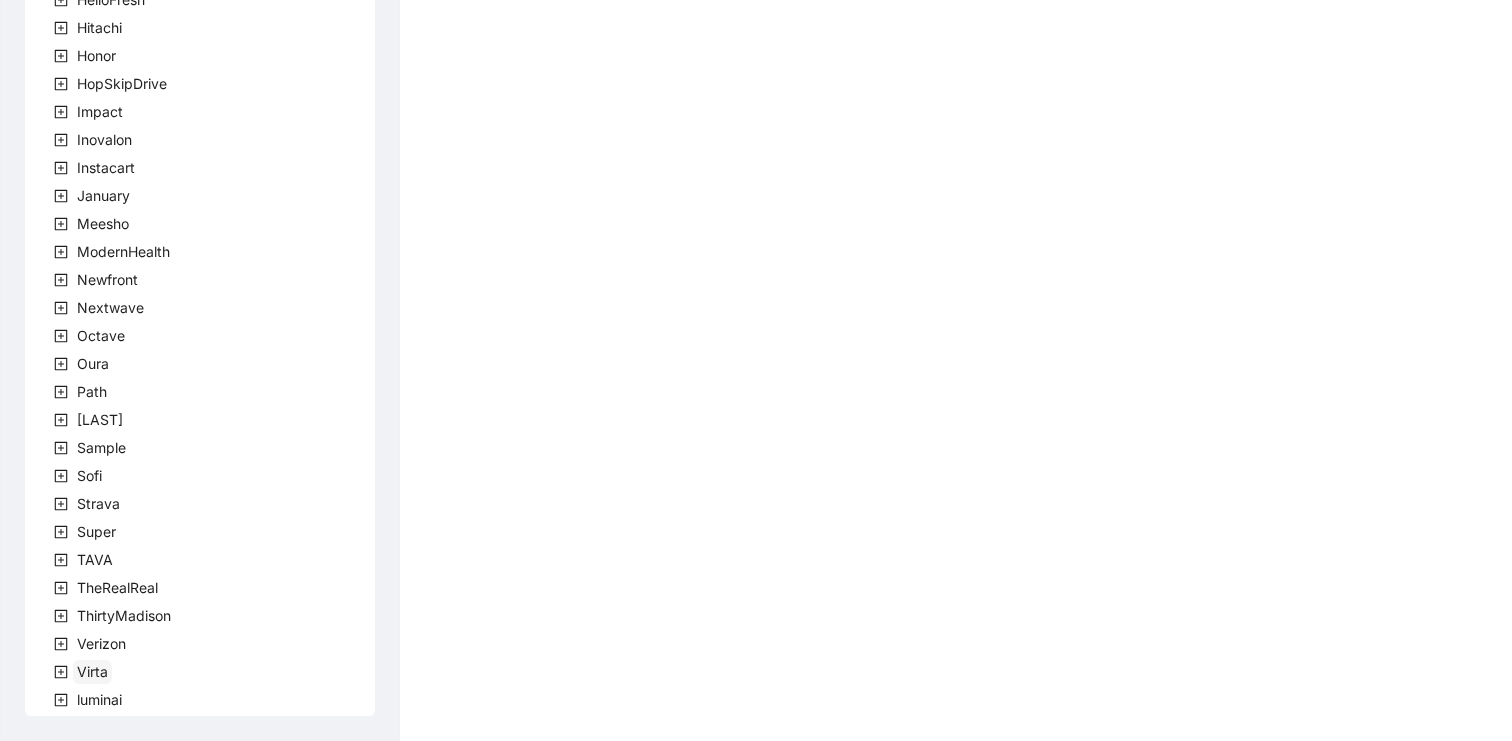click on "Virta" at bounding box center (92, 671) 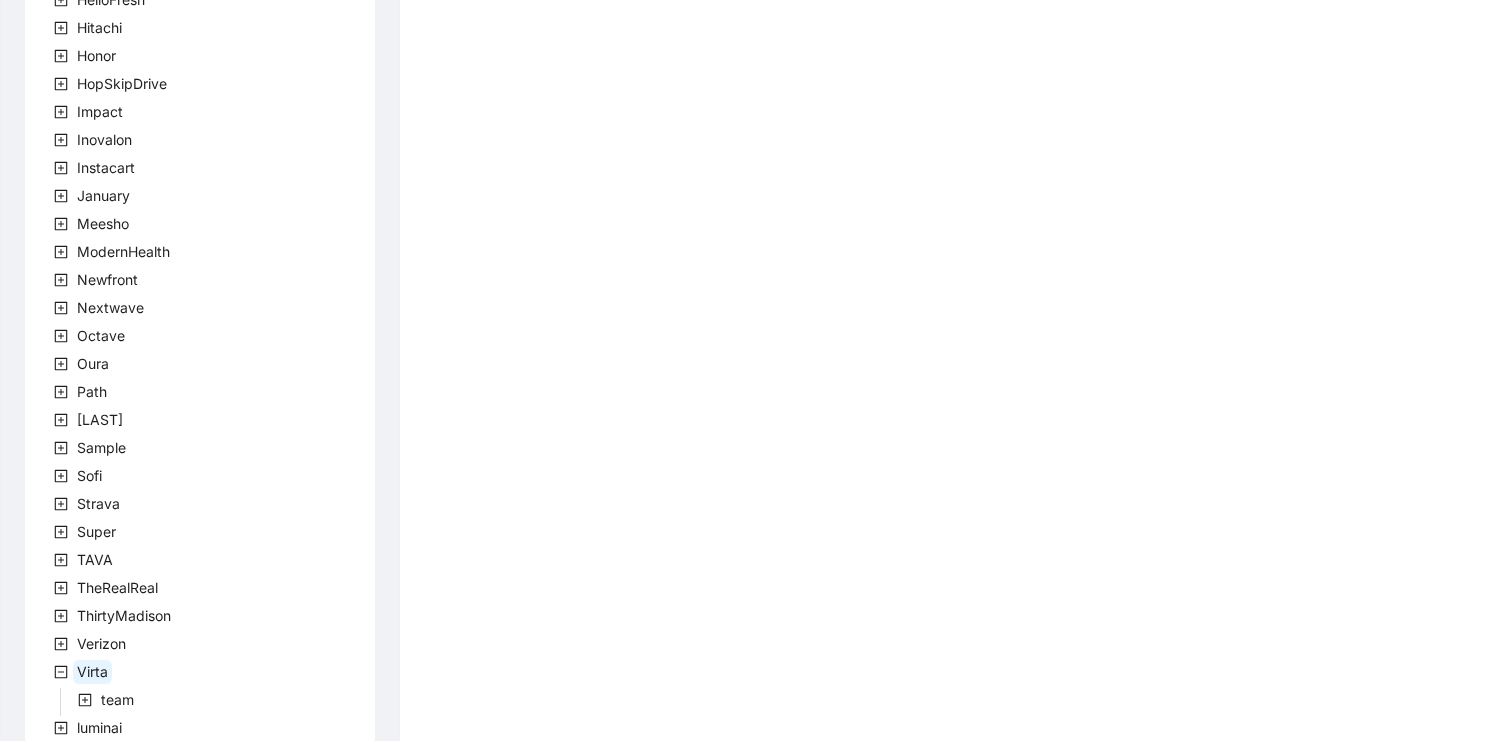 scroll, scrollTop: 583, scrollLeft: 0, axis: vertical 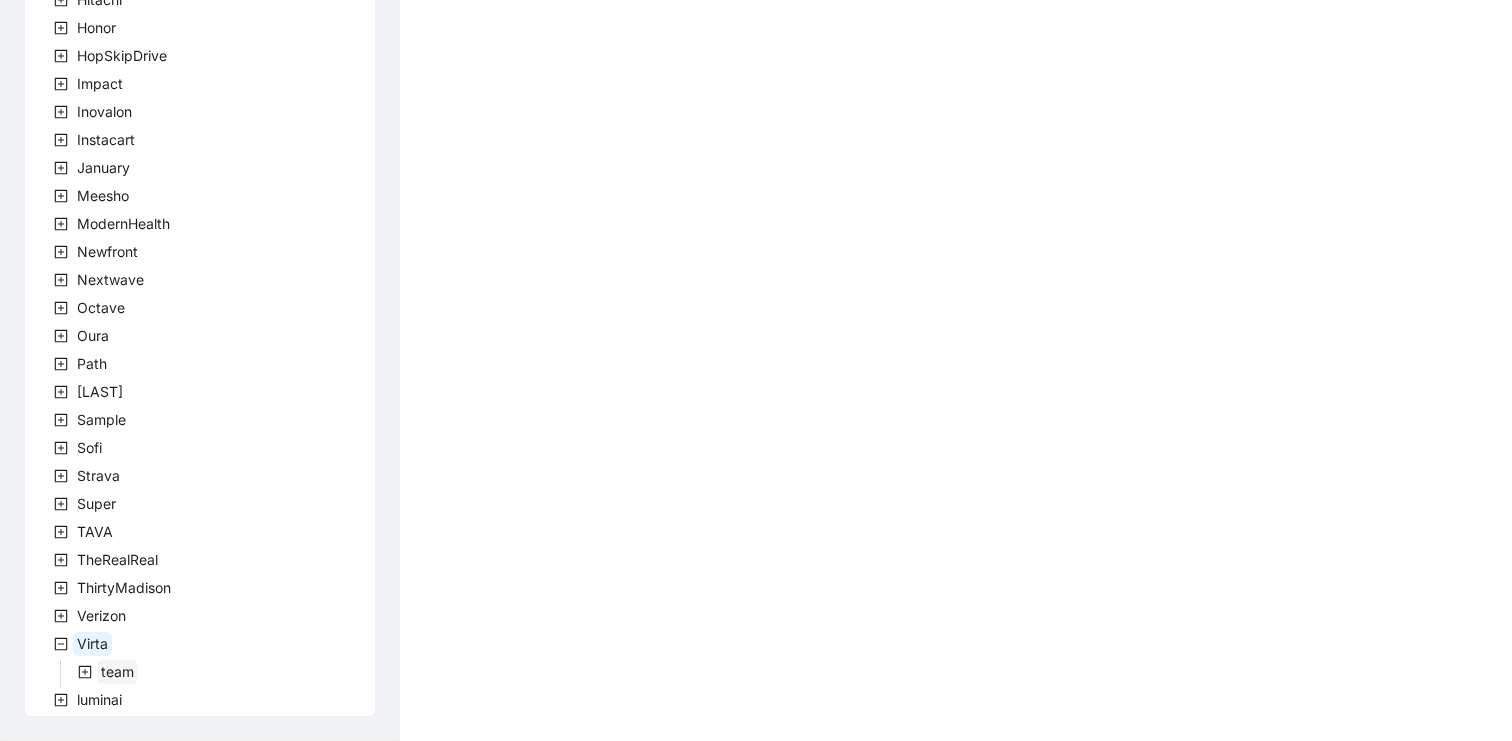 click on "team" at bounding box center (117, 672) 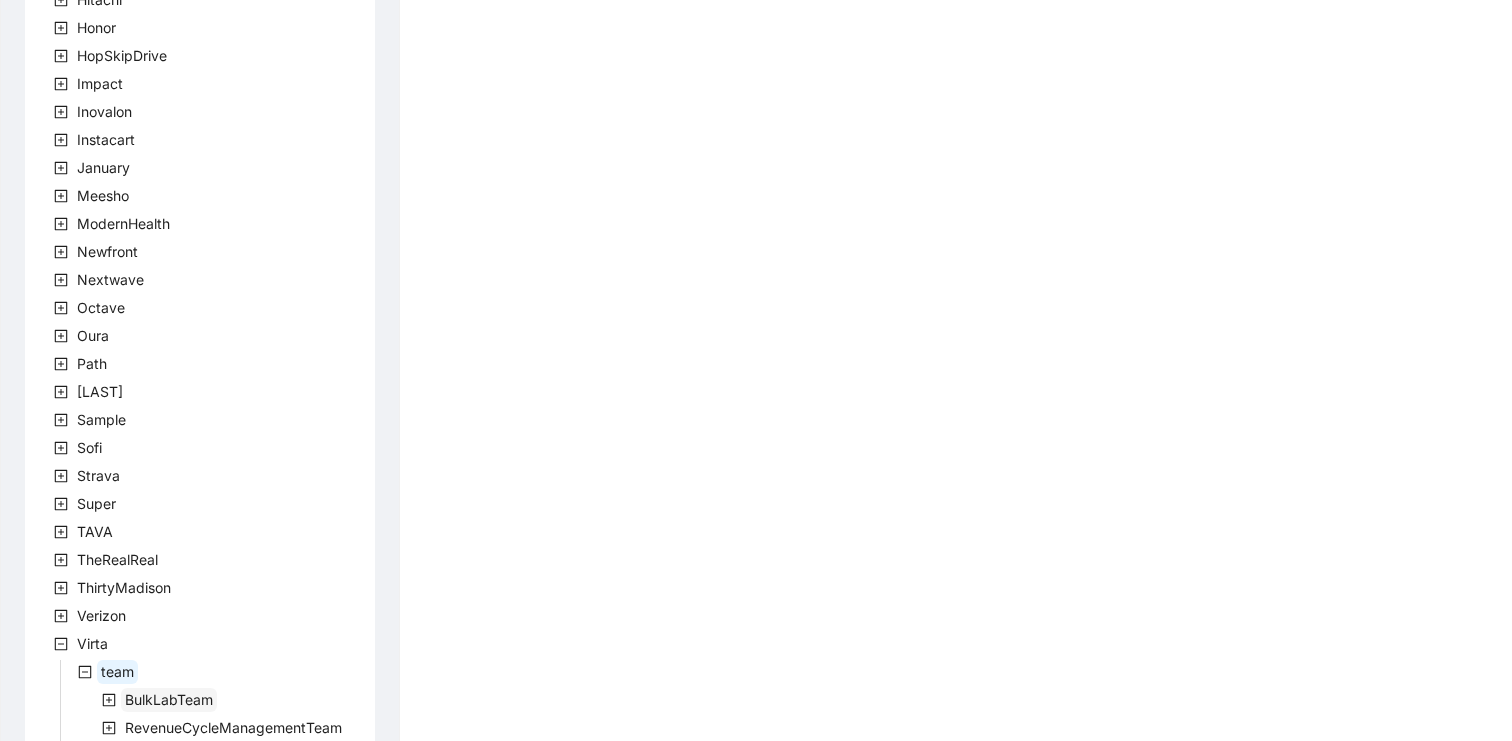 scroll, scrollTop: 695, scrollLeft: 0, axis: vertical 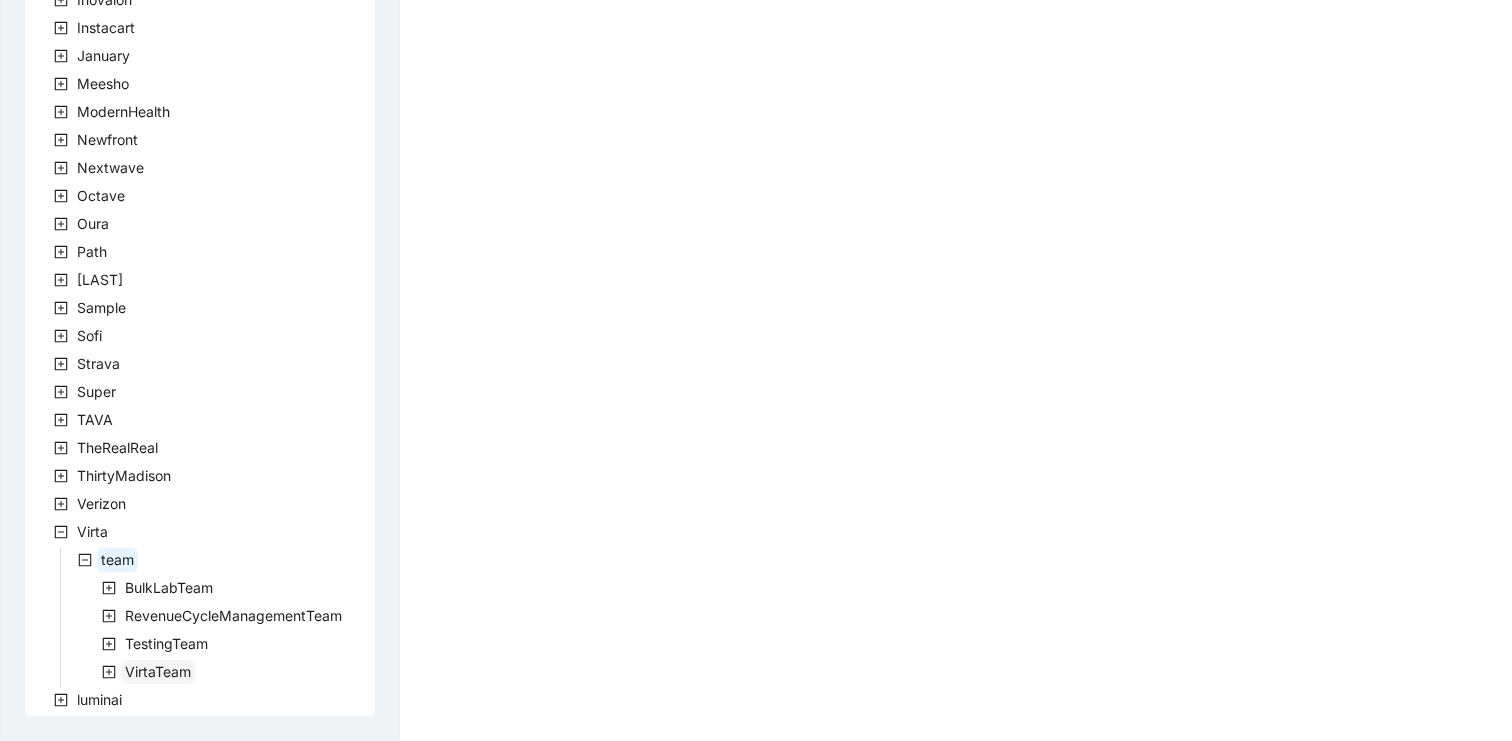 click on "VirtaTeam" at bounding box center [158, 671] 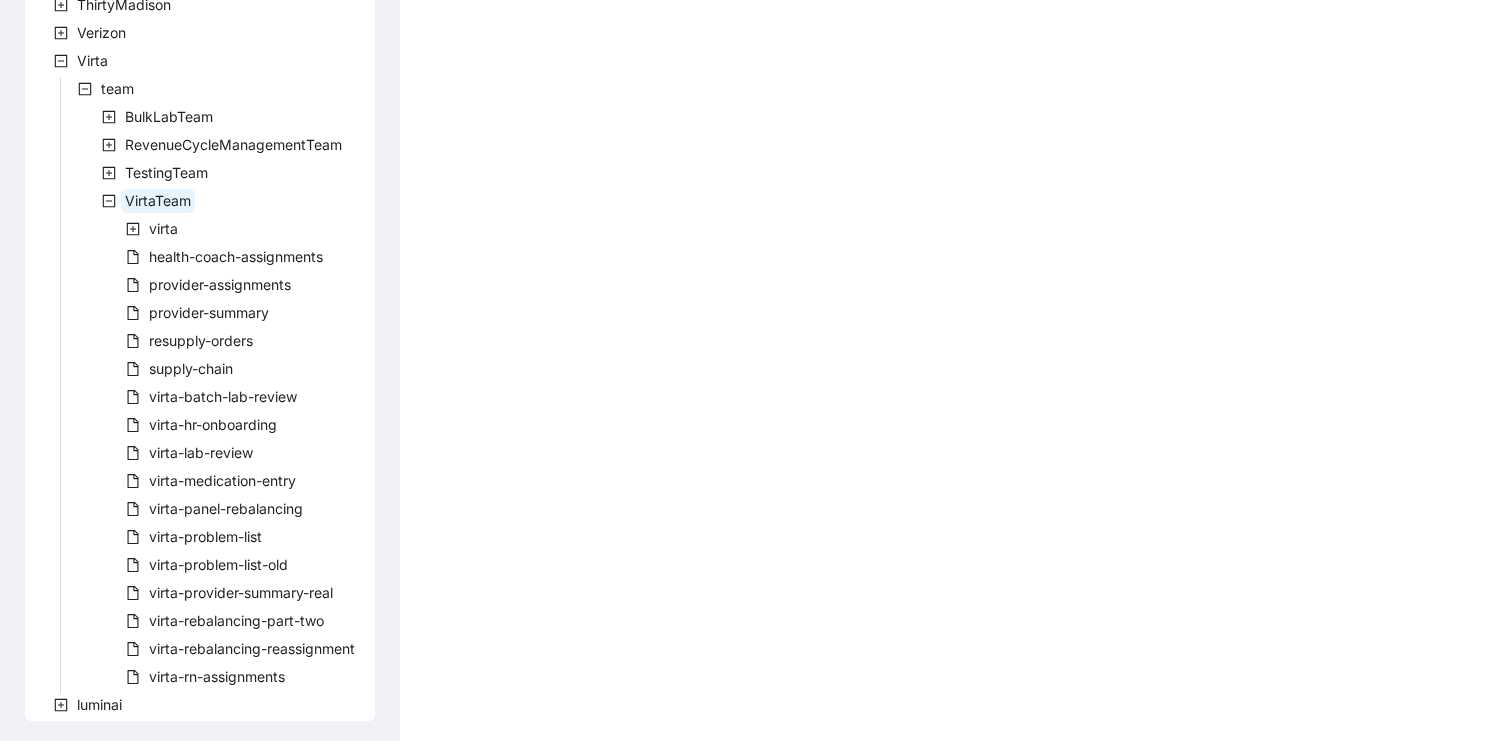 scroll, scrollTop: 1171, scrollLeft: 0, axis: vertical 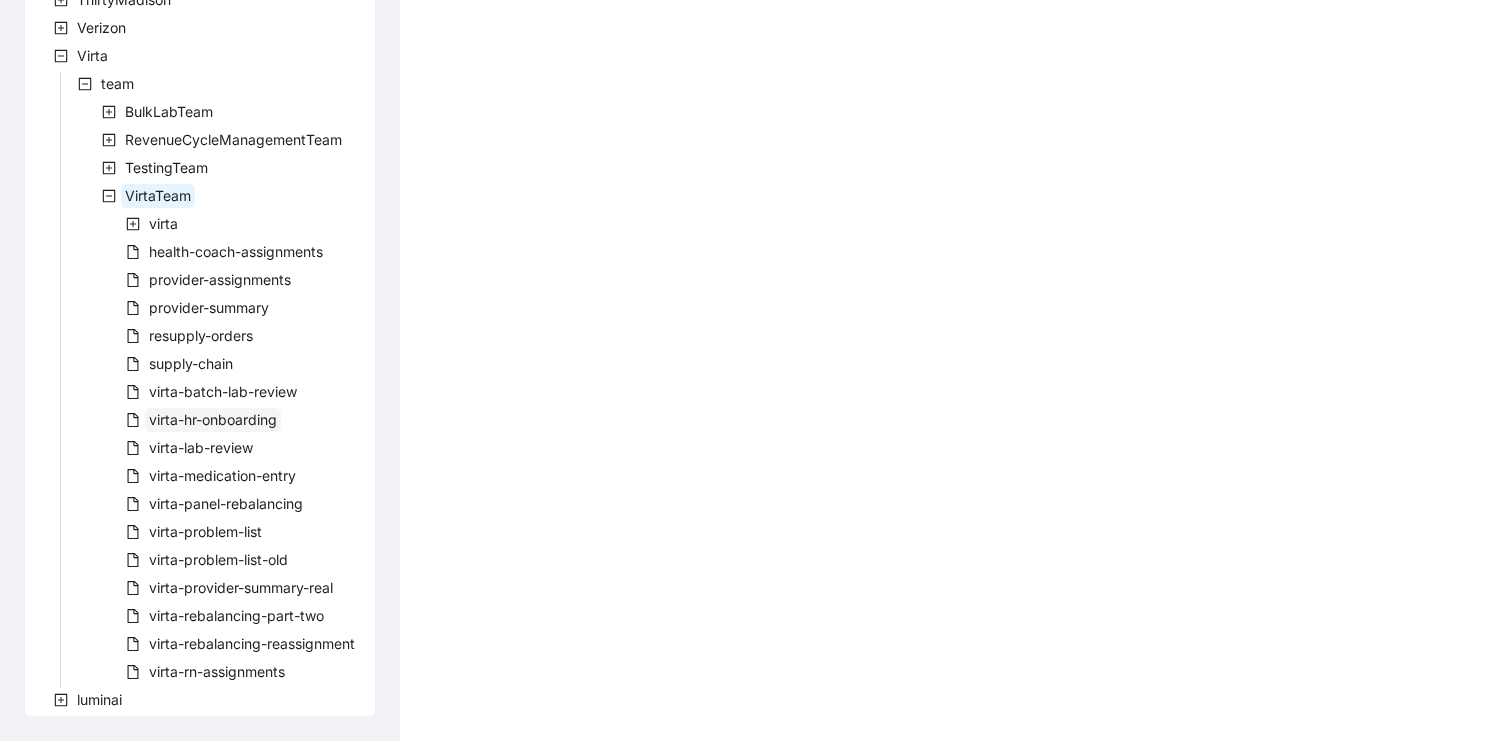 click on "virta-hr-onboarding" at bounding box center [213, 419] 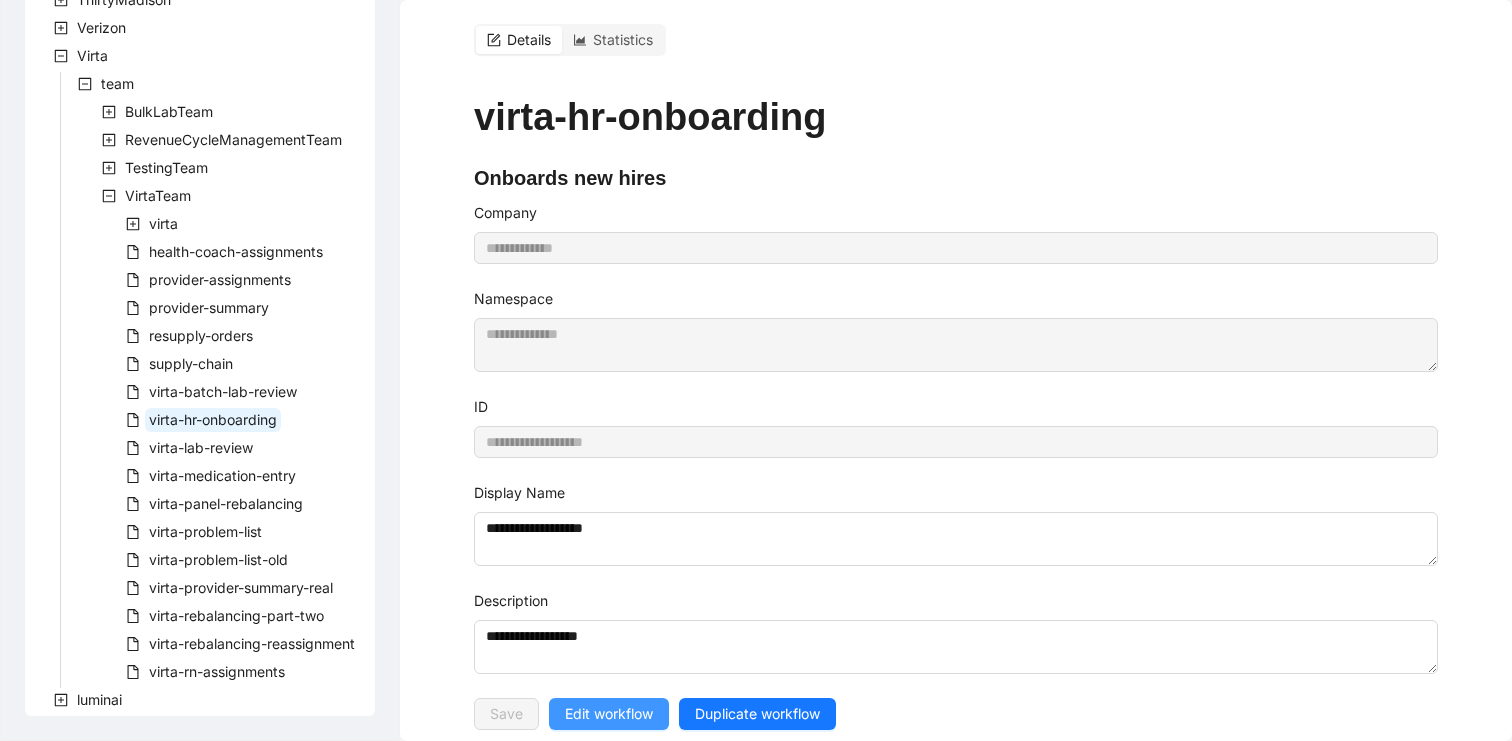 click on "Edit workflow" at bounding box center [609, 714] 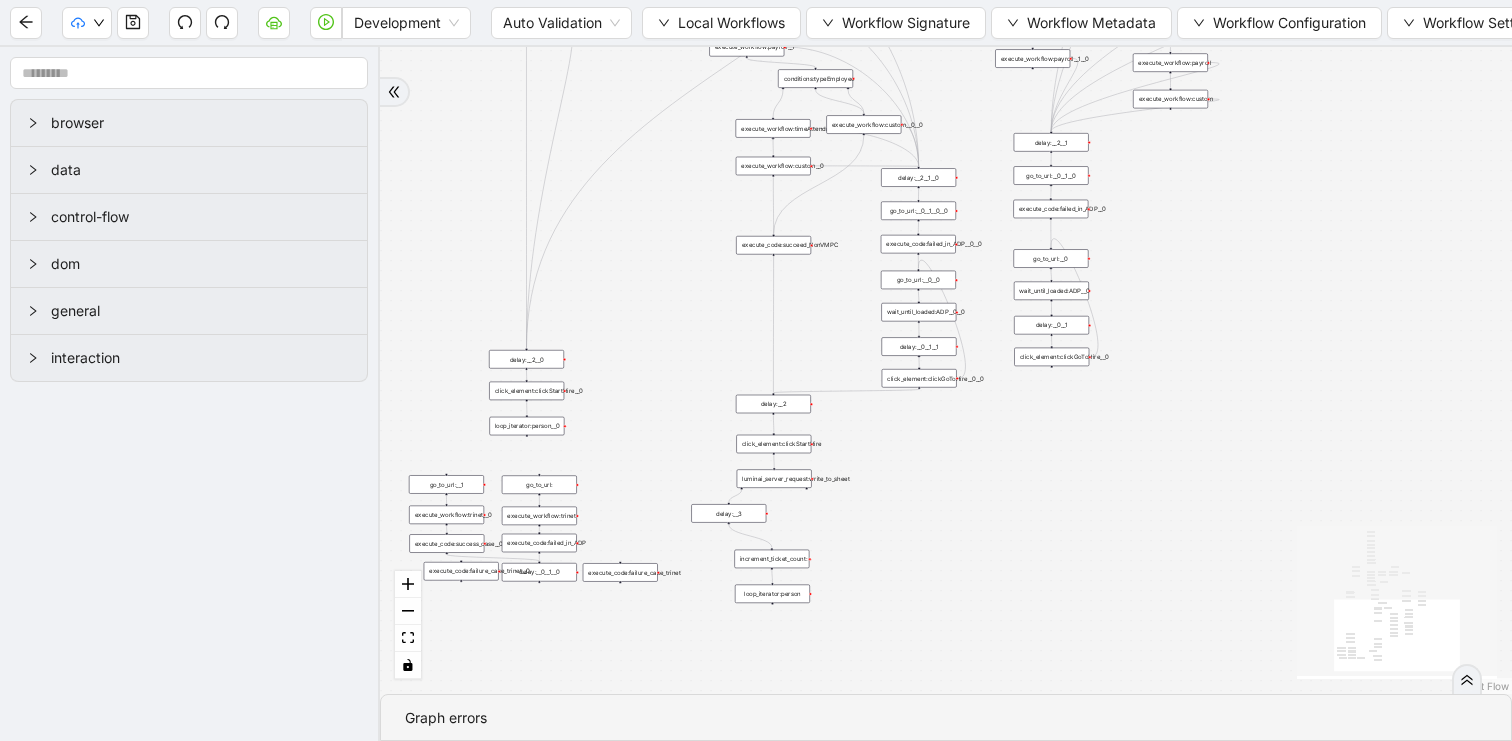 drag, startPoint x: 999, startPoint y: 317, endPoint x: 656, endPoint y: 164, distance: 375.5769 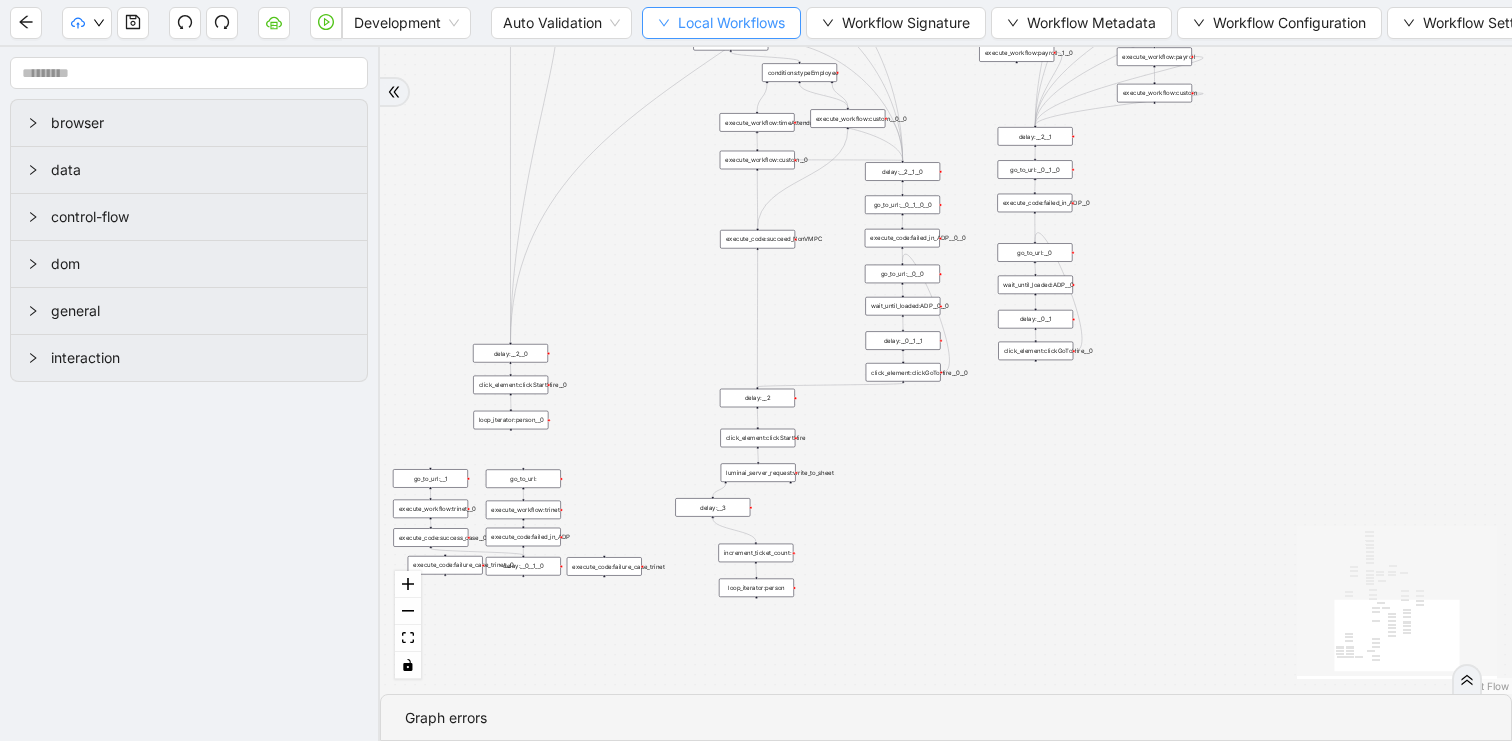 click on "Local Workflows" at bounding box center [731, 23] 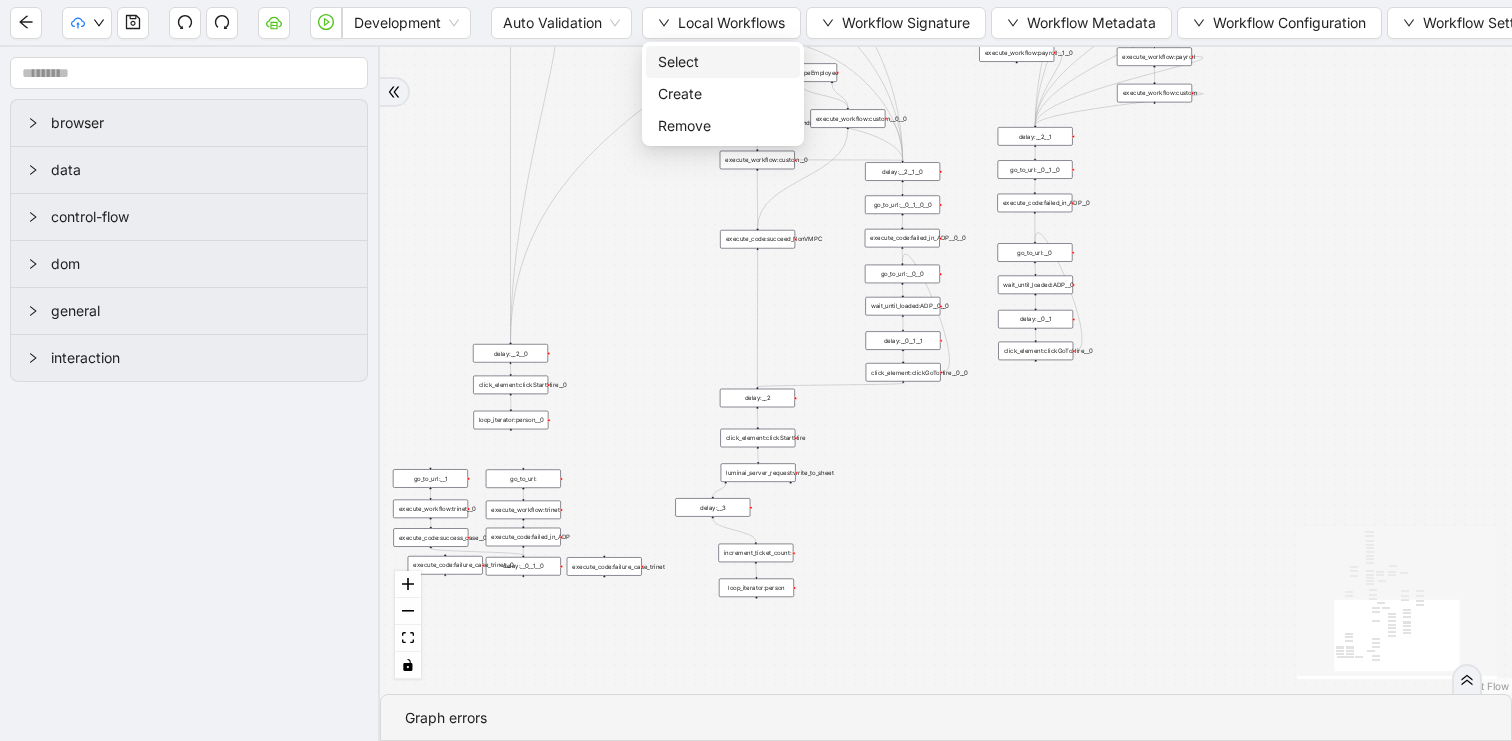 click on "Select" at bounding box center [723, 62] 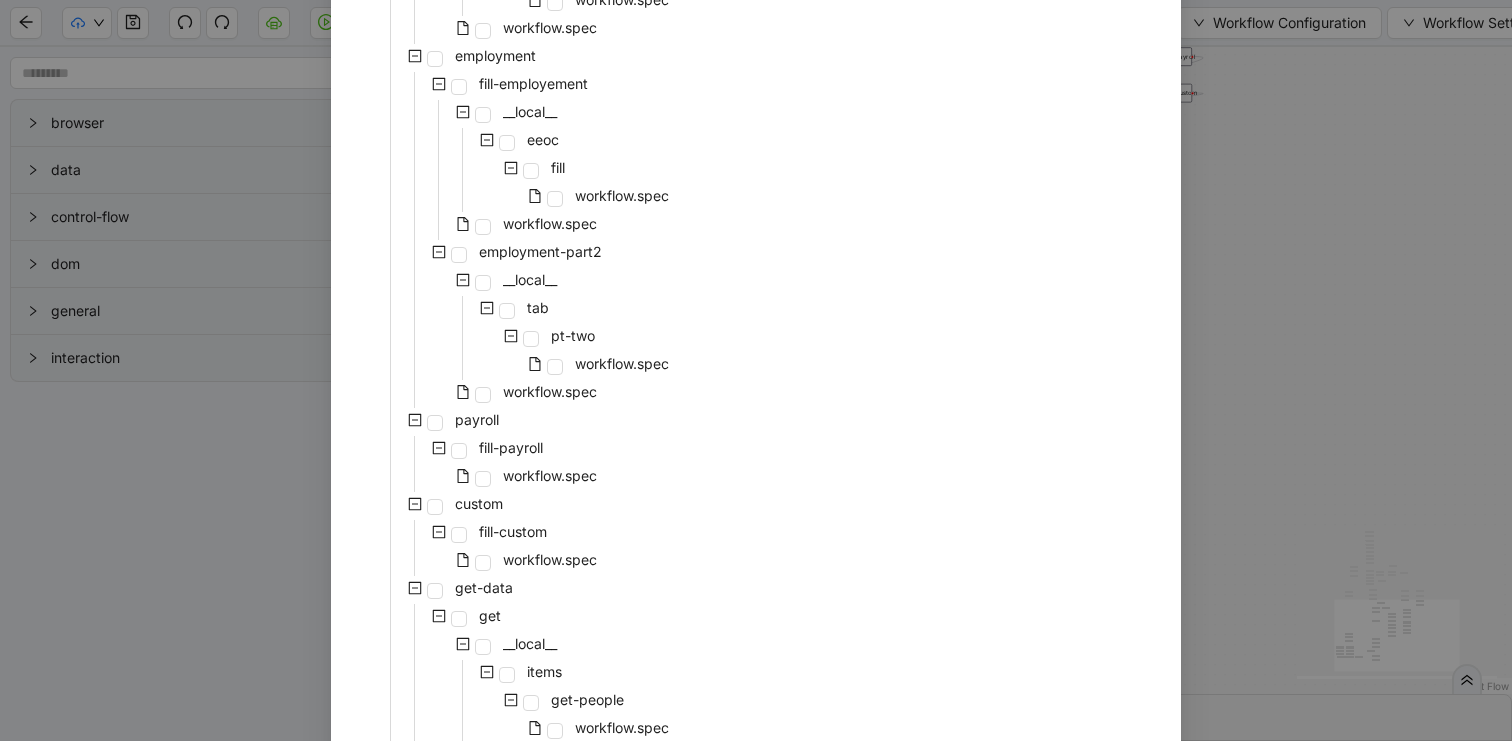 scroll, scrollTop: 1347, scrollLeft: 0, axis: vertical 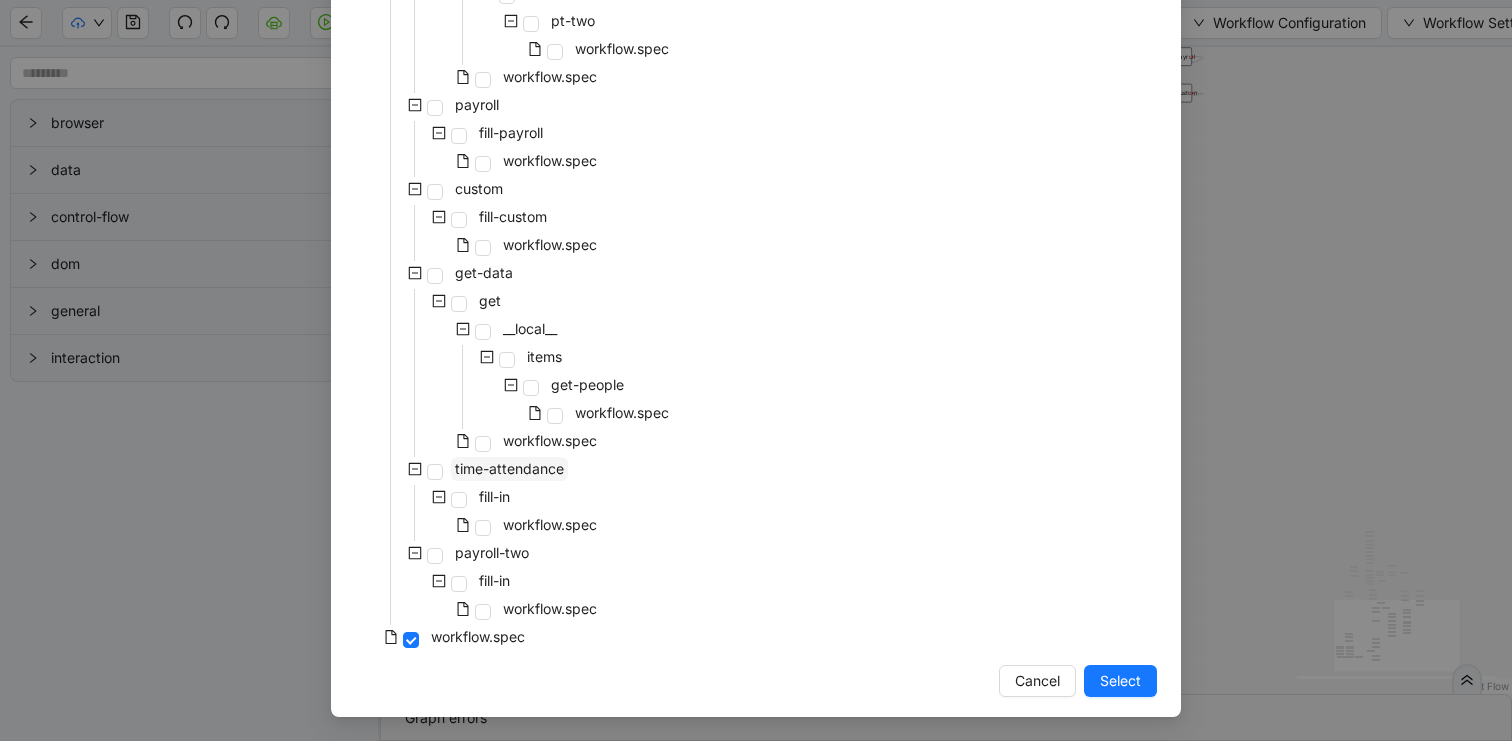 click on "time-attendance" at bounding box center (509, 468) 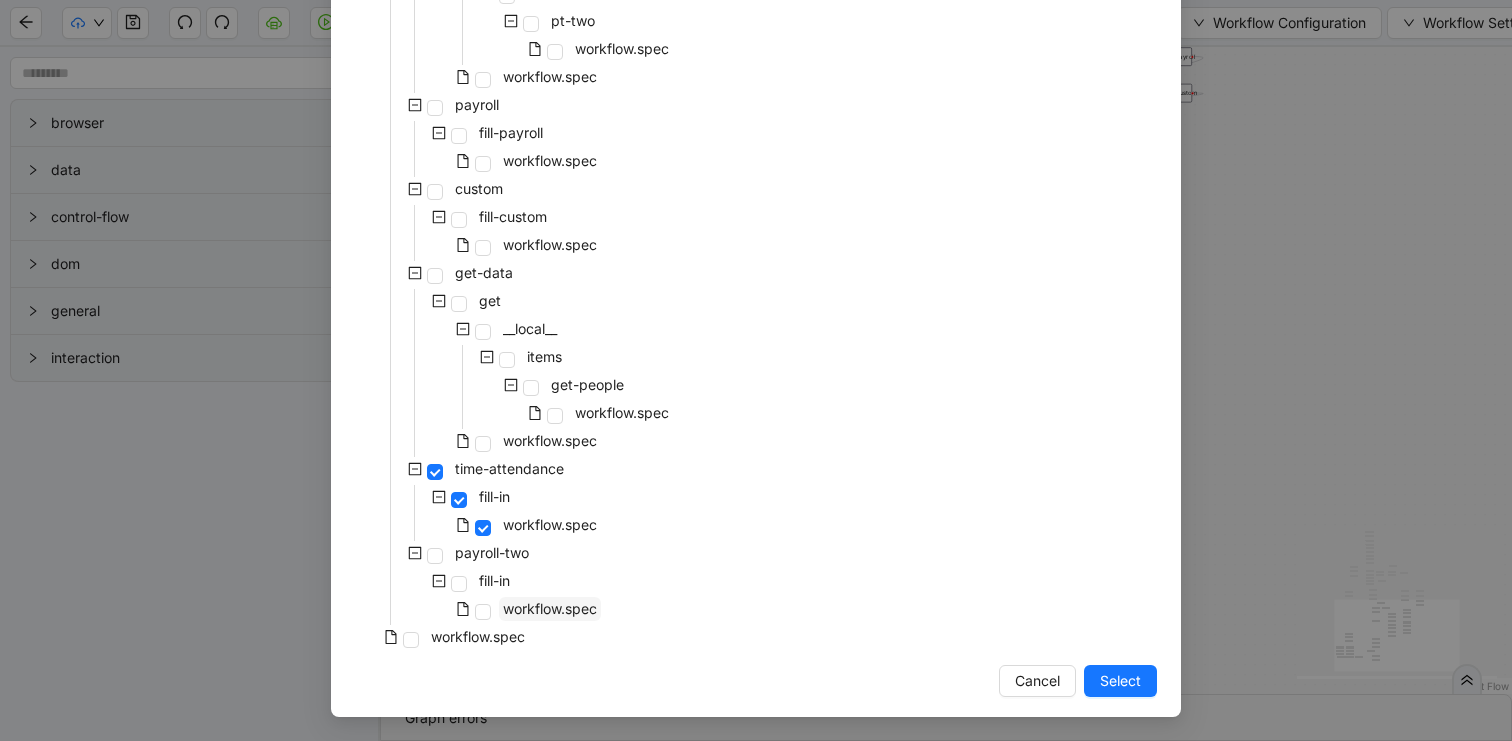 click on "workflow.spec" at bounding box center (550, 608) 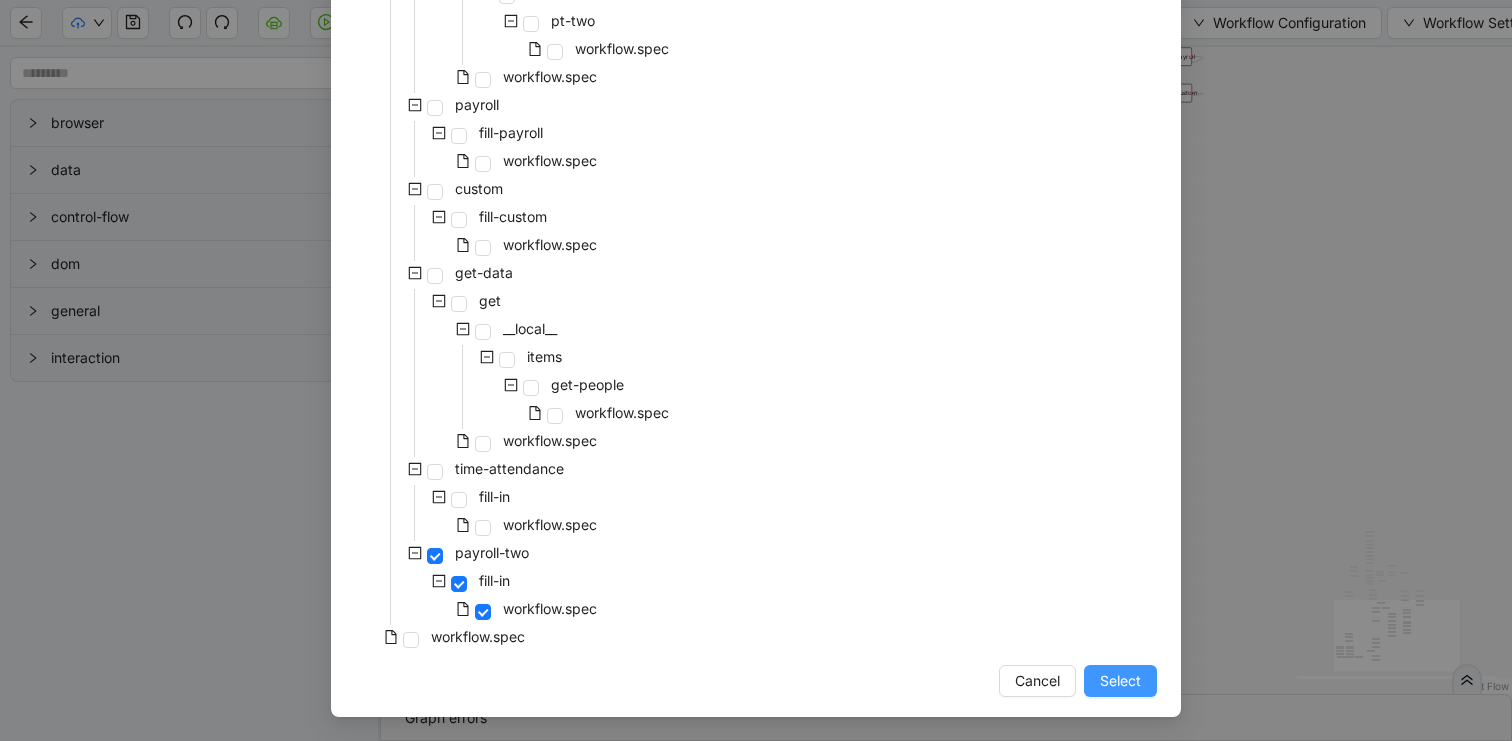click on "Select" at bounding box center [1120, 681] 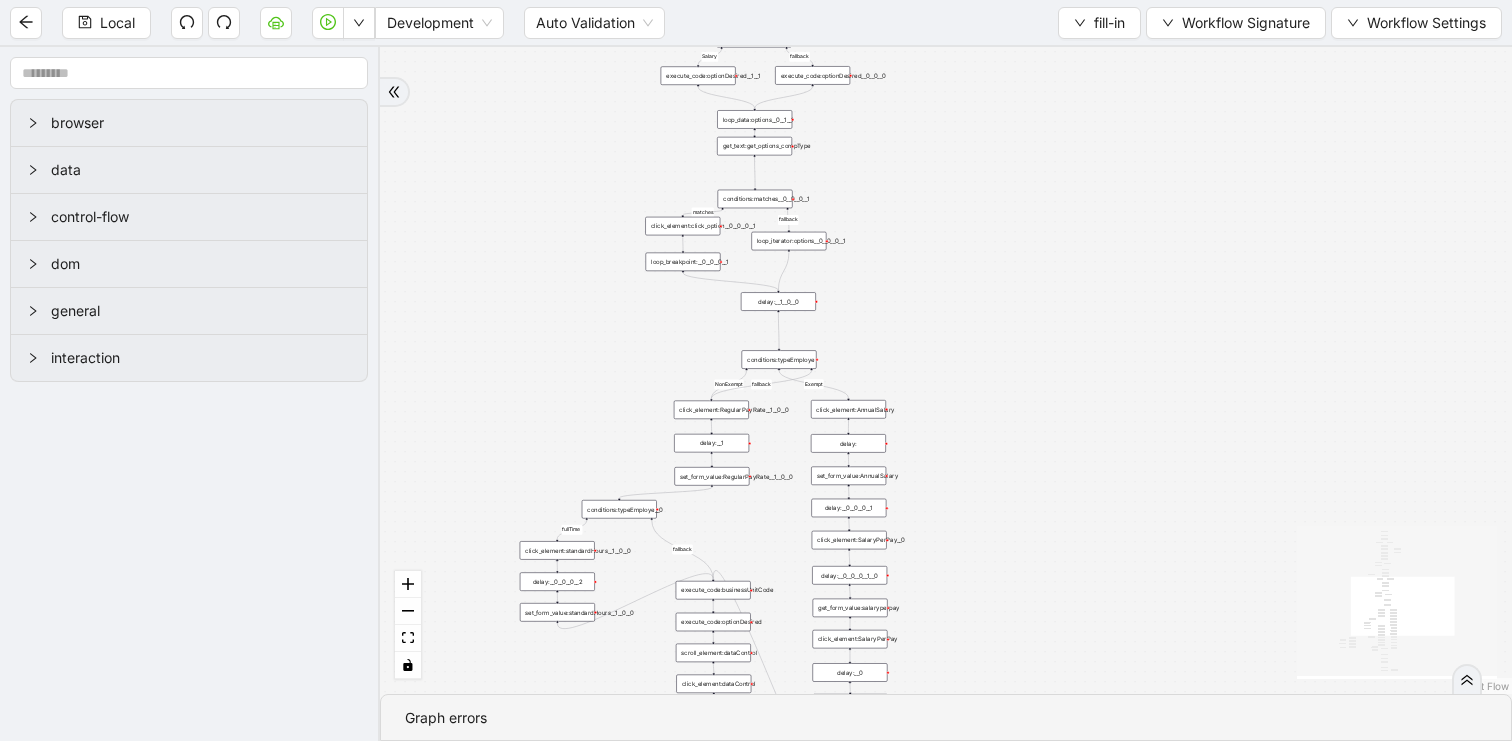drag, startPoint x: 968, startPoint y: 296, endPoint x: 969, endPoint y: 93, distance: 203.00246 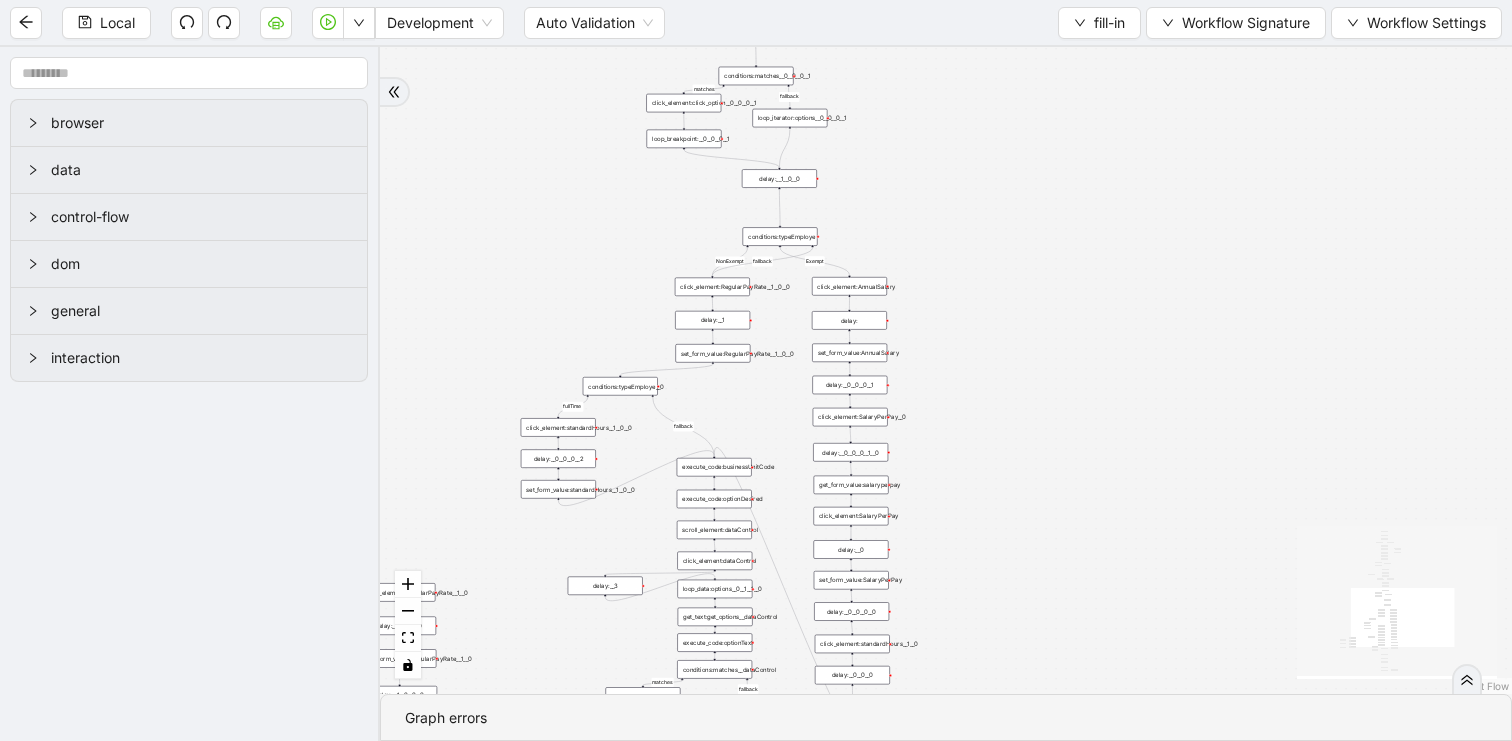 drag, startPoint x: 1025, startPoint y: 489, endPoint x: 1038, endPoint y: 369, distance: 120.70211 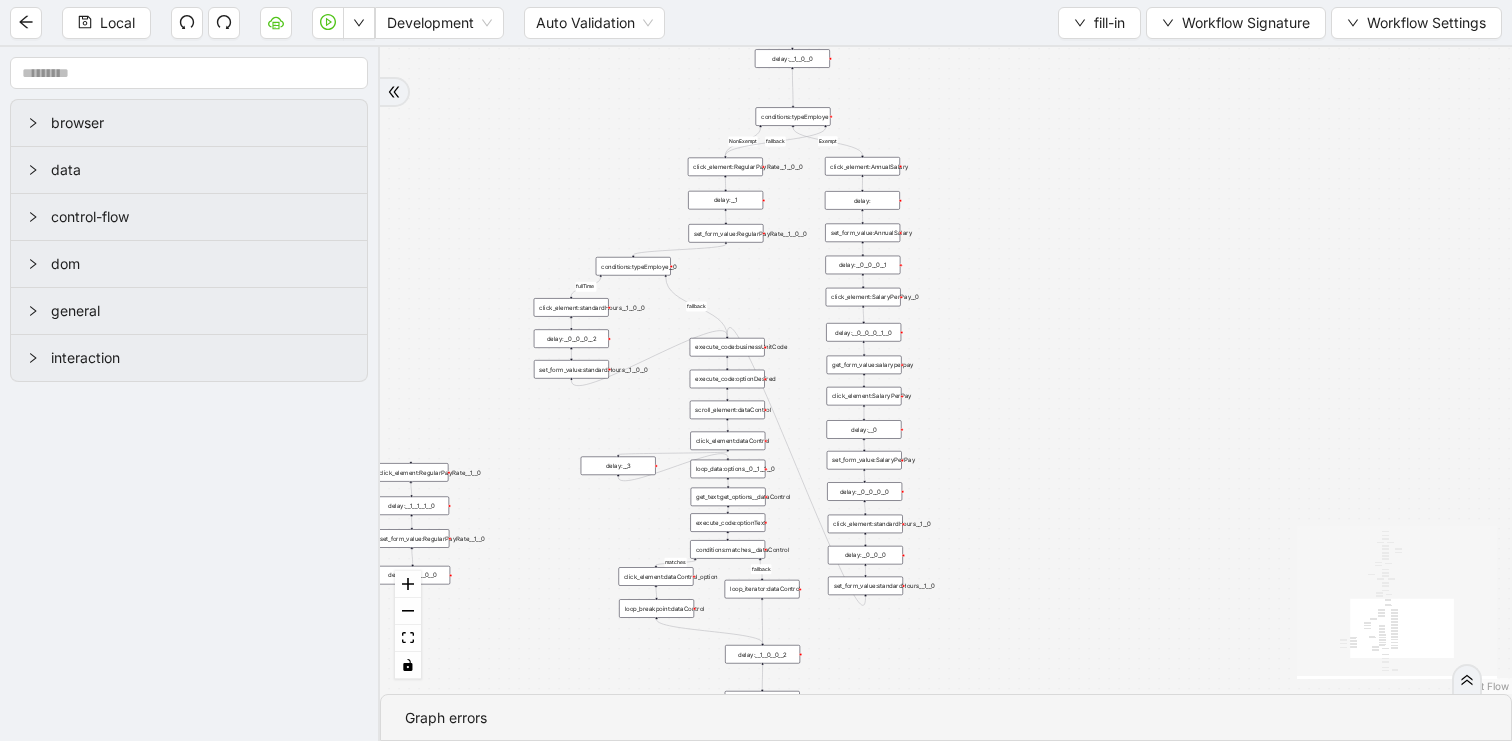 click on "conditions:typeEmploye" at bounding box center [793, 116] 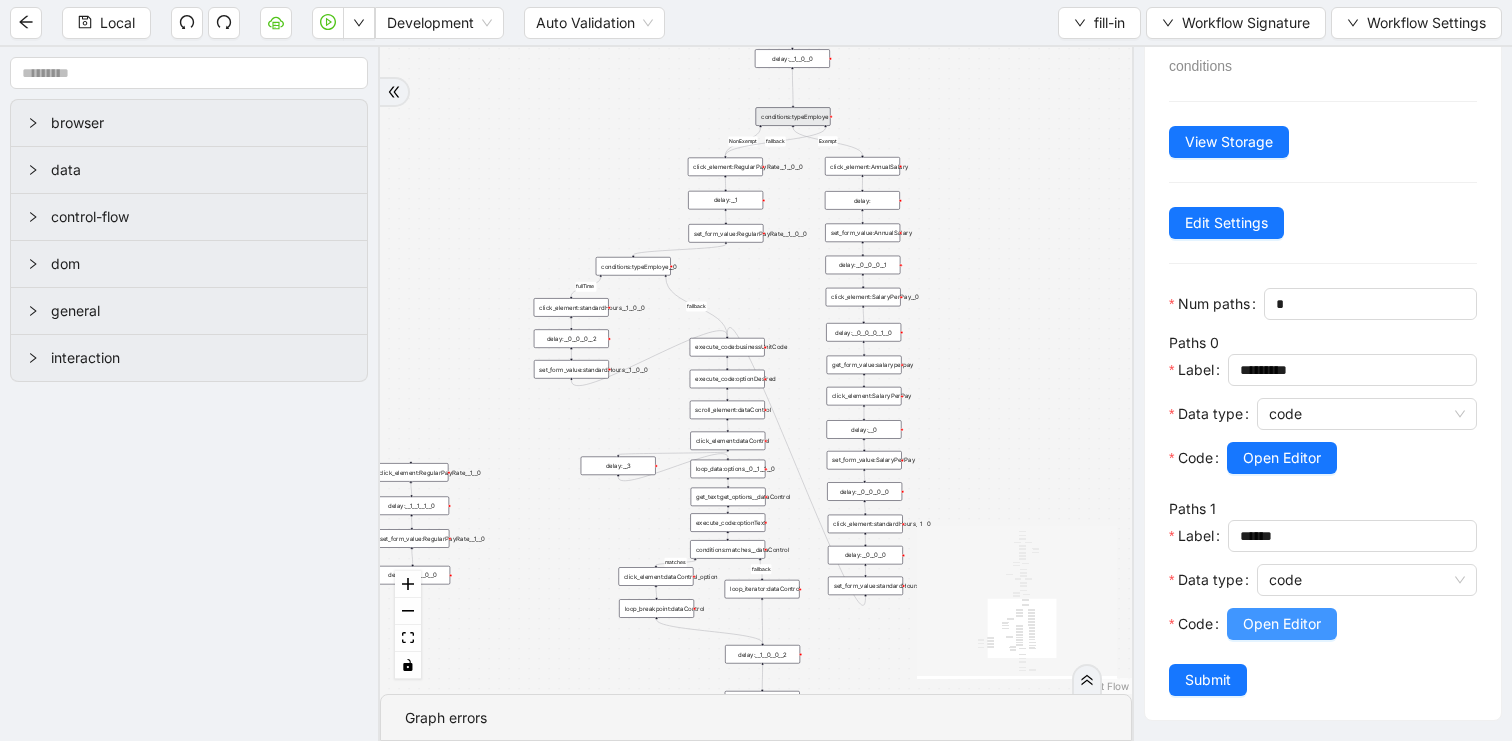 scroll, scrollTop: 59, scrollLeft: 0, axis: vertical 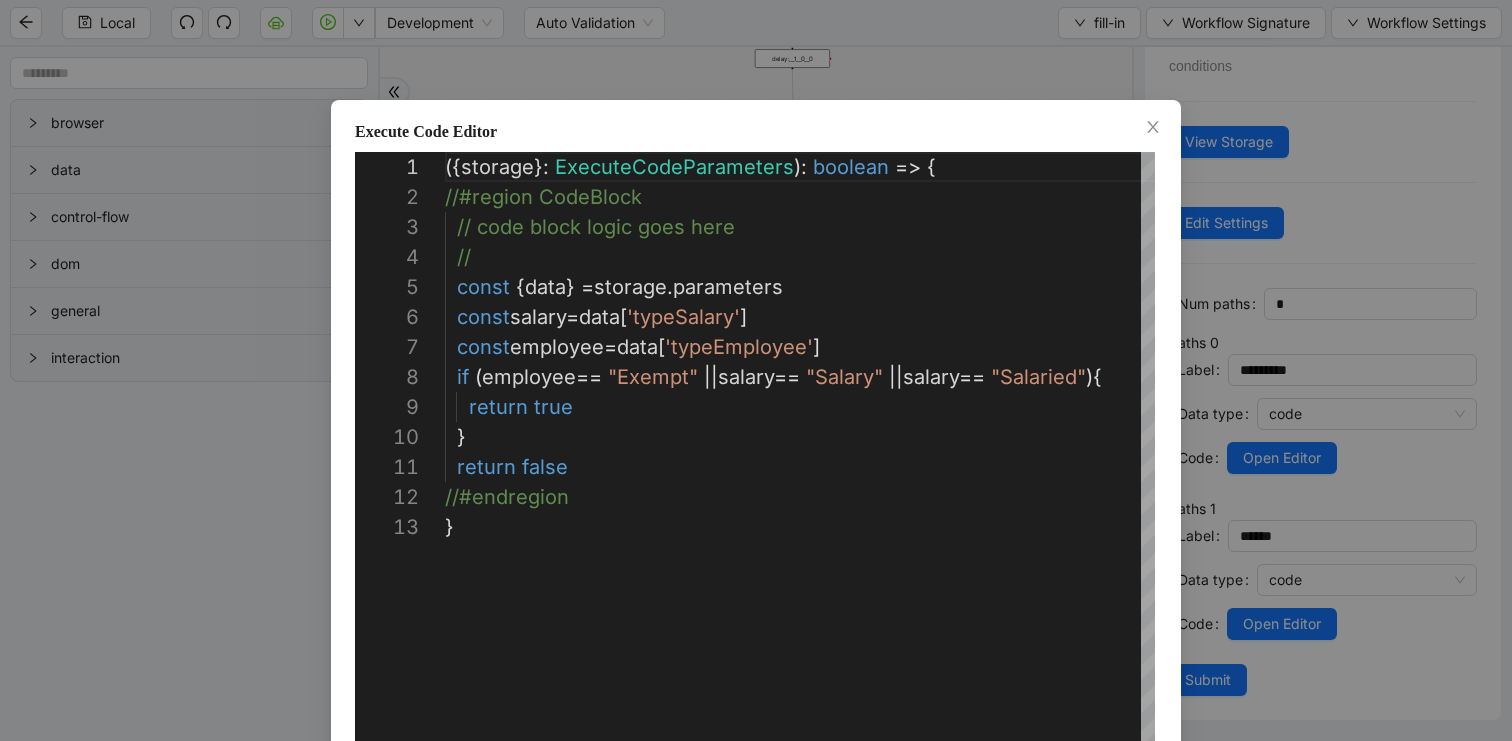 click on "**********" at bounding box center (756, 370) 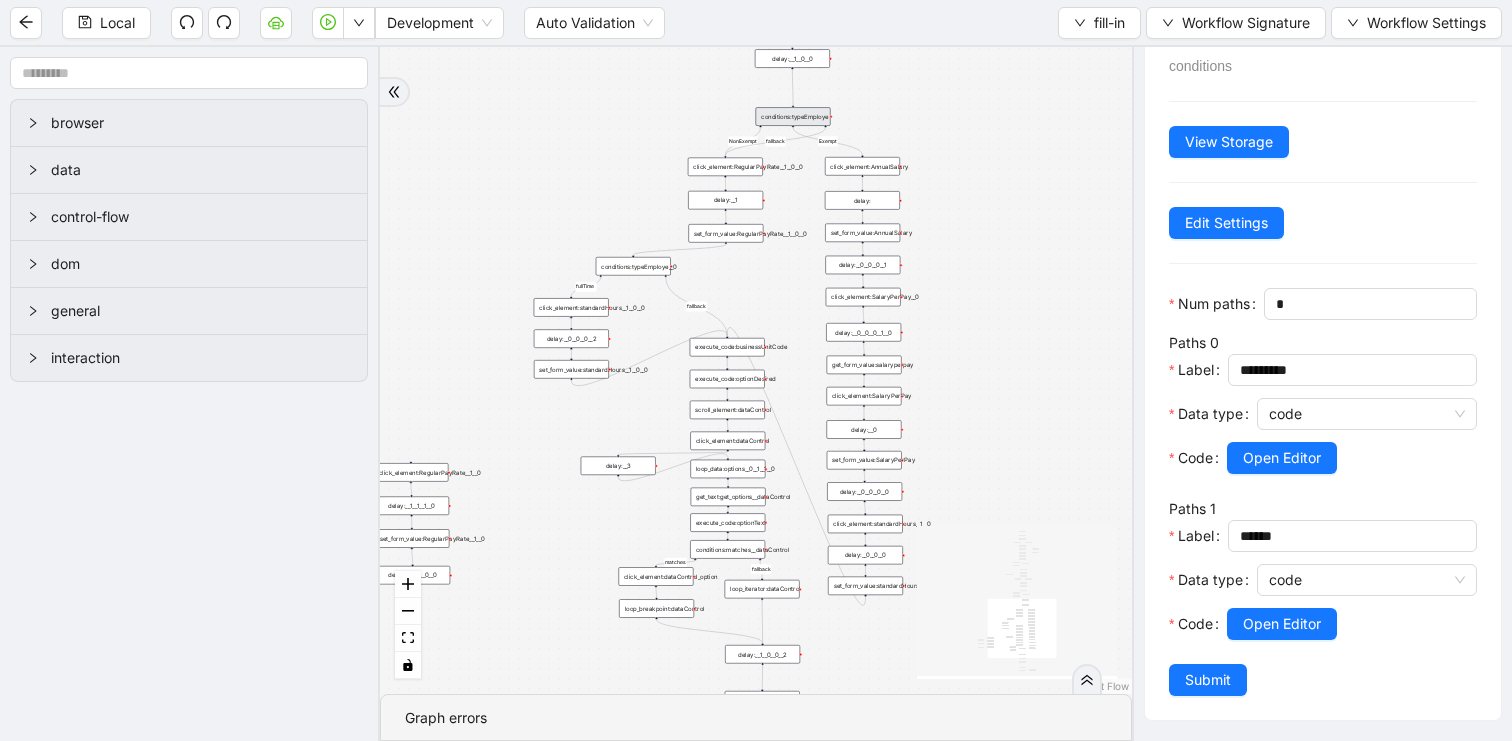 click on "fallback matches fallback matches Salary fallback fallback matches nonExempt Exempt fallback NonExempt Exempt fallback fullTime fallback onError trigger get_text:get_options__0__0__0__0__0 conditions:matches__0__0__0__0__0 click_element:click_option__0__0__0__0__0 loop_iterator:options__0__0__0__0__0 loop_breakpoint:__0__0__0__0__0 loop_data:options__0__1__0__0 execute_code:payfreq__0__0 click_element:payfreq__0__0 click_element:standardHours__1__0 set_form_value:standardHours__1__0 delay:__0__0__0 delay:__1__0__1__0 click_element:compType__0 conditions:matches__0__0__0__1 click_element:click_option__0__0__0__1 loop_iterator:options__0__0__0__1 loop_breakpoint:__0__0__0__1 loop_data:options__0__1__1 delay:__1__0__0 execute_code:optionDesired__0__0__0 execute_code:optionDesired__1__1 conditions:compType click_element:next click_element:gotonextsection click_element:RegularPayRate__1__0 set_form_value:RegularPayRate__1__0 delay:__1__1__1__0 delay:__1__0__0__0 wait_for_element:gotoNextSection delay:__2 delay:" at bounding box center [756, 370] 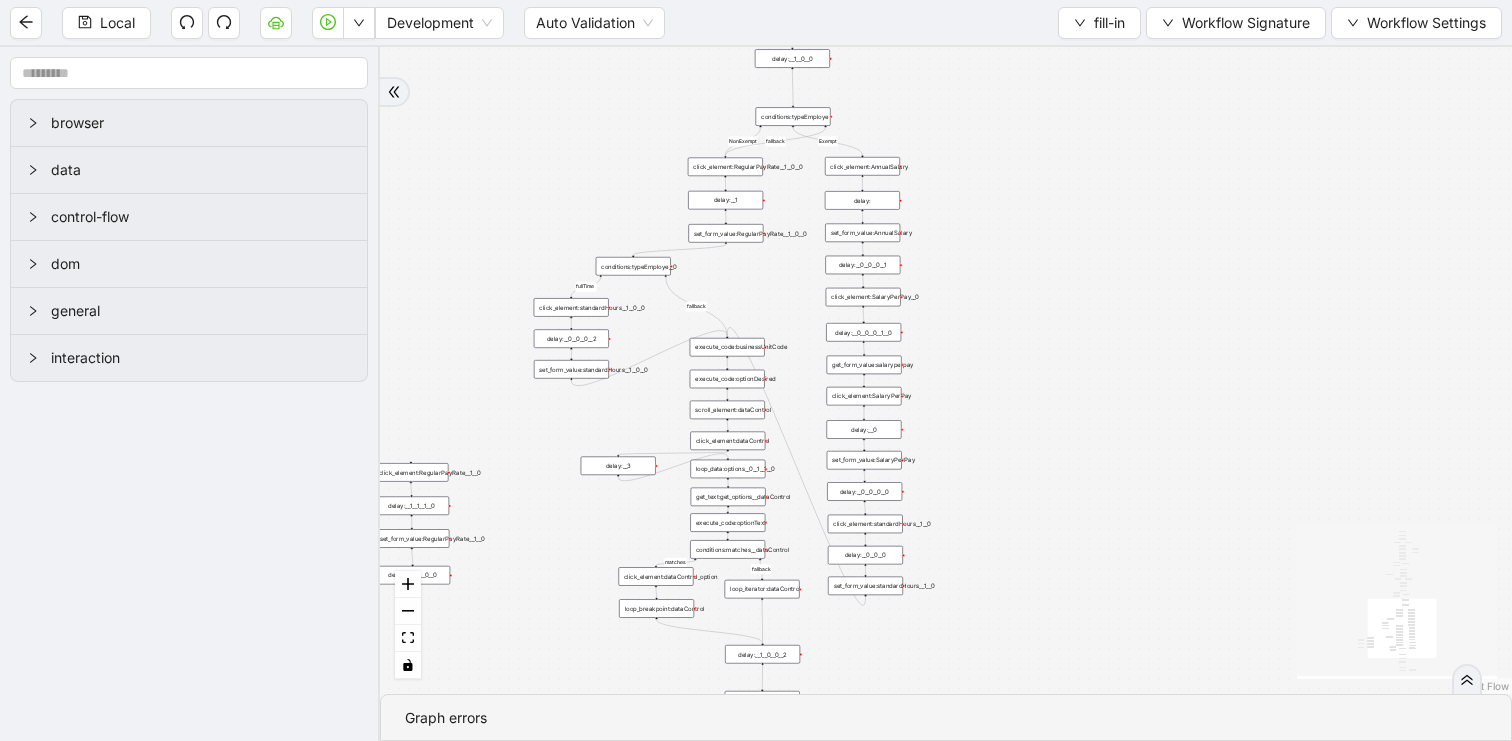 scroll, scrollTop: 0, scrollLeft: 0, axis: both 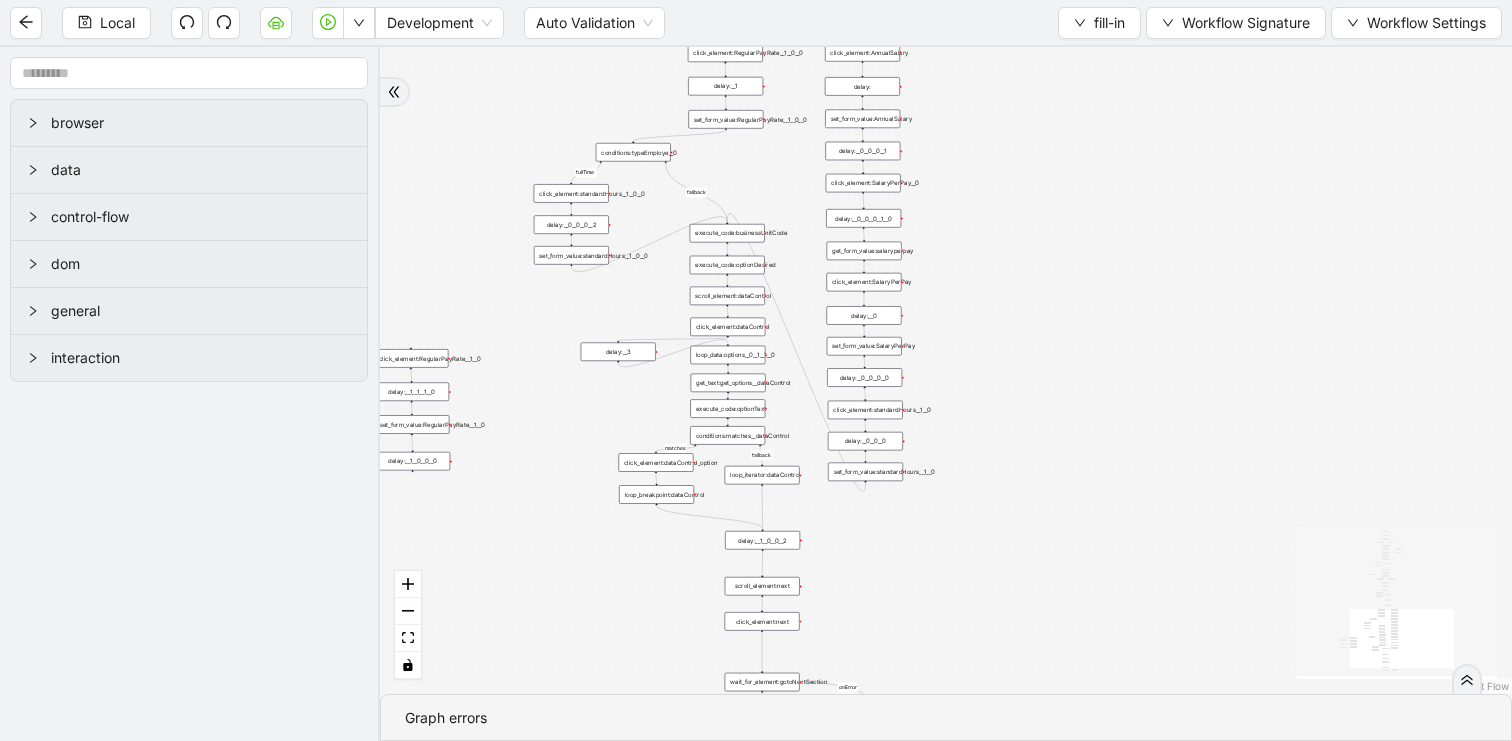 drag, startPoint x: 993, startPoint y: 337, endPoint x: 993, endPoint y: 224, distance: 113 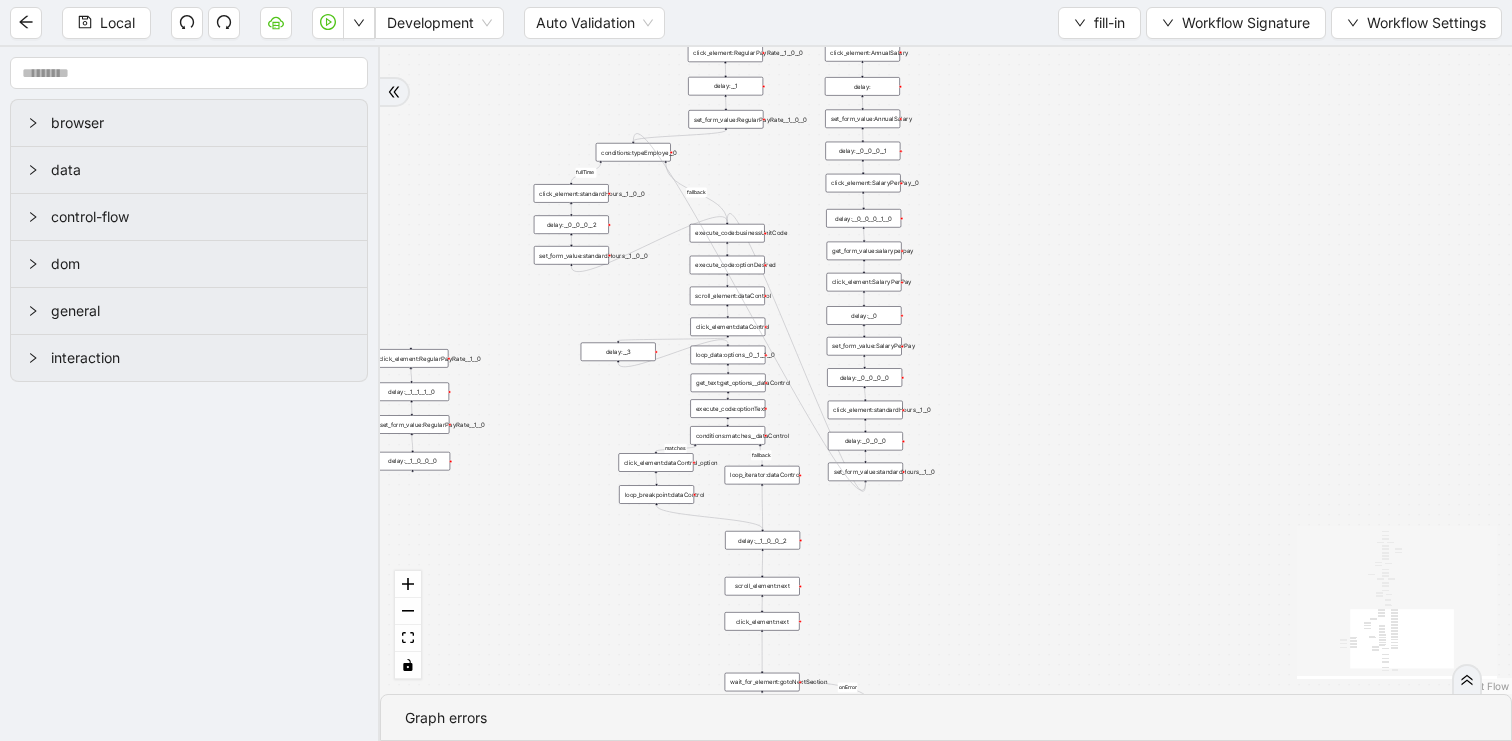 drag, startPoint x: 866, startPoint y: 482, endPoint x: 638, endPoint y: 147, distance: 405.2271 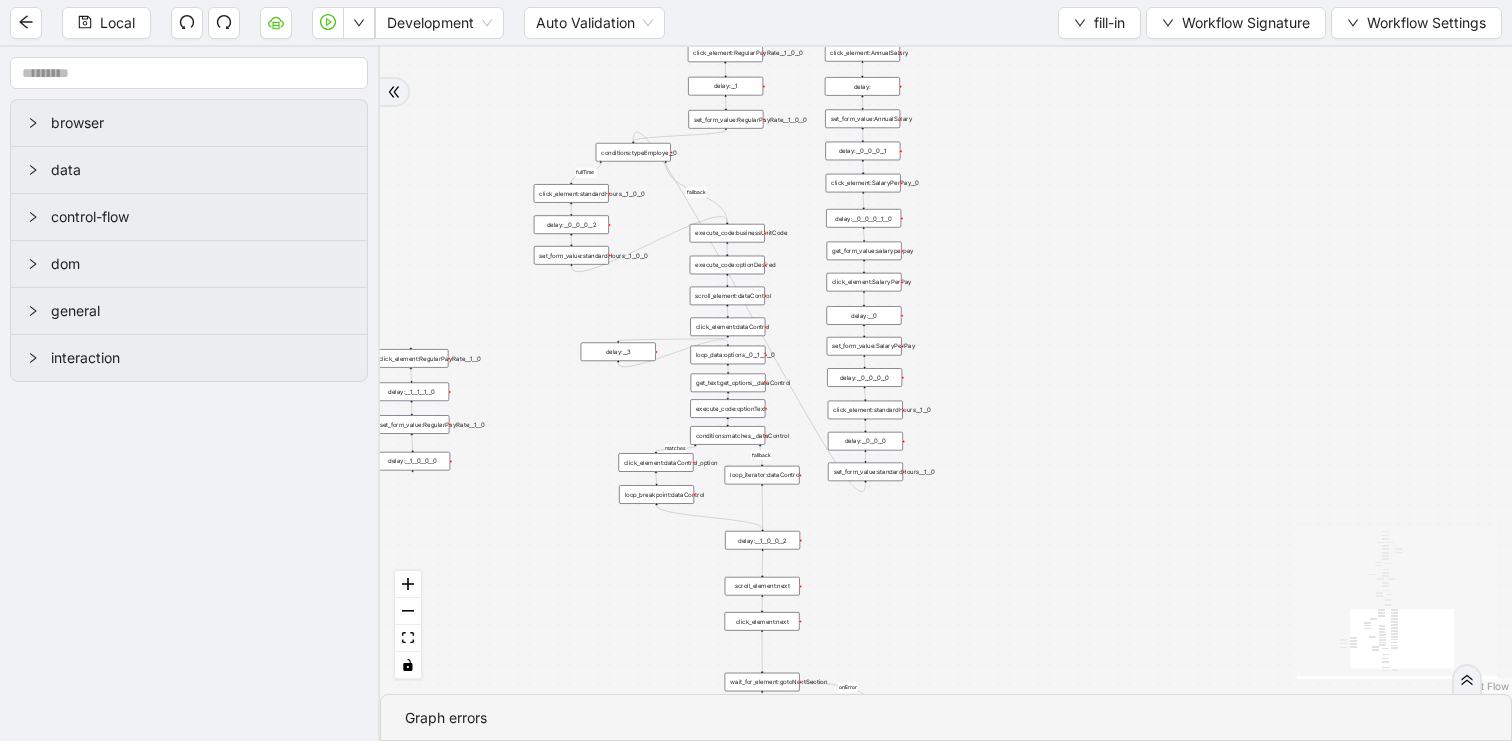 click on "fallback matches fallback matches Salary fallback fallback matches nonExempt Exempt fallback NonExempt Exempt fallback fullTime fallback onError trigger get_text:get_options__0__0__0__0__0 conditions:matches__0__0__0__0__0 click_element:click_option__0__0__0__0__0 loop_iterator:options__0__0__0__0__0 loop_breakpoint:__0__0__0__0__0 loop_data:options__0__1__0__0 execute_code:payfreq__0__0 click_element:payfreq__0__0 click_element:standardHours__1__0 set_form_value:standardHours__1__0 delay:__0__0__0 delay:__1__0__1__0 click_element:compType__0 conditions:matches__0__0__0__1 click_element:click_option__0__0__0__1 loop_iterator:options__0__0__0__1 loop_breakpoint:__0__0__0__1 loop_data:options__0__1__1 delay:__1__0__0 execute_code:optionDesired__0__0__0 execute_code:optionDesired__1__1 conditions:compType click_element:next click_element:gotonextsection click_element:RegularPayRate__1__0 set_form_value:RegularPayRate__1__0 delay:__1__1__1__0 delay:__1__0__0__0 wait_for_element:gotoNextSection delay:__2 delay:" at bounding box center (946, 370) 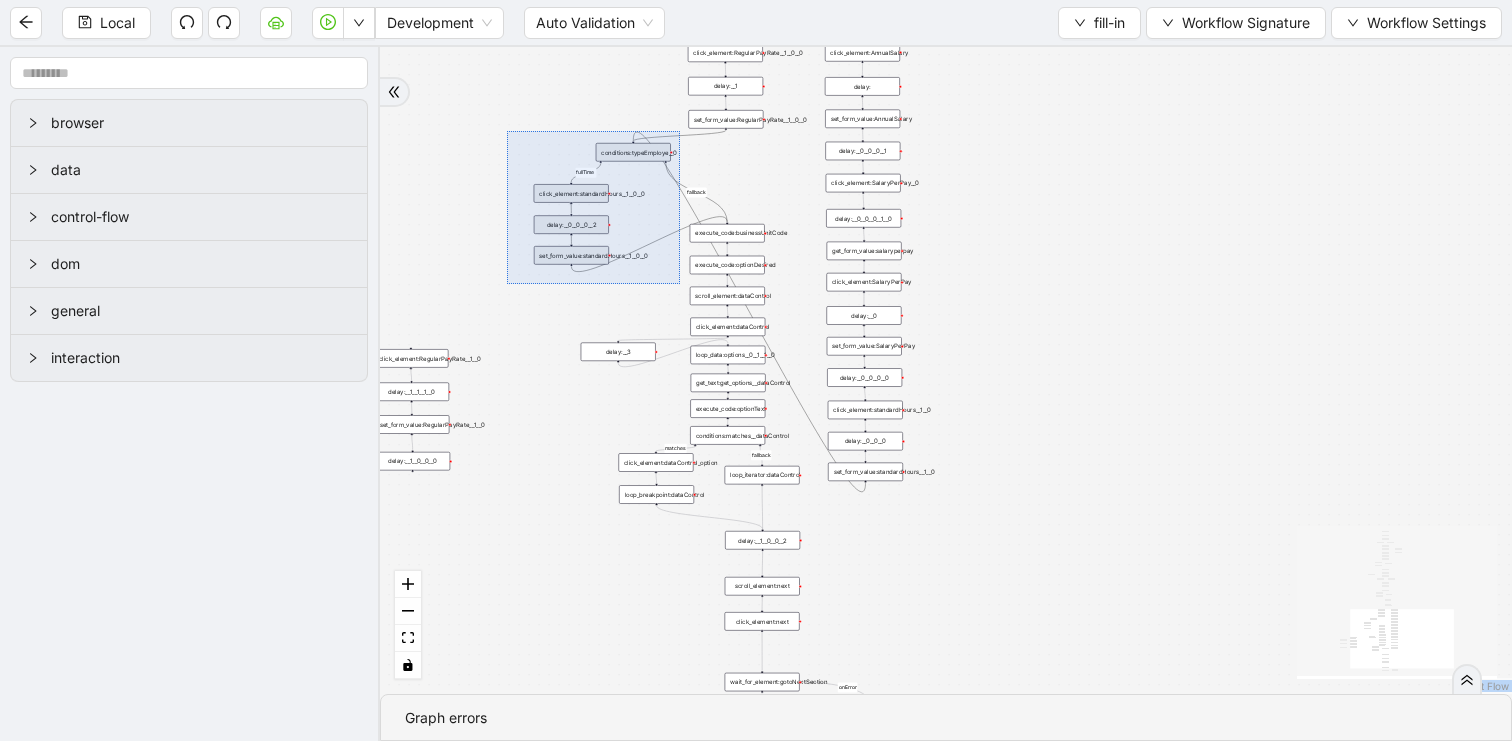 drag, startPoint x: 527, startPoint y: 137, endPoint x: 672, endPoint y: 282, distance: 205.06097 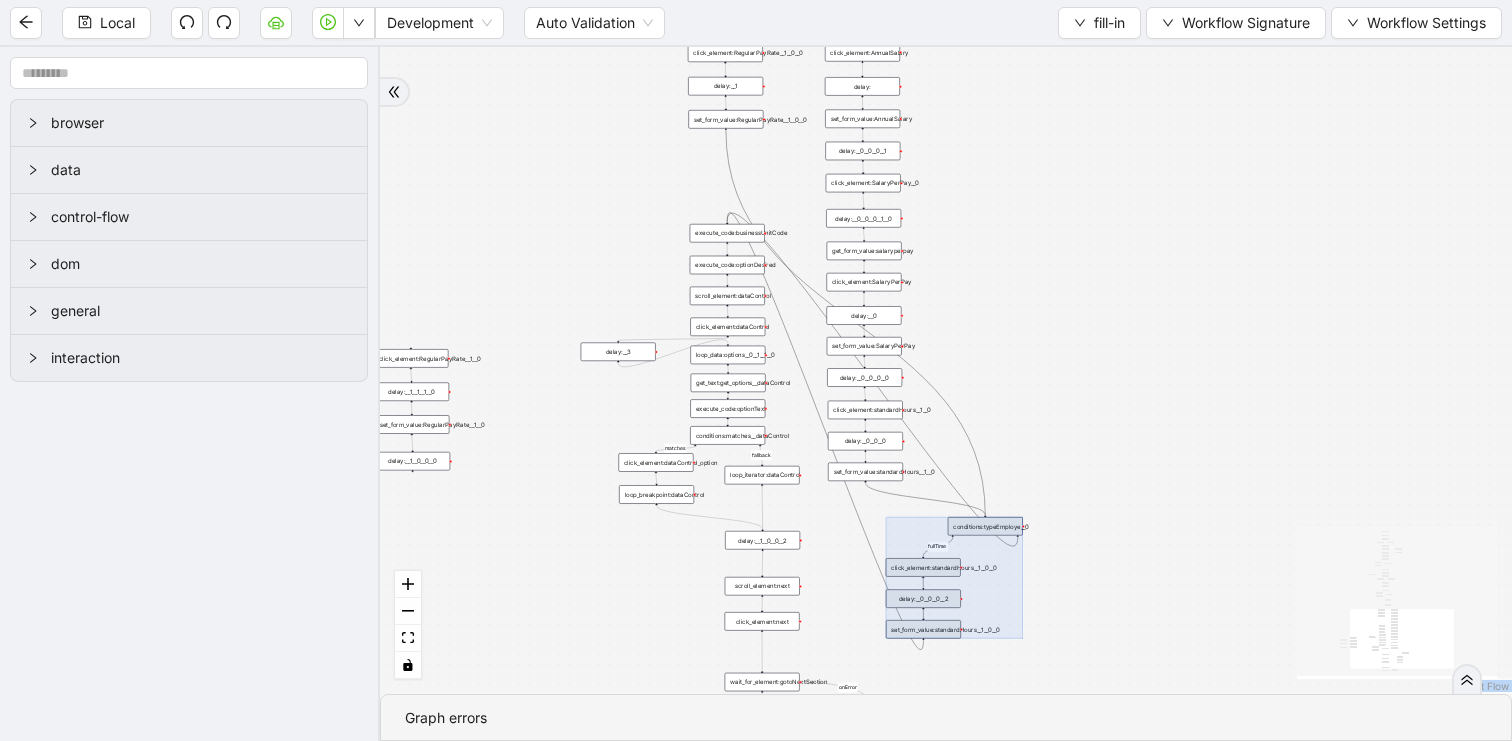 drag, startPoint x: 649, startPoint y: 223, endPoint x: 919, endPoint y: 561, distance: 432.60144 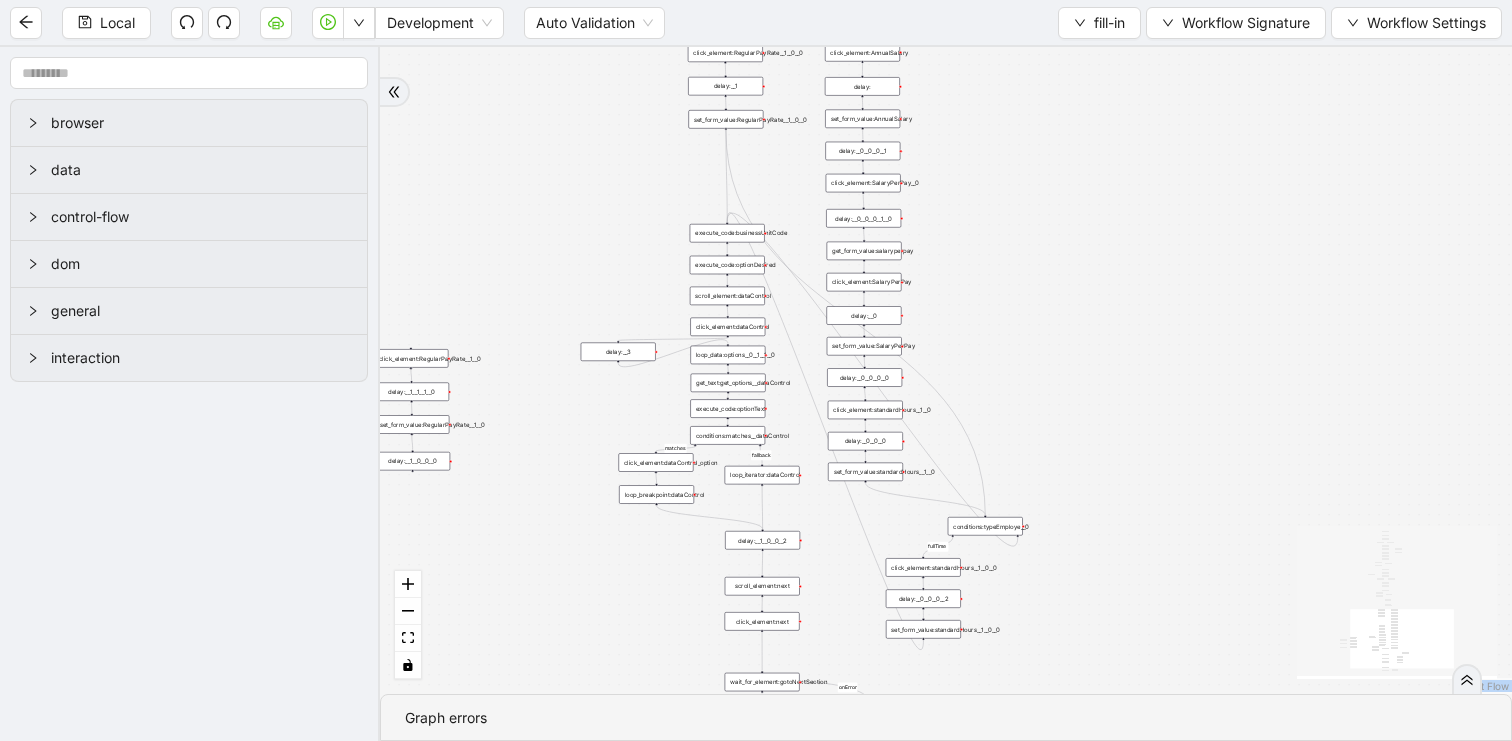 drag, startPoint x: 726, startPoint y: 128, endPoint x: 891, endPoint y: 184, distance: 174.24408 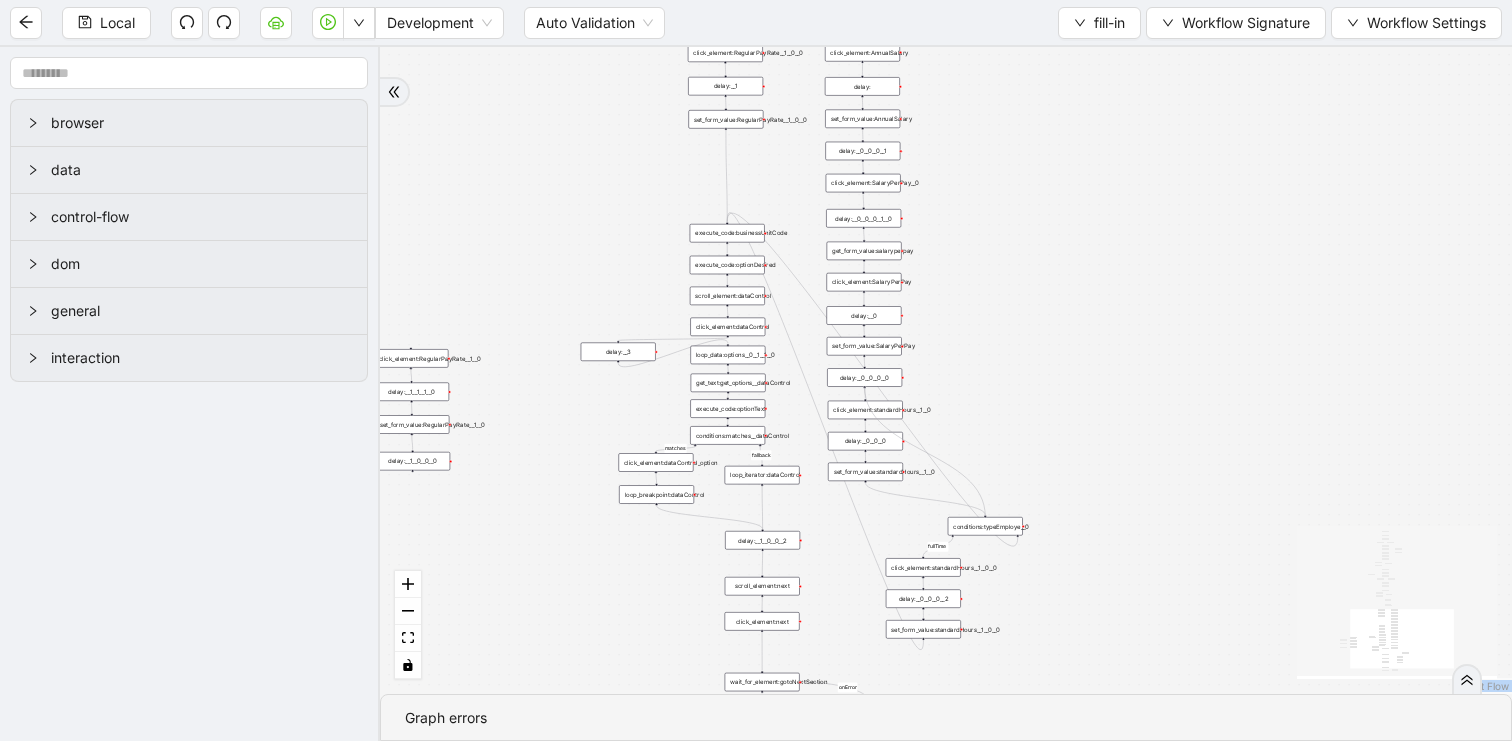 drag, startPoint x: 865, startPoint y: 387, endPoint x: 483, endPoint y: 734, distance: 516.0746 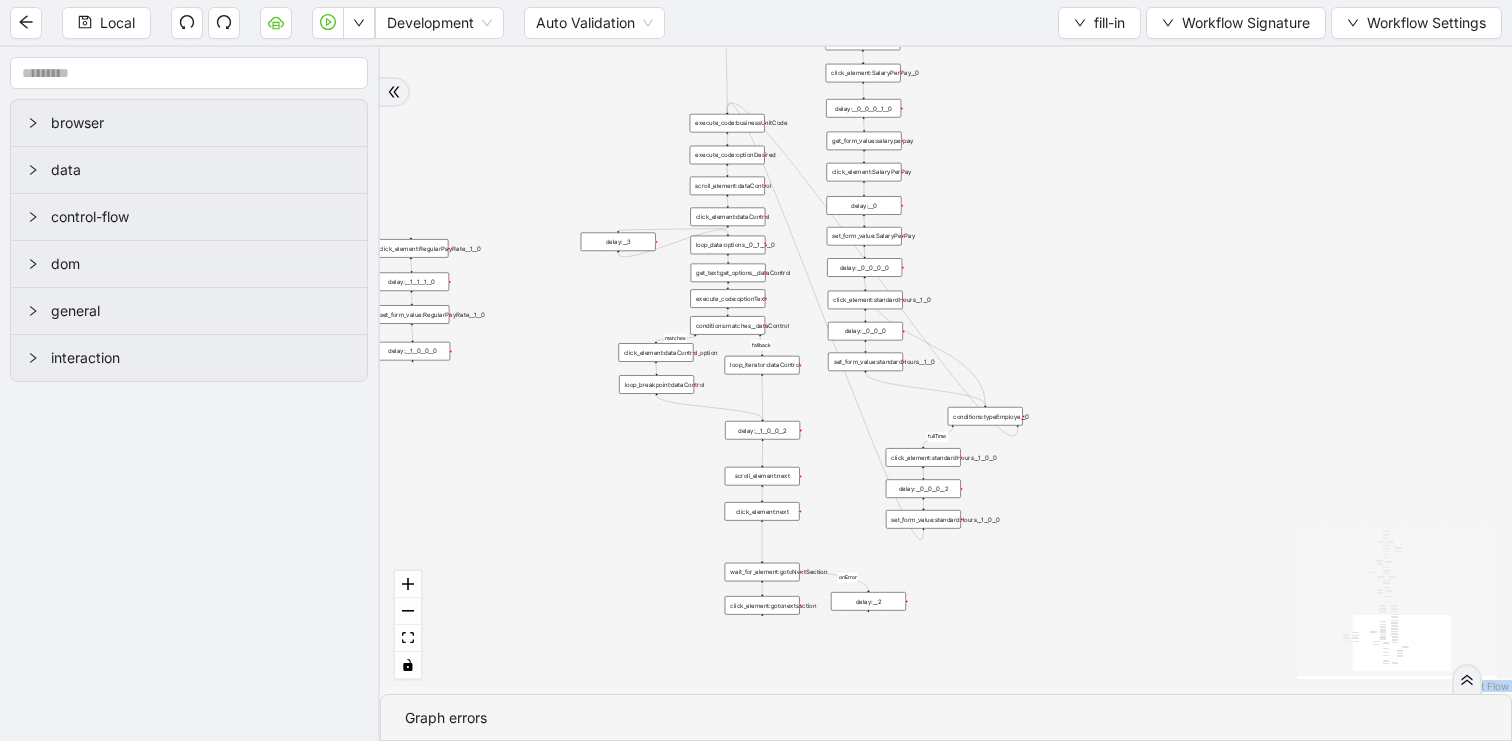 drag, startPoint x: 1032, startPoint y: 404, endPoint x: 1032, endPoint y: 288, distance: 116 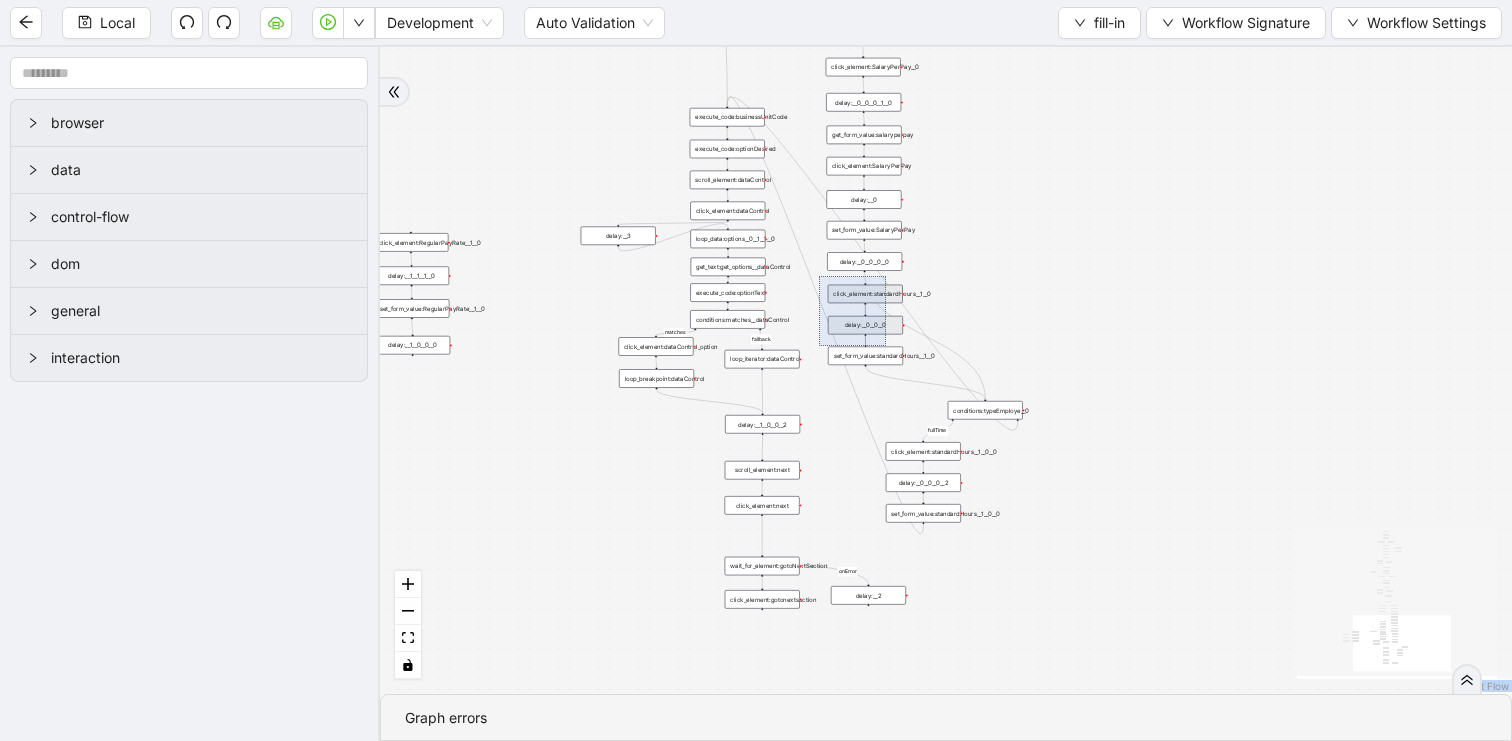drag, startPoint x: 819, startPoint y: 276, endPoint x: 899, endPoint y: 372, distance: 124.964 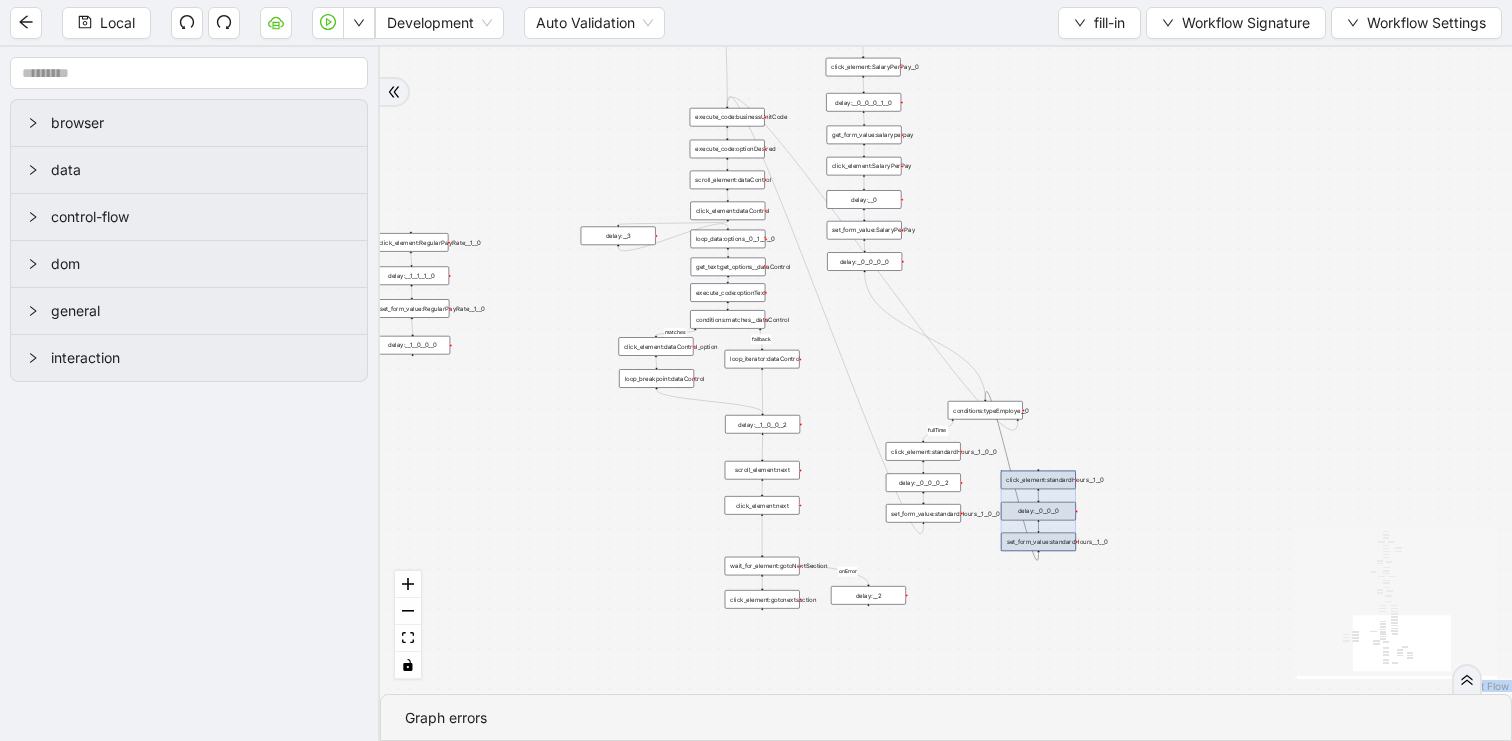 drag, startPoint x: 888, startPoint y: 336, endPoint x: 1061, endPoint y: 522, distance: 254.01772 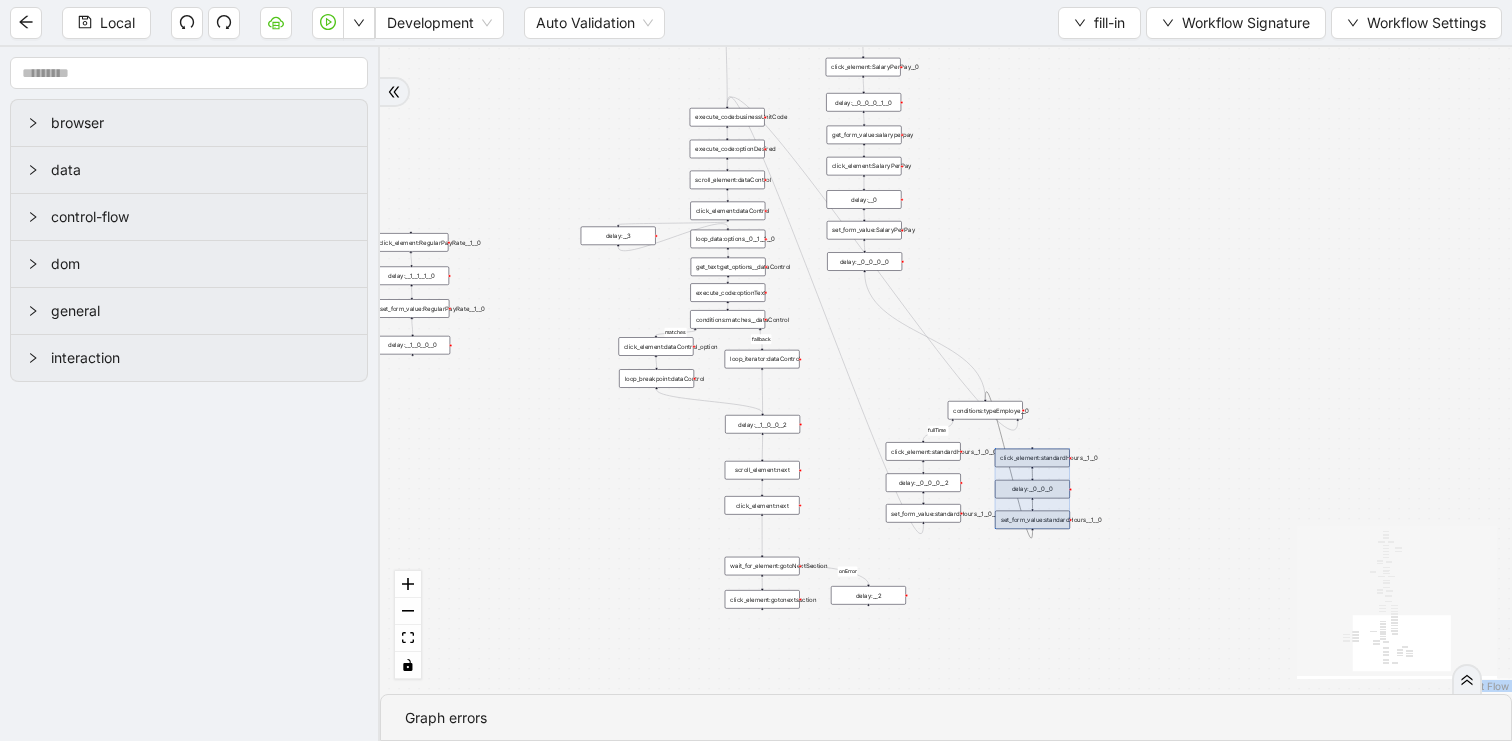 drag, startPoint x: 1056, startPoint y: 512, endPoint x: 1051, endPoint y: 490, distance: 22.561028 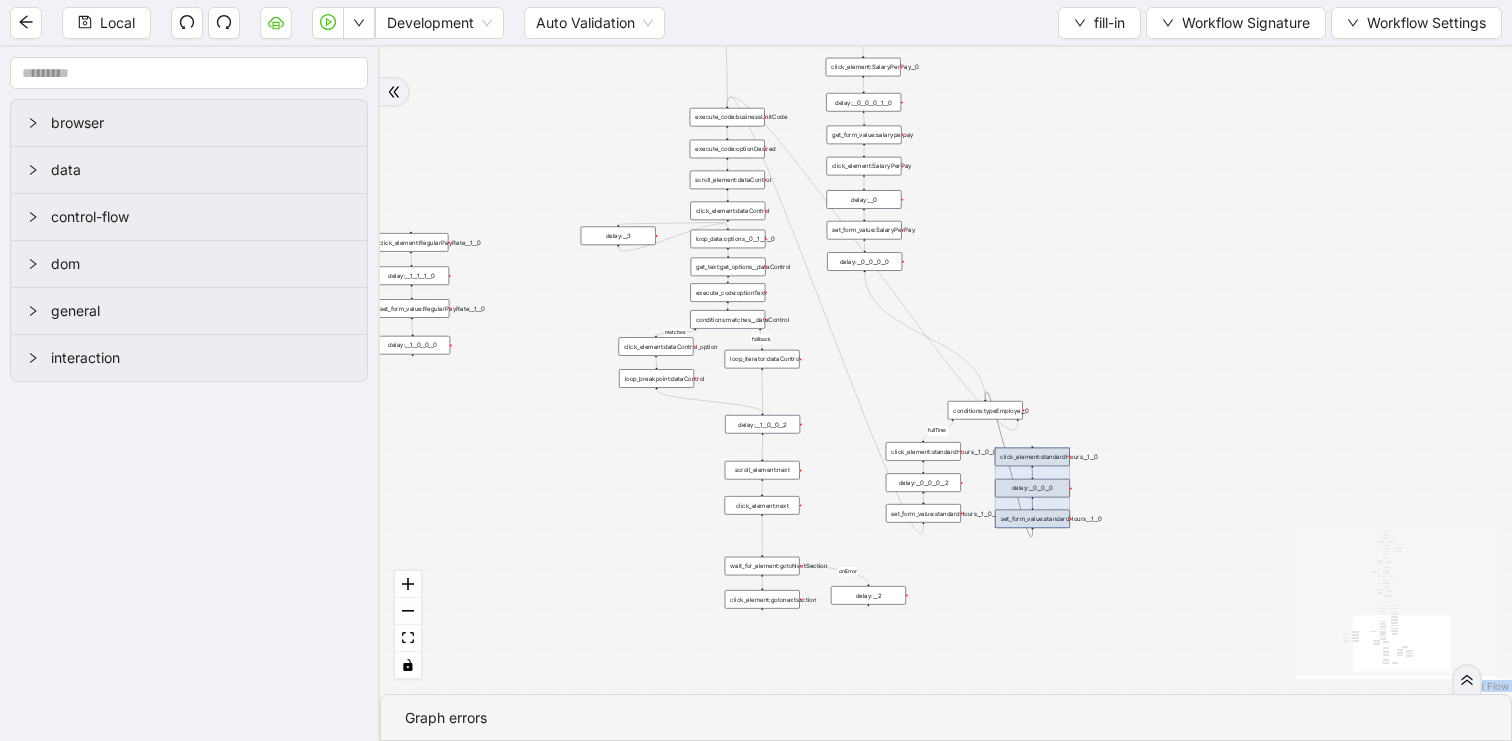 click on "fallback matches fallback matches Salary fallback fallback matches nonExempt Exempt fallback NonExempt Exempt fallback fullTime fallback onError trigger get_text:get_options__0__0__0__0__0 conditions:matches__0__0__0__0__0 click_element:click_option__0__0__0__0__0 loop_iterator:options__0__0__0__0__0 loop_breakpoint:__0__0__0__0__0 loop_data:options__0__1__0__0 execute_code:payfreq__0__0 click_element:payfreq__0__0 click_element:standardHours__1__0 set_form_value:standardHours__1__0 delay:__0__0__0 delay:__1__0__1__0 click_element:compType__0 conditions:matches__0__0__0__1 click_element:click_option__0__0__0__1 loop_iterator:options__0__0__0__1 loop_breakpoint:__0__0__0__1 loop_data:options__0__1__1 delay:__1__0__0 execute_code:optionDesired__0__0__0 execute_code:optionDesired__1__1 conditions:compType click_element:next click_element:gotonextsection click_element:RegularPayRate__1__0 set_form_value:RegularPayRate__1__0 delay:__1__1__1__0 delay:__1__0__0__0 wait_for_element:gotoNextSection delay:__2 delay:" at bounding box center (946, 370) 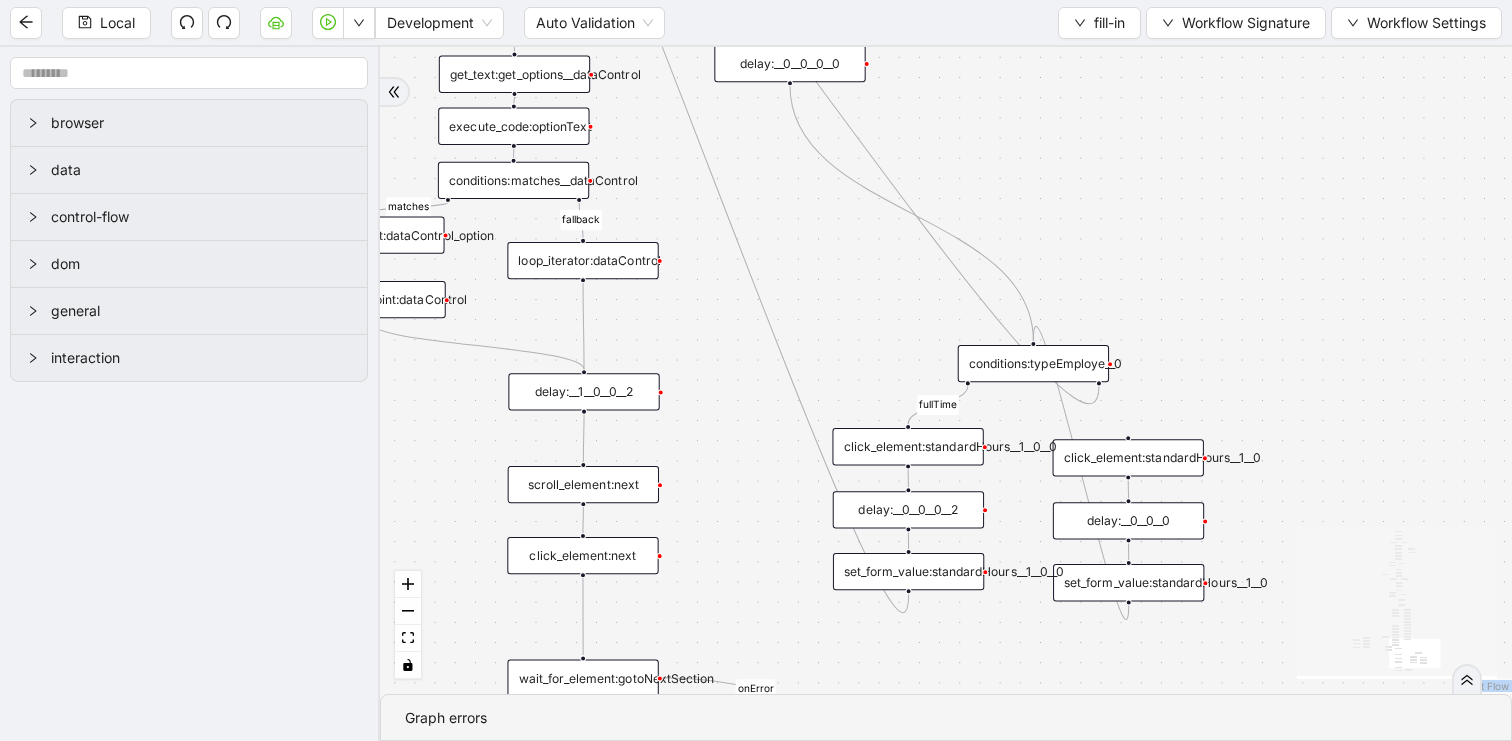 click on "fallback matches fallback matches Salary fallback fallback matches nonExempt Exempt fallback NonExempt Exempt fallback fullTime fallback onError trigger get_text:get_options__0__0__0__0__0 conditions:matches__0__0__0__0__0 click_element:click_option__0__0__0__0__0 loop_iterator:options__0__0__0__0__0 loop_breakpoint:__0__0__0__0__0 loop_data:options__0__1__0__0 execute_code:payfreq__0__0 click_element:payfreq__0__0 click_element:standardHours__1__0 set_form_value:standardHours__1__0 delay:__0__0__0 delay:__1__0__1__0 click_element:compType__0 conditions:matches__0__0__0__1 click_element:click_option__0__0__0__1 loop_iterator:options__0__0__0__1 loop_breakpoint:__0__0__0__1 loop_data:options__0__1__1 delay:__1__0__0 execute_code:optionDesired__0__0__0 execute_code:optionDesired__1__1 conditions:compType click_element:next click_element:gotonextsection click_element:RegularPayRate__1__0 set_form_value:RegularPayRate__1__0 delay:__1__1__1__0 delay:__1__0__0__0 wait_for_element:gotoNextSection delay:__2 delay:" at bounding box center (946, 370) 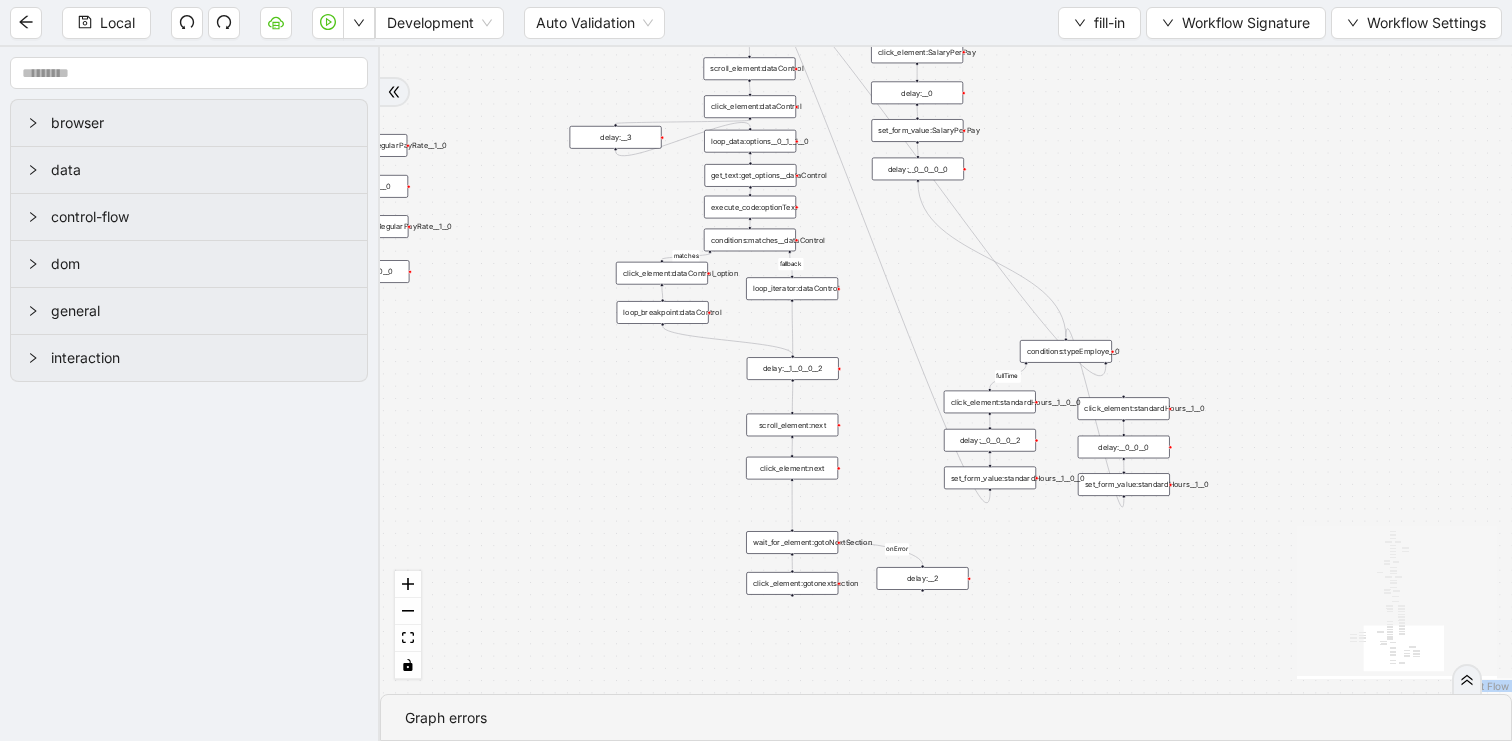 drag, startPoint x: 1147, startPoint y: 215, endPoint x: 1124, endPoint y: 278, distance: 67.06713 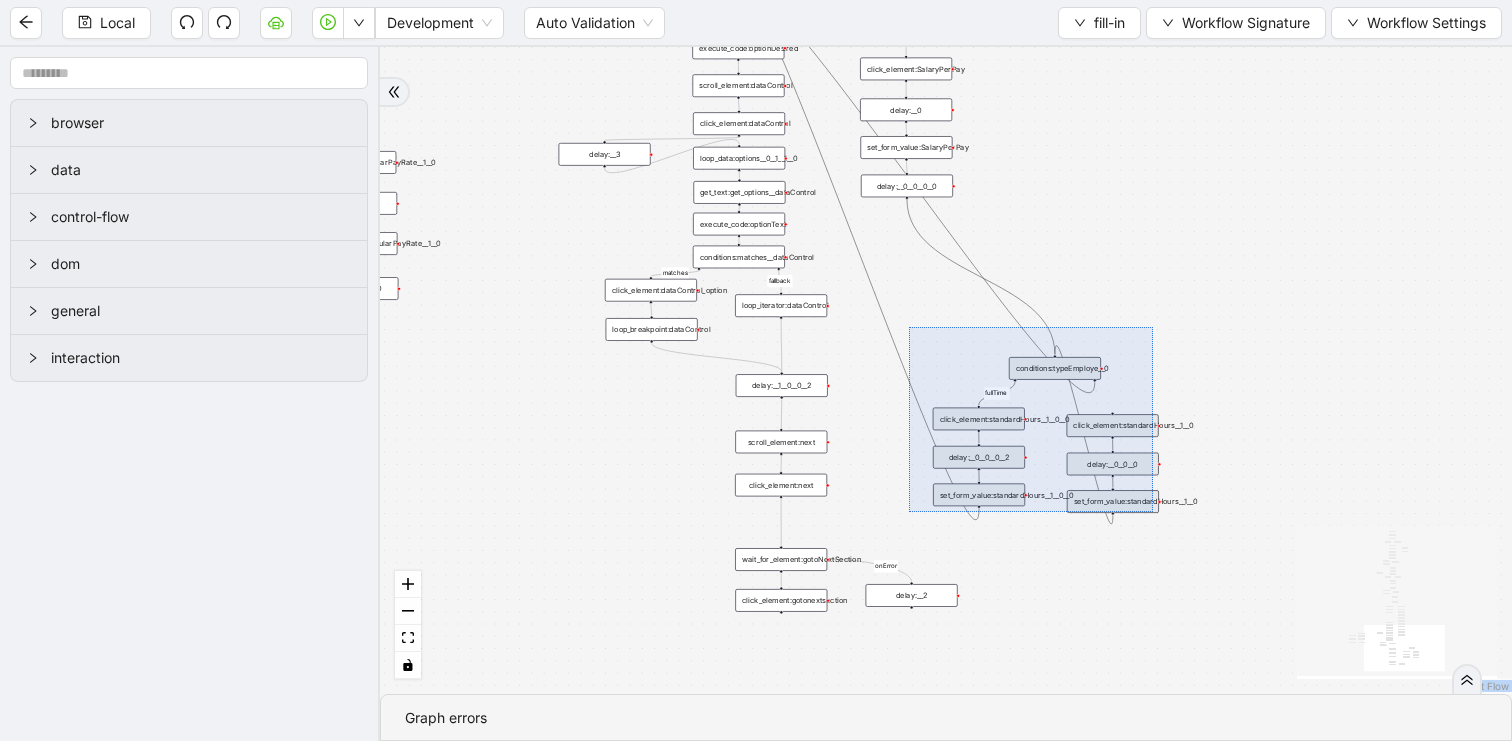 drag, startPoint x: 909, startPoint y: 327, endPoint x: 1160, endPoint y: 524, distance: 319.07678 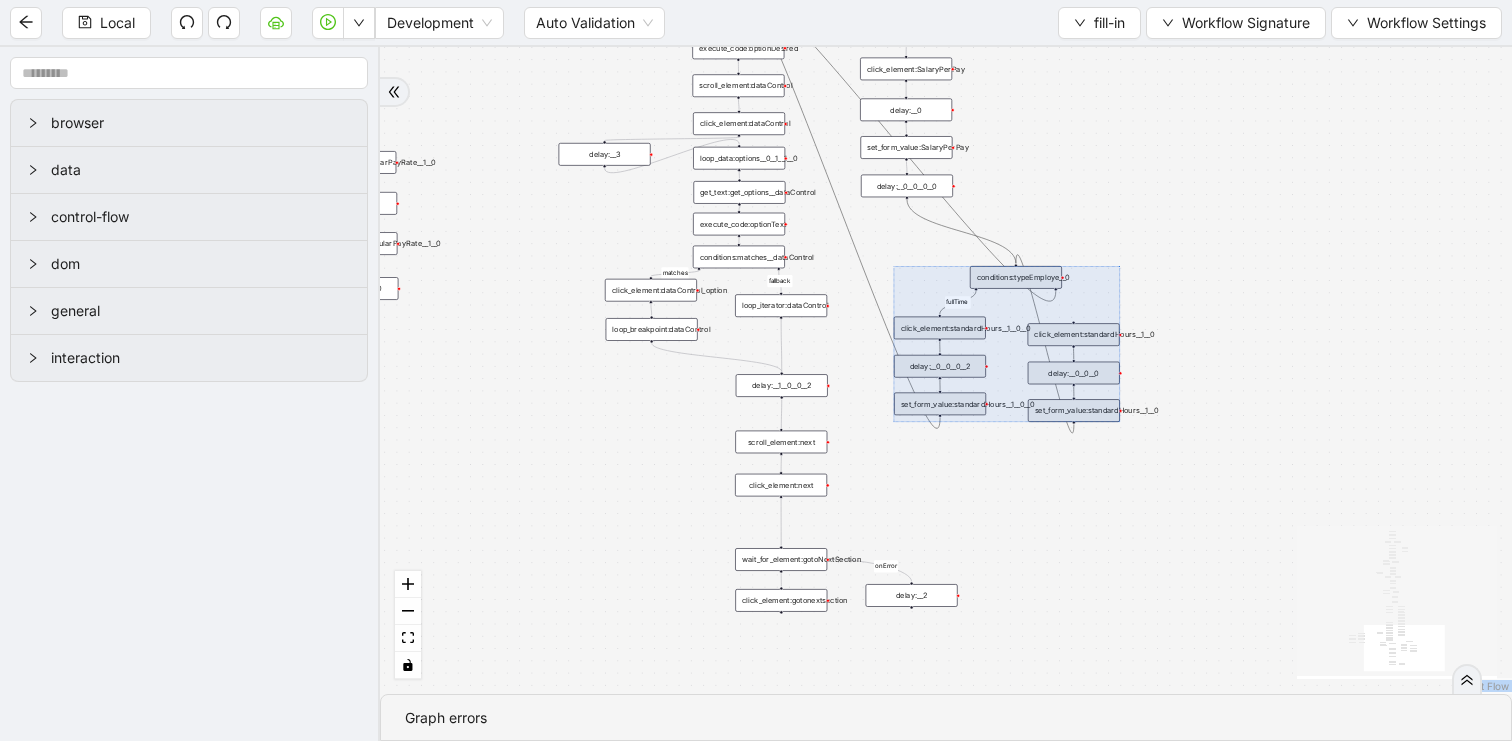 drag, startPoint x: 1100, startPoint y: 456, endPoint x: 1061, endPoint y: 350, distance: 112.94689 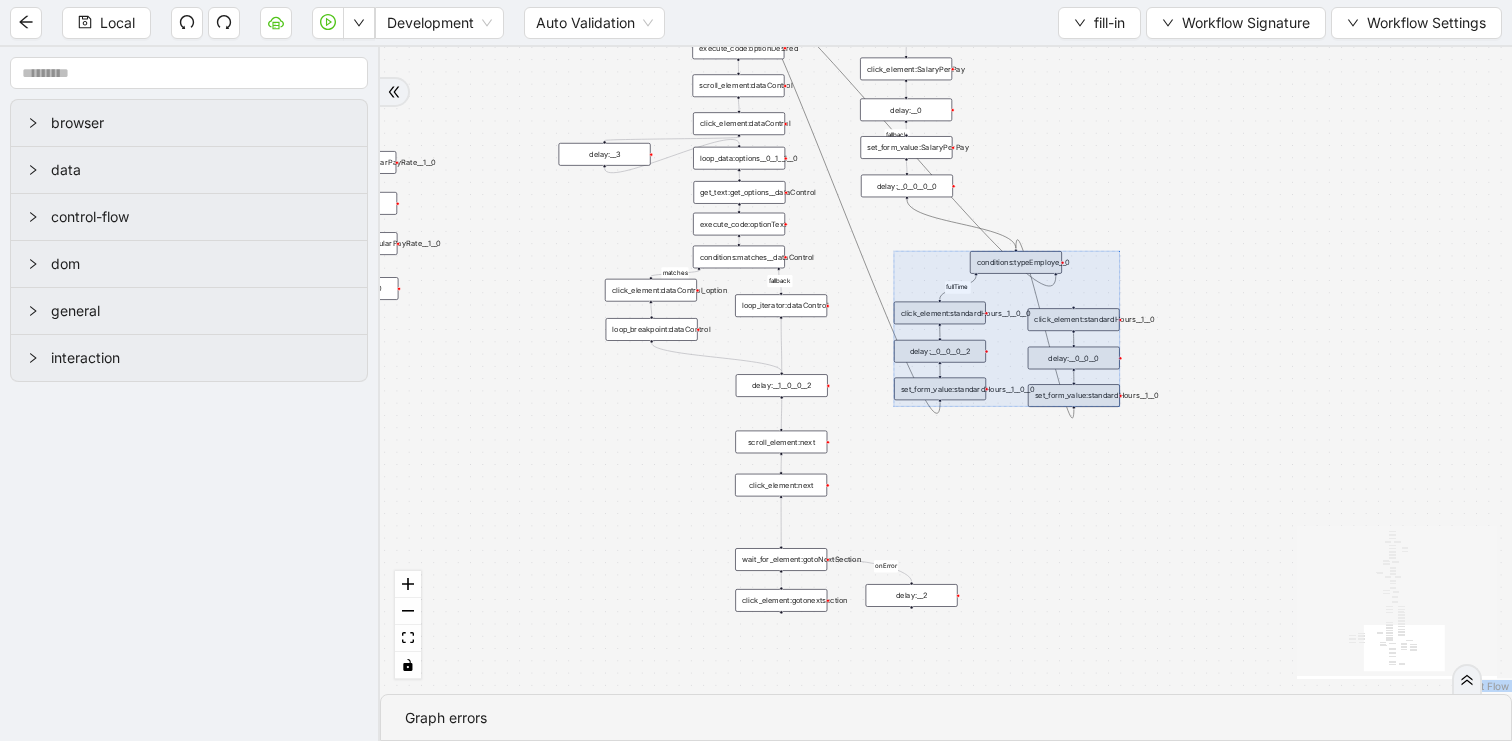 click on "fallback matches fallback matches Salary fallback fallback matches nonExempt Exempt fallback NonExempt Exempt fallback fullTime fallback onError trigger get_text:get_options__0__0__0__0__0 conditions:matches__0__0__0__0__0 click_element:click_option__0__0__0__0__0 loop_iterator:options__0__0__0__0__0 loop_breakpoint:__0__0__0__0__0 loop_data:options__0__1__0__0 execute_code:payfreq__0__0 click_element:payfreq__0__0 click_element:standardHours__1__0 set_form_value:standardHours__1__0 delay:__0__0__0 delay:__1__0__1__0 click_element:compType__0 conditions:matches__0__0__0__1 click_element:click_option__0__0__0__1 loop_iterator:options__0__0__0__1 loop_breakpoint:__0__0__0__1 loop_data:options__0__1__1 delay:__1__0__0 execute_code:optionDesired__0__0__0 execute_code:optionDesired__1__1 conditions:compType click_element:next click_element:gotonextsection click_element:RegularPayRate__1__0 set_form_value:RegularPayRate__1__0 delay:__1__1__1__0 delay:__1__0__0__0 wait_for_element:gotoNextSection delay:__2 delay:" at bounding box center (946, 370) 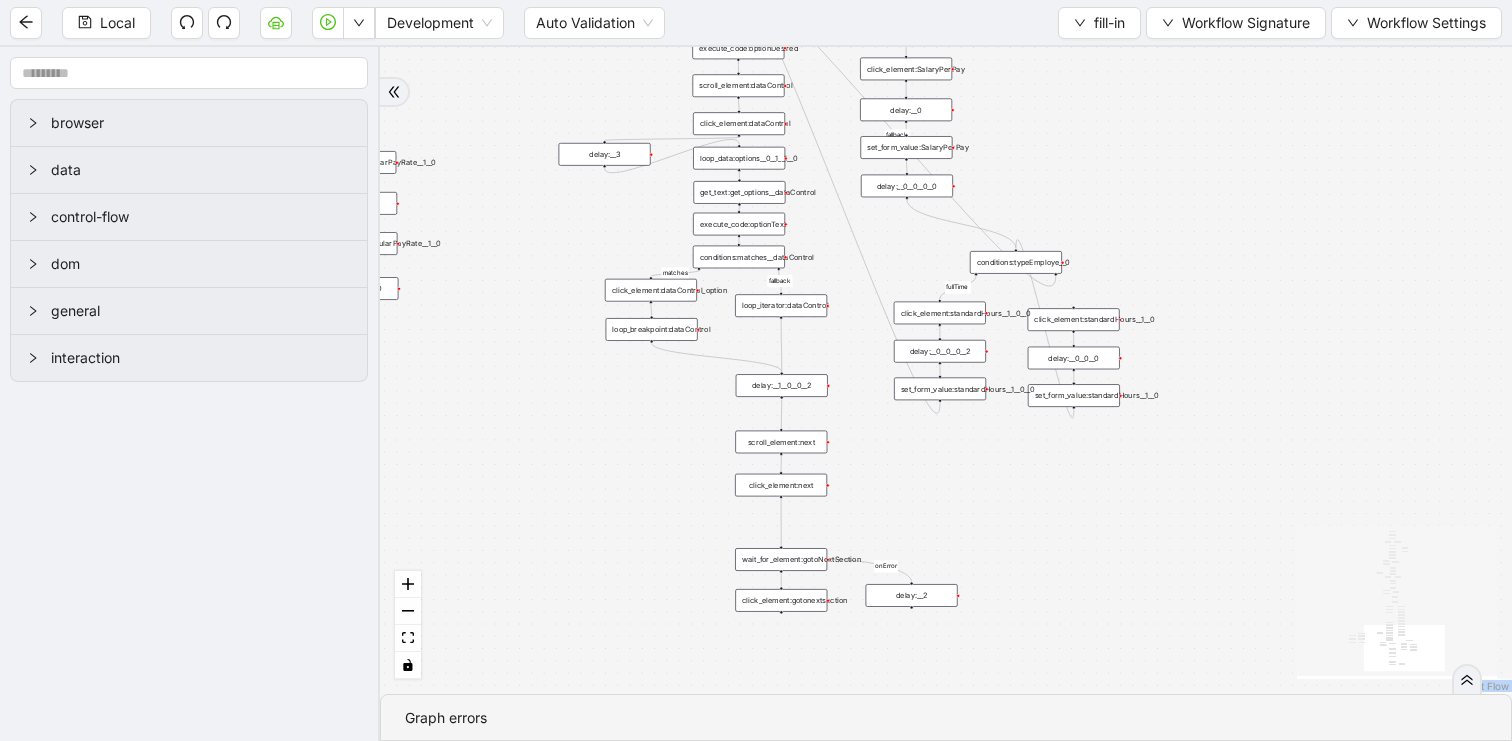 click on "conditions:typeEmploye__0" at bounding box center [1016, 262] 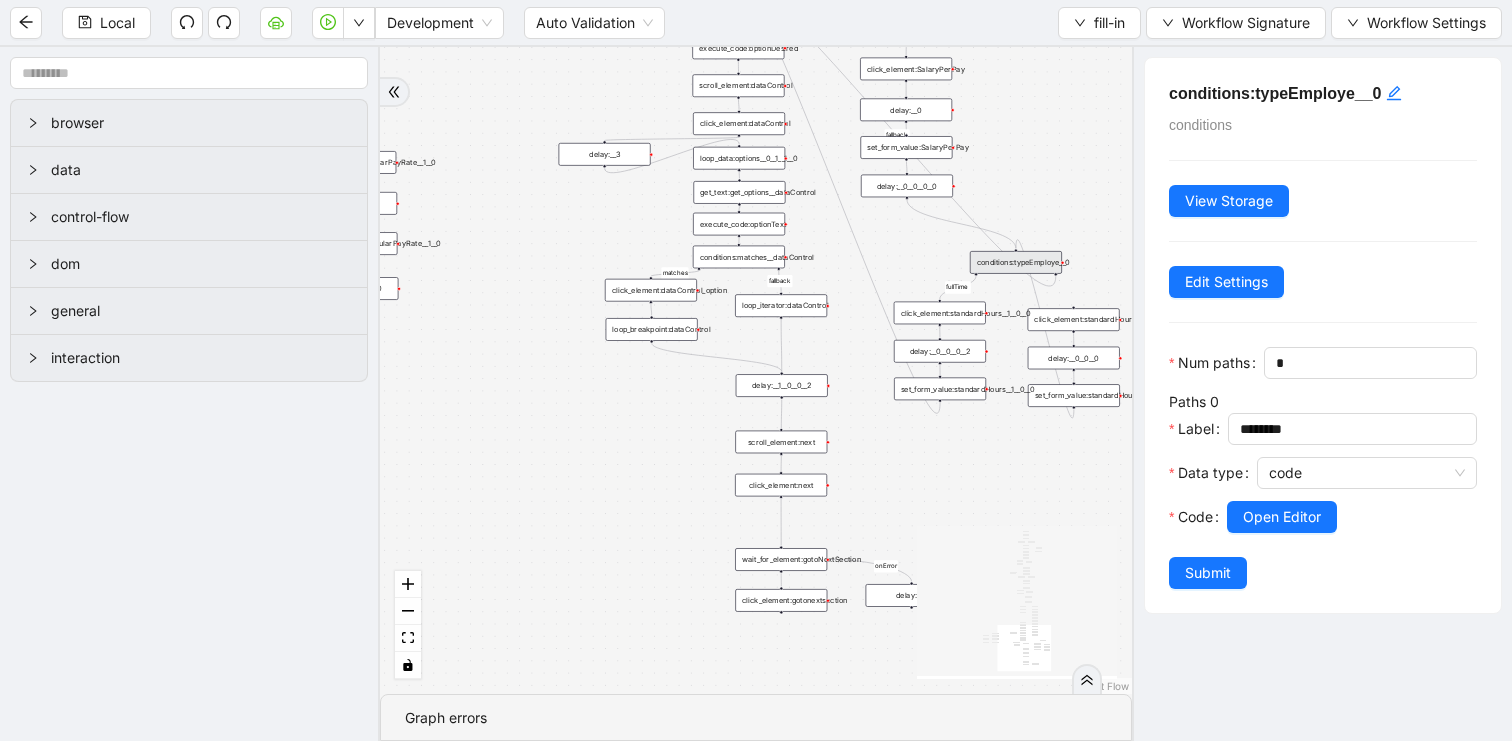 click on "Num paths * Paths 0 Label ******** Data type code Code Open Editor Submit" at bounding box center [1323, 468] 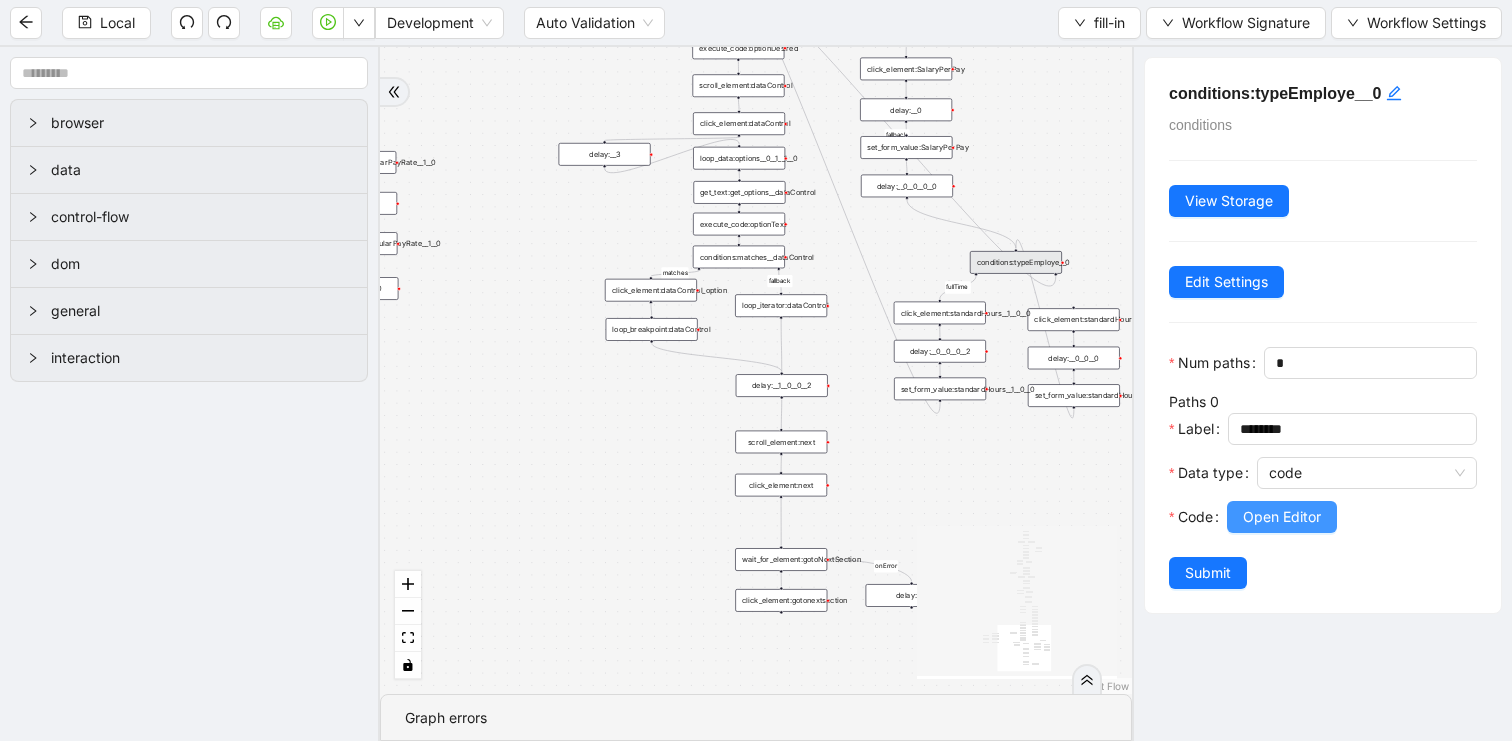 click on "Open Editor" at bounding box center (1282, 517) 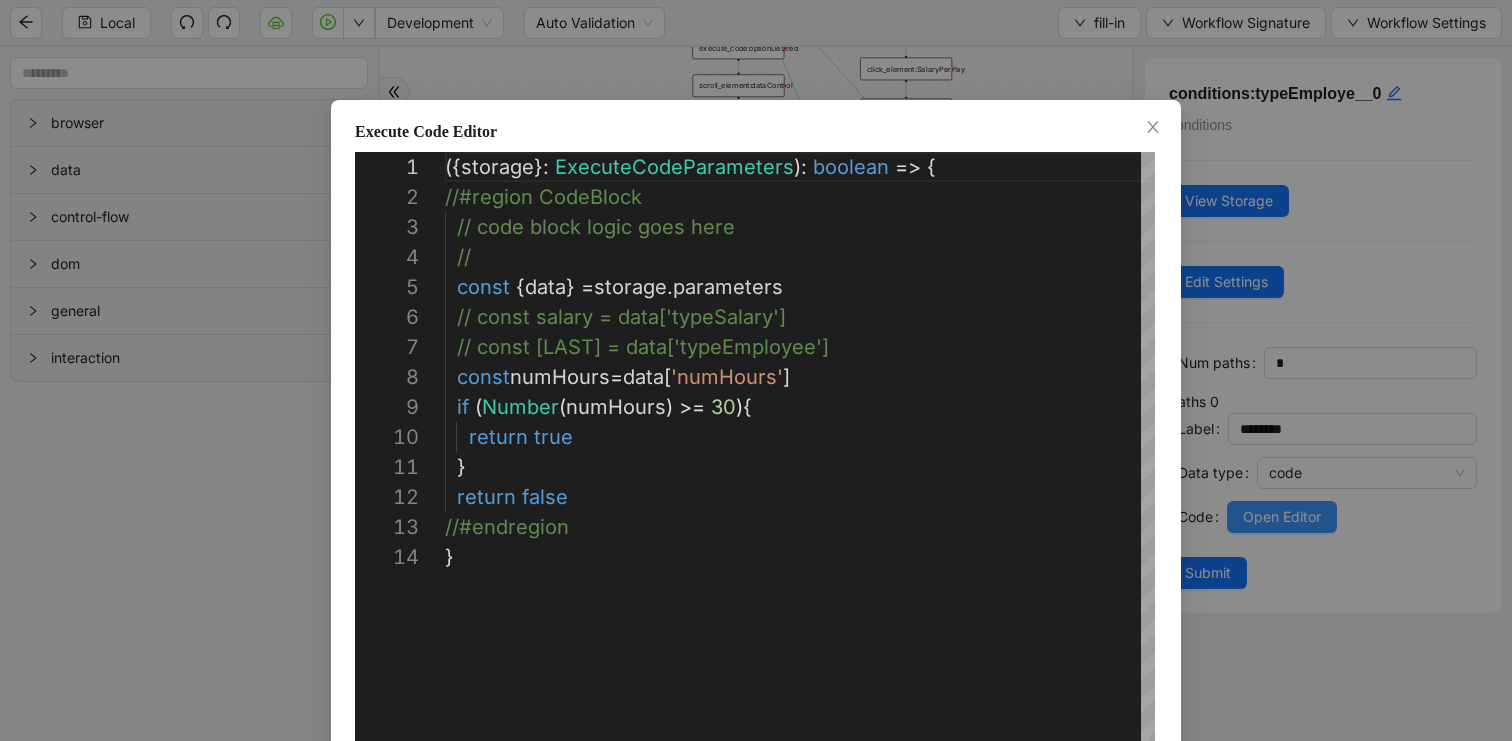 scroll, scrollTop: 300, scrollLeft: 0, axis: vertical 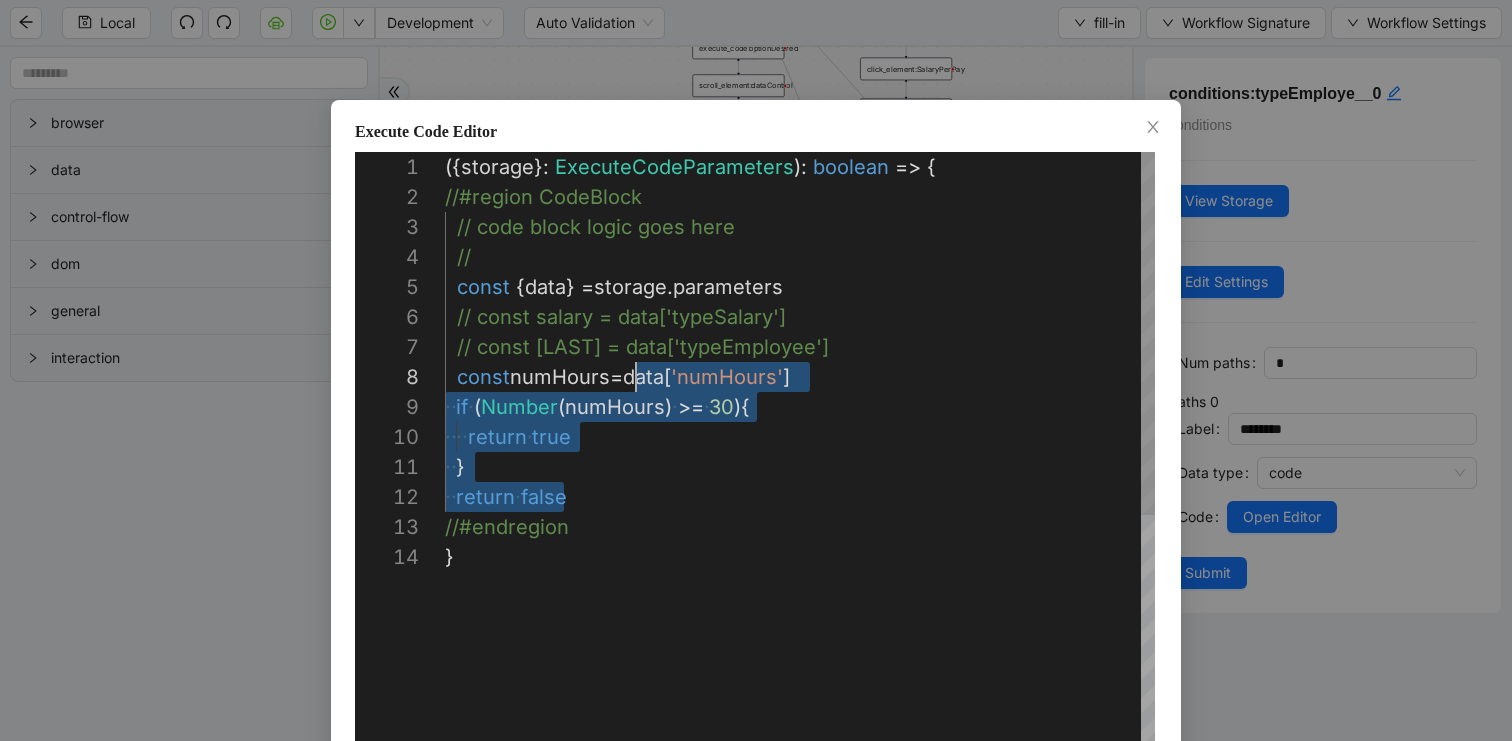 drag, startPoint x: 636, startPoint y: 484, endPoint x: 636, endPoint y: 383, distance: 101 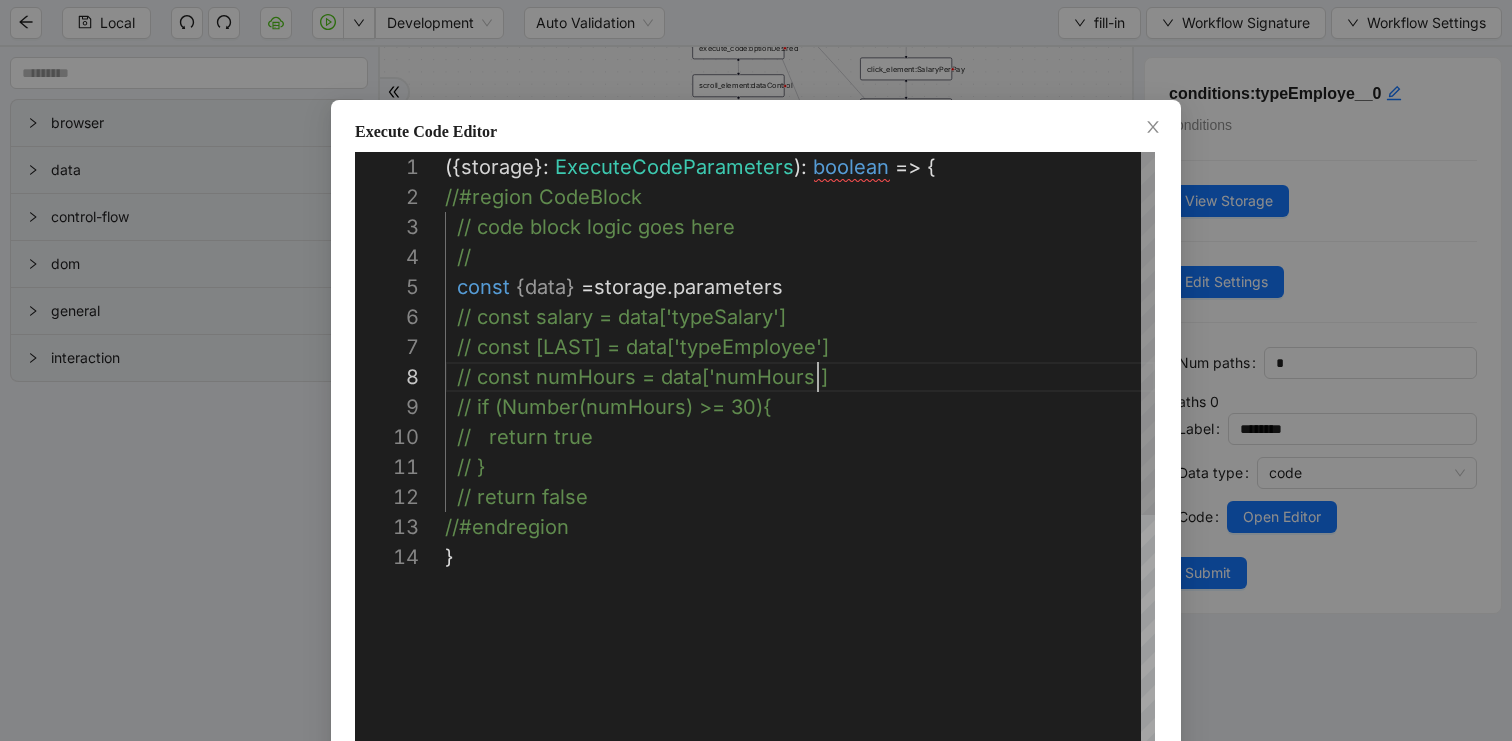 click on "({  storage  }:   ExecuteCodeParameters ):   boolean   =>   { //#region CodeBlock    // code block logic goes here    //    const   { data }   =  storage . parameters    // const salary = data['typeSalary']    // const employee = data['typeEmployee']    // const numHours = data['numHours']    // if (Number(numHours) >= 30){    //   return true    // }    // return false //#endregion }" at bounding box center (800, 647) 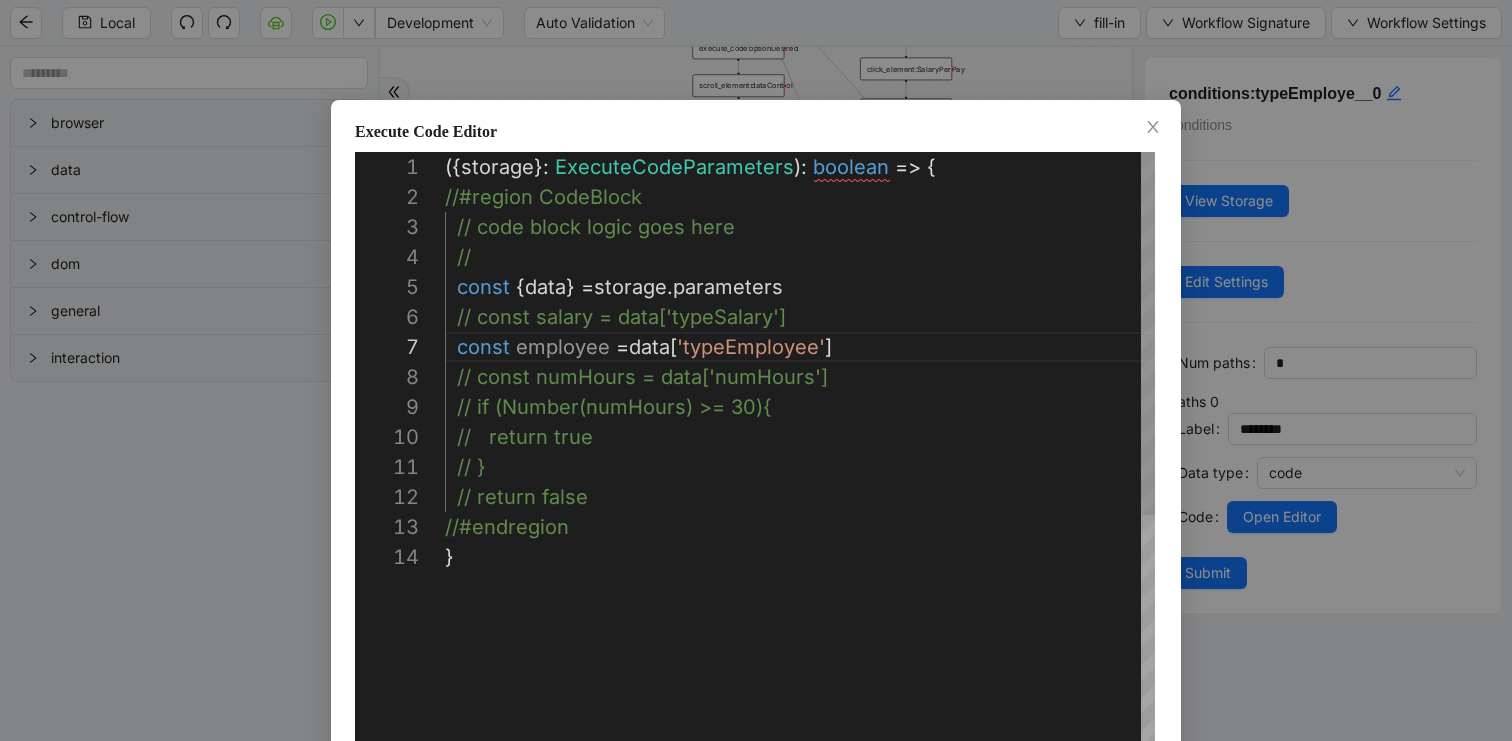 click on "({  storage  }:   ExecuteCodeParameters ):   boolean   =>   { //#region CodeBlock    // code block logic goes here    //    const   { data }   =  storage . parameters    // const salary = data['typeSalary']    const   employee   =  data [ 'typeEmployee' ]    // const numHours = data['numHours']    // if (Number(numHours) >= 30){    //   return true    // }    // return false //#endregion }" at bounding box center (800, 647) 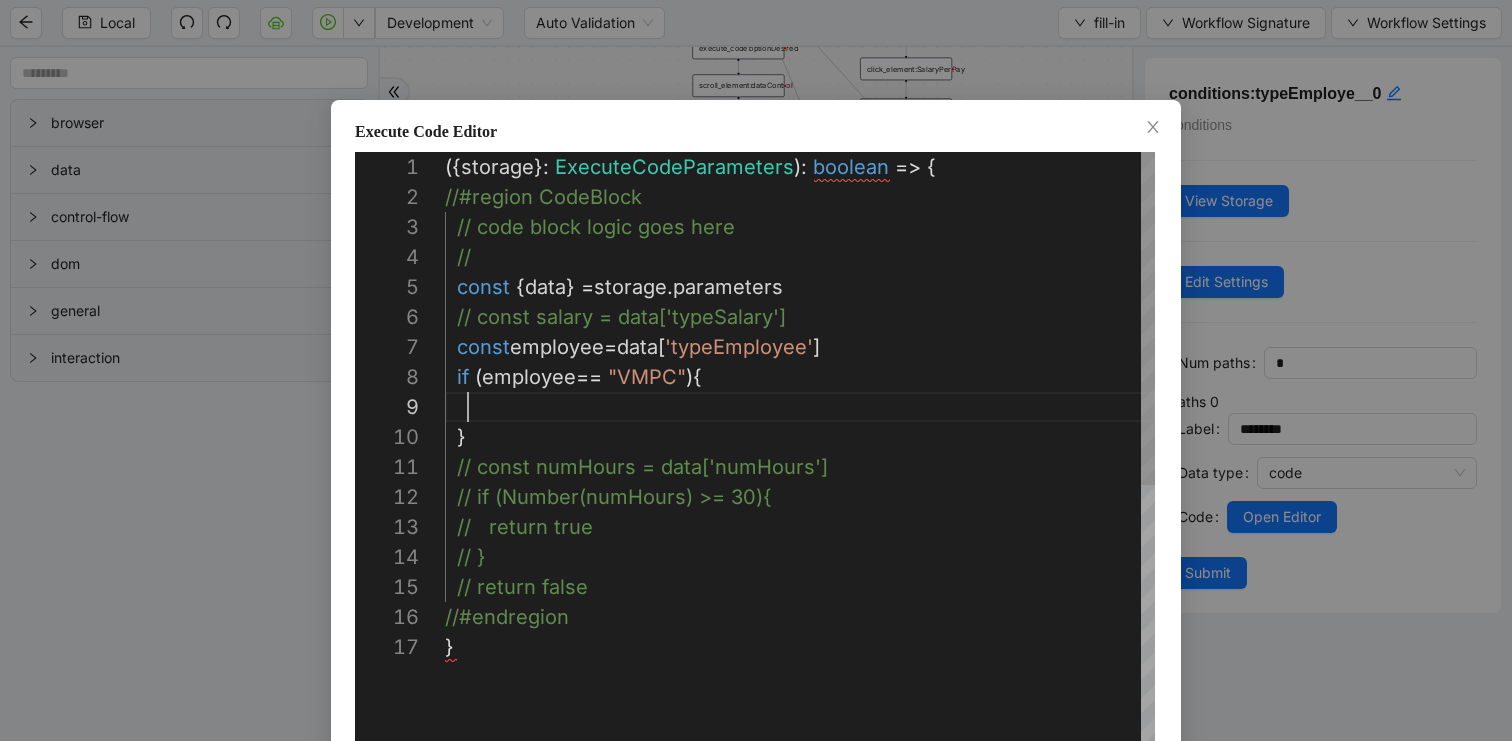 scroll, scrollTop: 240, scrollLeft: 23, axis: both 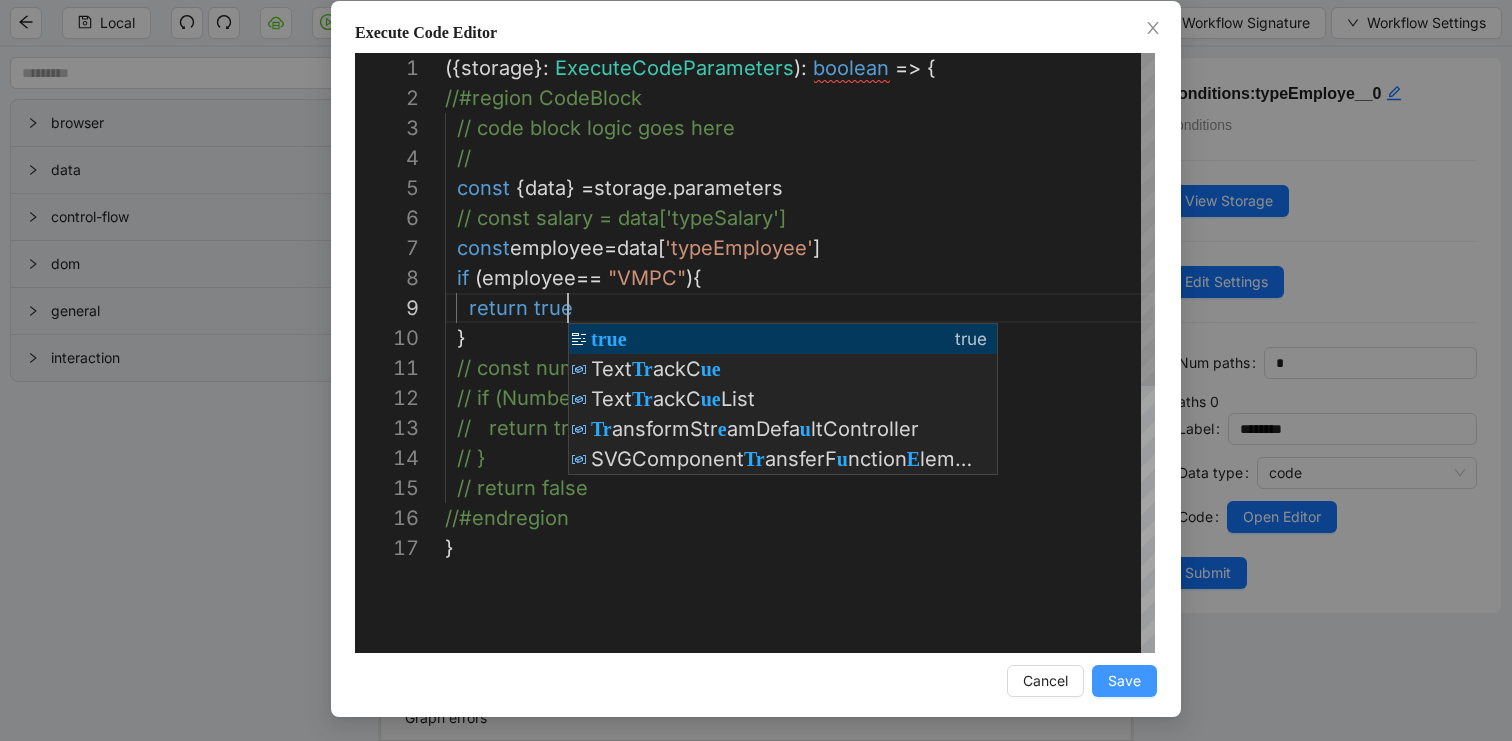 type on "**********" 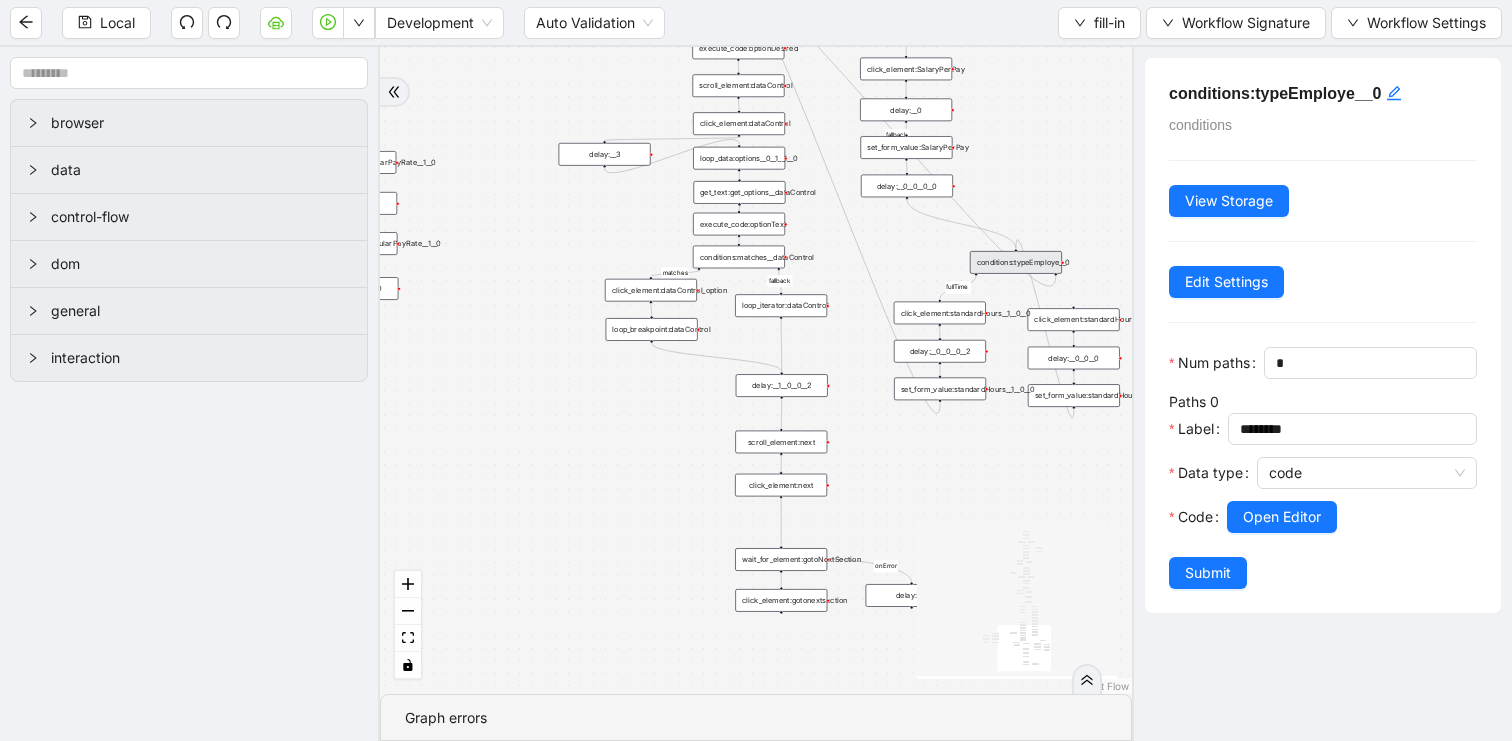 scroll, scrollTop: 0, scrollLeft: 0, axis: both 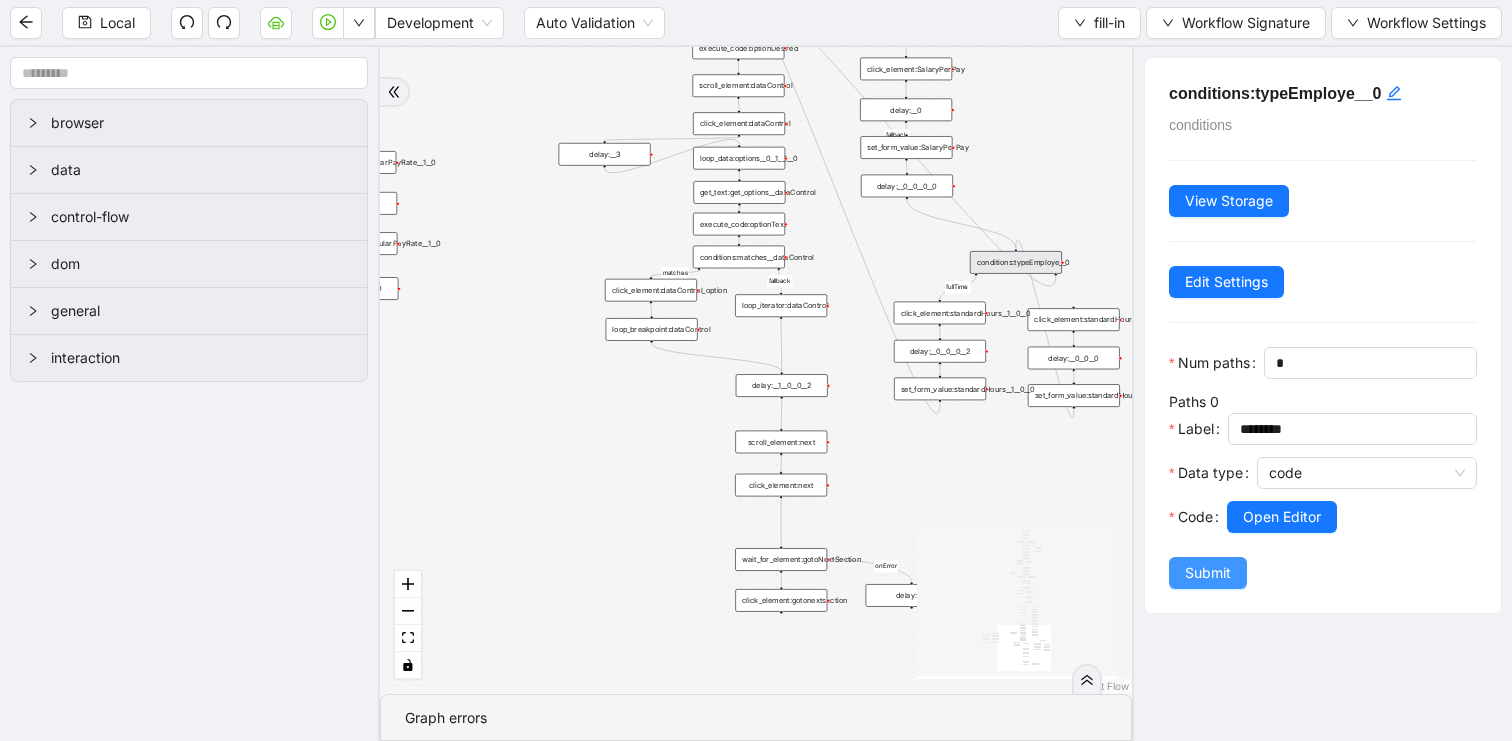 click on "Submit" at bounding box center (1208, 573) 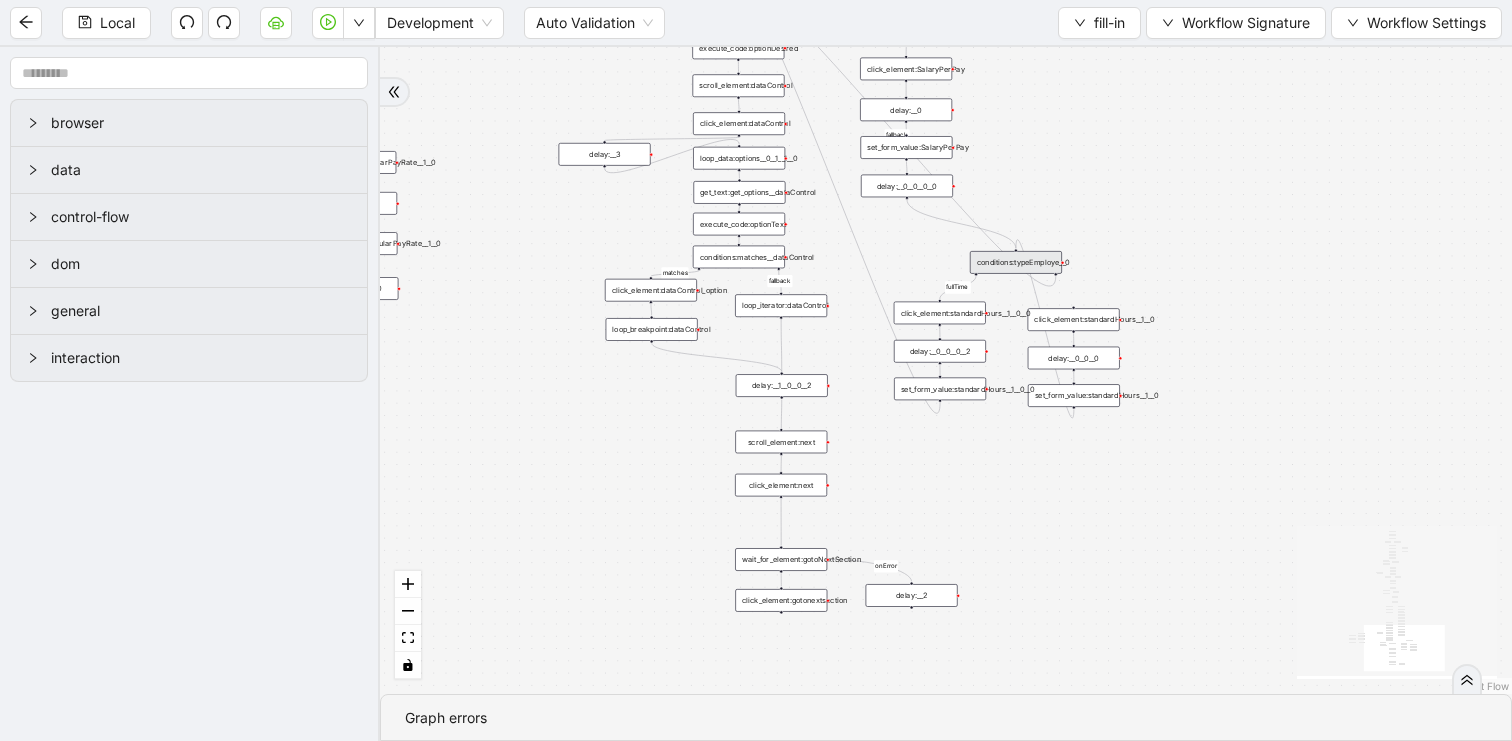 click on "conditions:typeEmploye__0" at bounding box center (1016, 262) 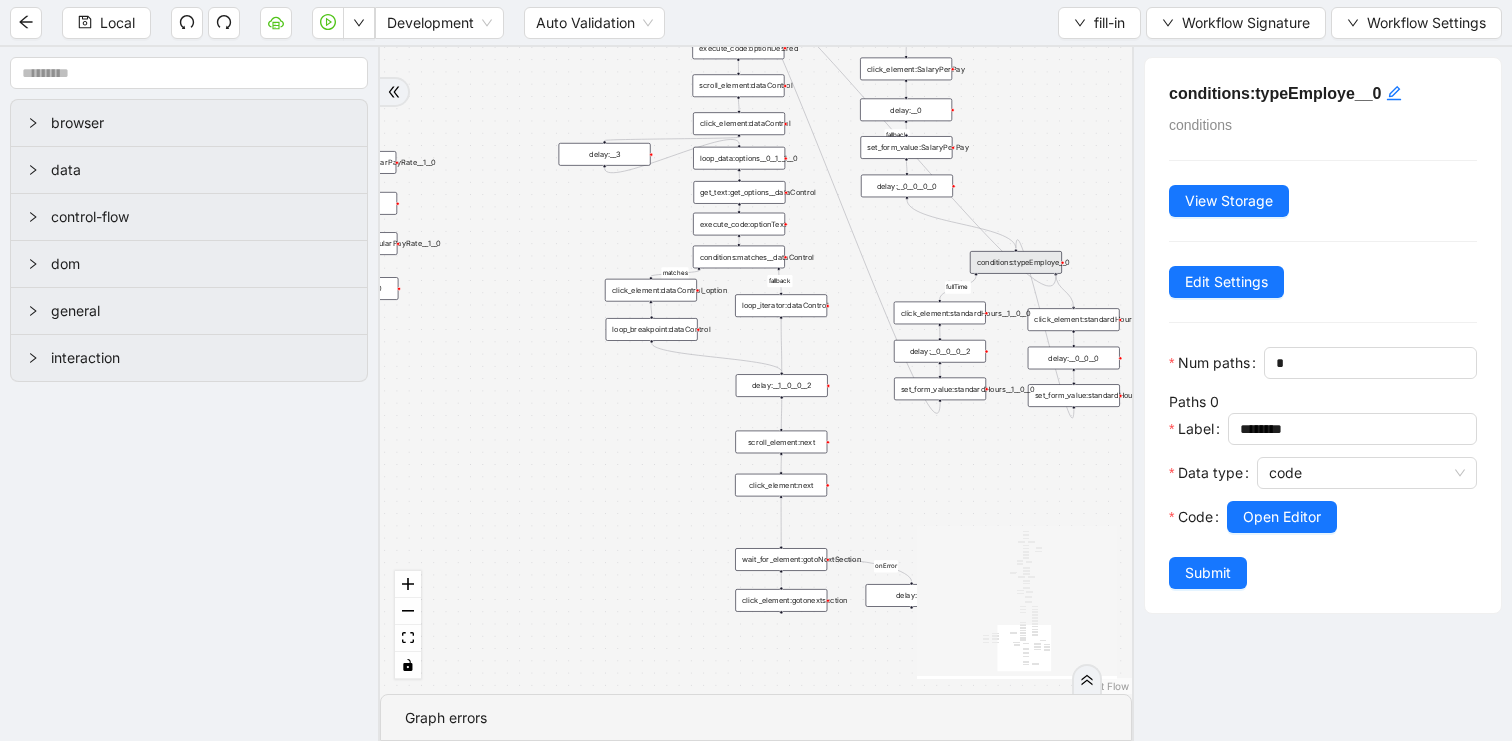 drag, startPoint x: 1055, startPoint y: 273, endPoint x: 1075, endPoint y: 307, distance: 39.446167 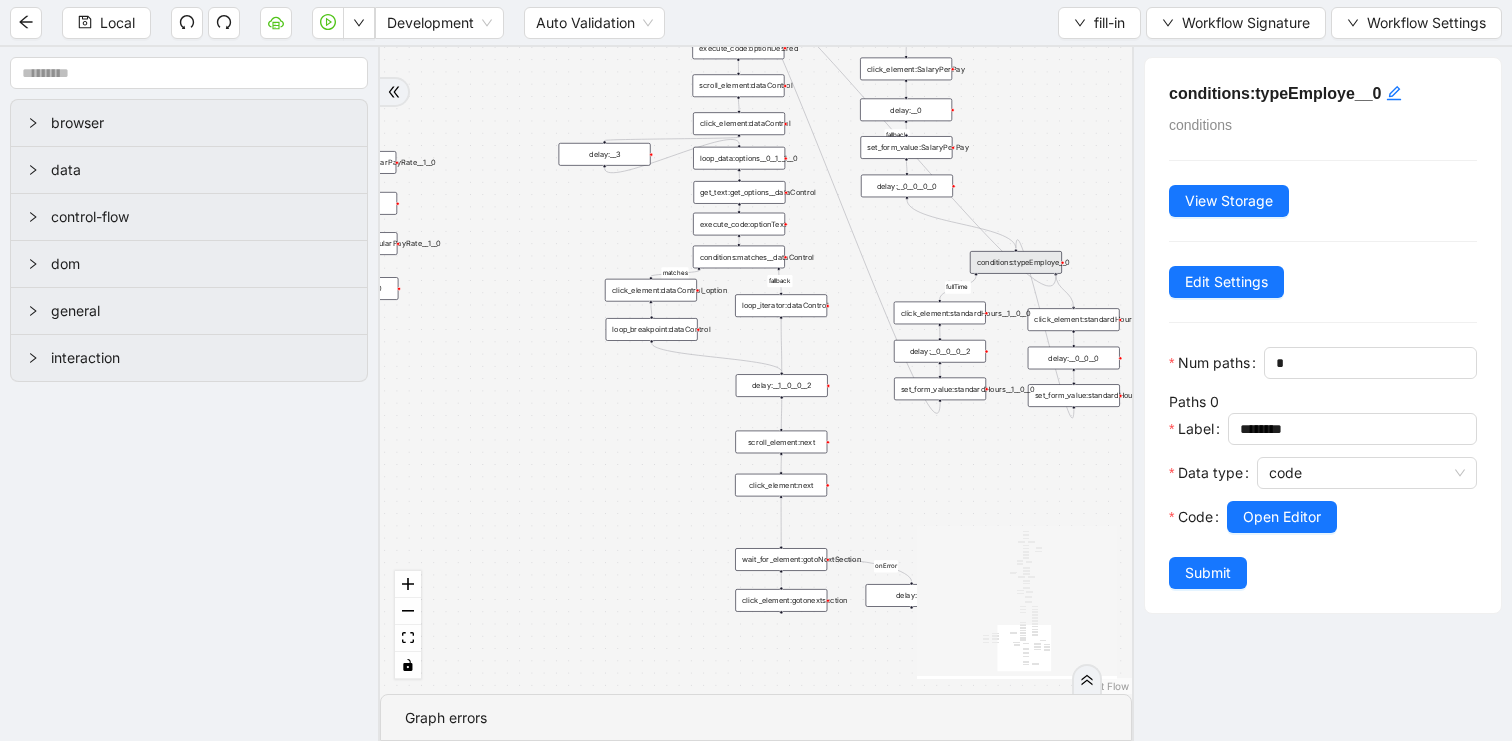 click on "trigger get_text:get_options__0__0__0__0__0 conditions:matches__0__0__0__0__0 click_element:click_option__0__0__0__0__0 loop_iterator:options__0__0__0__0__0 loop_breakpoint:__0__0__0__0__0 loop_data:options__0__1__0__0 execute_code:payfreq__0__0 click_element:payfreq__0__0 click_element:standardHours__1__0 set_form_value:standardHours__1__0 delay:__0__0__0 delay:__1__0__1__0 click_element:compType__0 conditions:matches__0__0__0__1 click_element:click_option__0__0__0__1 loop_iterator:options__0__0__0__1 loop_breakpoint:__0__0__0__1 loop_data:options__0__1__1 delay:__1__0__0 execute_code:optionDesired__0__0__0 execute_code:optionDesired__1__1 conditions:compType click_element:next click_element:gotonextsection click_element:RegularPayRate__1__0 set_form_value:RegularPayRate__1__0 delay:__1__1__1__0 delay:__1__0__0__0 wait_for_element:gotoNextSection delay:__2 click_element:RegularPayRate__1__0__0 set_form_value:RegularPayRate__1__0__0 delay:__1__0__0__1 click_element:clickDataControl scroll_element:dataControl" at bounding box center [909, -1104] 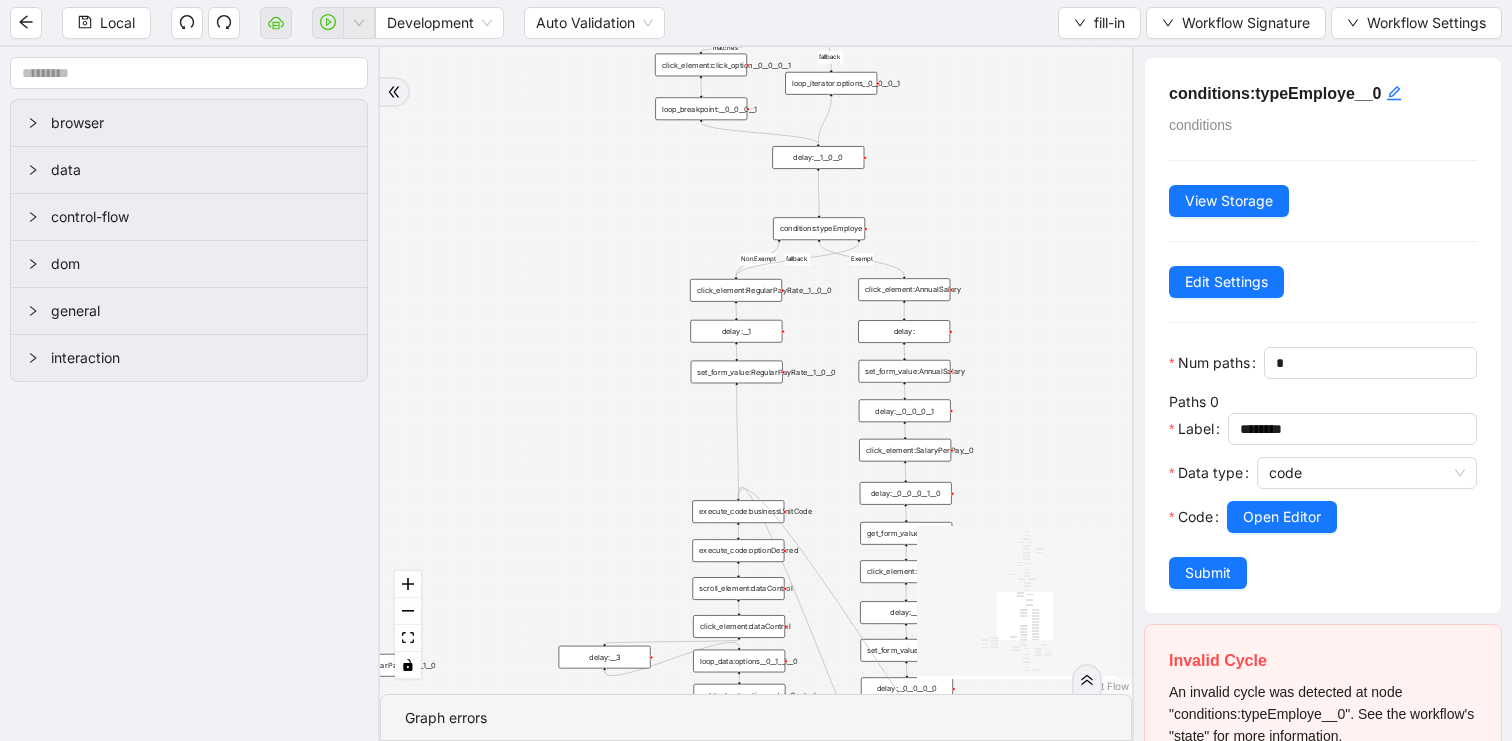 drag, startPoint x: 1072, startPoint y: 406, endPoint x: 742, endPoint y: 503, distance: 343.96075 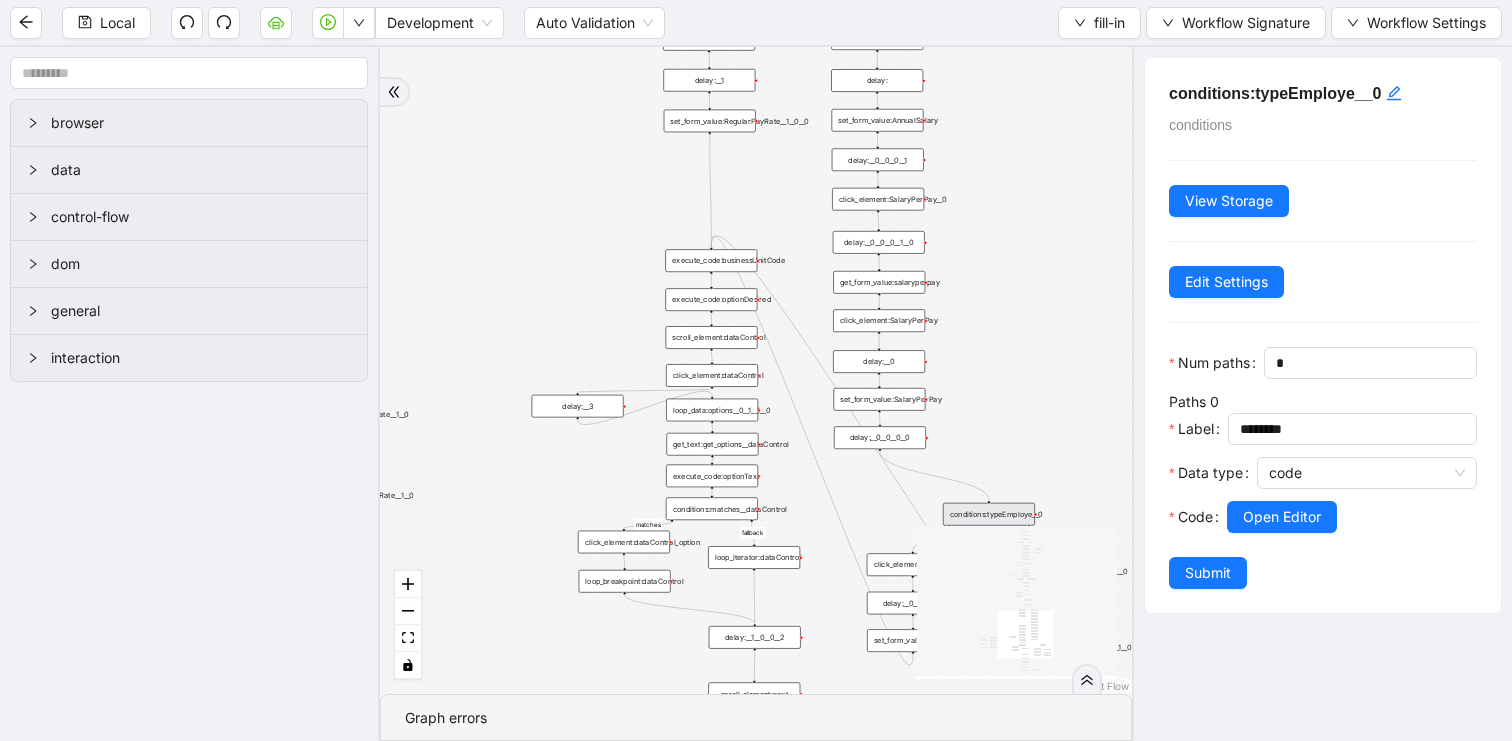 drag, startPoint x: 1080, startPoint y: 396, endPoint x: 1053, endPoint y: 144, distance: 253.4423 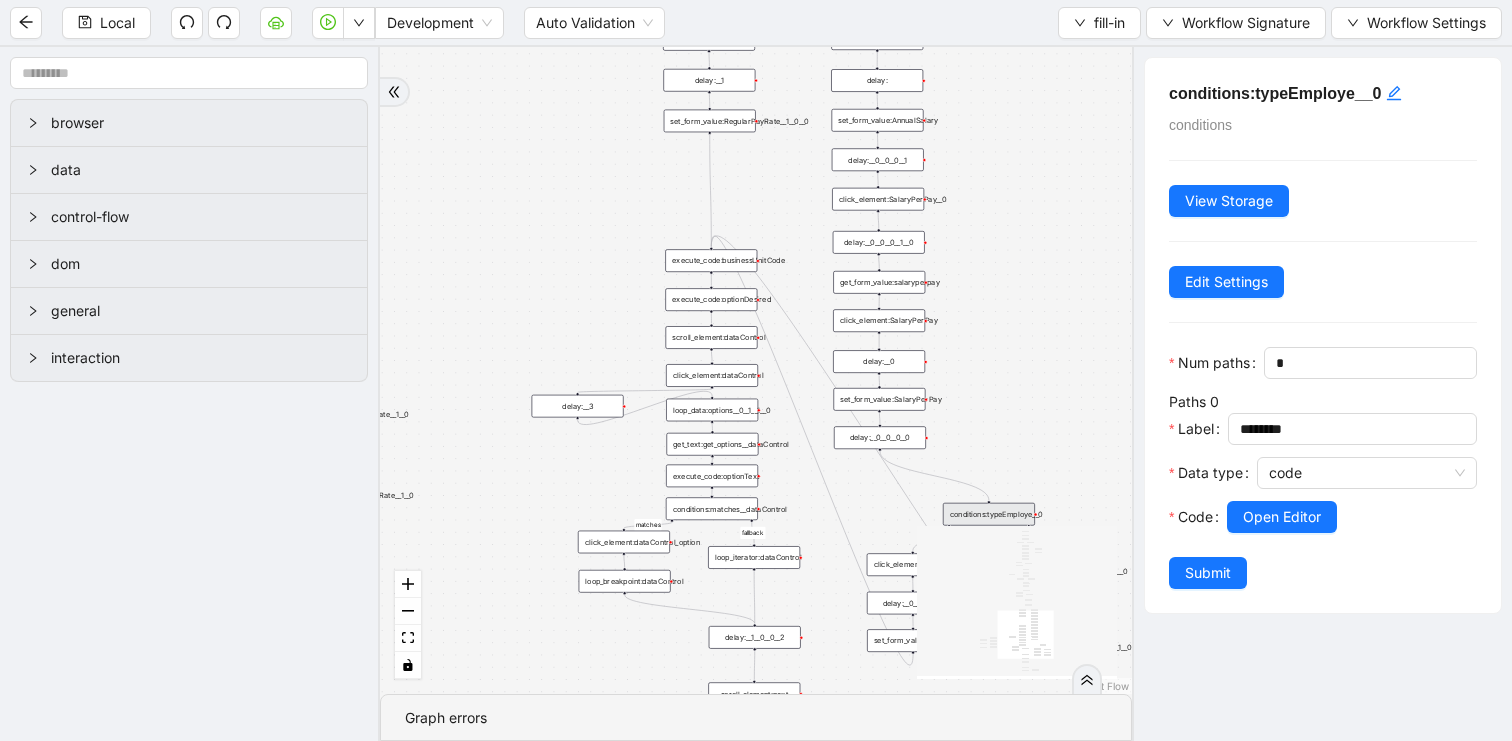 click on "fallback matches fallback matches Salary fallback fallback matches nonExempt Exempt fallback NonExempt Exempt fallback fullTime onError fallback trigger get_text:get_options__0__0__0__0__0 conditions:matches__0__0__0__0__0 click_element:click_option__0__0__0__0__0 loop_iterator:options__0__0__0__0__0 loop_breakpoint:__0__0__0__0__0 loop_data:options__0__1__0__0 execute_code:payfreq__0__0 click_element:payfreq__0__0 click_element:standardHours__1__0 set_form_value:standardHours__1__0 delay:__0__0__0 delay:__1__0__1__0 click_element:compType__0 conditions:matches__0__0__0__1 click_element:click_option__0__0__0__1 loop_iterator:options__0__0__0__1 loop_breakpoint:__0__0__0__1 loop_data:options__0__1__1 delay:__1__0__0 execute_code:optionDesired__0__0__0 execute_code:optionDesired__1__1 conditions:compType click_element:next click_element:gotonextsection click_element:RegularPayRate__1__0 set_form_value:RegularPayRate__1__0 delay:__1__1__1__0 delay:__1__0__0__0 wait_for_element:gotoNextSection delay:__2 delay:" at bounding box center (756, 370) 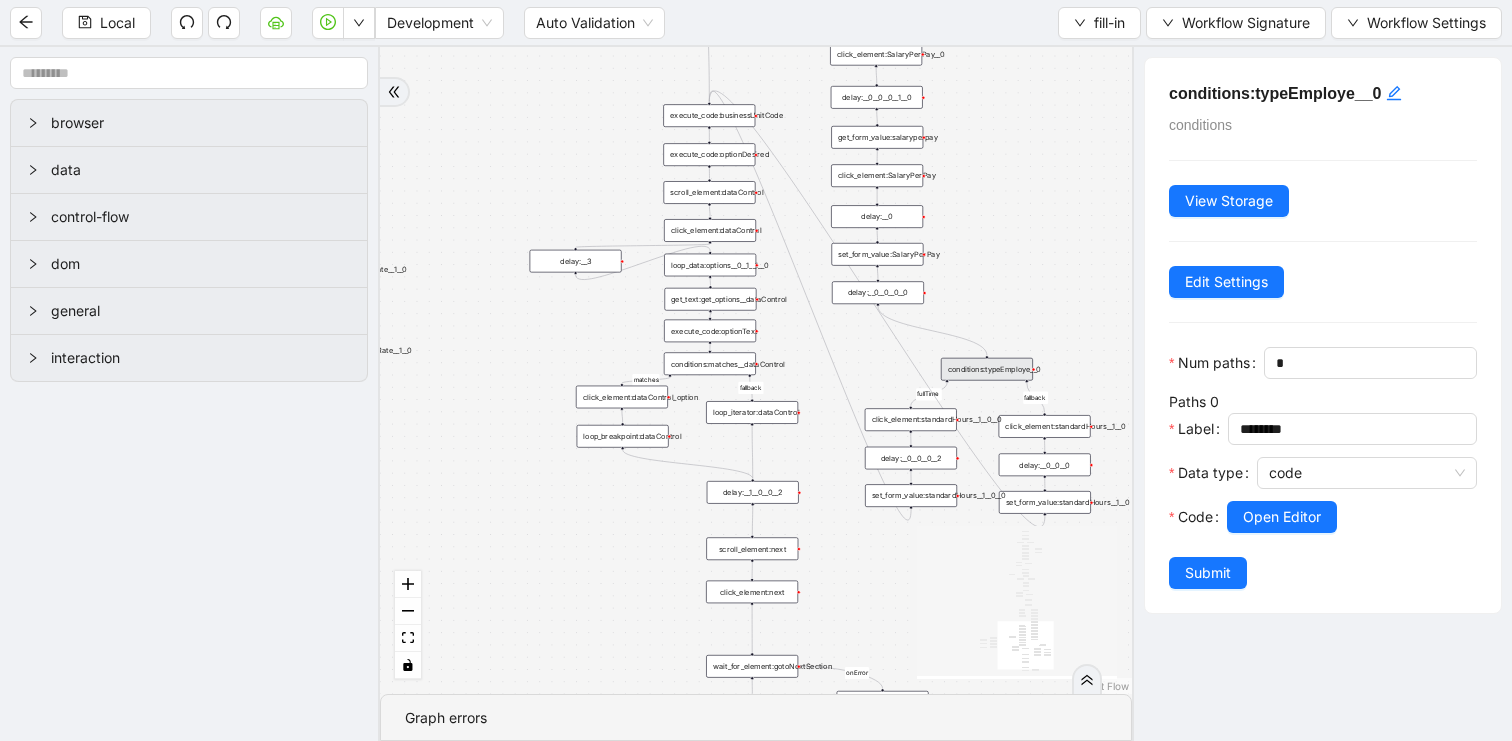 drag, startPoint x: 1035, startPoint y: 342, endPoint x: 1032, endPoint y: 192, distance: 150.03 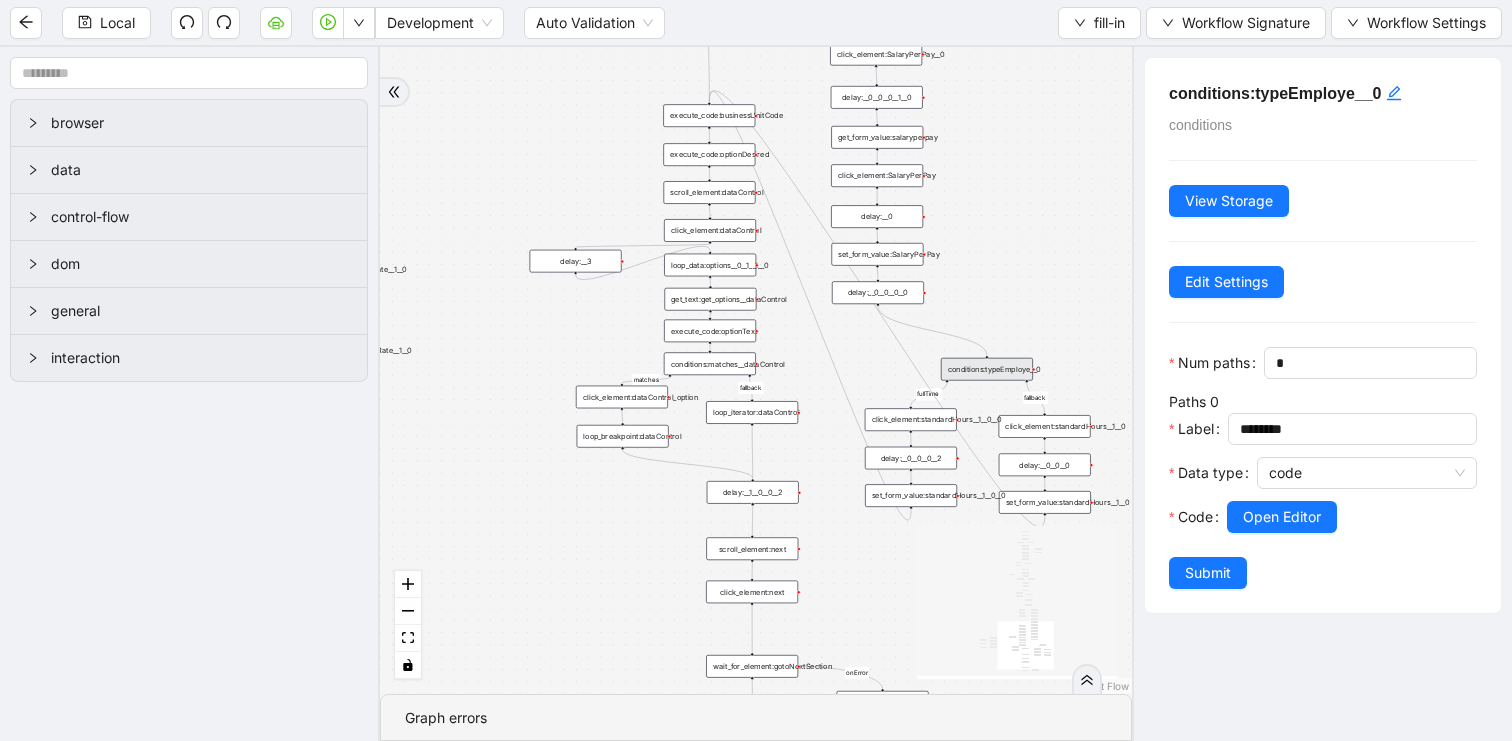 click on "fallback matches fallback matches Salary fallback fallback matches nonExempt Exempt fallback NonExempt Exempt fallback fullTime onError fallback trigger get_text:get_options__0__0__0__0__0 conditions:matches__0__0__0__0__0 click_element:click_option__0__0__0__0__0 loop_iterator:options__0__0__0__0__0 loop_breakpoint:__0__0__0__0__0 loop_data:options__0__1__0__0 execute_code:payfreq__0__0 click_element:payfreq__0__0 click_element:standardHours__1__0 set_form_value:standardHours__1__0 delay:__0__0__0 delay:__1__0__1__0 click_element:compType__0 conditions:matches__0__0__0__1 click_element:click_option__0__0__0__1 loop_iterator:options__0__0__0__1 loop_breakpoint:__0__0__0__1 loop_data:options__0__1__1 delay:__1__0__0 execute_code:optionDesired__0__0__0 execute_code:optionDesired__1__1 conditions:compType click_element:next click_element:gotonextsection click_element:RegularPayRate__1__0 set_form_value:RegularPayRate__1__0 delay:__1__1__1__0 delay:__1__0__0__0 wait_for_element:gotoNextSection delay:__2 delay:" at bounding box center [756, 370] 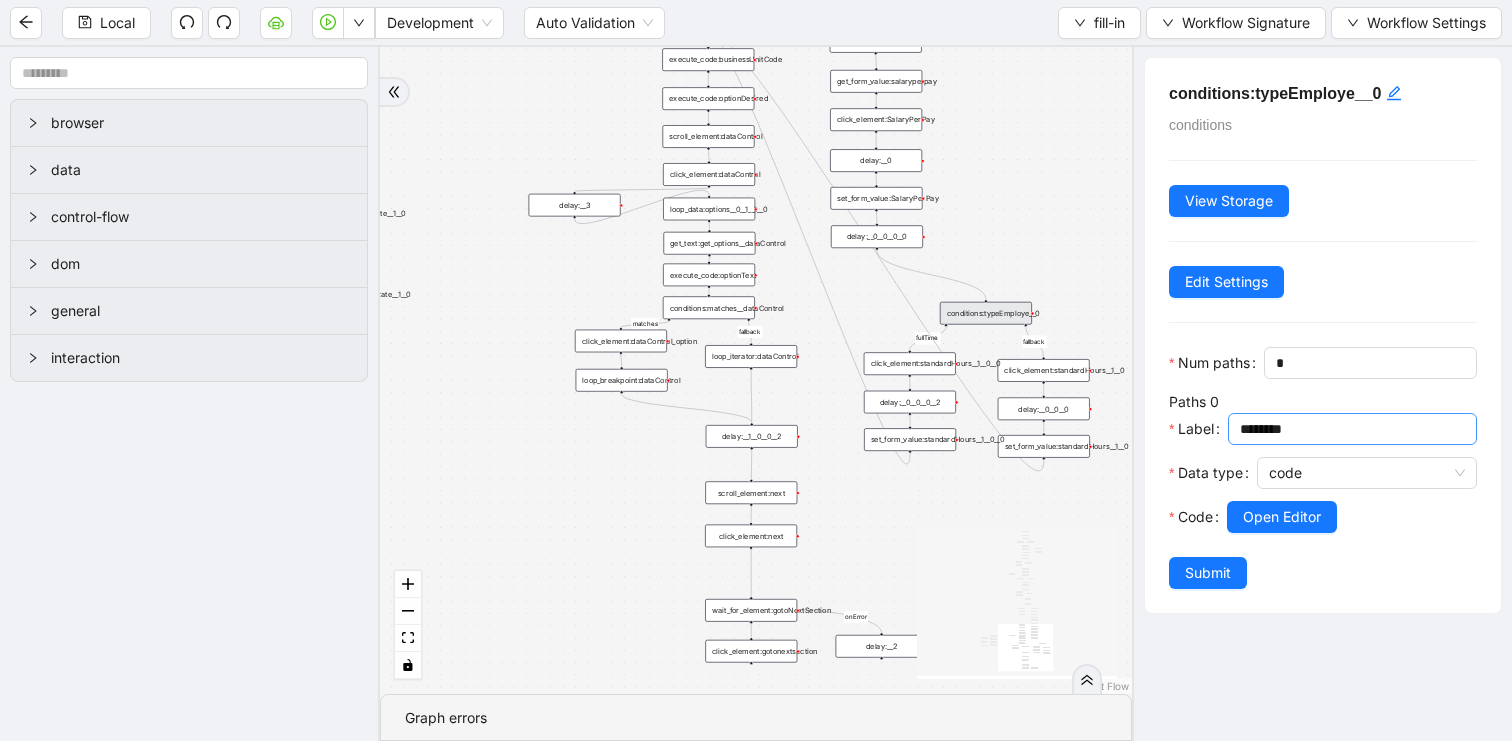 click on "********" at bounding box center [1350, 429] 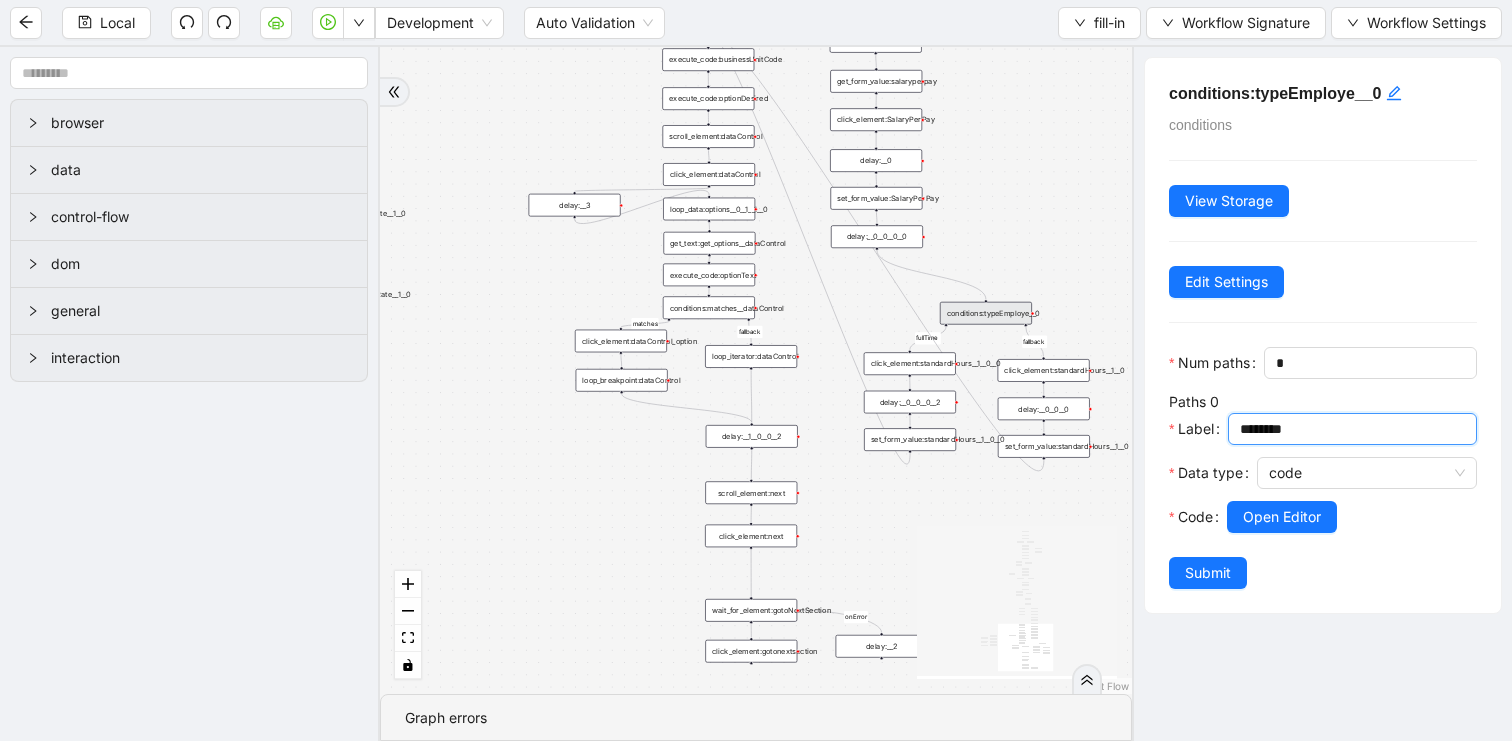 click on "********" at bounding box center (1350, 429) 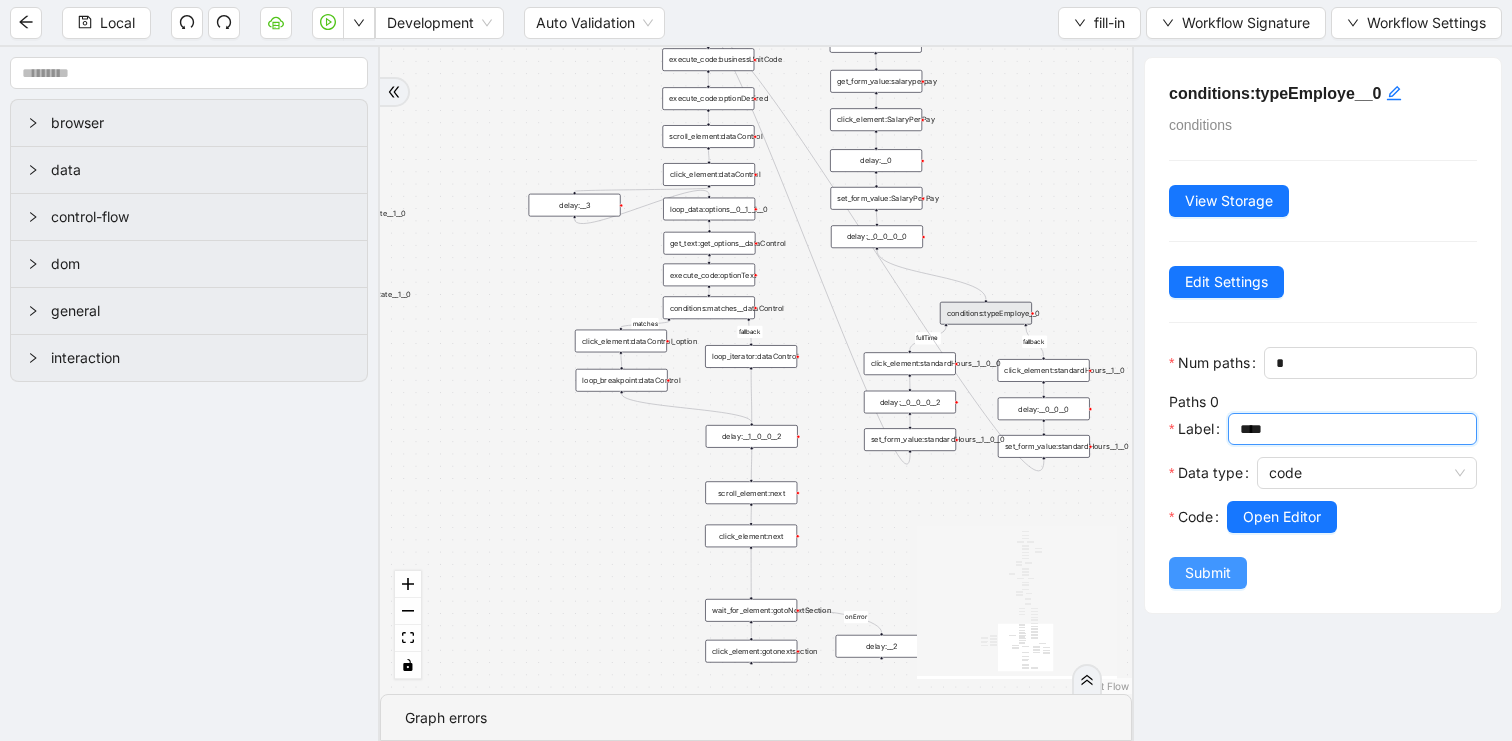 type on "****" 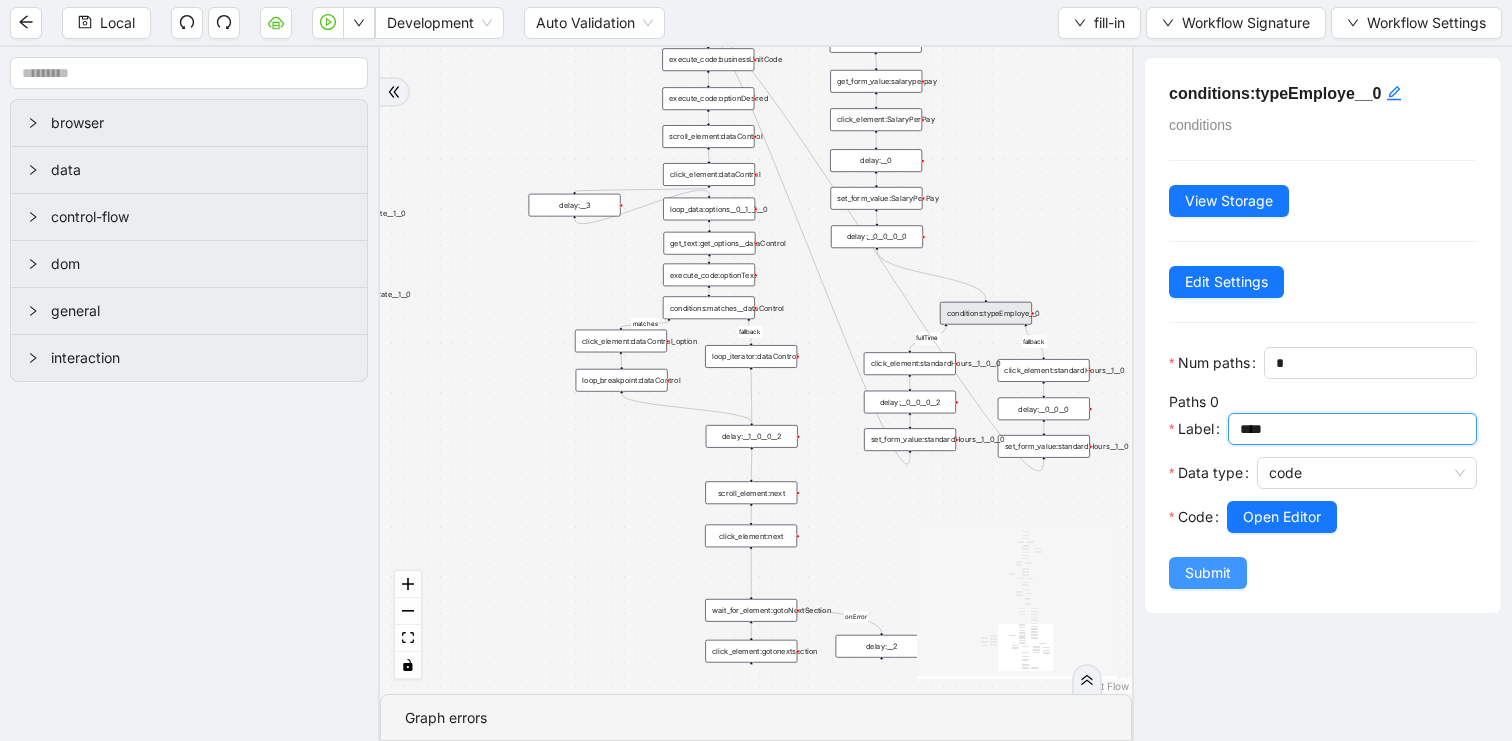 click on "Submit" at bounding box center [1208, 573] 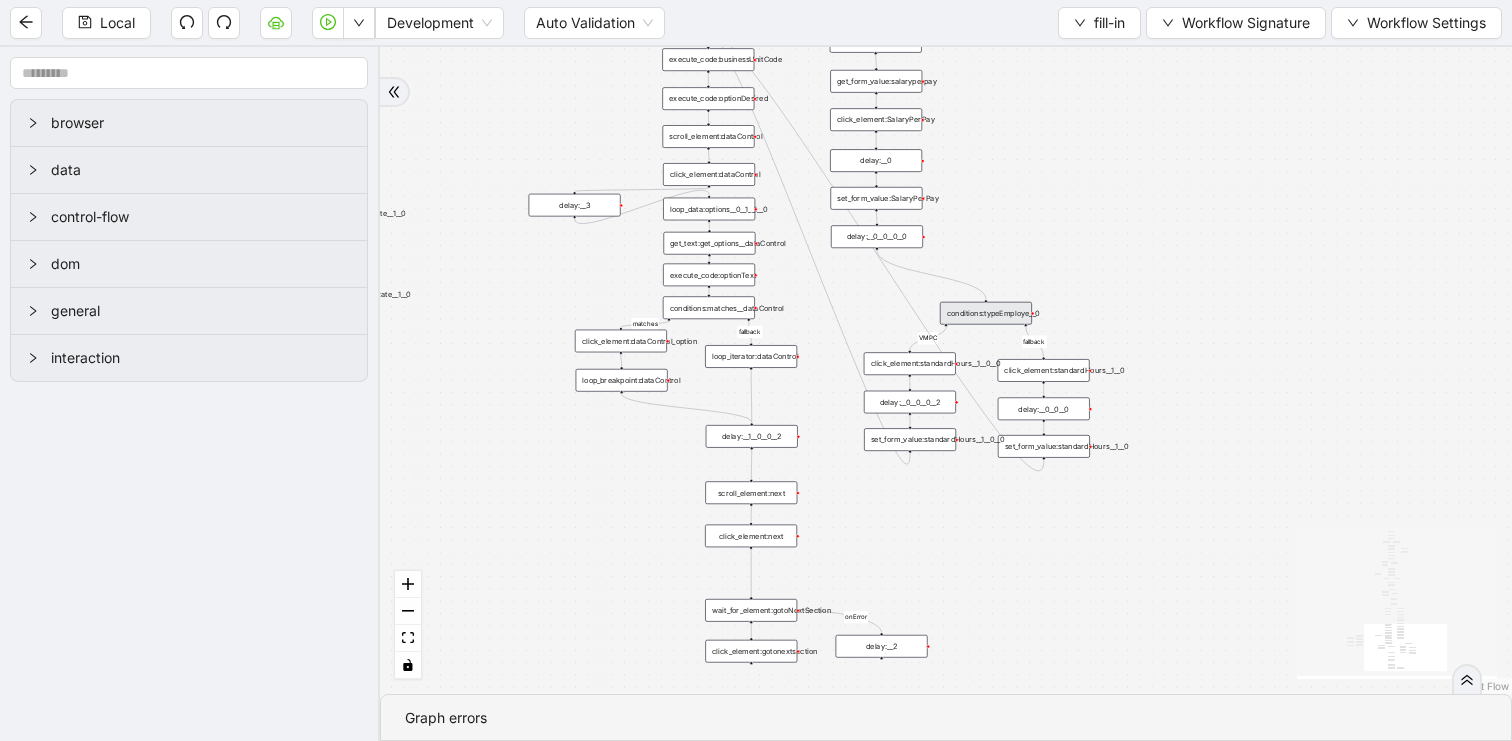 click on "set_form_value:standardHours__1__0__0" at bounding box center [910, 439] 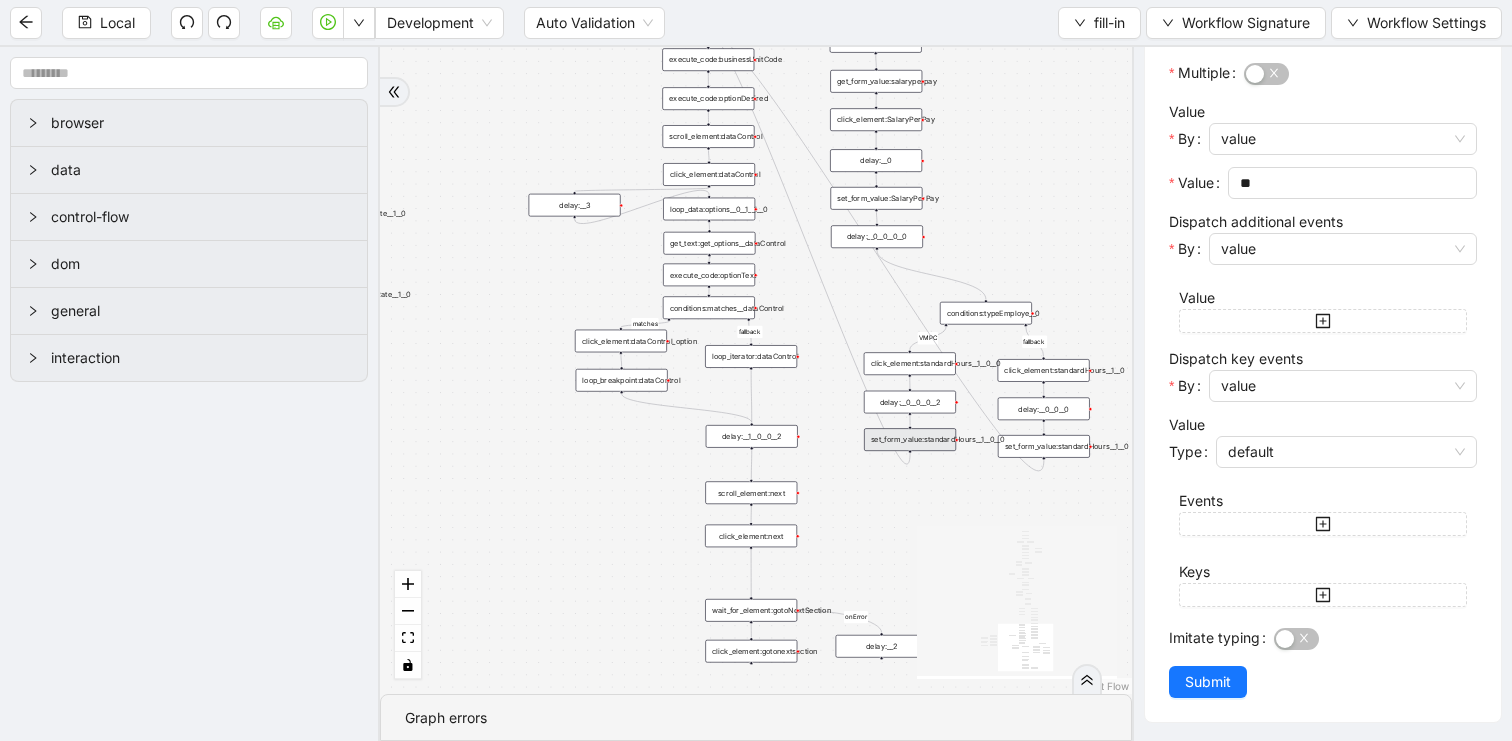 scroll, scrollTop: 607, scrollLeft: 0, axis: vertical 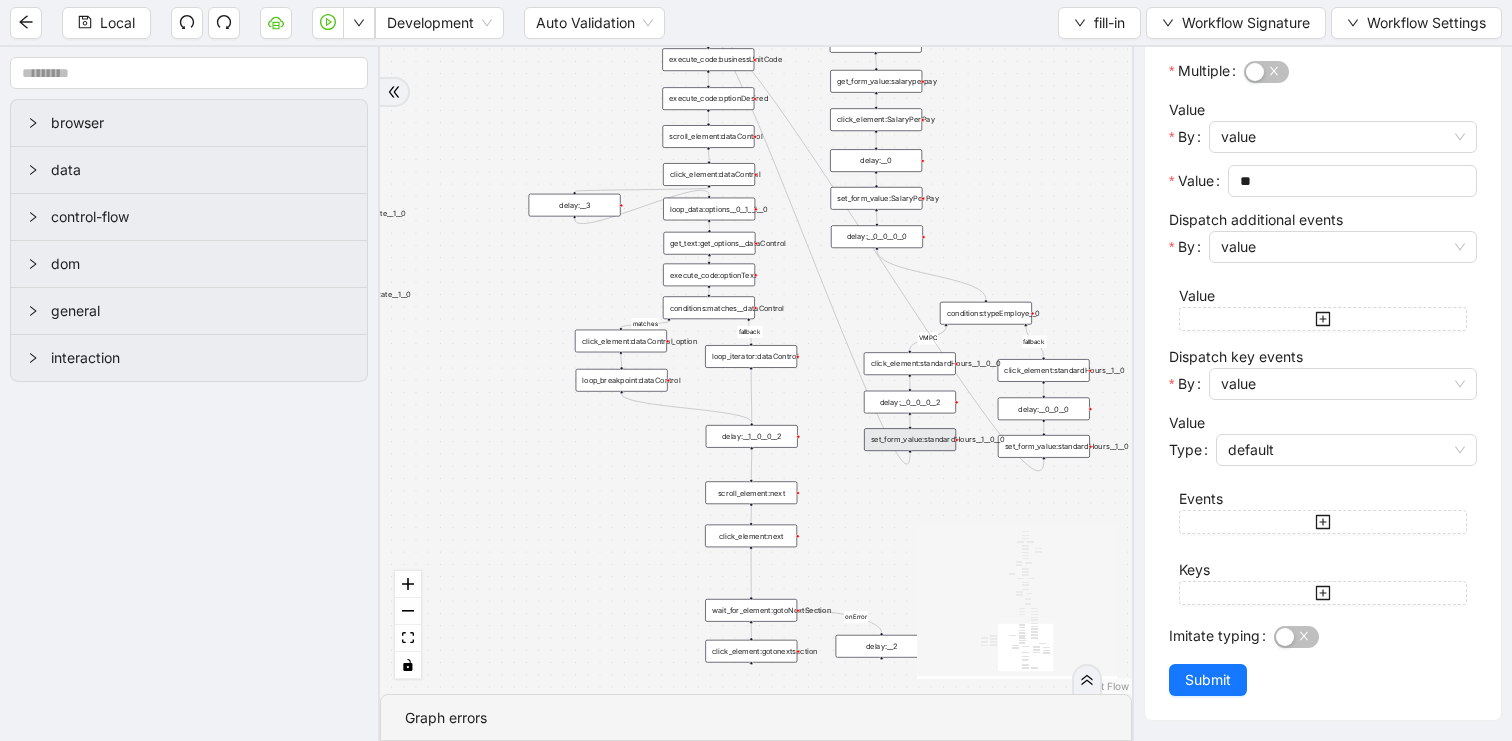click on "set_form_value:standardHours__1__0" at bounding box center [1044, 446] 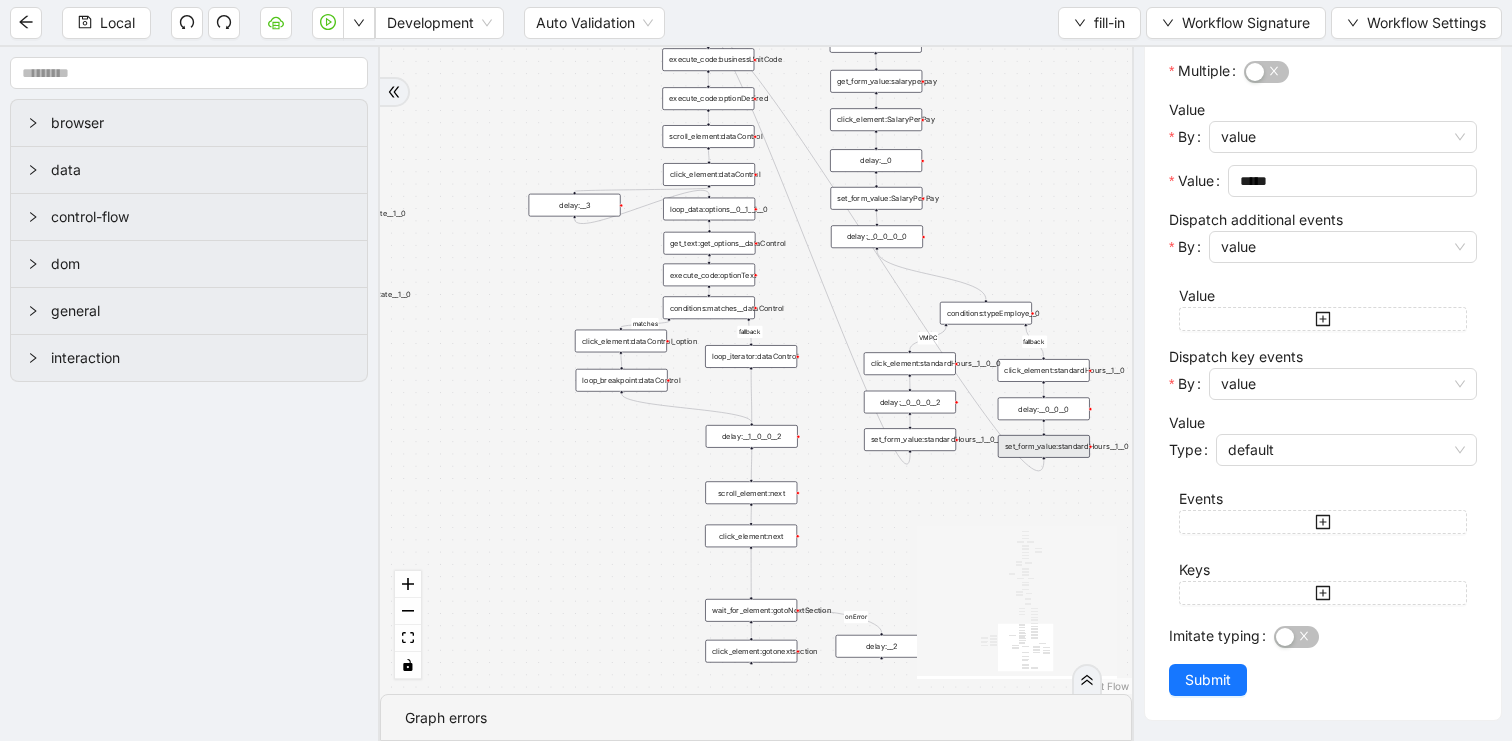click on "fallback matches fallback matches Salary fallback fallback matches nonExempt Exempt fallback NonExempt Exempt fallback VMPC onError fallback trigger get_text:get_options__0__0__0__0__0 conditions:matches__0__0__0__0__0 click_element:click_option__0__0__0__0__0 loop_iterator:options__0__0__0__0__0 loop_breakpoint:__0__0__0__0__0 loop_data:options__0__1__0__0 execute_code:payfreq__0__0 click_element:payfreq__0__0 click_element:standardHours__1__0 set_form_value:standardHours__1__0 delay:__0__0__0 delay:__1__0__1__0 click_element:compType__0 conditions:matches__0__0__0__1 click_element:click_option__0__0__0__1 loop_iterator:options__0__0__0__1 loop_breakpoint:__0__0__0__1 loop_data:options__0__1__1 delay:__1__0__0 execute_code:optionDesired__0__0__0 execute_code:optionDesired__1__1 conditions:compType click_element:next click_element:gotonextsection click_element:RegularPayRate__1__0 set_form_value:RegularPayRate__1__0 delay:__1__1__1__0 delay:__1__0__0__0 wait_for_element:gotoNextSection delay:__2 delay:" at bounding box center (756, 370) 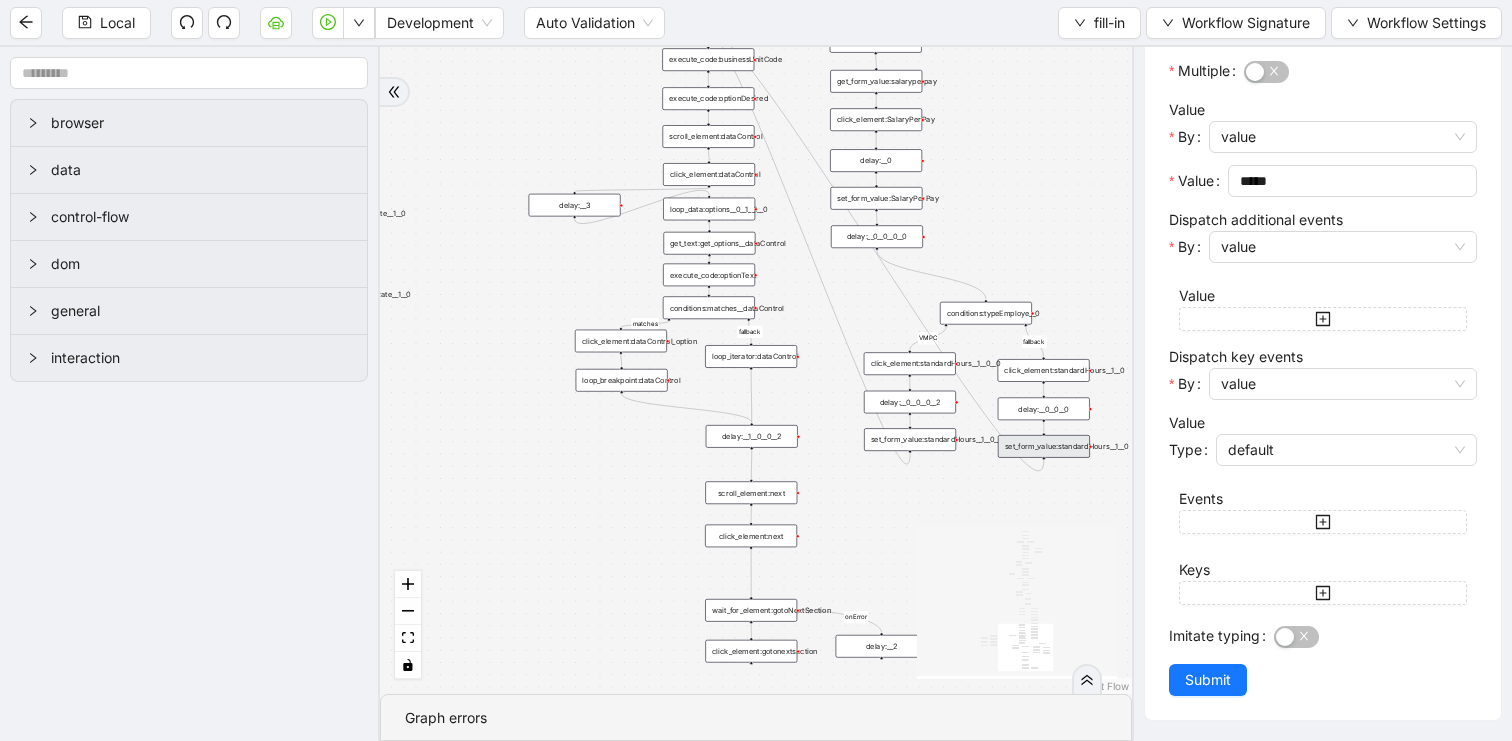 scroll, scrollTop: 0, scrollLeft: 0, axis: both 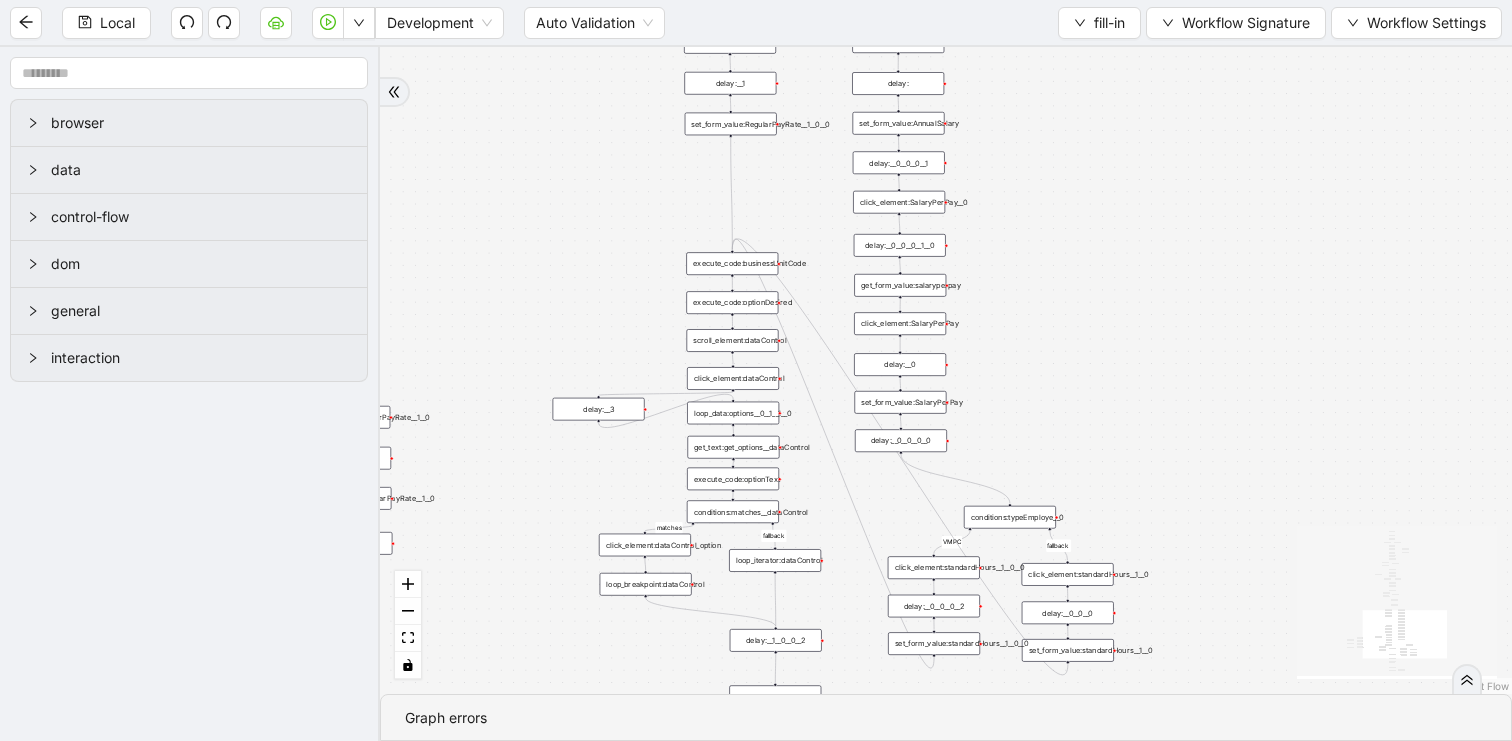 drag, startPoint x: 1083, startPoint y: 204, endPoint x: 1088, endPoint y: 315, distance: 111.11256 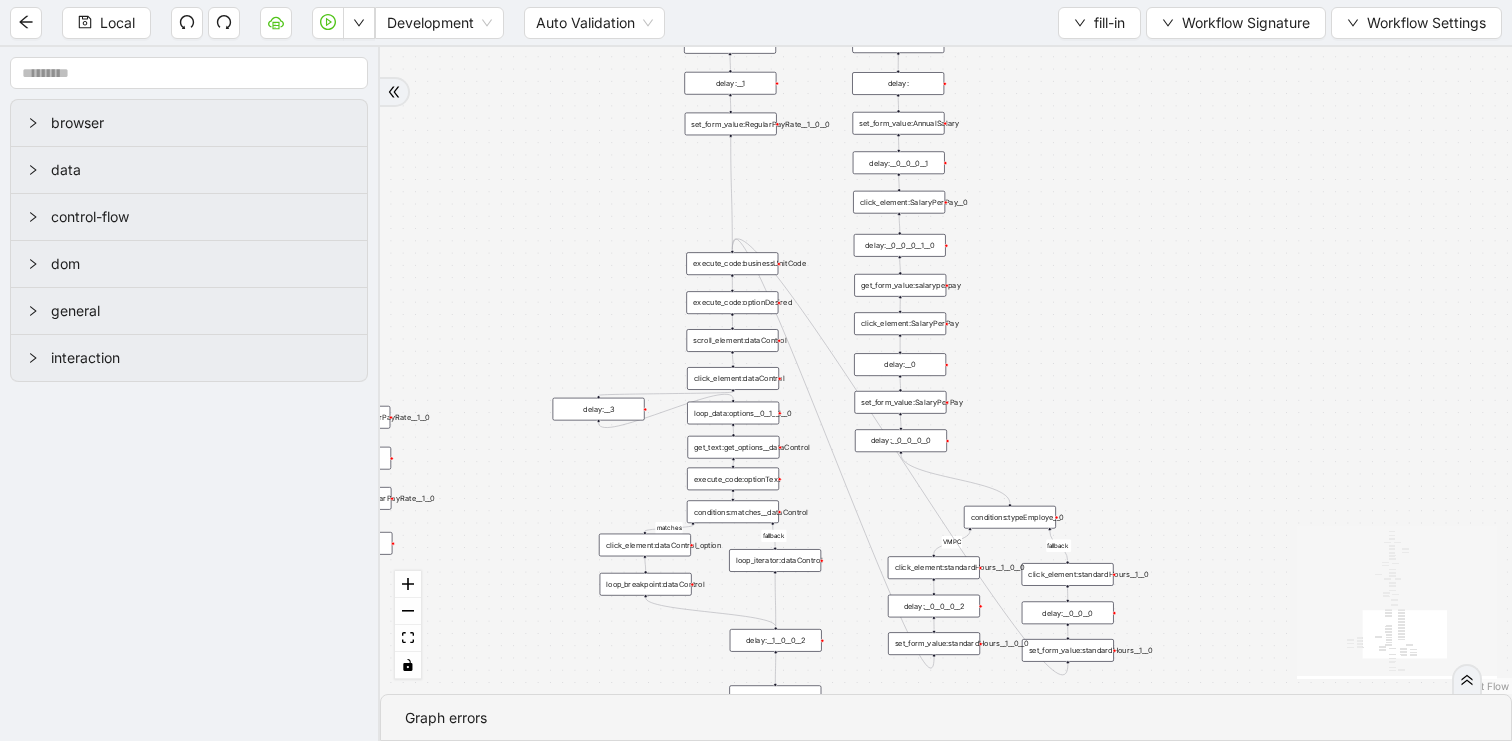 click on "fallback matches fallback matches Salary fallback fallback matches nonExempt Exempt fallback NonExempt Exempt fallback VMPC onError fallback trigger get_text:get_options__0__0__0__0__0 conditions:matches__0__0__0__0__0 click_element:click_option__0__0__0__0__0 loop_iterator:options__0__0__0__0__0 loop_breakpoint:__0__0__0__0__0 loop_data:options__0__1__0__0 execute_code:payfreq__0__0 click_element:payfreq__0__0 click_element:standardHours__1__0 set_form_value:standardHours__1__0 delay:__0__0__0 delay:__1__0__1__0 click_element:compType__0 conditions:matches__0__0__0__1 click_element:click_option__0__0__0__1 loop_iterator:options__0__0__0__1 loop_breakpoint:__0__0__0__1 loop_data:options__0__1__1 delay:__1__0__0 execute_code:optionDesired__0__0__0 execute_code:optionDesired__1__1 conditions:compType click_element:next click_element:gotonextsection click_element:RegularPayRate__1__0 set_form_value:RegularPayRate__1__0 delay:__1__1__1__0 delay:__1__0__0__0 wait_for_element:gotoNextSection delay:__2 delay:" at bounding box center [946, 370] 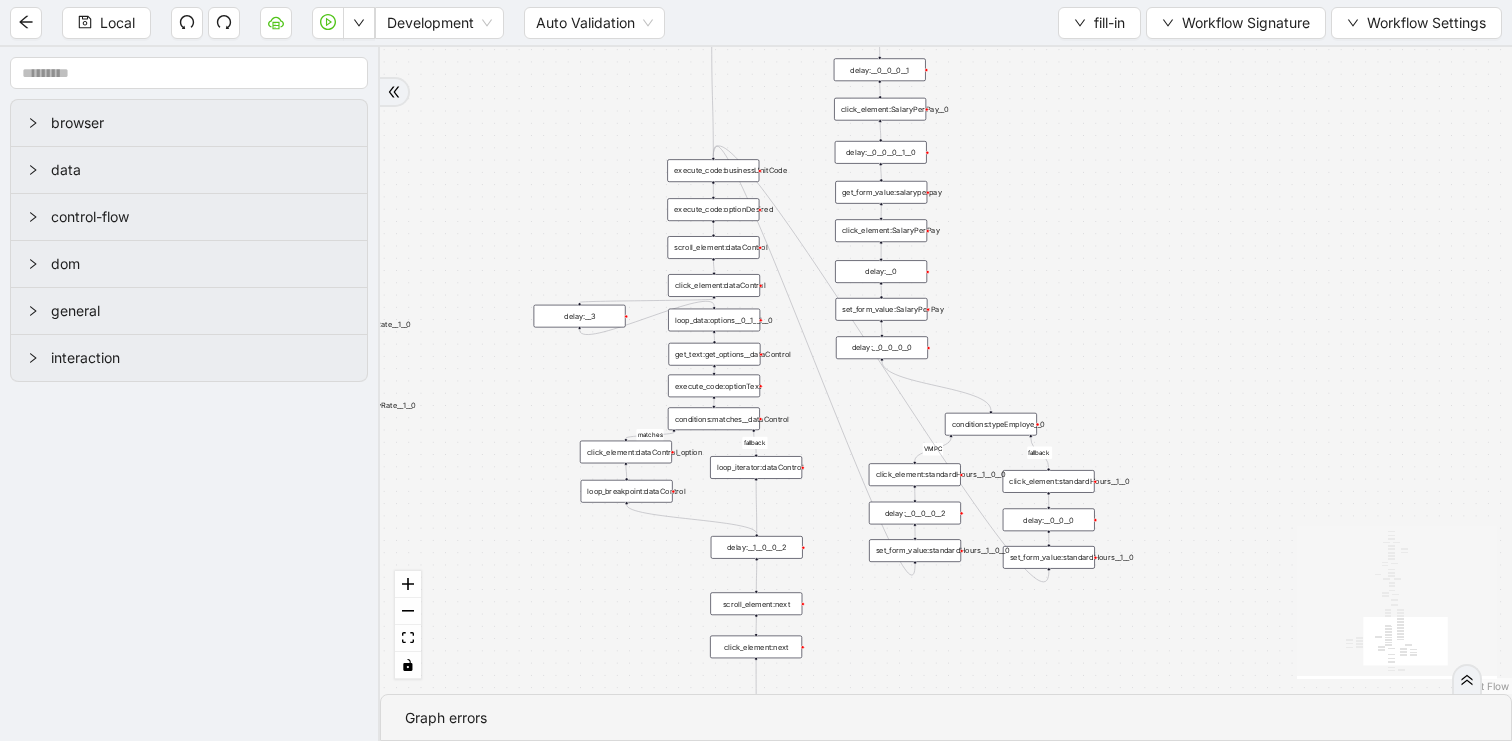 click on "set_form_value:standardHours__1__0__0" at bounding box center [915, 550] 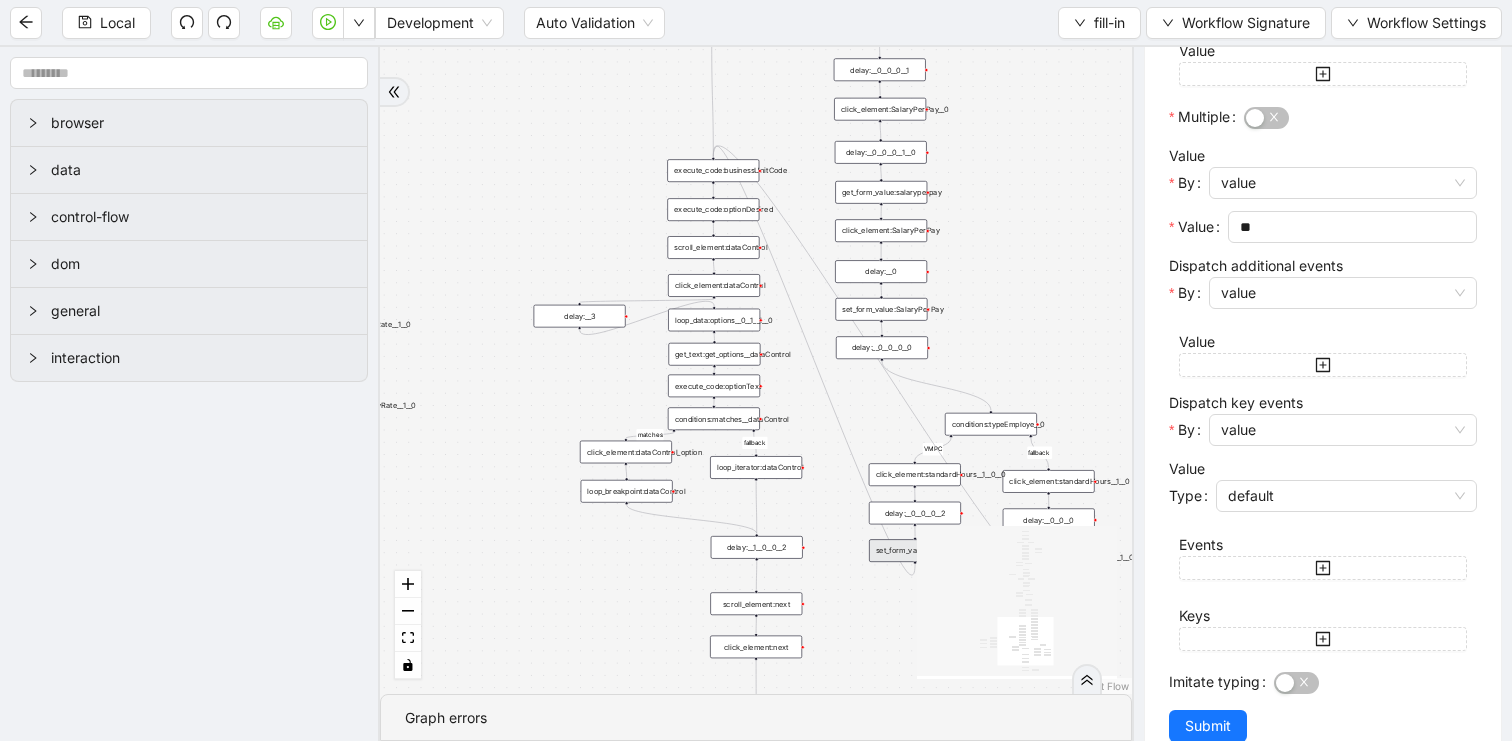 scroll, scrollTop: 607, scrollLeft: 0, axis: vertical 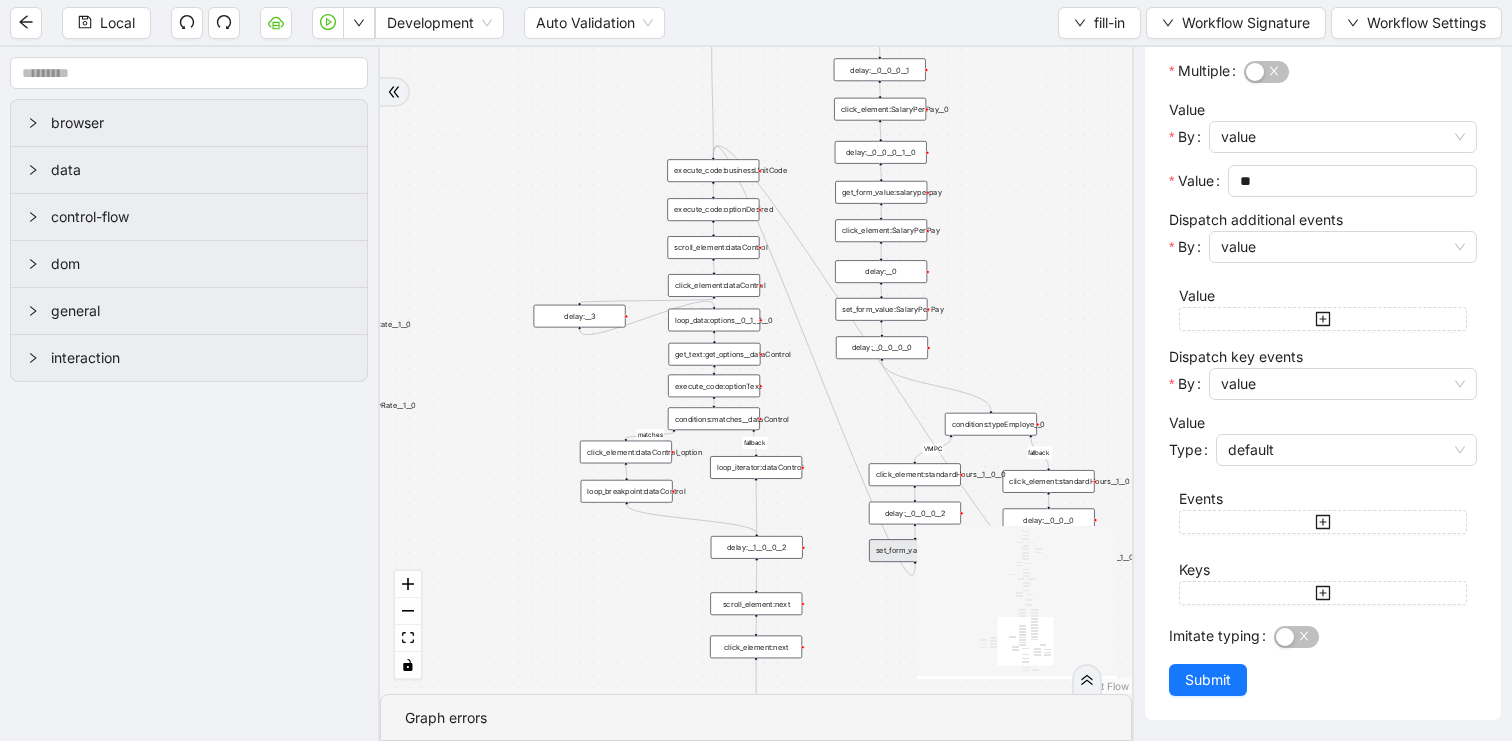 click on "fallback matches fallback matches Salary fallback fallback matches nonExempt Exempt fallback NonExempt Exempt fallback VMPC onError fallback trigger get_text:get_options__0__0__0__0__0 conditions:matches__0__0__0__0__0 click_element:click_option__0__0__0__0__0 loop_iterator:options__0__0__0__0__0 loop_breakpoint:__0__0__0__0__0 loop_data:options__0__1__0__0 execute_code:payfreq__0__0 click_element:payfreq__0__0 click_element:standardHours__1__0 set_form_value:standardHours__1__0 delay:__0__0__0 delay:__1__0__1__0 click_element:compType__0 conditions:matches__0__0__0__1 click_element:click_option__0__0__0__1 loop_iterator:options__0__0__0__1 loop_breakpoint:__0__0__0__1 loop_data:options__0__1__1 delay:__1__0__0 execute_code:optionDesired__0__0__0 execute_code:optionDesired__1__1 conditions:compType click_element:next click_element:gotonextsection click_element:RegularPayRate__1__0 set_form_value:RegularPayRate__1__0 delay:__1__1__1__0 delay:__1__0__0__0 wait_for_element:gotoNextSection delay:__2 delay:" at bounding box center (756, 370) 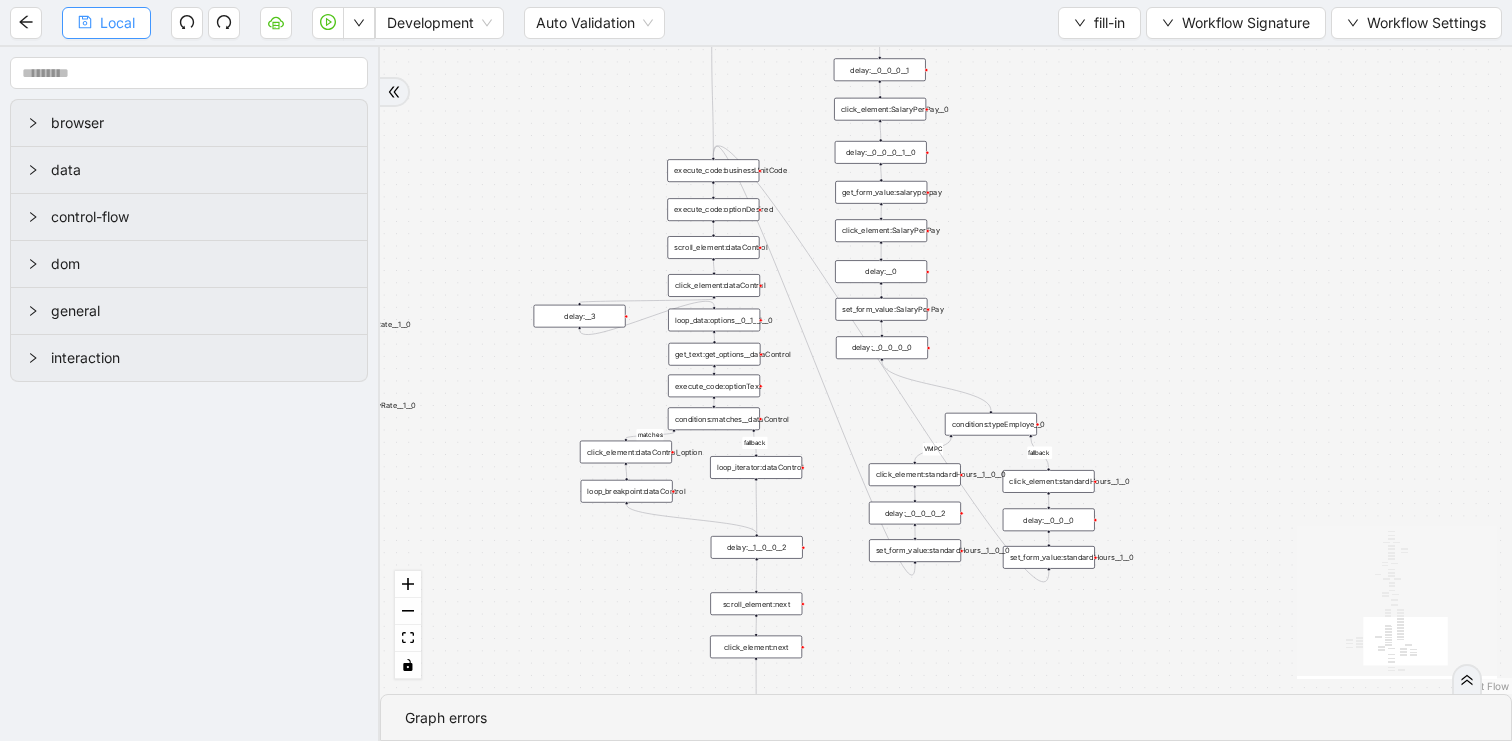 click on "Local" at bounding box center (106, 23) 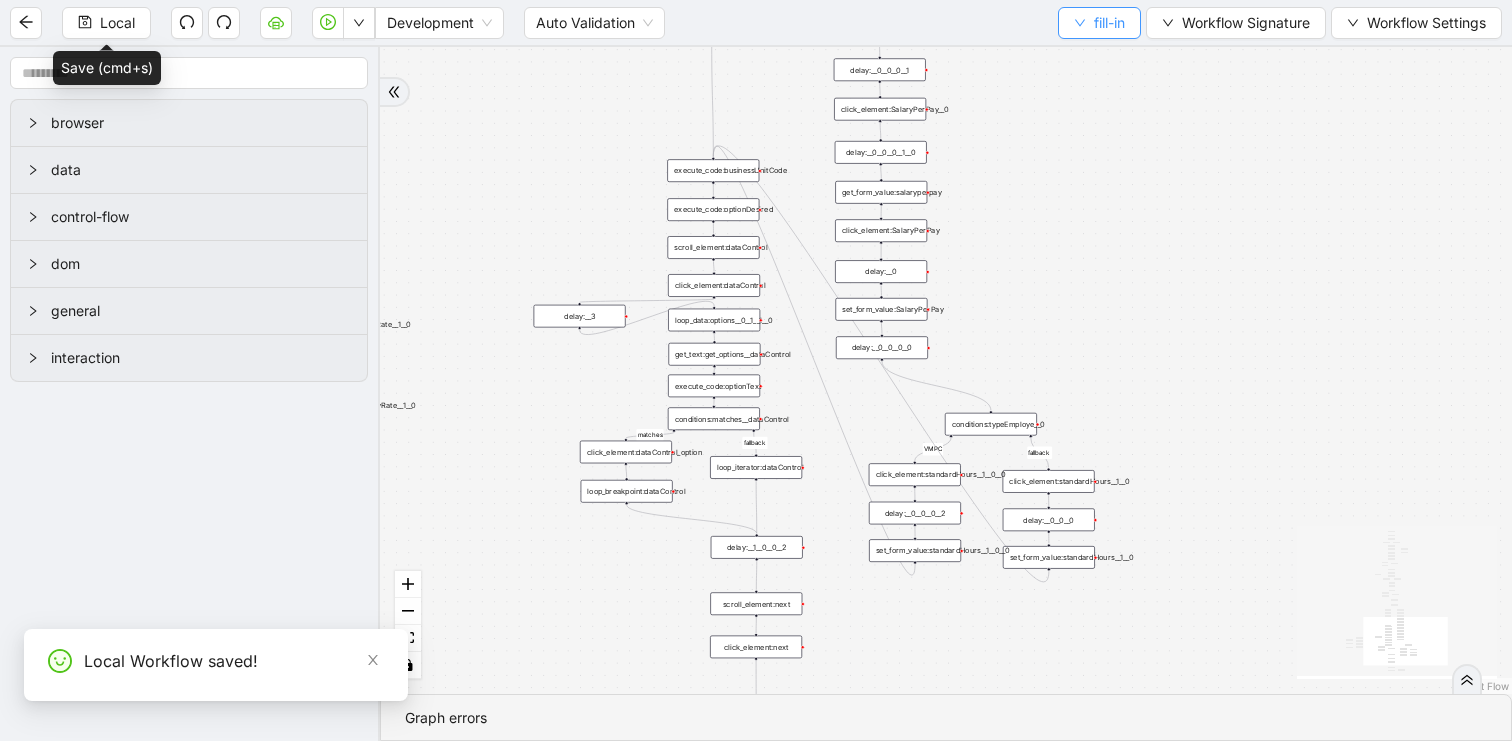 click on "fill-in" at bounding box center [1109, 23] 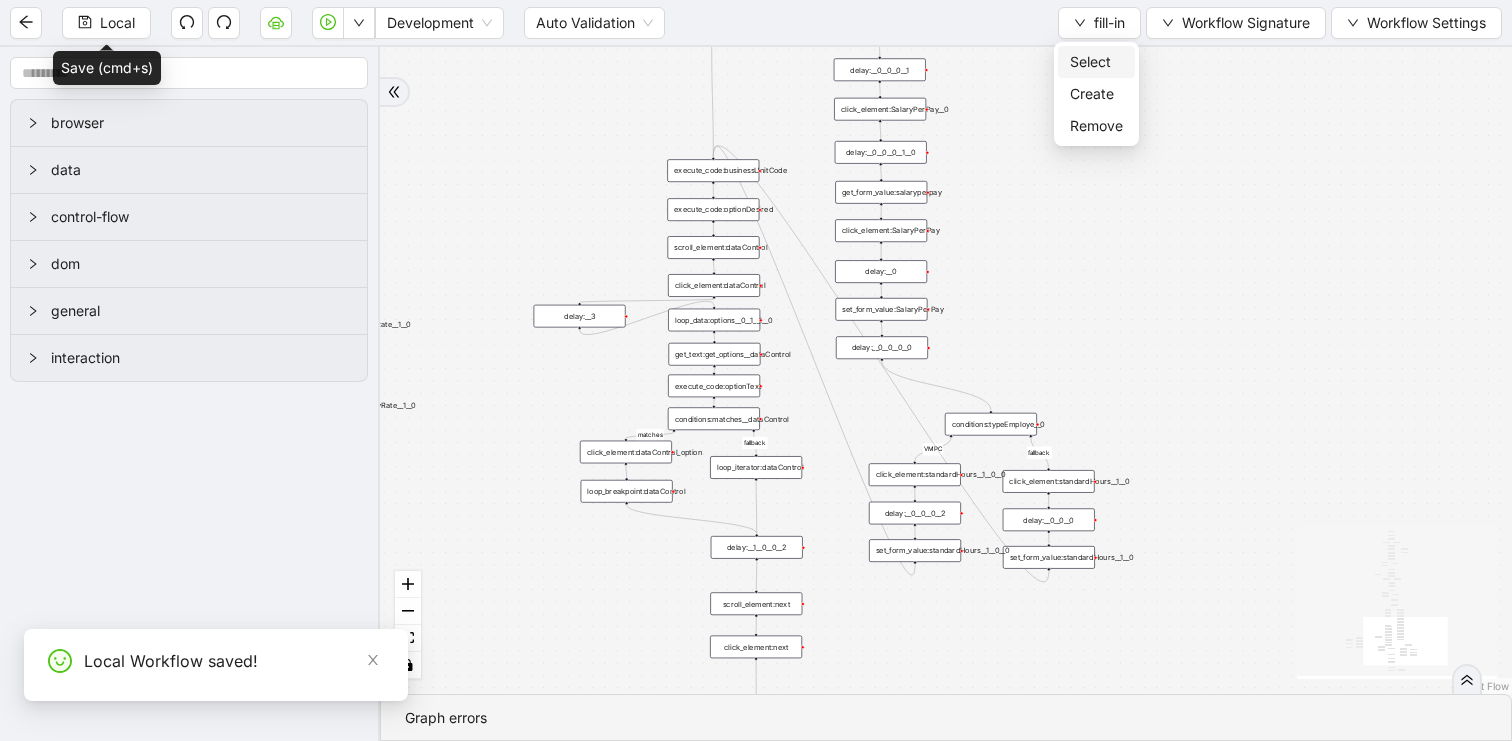 click on "Select" at bounding box center (1096, 62) 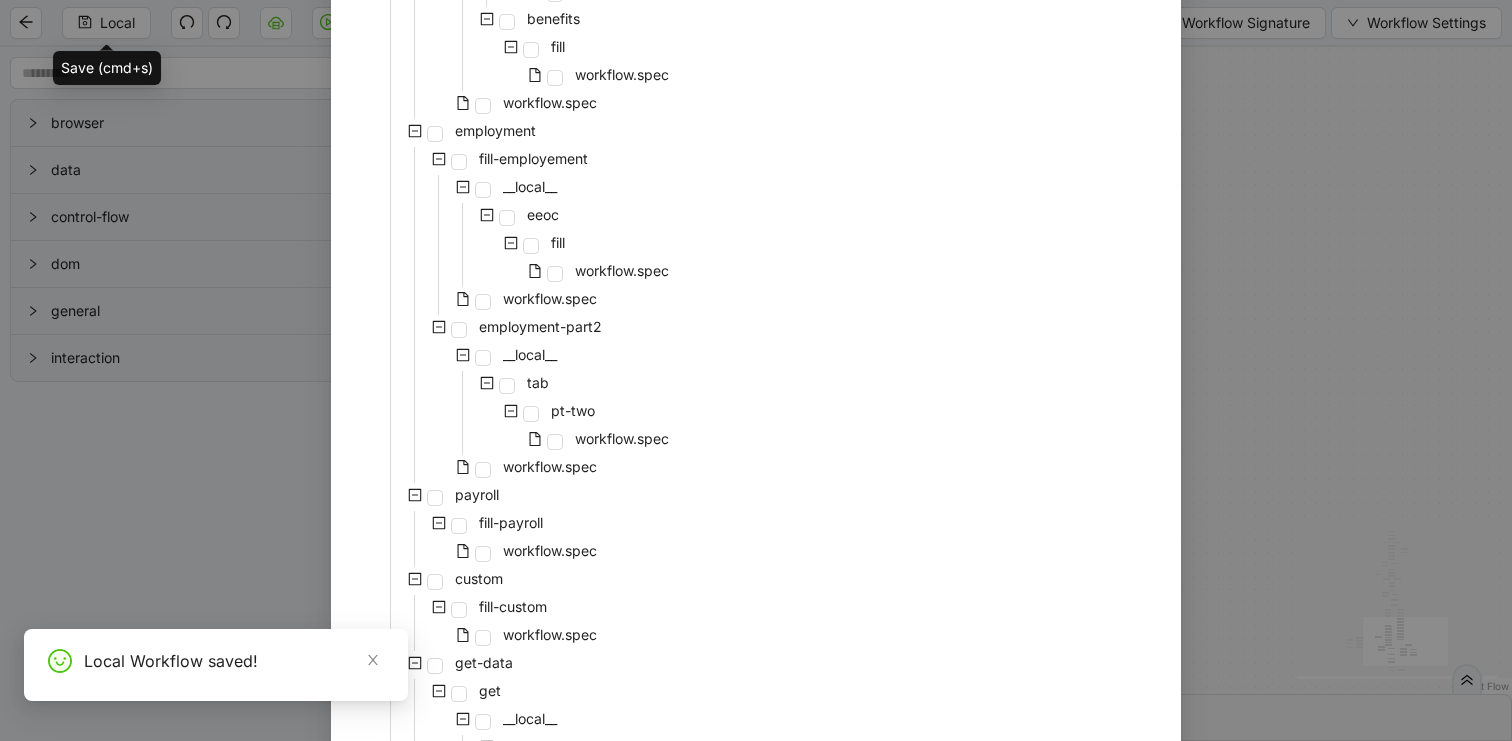 scroll, scrollTop: 1347, scrollLeft: 0, axis: vertical 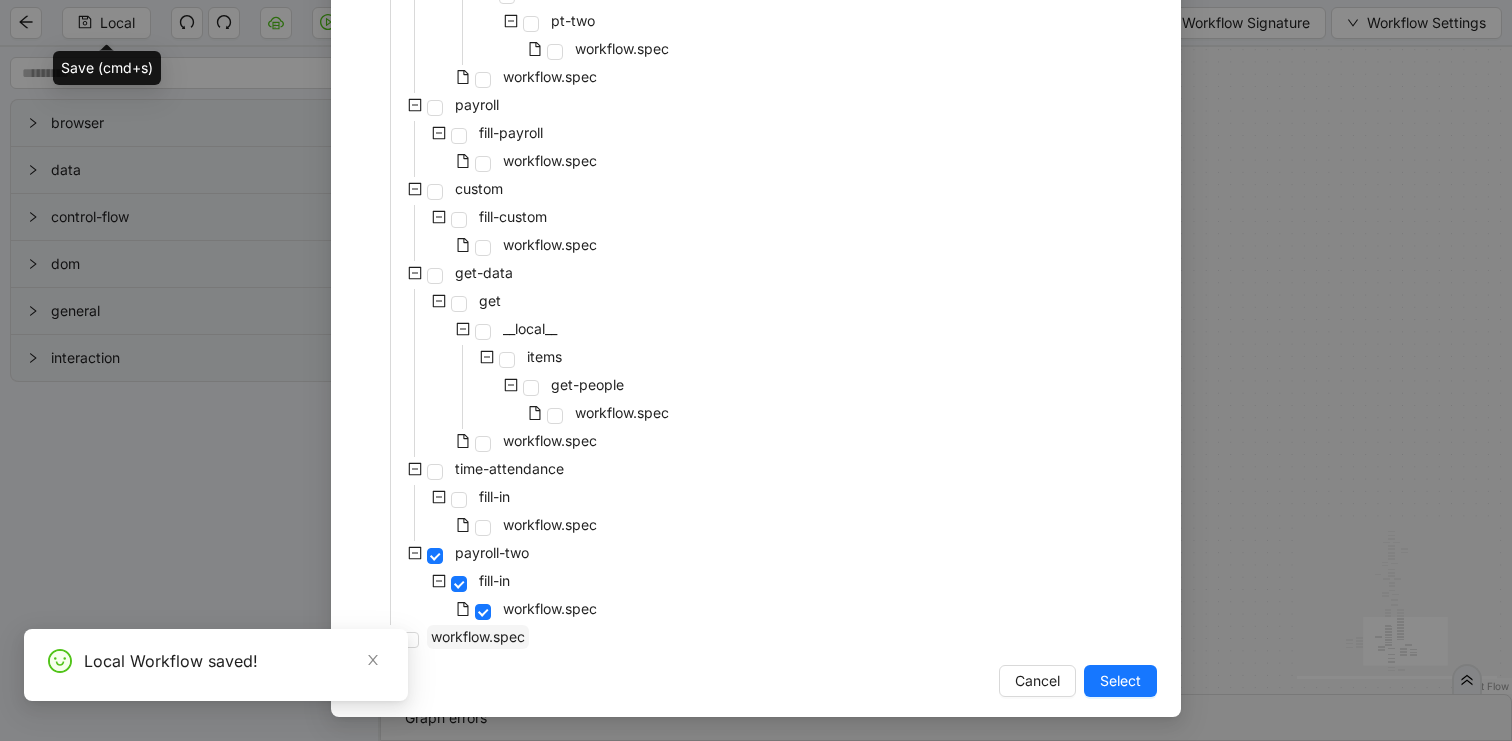 click on "workflow.spec" at bounding box center [478, 636] 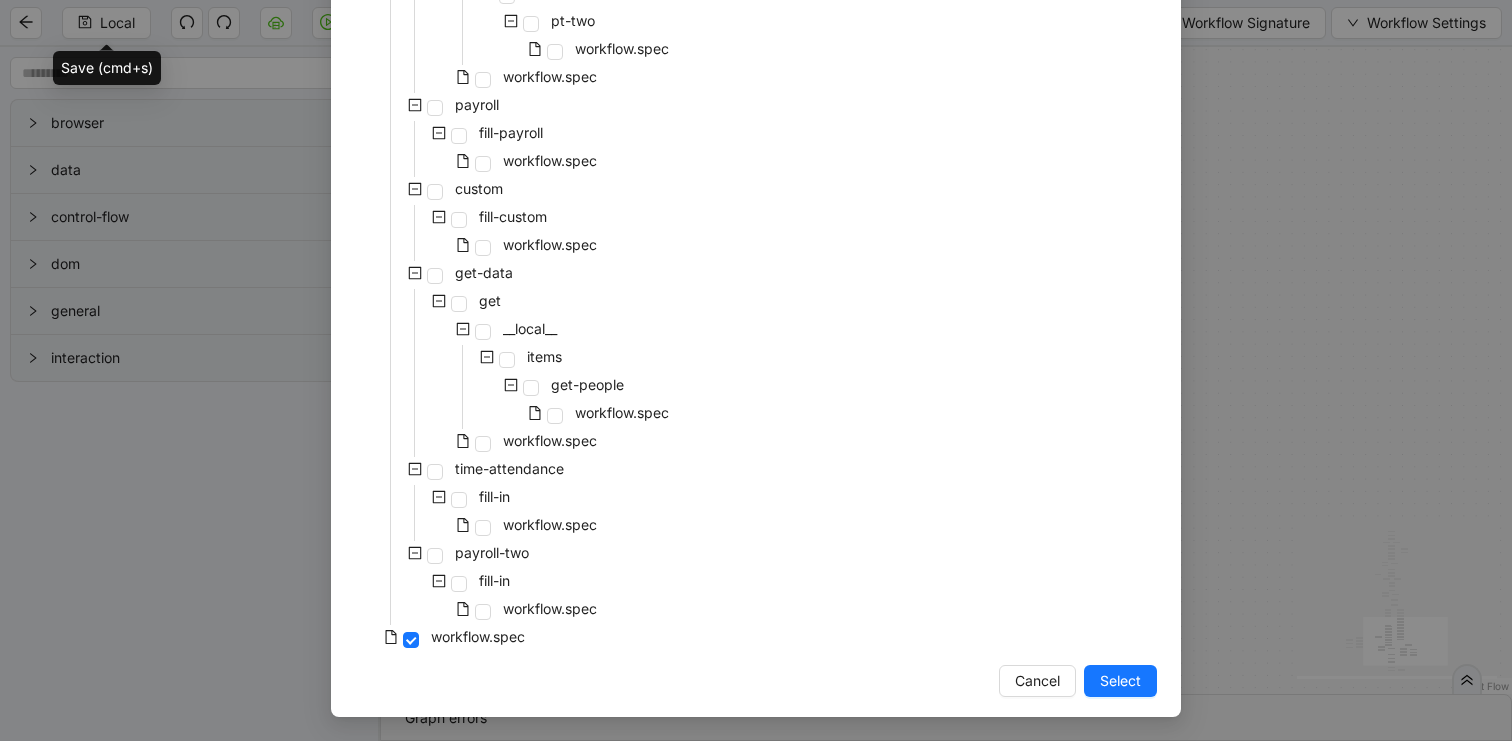 click on "Select" at bounding box center (1120, 681) 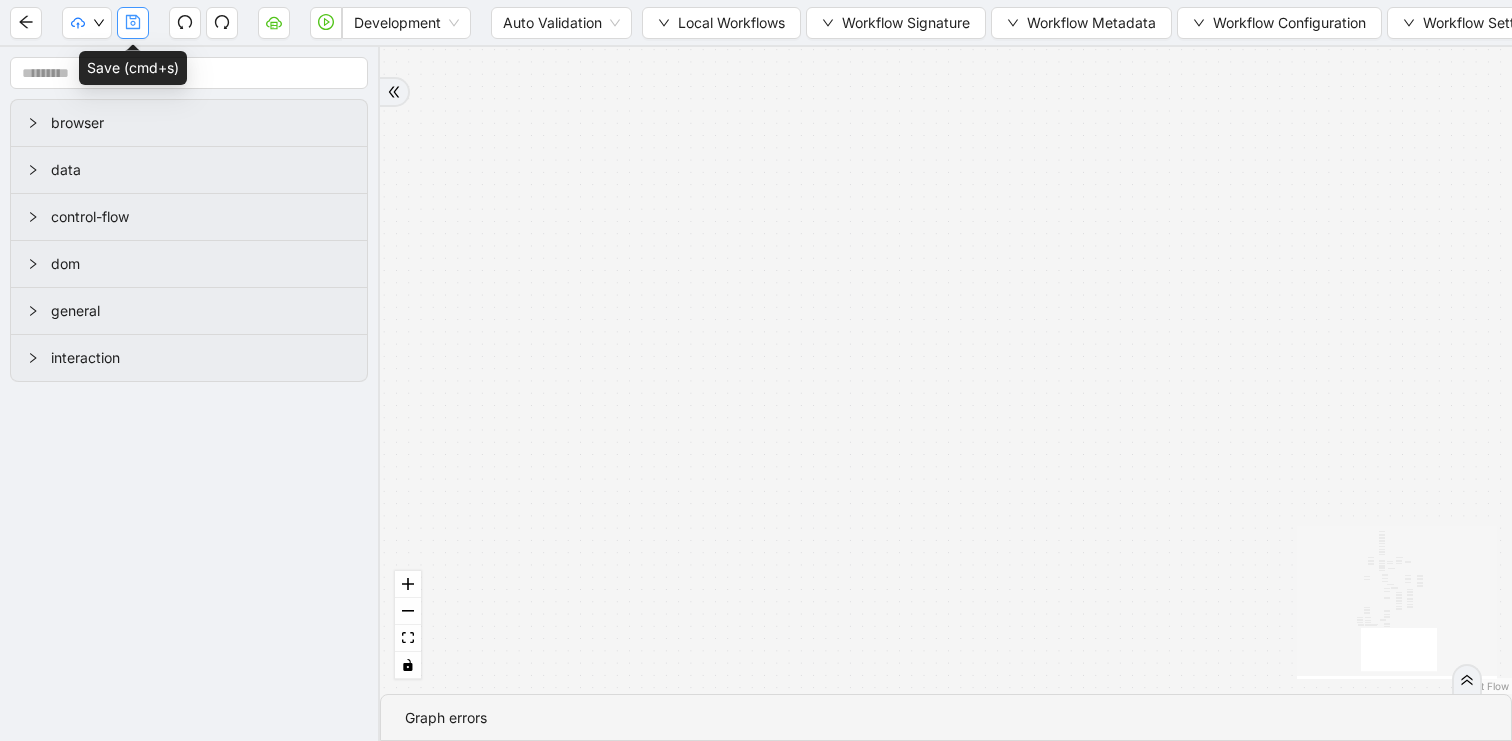 click 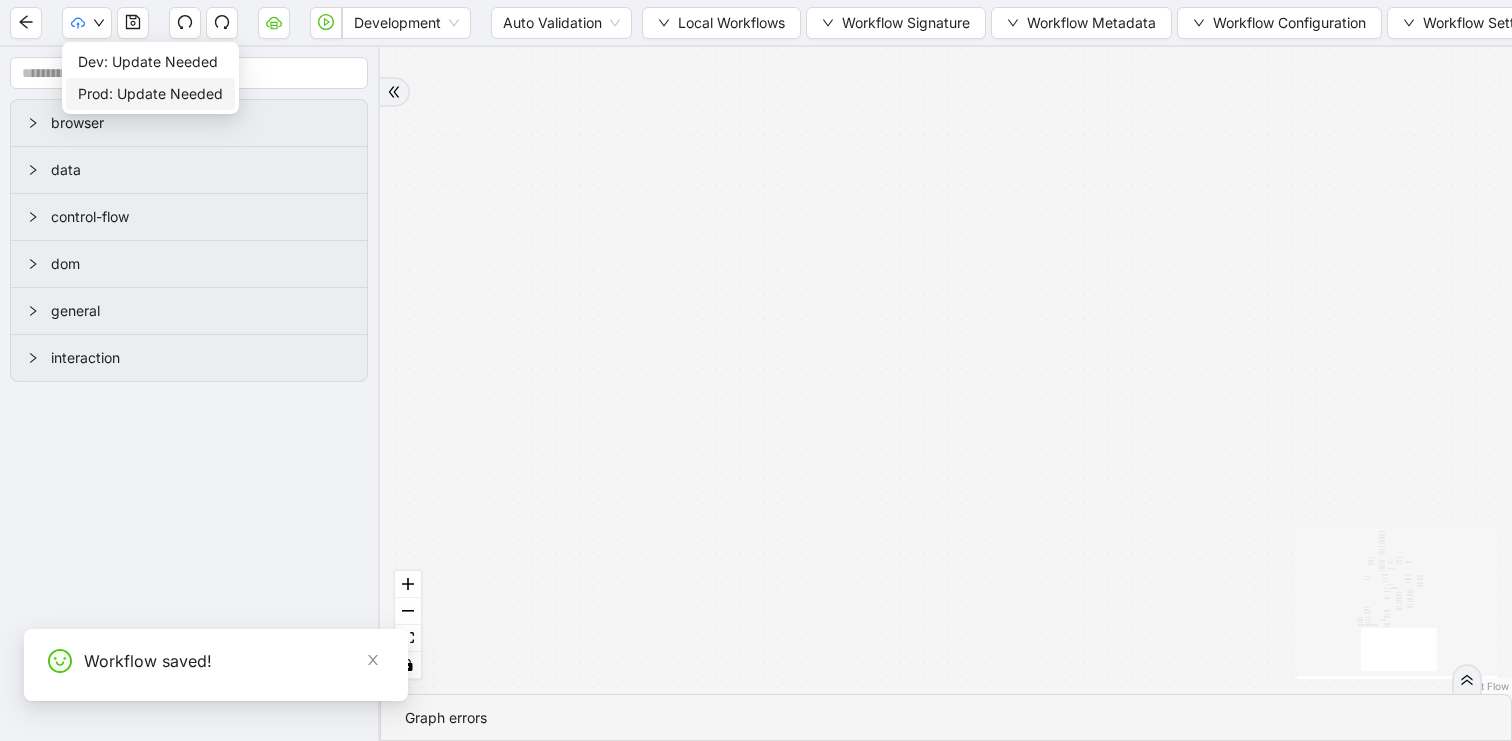 click on "Prod: Update Needed" at bounding box center [150, 94] 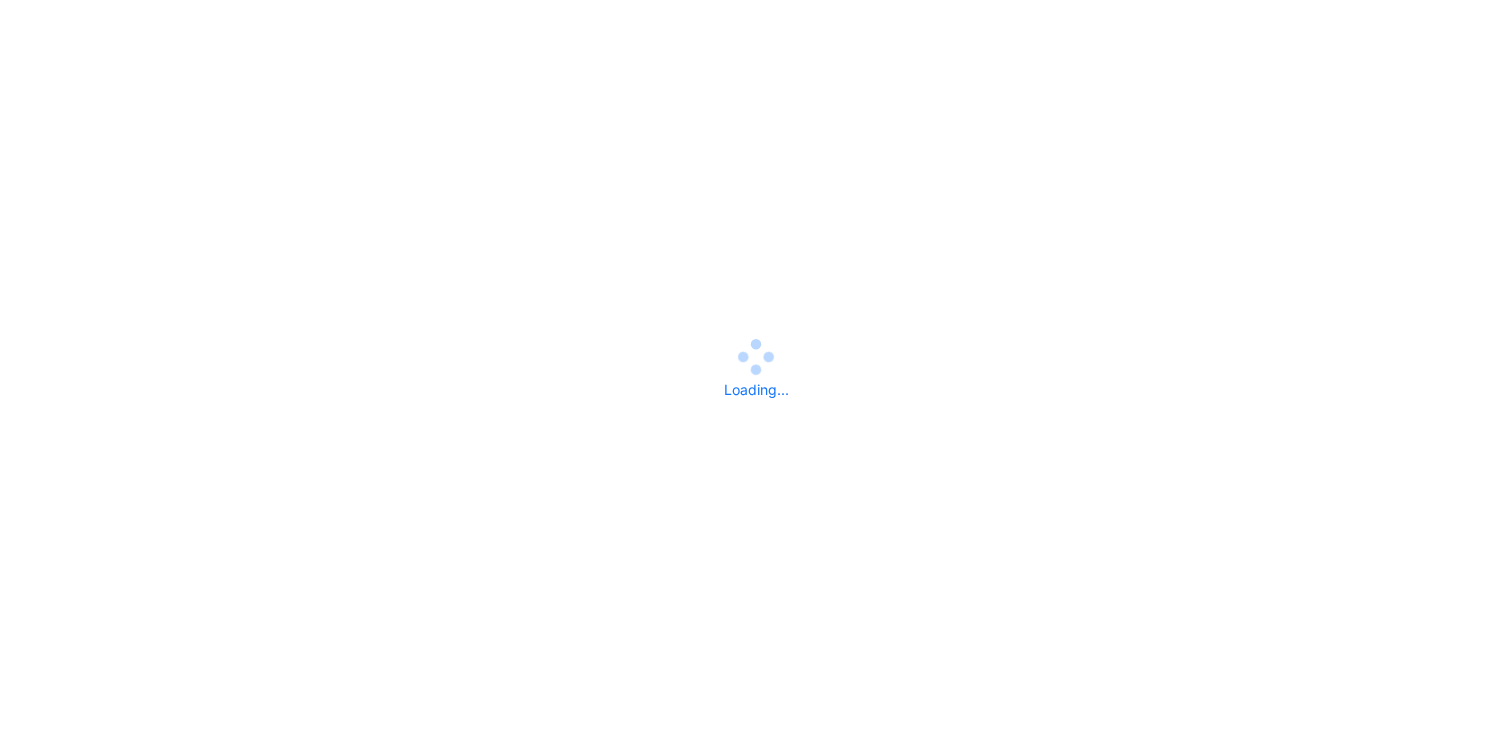 scroll, scrollTop: 0, scrollLeft: 0, axis: both 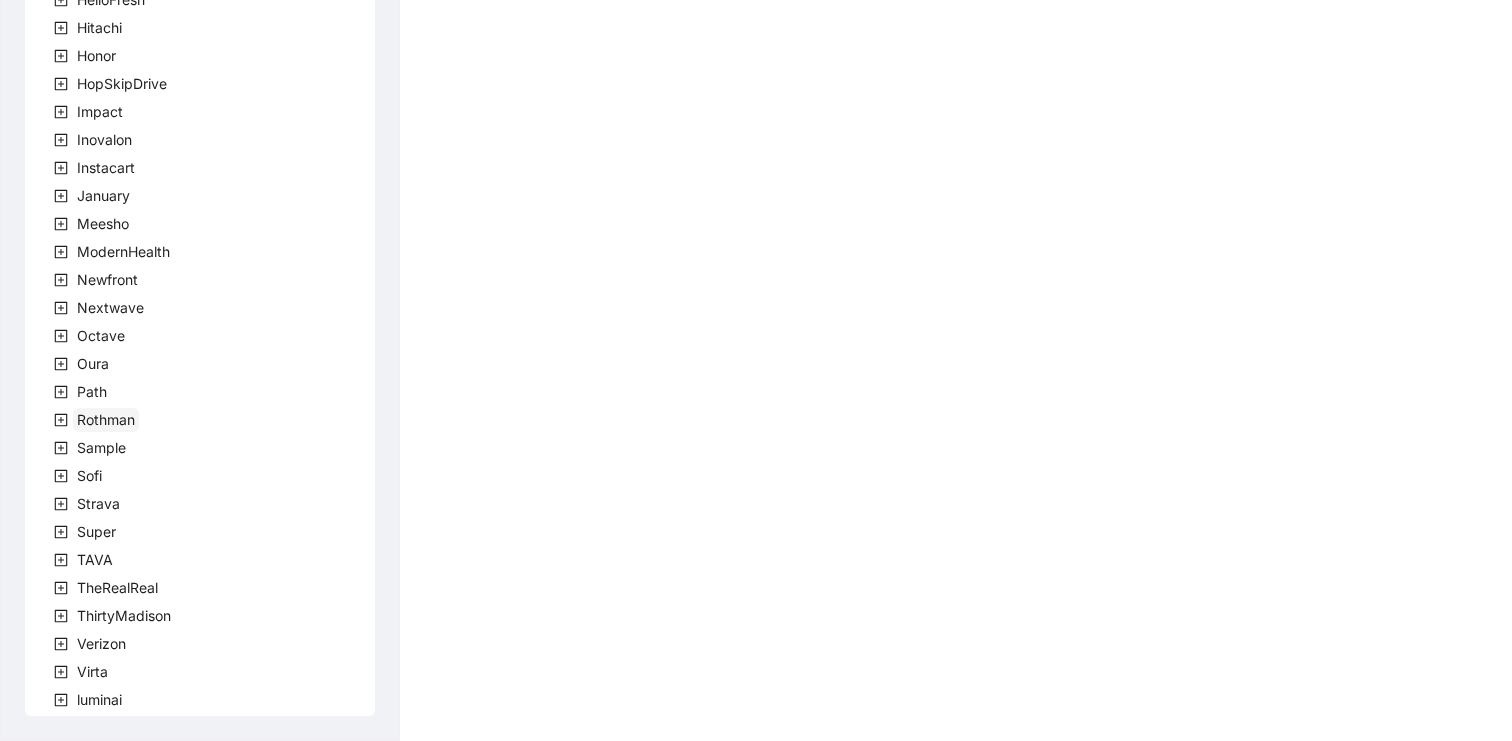 click on "Rothman" at bounding box center (106, 419) 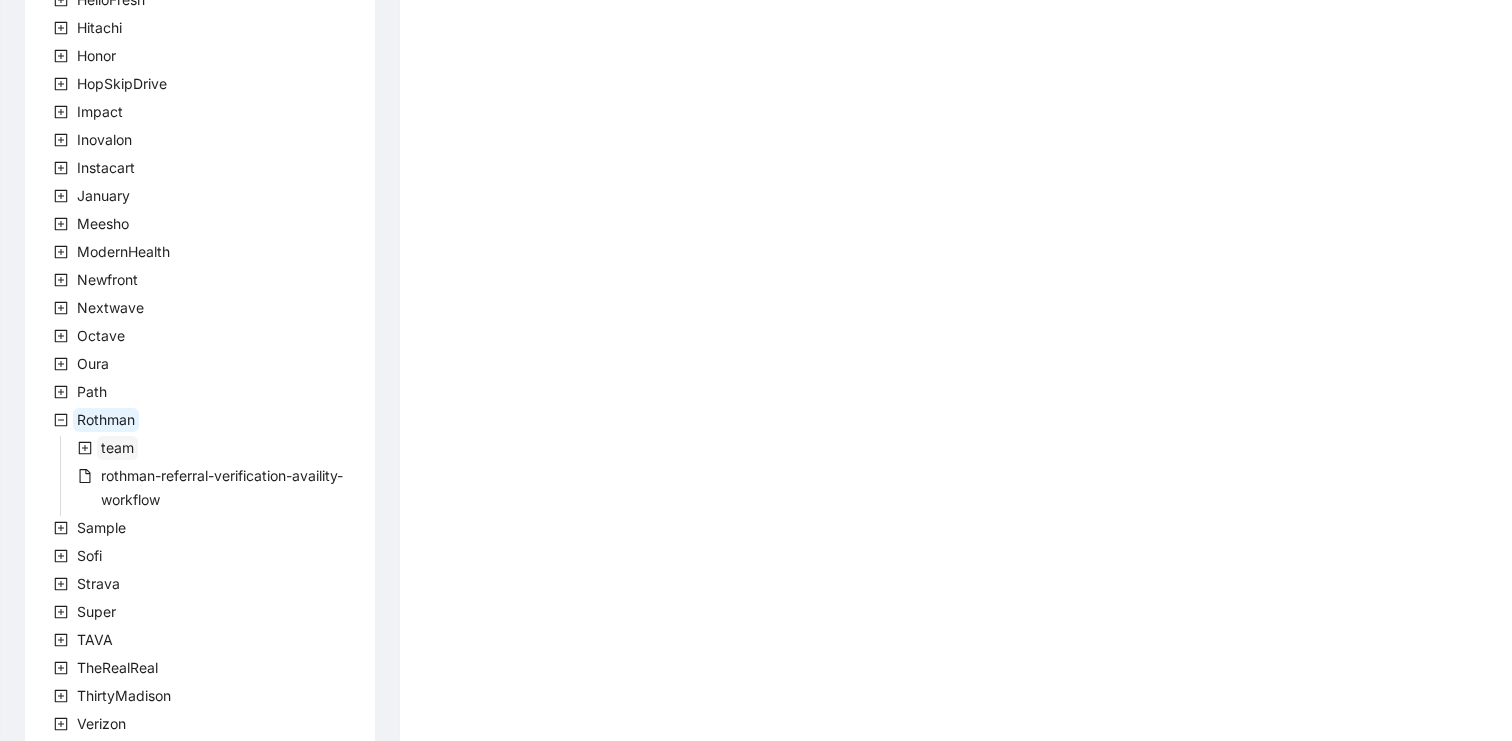 click on "team" at bounding box center (117, 447) 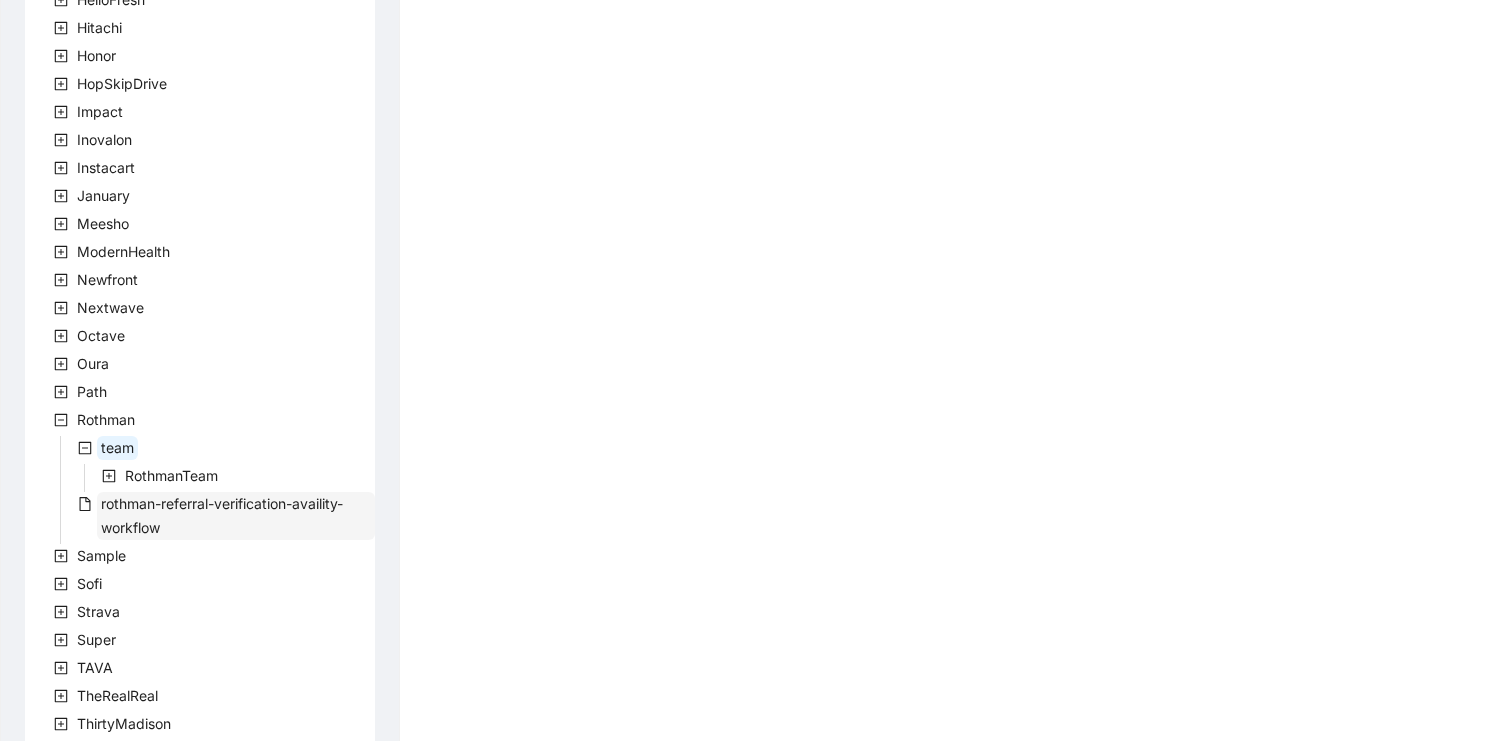 click on "RothmanTeam" at bounding box center (171, 476) 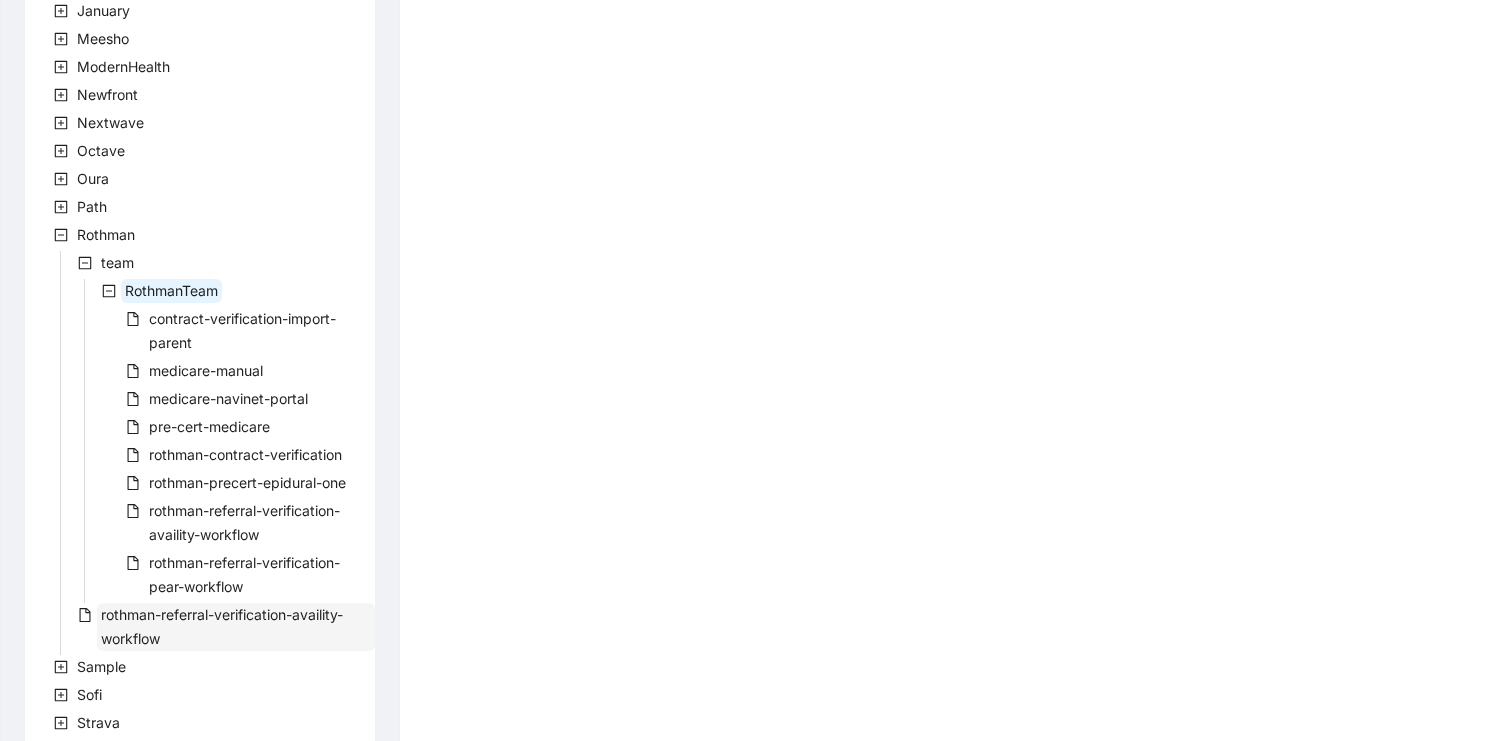 scroll, scrollTop: 832, scrollLeft: 0, axis: vertical 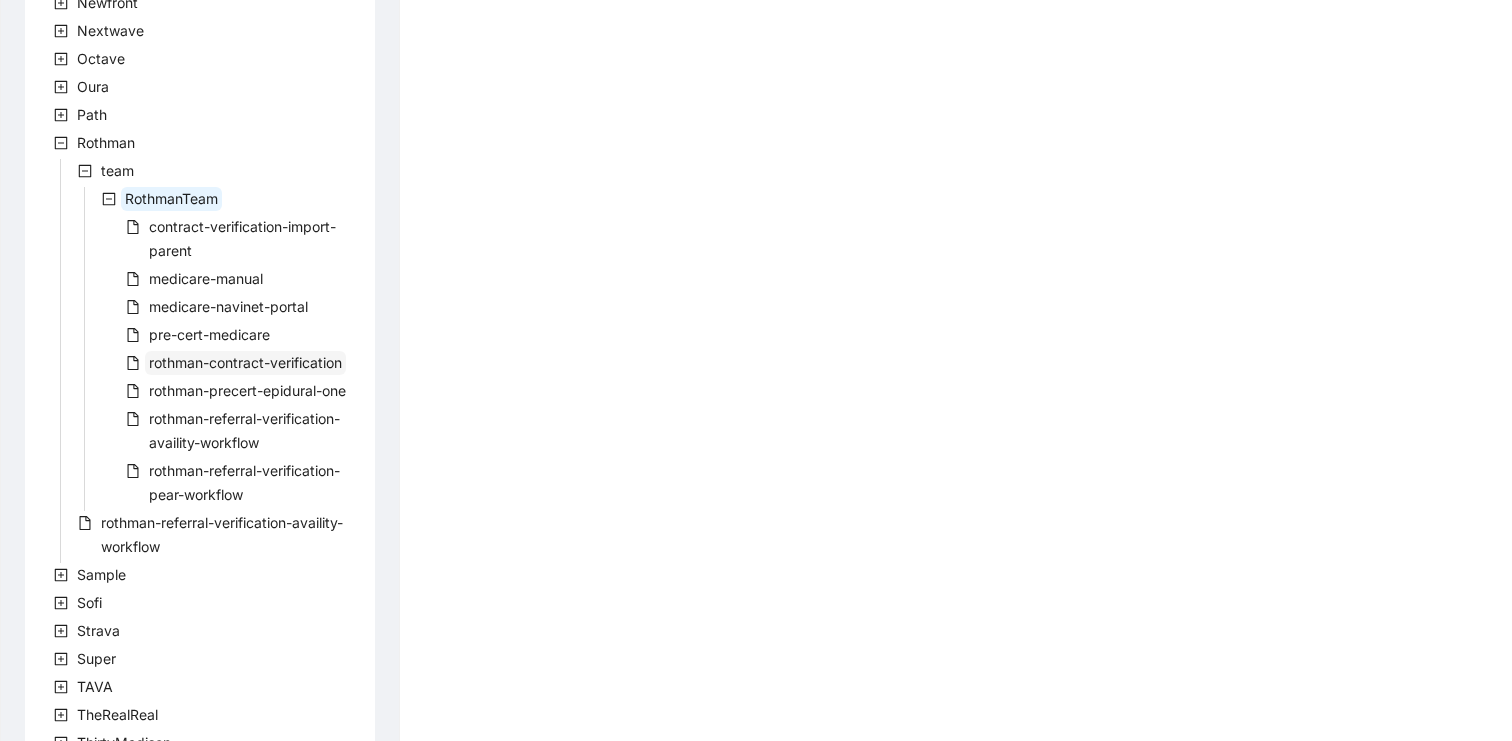click on "rothman-contract-verification" at bounding box center (245, 362) 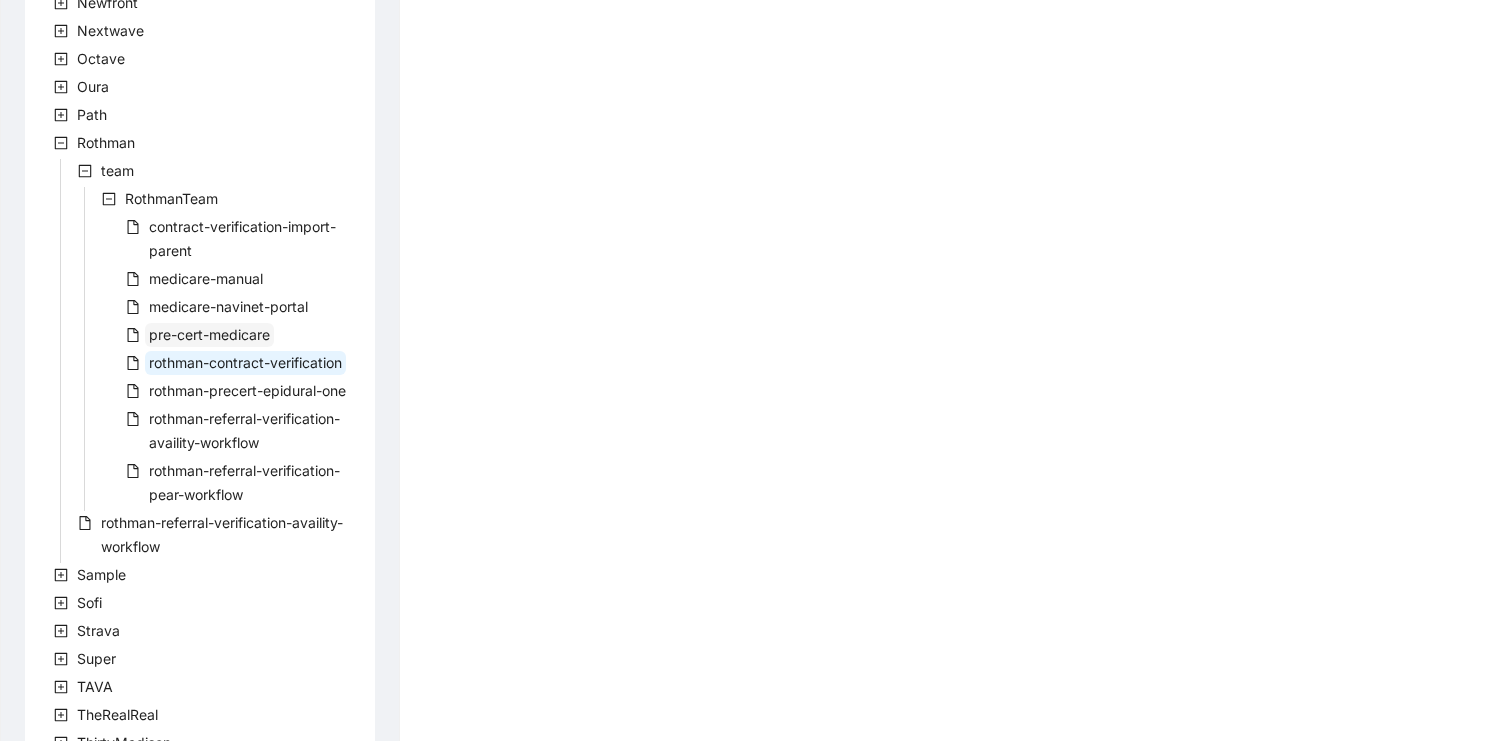 click on "pre-cert-medicare" at bounding box center (209, 334) 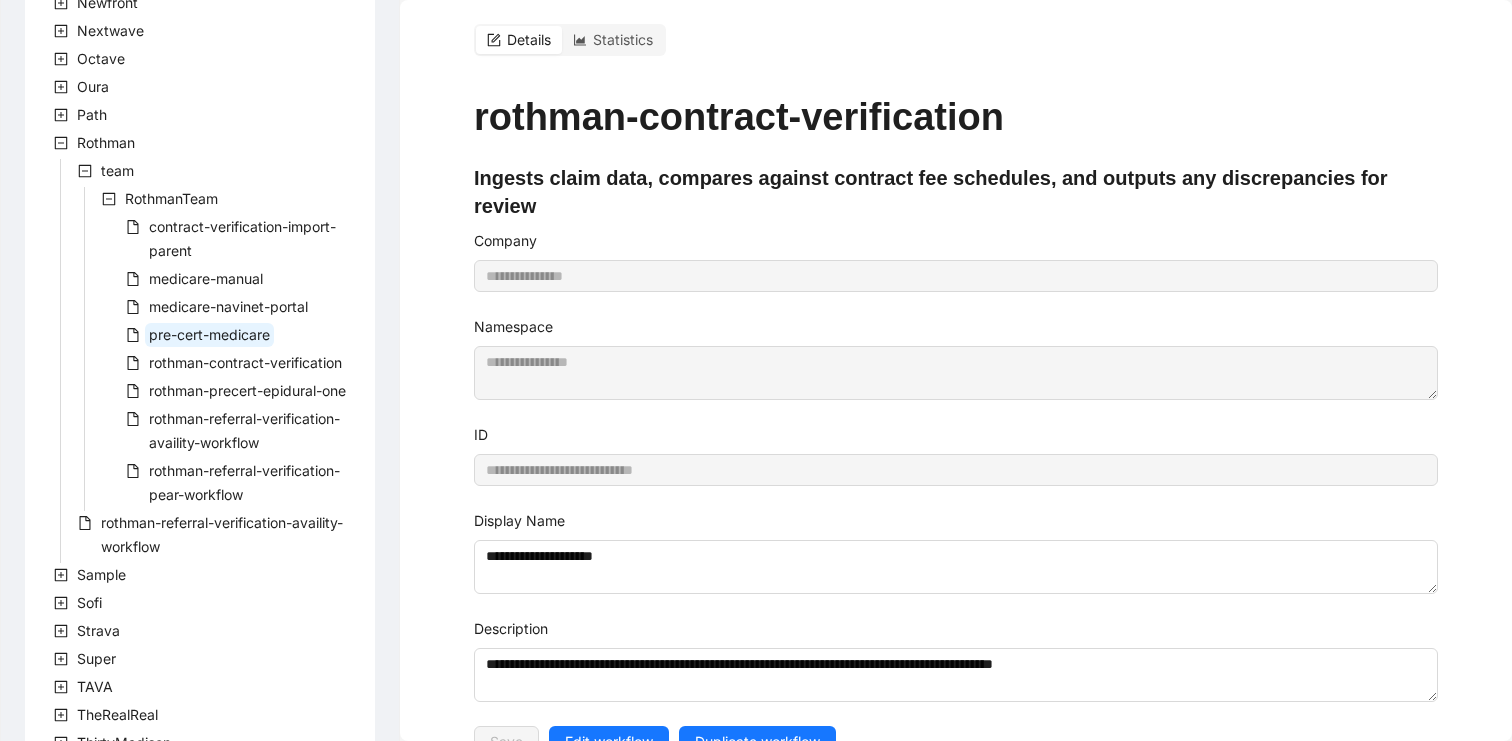 type on "**********" 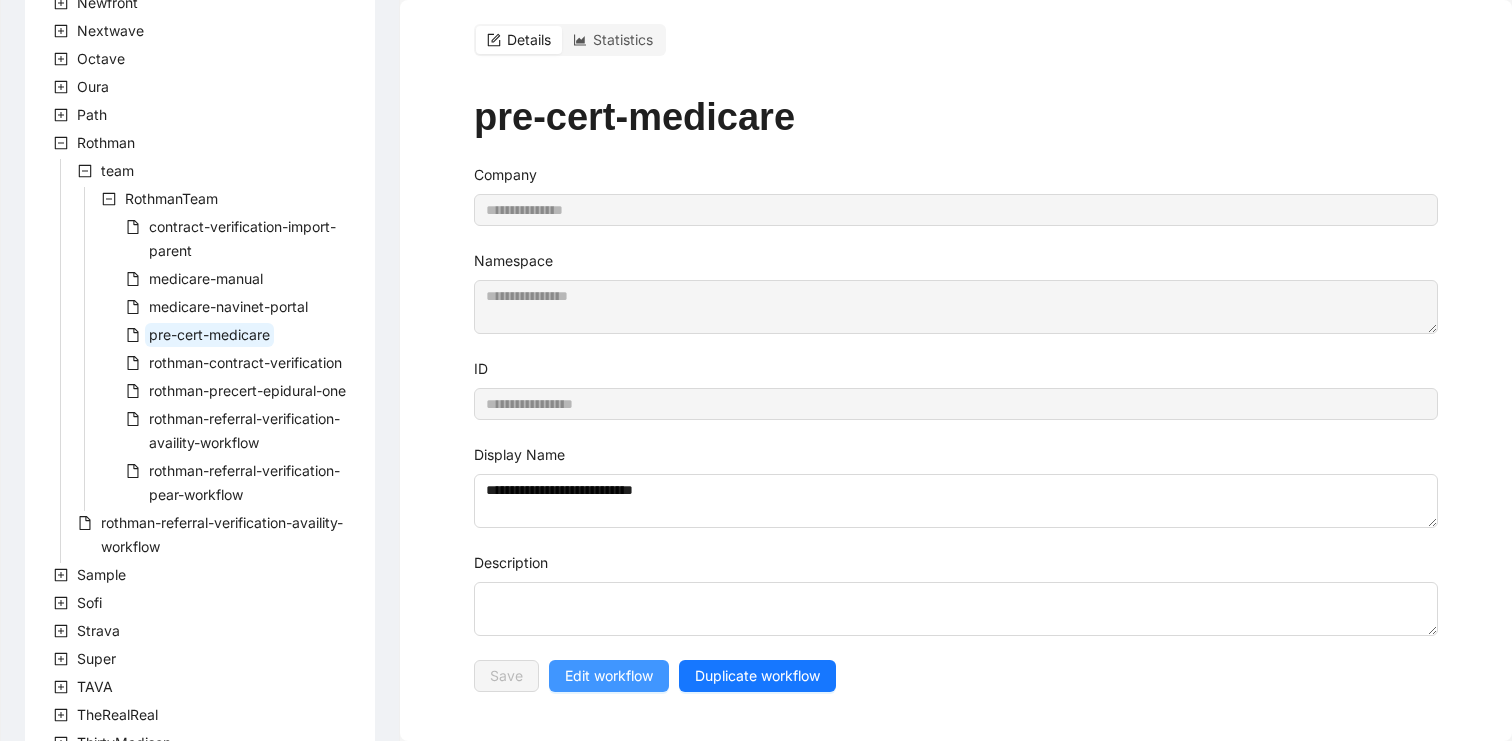 click on "Edit workflow" at bounding box center [609, 676] 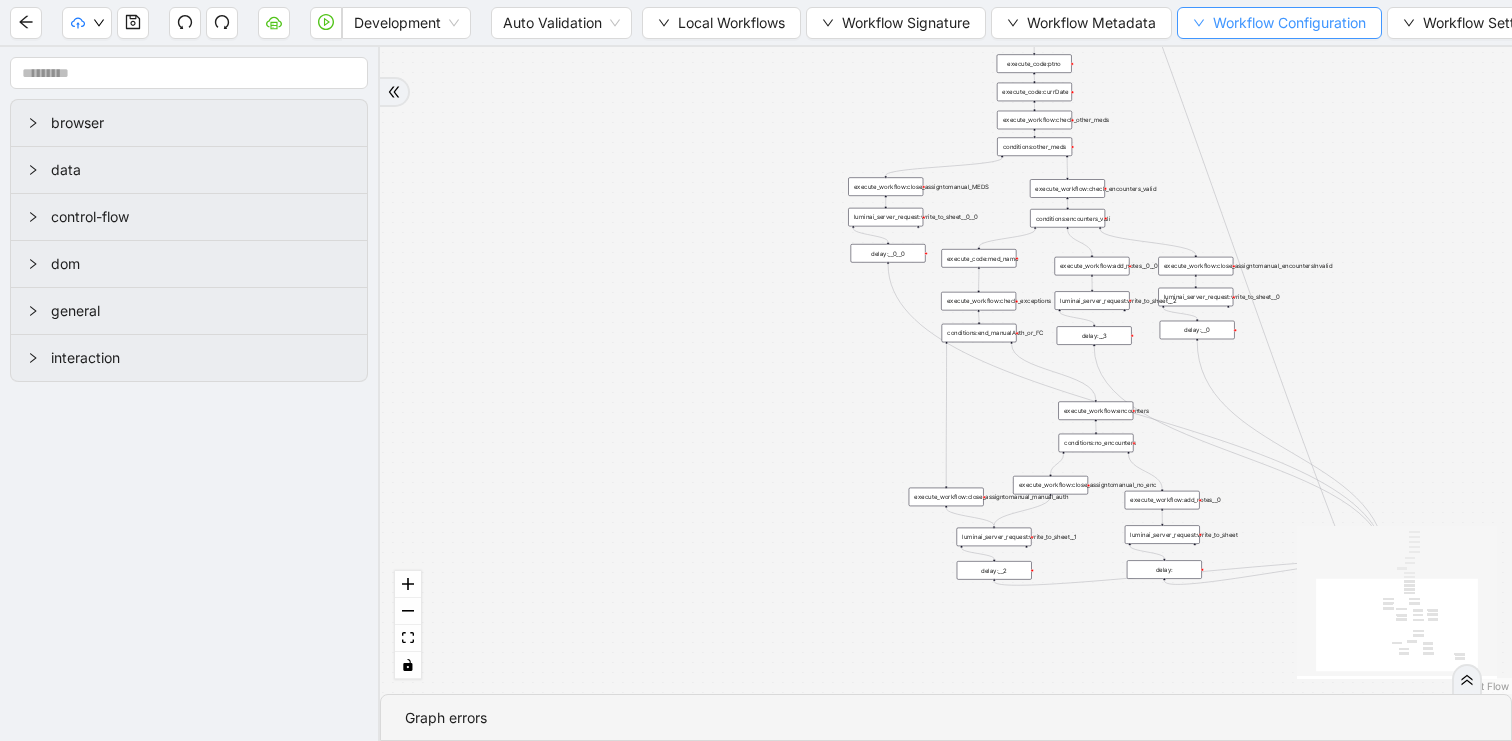 click on "Workflow Configuration" at bounding box center [1289, 23] 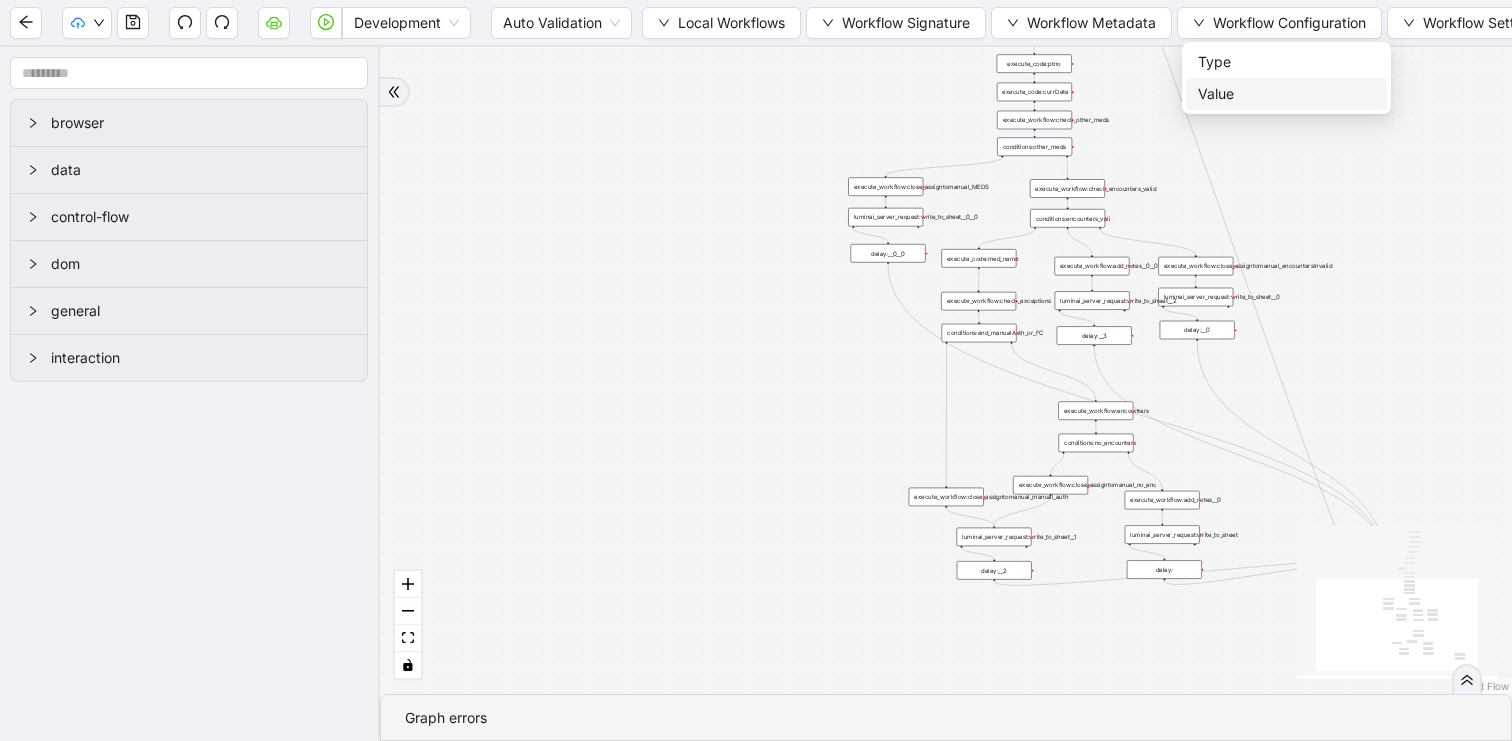 click on "Value" at bounding box center (1286, 94) 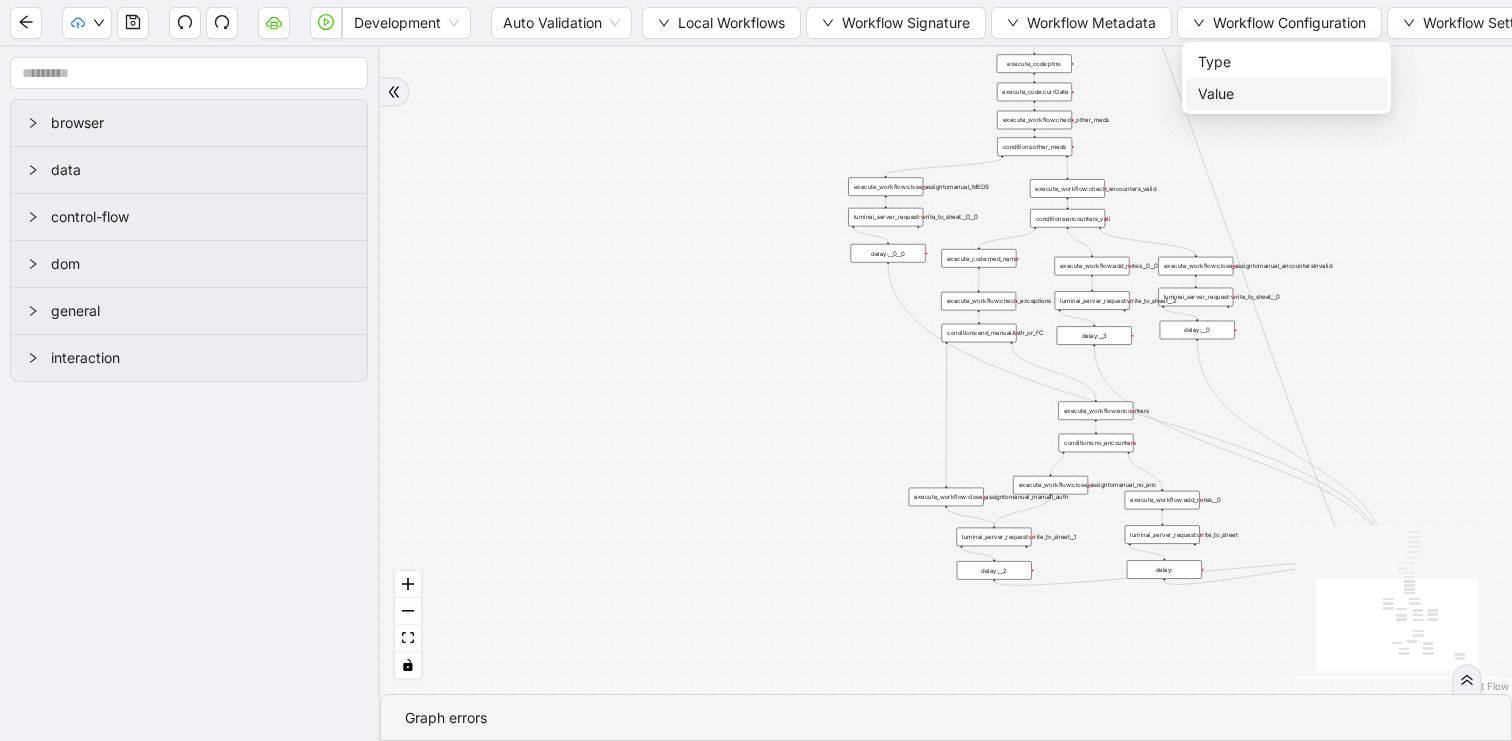 scroll, scrollTop: 300, scrollLeft: 0, axis: vertical 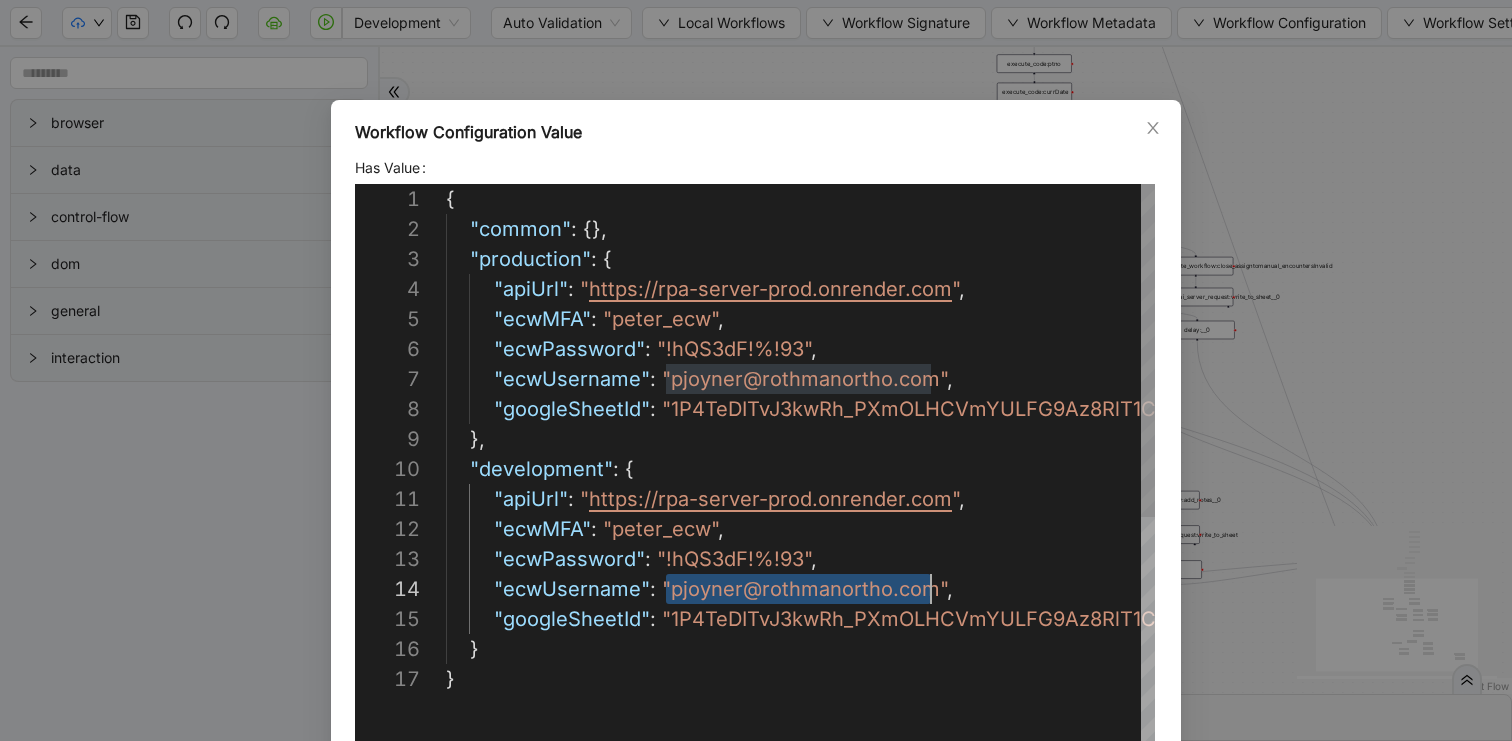 drag, startPoint x: 664, startPoint y: 590, endPoint x: 924, endPoint y: 592, distance: 260.0077 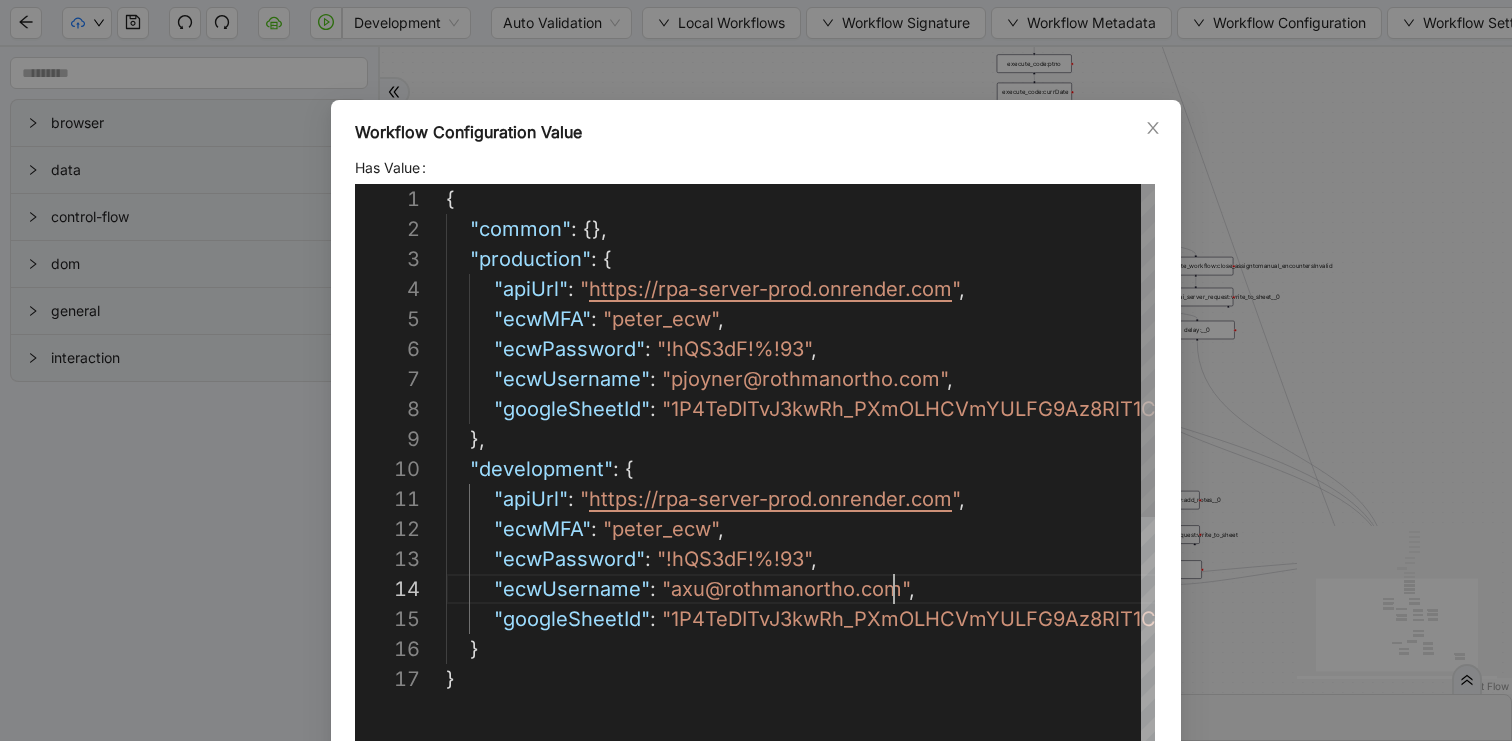 scroll, scrollTop: 90, scrollLeft: 448, axis: both 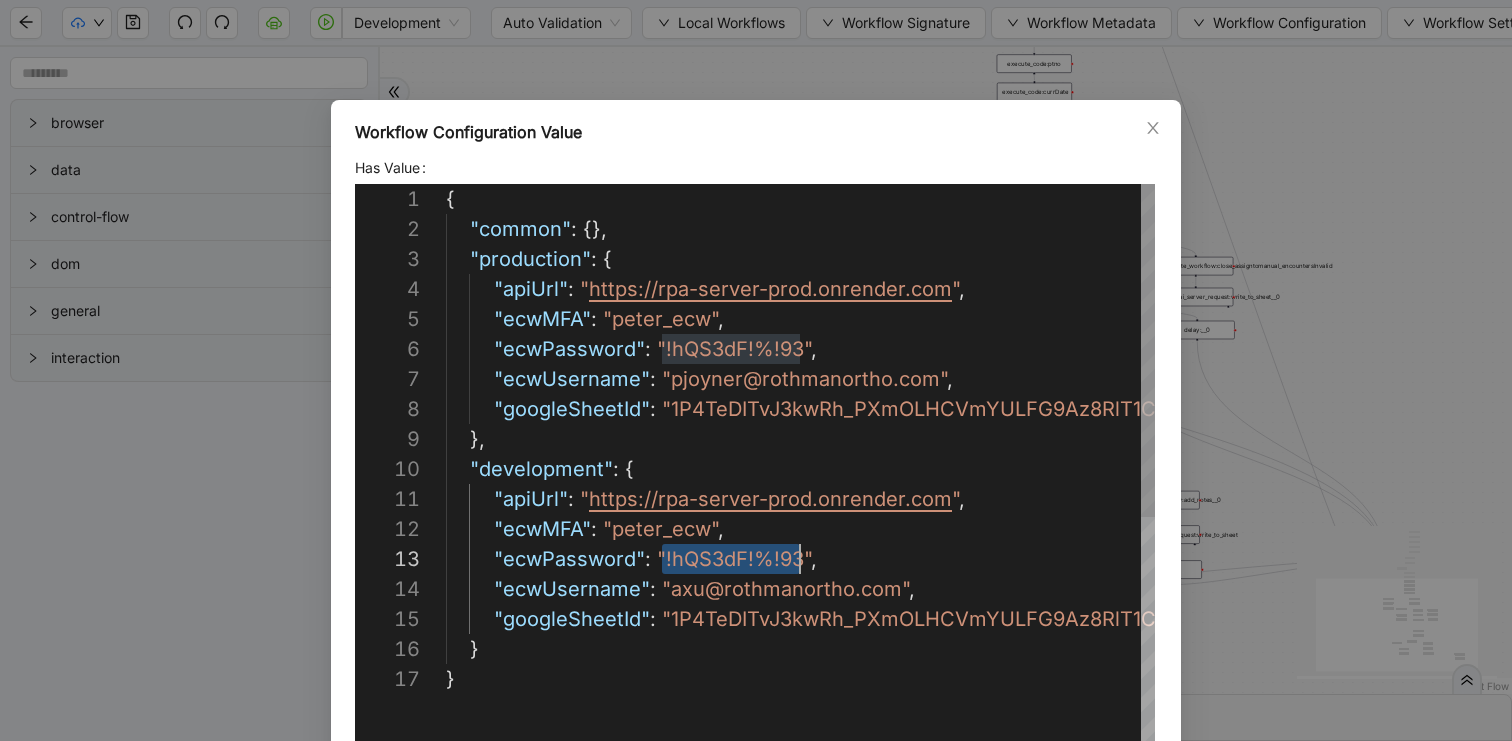 drag, startPoint x: 662, startPoint y: 563, endPoint x: 799, endPoint y: 565, distance: 137.0146 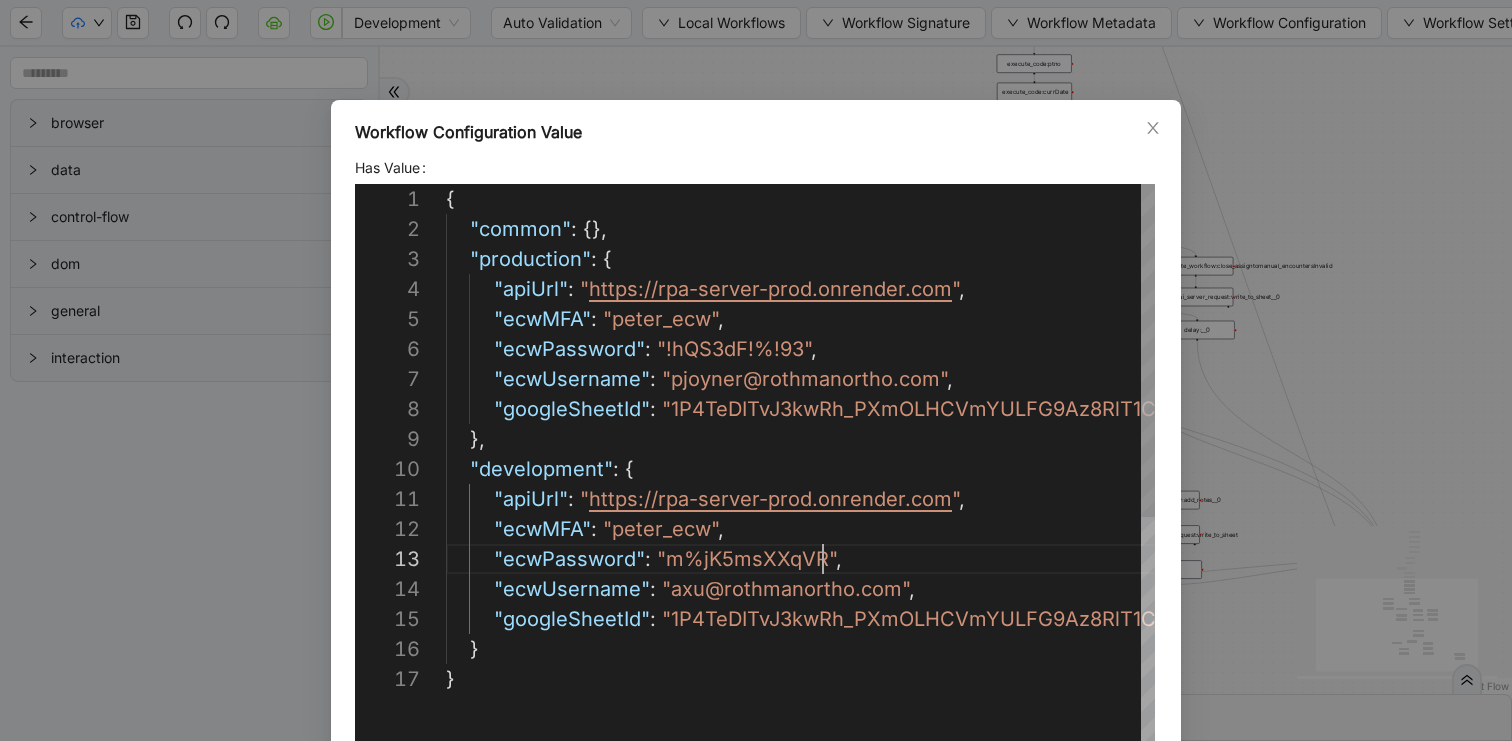 scroll, scrollTop: 60, scrollLeft: 377, axis: both 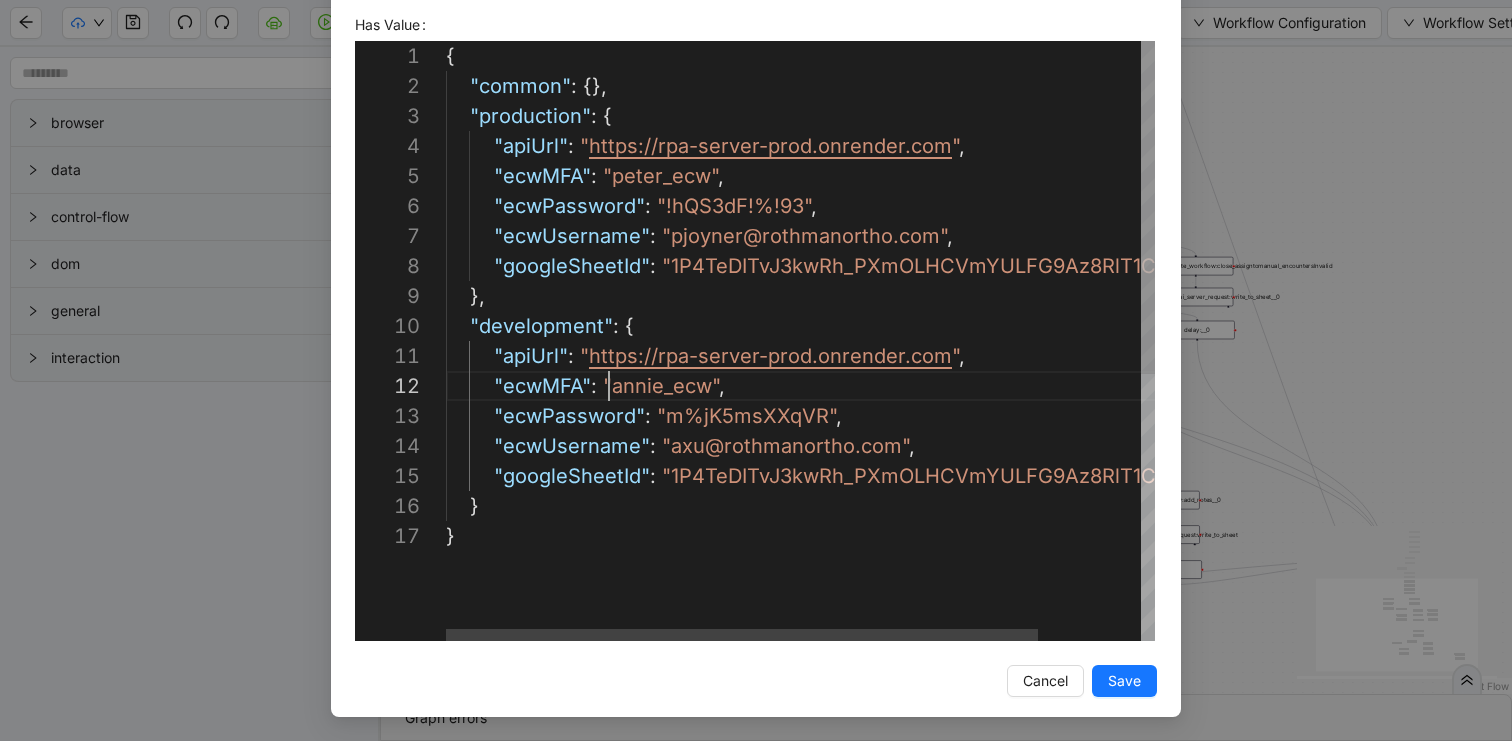 click on ""common" :  {},       "production" :  {             "apiUrl" :  " https://rpa-server-prod.onrender.com " ,             "ecwMFA" :  "peter_ecw" ,             "ecwPassword" :  "!hQS3dF!%!93" ,             "ecwUsername" :  "[EMAIL]" ,             "googleSheetId" :  "1P4TeDITvJ3kwRh_PXmOLHCVmYULFG9Az8RlT1C67tD8"           },           "development" :  {             "apiUrl" :  " https://rpa-server-prod.onrender.com " ,             "ecwMFA" :  "annie_ecw" ,             "ecwPassword" :  "m%jK5msXXqVR" ,             "ecwUsername" :  "[EMAIL]" ,             "googleSheetId" :  "1P4TeDITvJ3kwRh_PXmOLHCVmYULFG9Az8RlT1C67tD8"           } }" at bounding box center [862, 581] 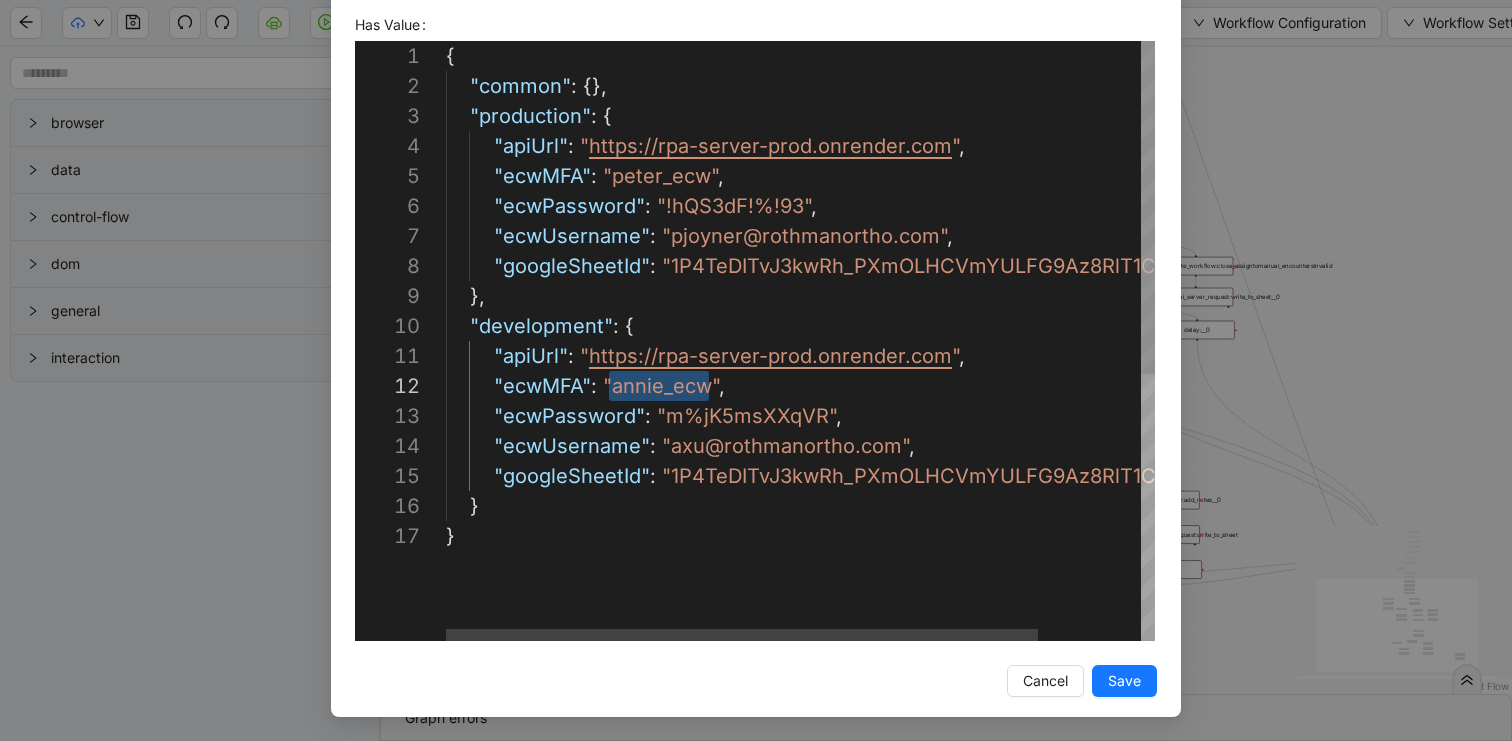 click on ""common" :  {},       "production" :  {             "apiUrl" :  " https://rpa-server-prod.onrender.com " ,             "ecwMFA" :  "peter_ecw" ,             "ecwPassword" :  "!hQS3dF!%!93" ,             "ecwUsername" :  "[EMAIL]" ,             "googleSheetId" :  "1P4TeDITvJ3kwRh_PXmOLHCVmYULFG9Az8RlT1C67tD8"           },           "development" :  {             "apiUrl" :  " https://rpa-server-prod.onrender.com " ,             "ecwMFA" :  "annie_ecw" ,             "ecwPassword" :  "m%jK5msXXqVR" ,             "ecwUsername" :  "[EMAIL]" ,             "googleSheetId" :  "1P4TeDITvJ3kwRh_PXmOLHCVmYULFG9Az8RlT1C67tD8"           } }" at bounding box center (862, 581) 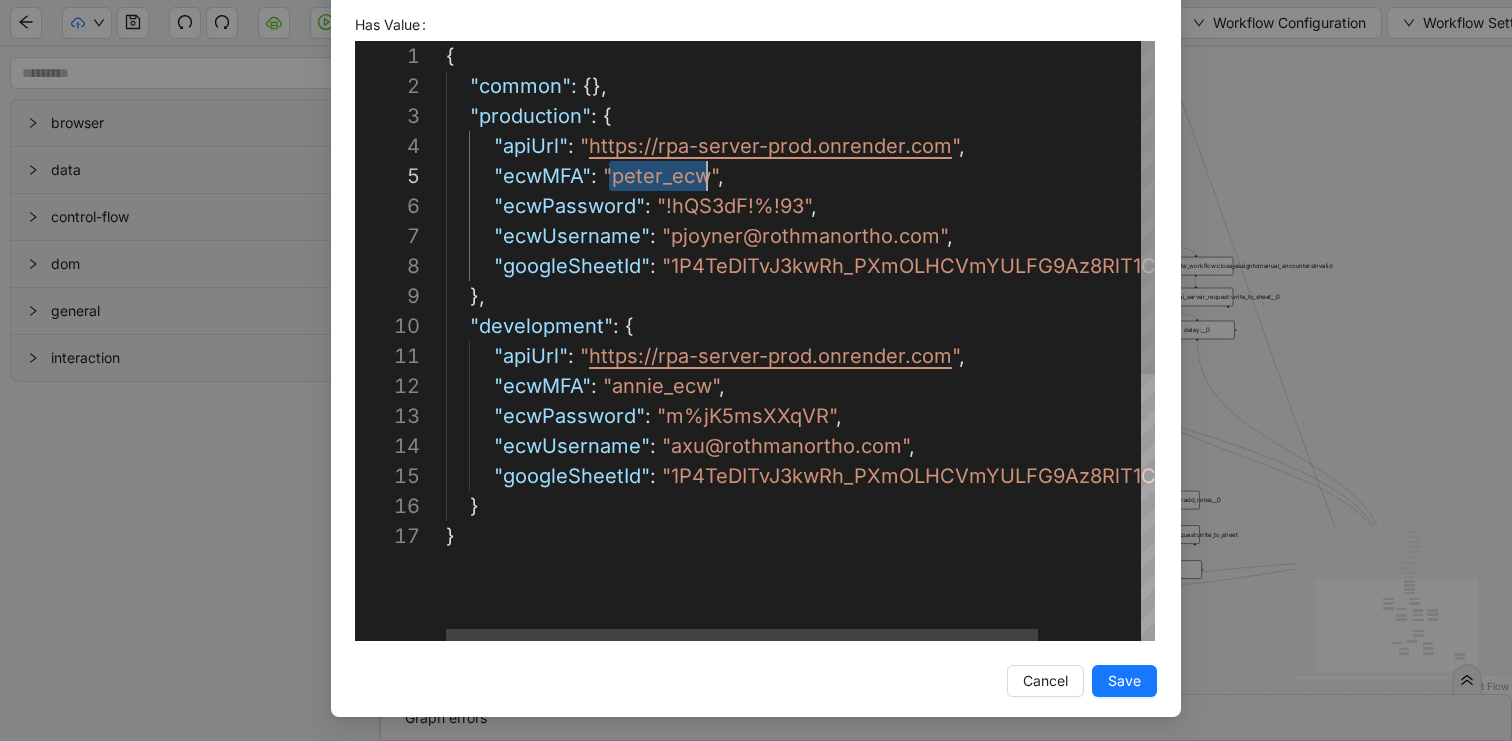 paste 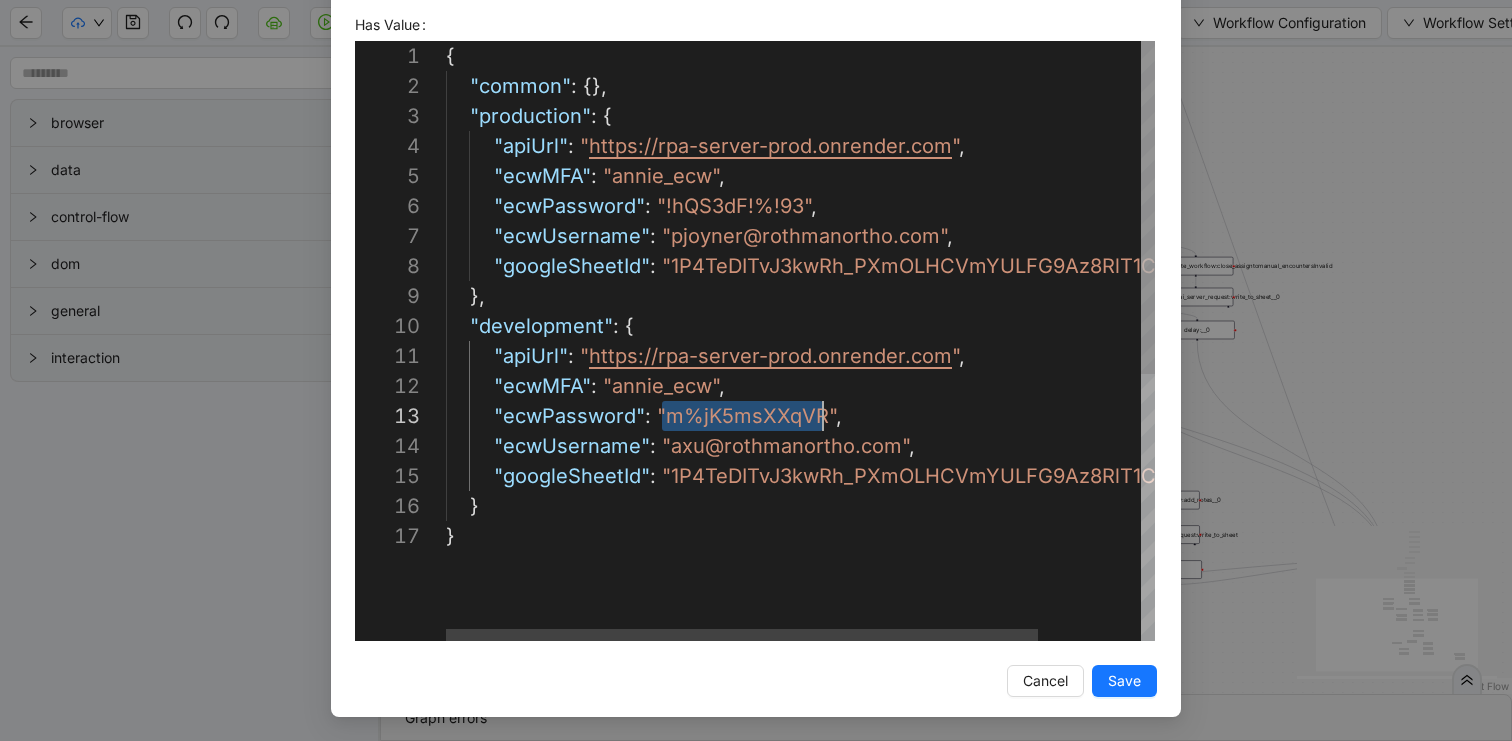 drag, startPoint x: 666, startPoint y: 411, endPoint x: 823, endPoint y: 411, distance: 157 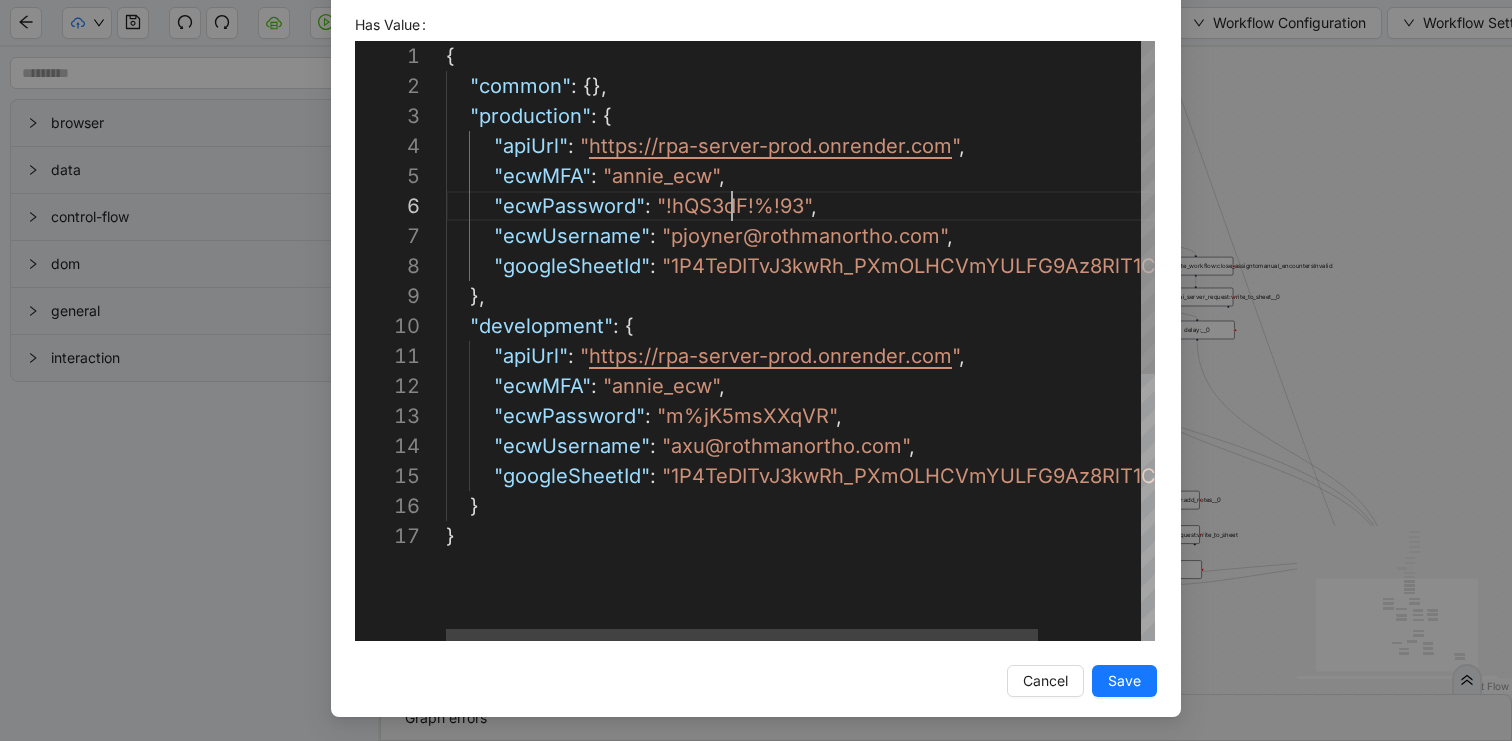 click on ""common" :  {},       "production" :  {             "apiUrl" :  " https://rpa-server-prod.onrender.com " ,             "ecwMFA" :  "annie_ecw" ,             "ecwPassword" :  "!hQS3dF!%!93" ,             "ecwUsername" :  "[EMAIL]" ,             "googleSheetId" :  "1P4TeDITvJ3kwRh_PXmOLHCVmYULFG9Az8RlT1C67tD8"           },           "development" :  {             "apiUrl" :  " https://rpa-server-prod.onrender.com " ,             "ecwMFA" :  "annie_ecw" ,             "ecwPassword" :  "m%jK5msXXqVR" ,             "ecwUsername" :  "[EMAIL]" ,             "googleSheetId" :  "1P4TeDITvJ3kwRh_PXmOLHCVmYULFG9Az8RlT1C67tD8"           } }" at bounding box center (862, 581) 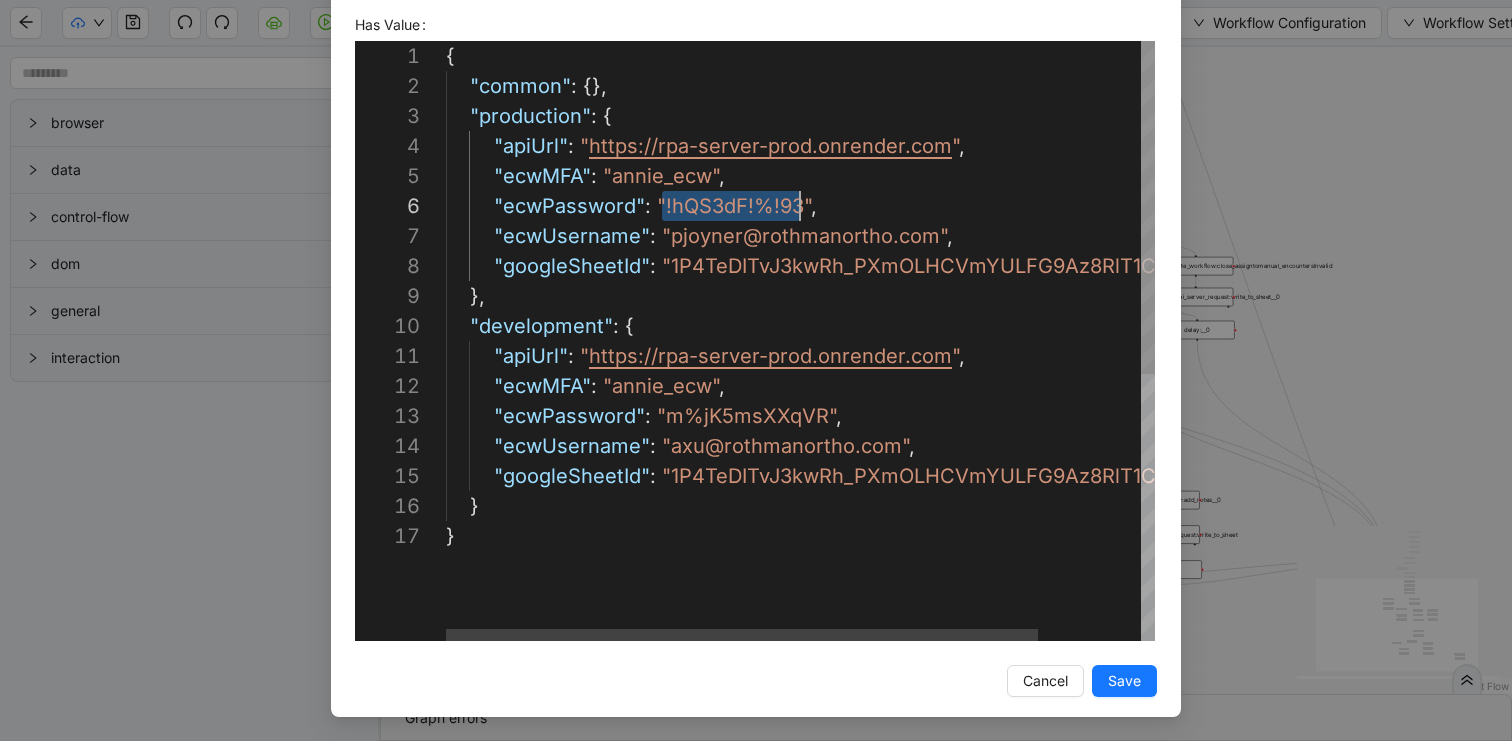 drag, startPoint x: 662, startPoint y: 205, endPoint x: 793, endPoint y: 205, distance: 131 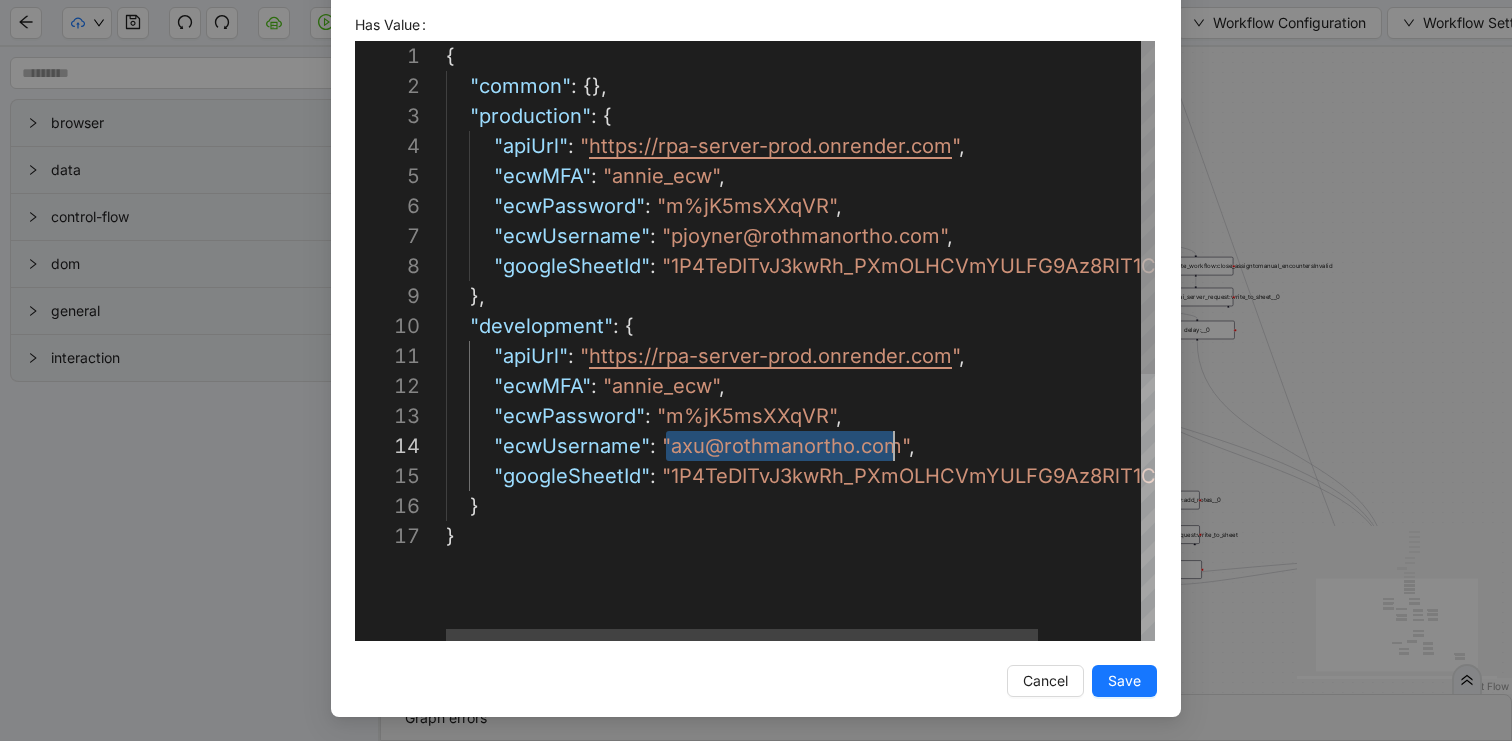 drag, startPoint x: 668, startPoint y: 448, endPoint x: 887, endPoint y: 448, distance: 219 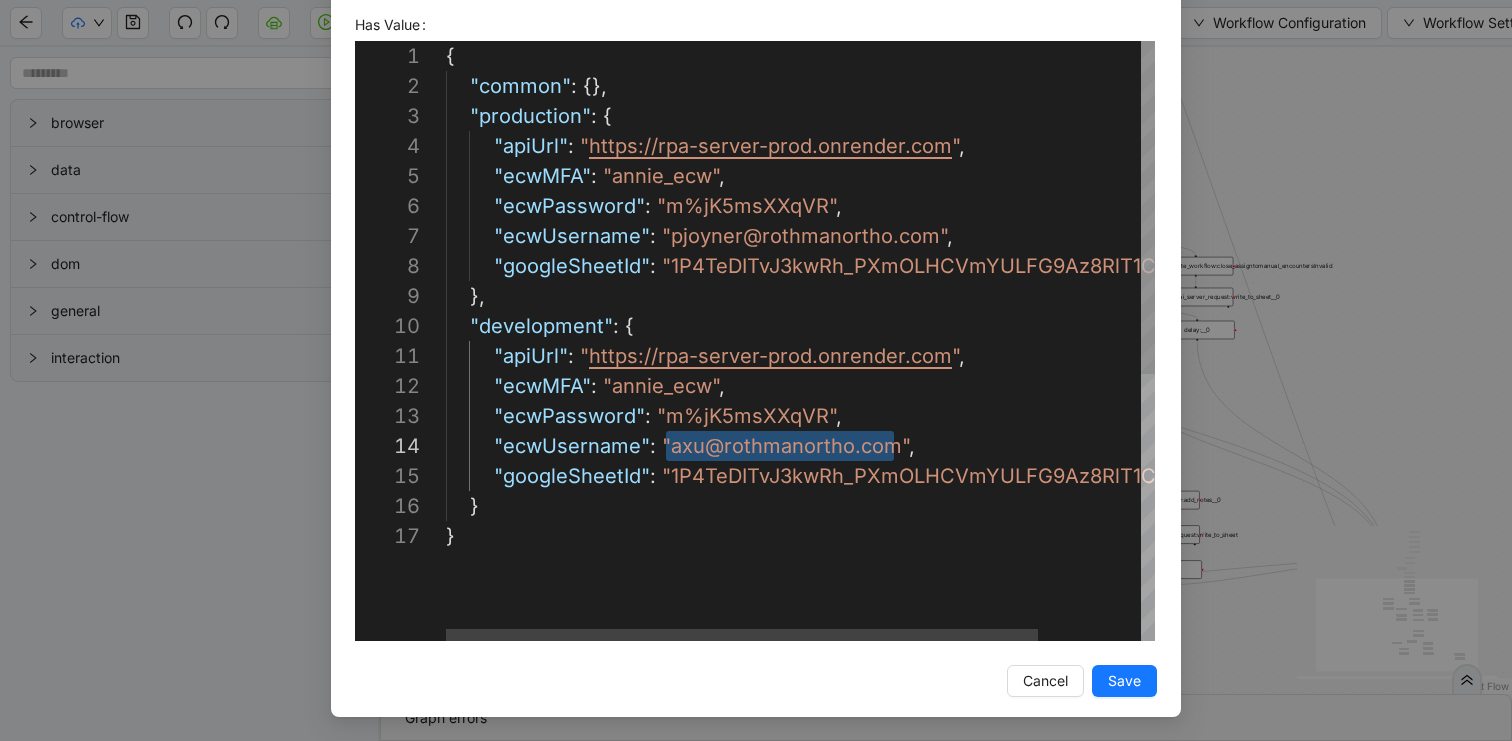 click on ""common" :  {},       "production" :  {             "apiUrl" :  " https://rpa-server-prod.onrender.com " ,             "ecwMFA" :  "annie_ecw" ,             "ecwPassword" :  "m%jK5msXXqVR" ,             "ecwUsername" :  "[EMAIL]" ,             "googleSheetId" :  "1P4TeDITvJ3kwRh_PXmOLHCVmYULFG9Az8RlT1C67tD8"           },           "development" :  {             "apiUrl" :  " https://rpa-server-prod.onrender.com " ,             "ecwMFA" :  "annie_ecw" ,             "ecwPassword" :  "m%jK5msXXqVR" ,             "ecwUsername" :  "[EMAIL]" ,             "googleSheetId" :  "1P4TeDITvJ3kwRh_PXmOLHCVmYULFG9Az8RlT1C67tD8"           } }" at bounding box center [862, 581] 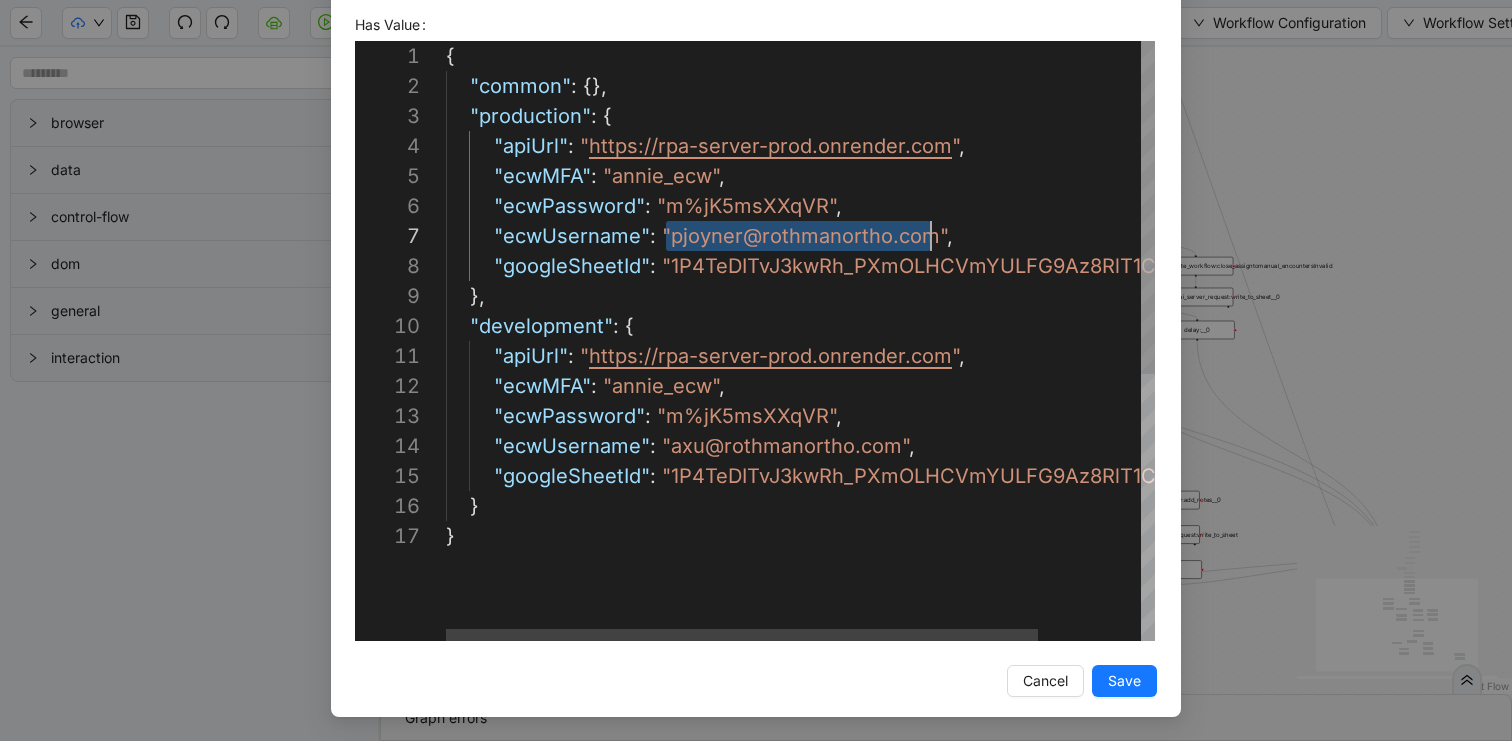 drag, startPoint x: 666, startPoint y: 235, endPoint x: 923, endPoint y: 235, distance: 257 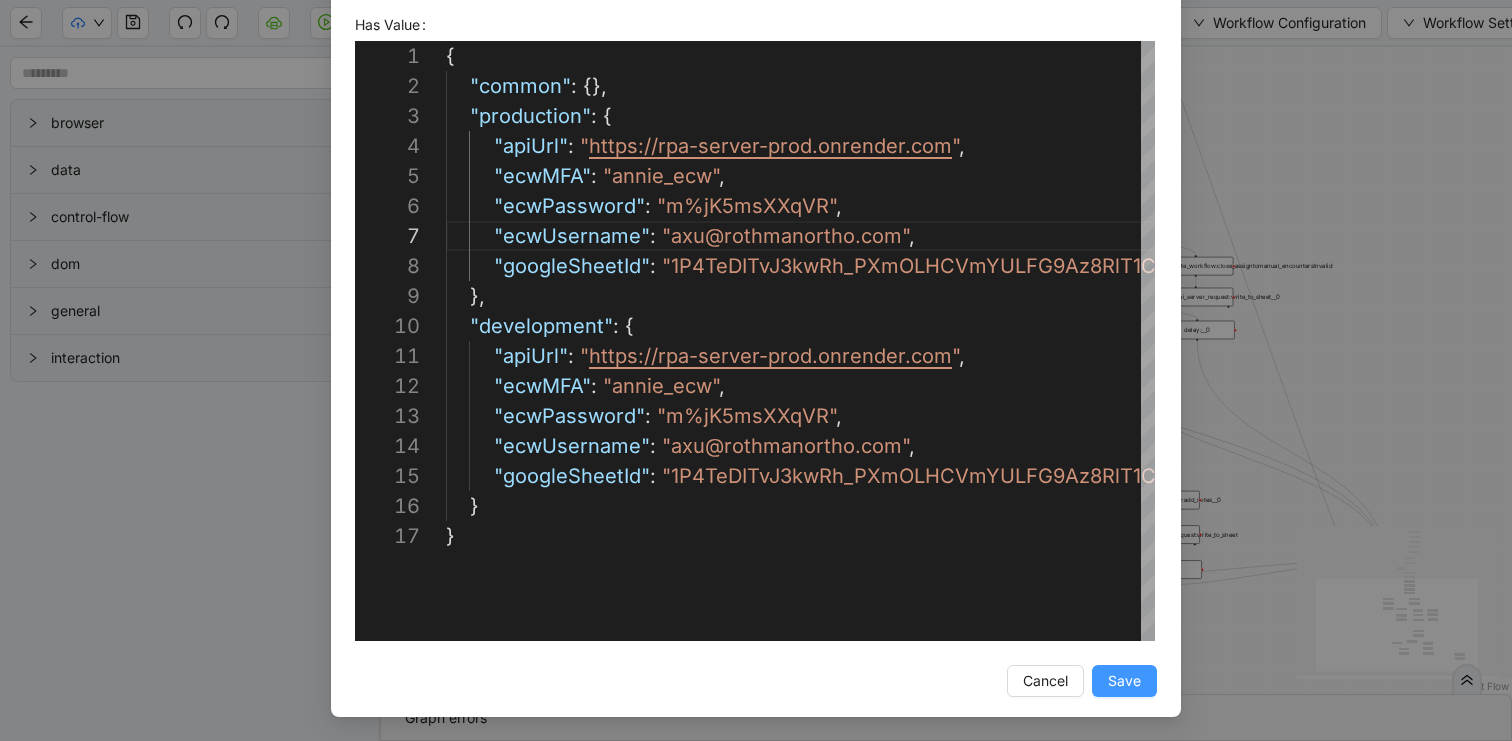 type on "**********" 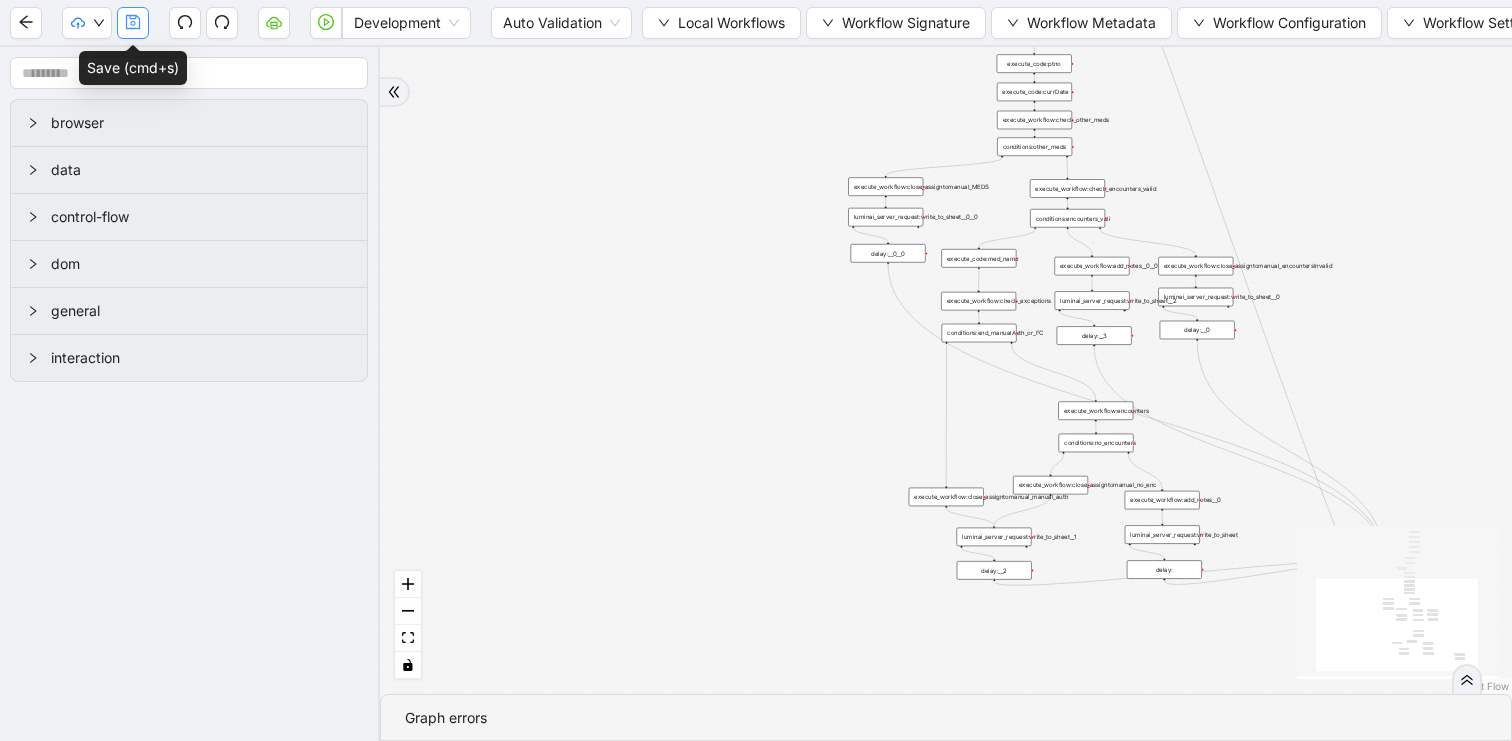 click at bounding box center [133, 23] 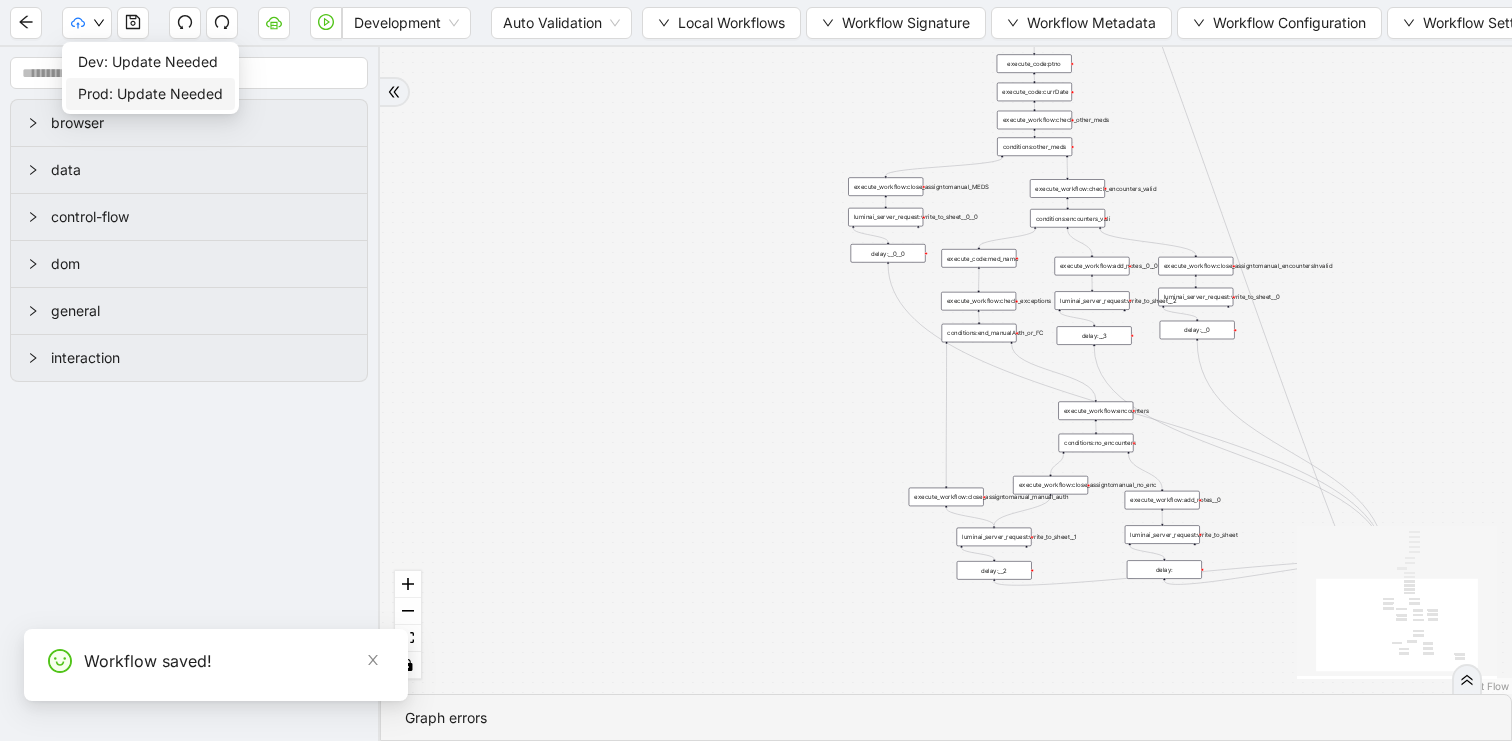 click on "Prod: Update Needed" at bounding box center (150, 94) 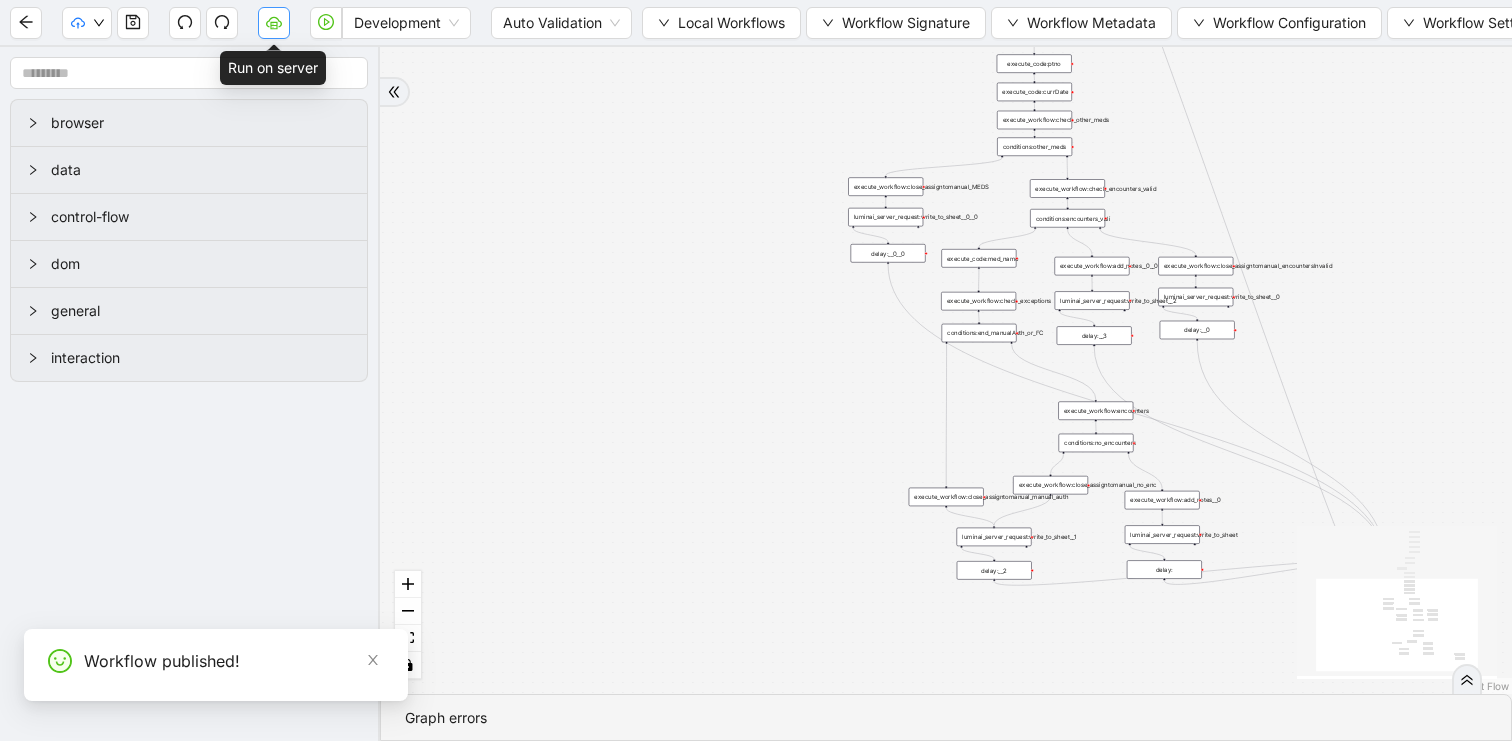 click 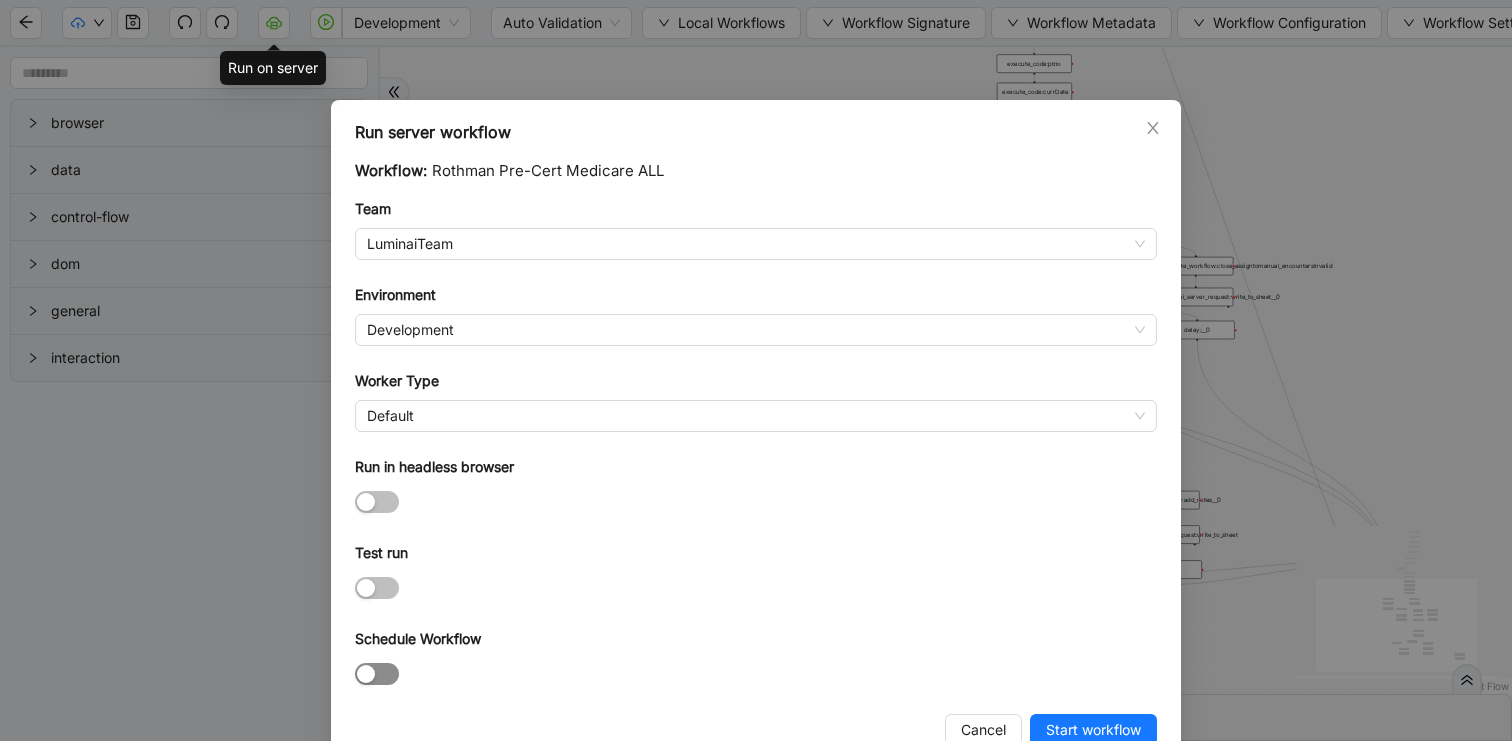 click at bounding box center [377, 674] 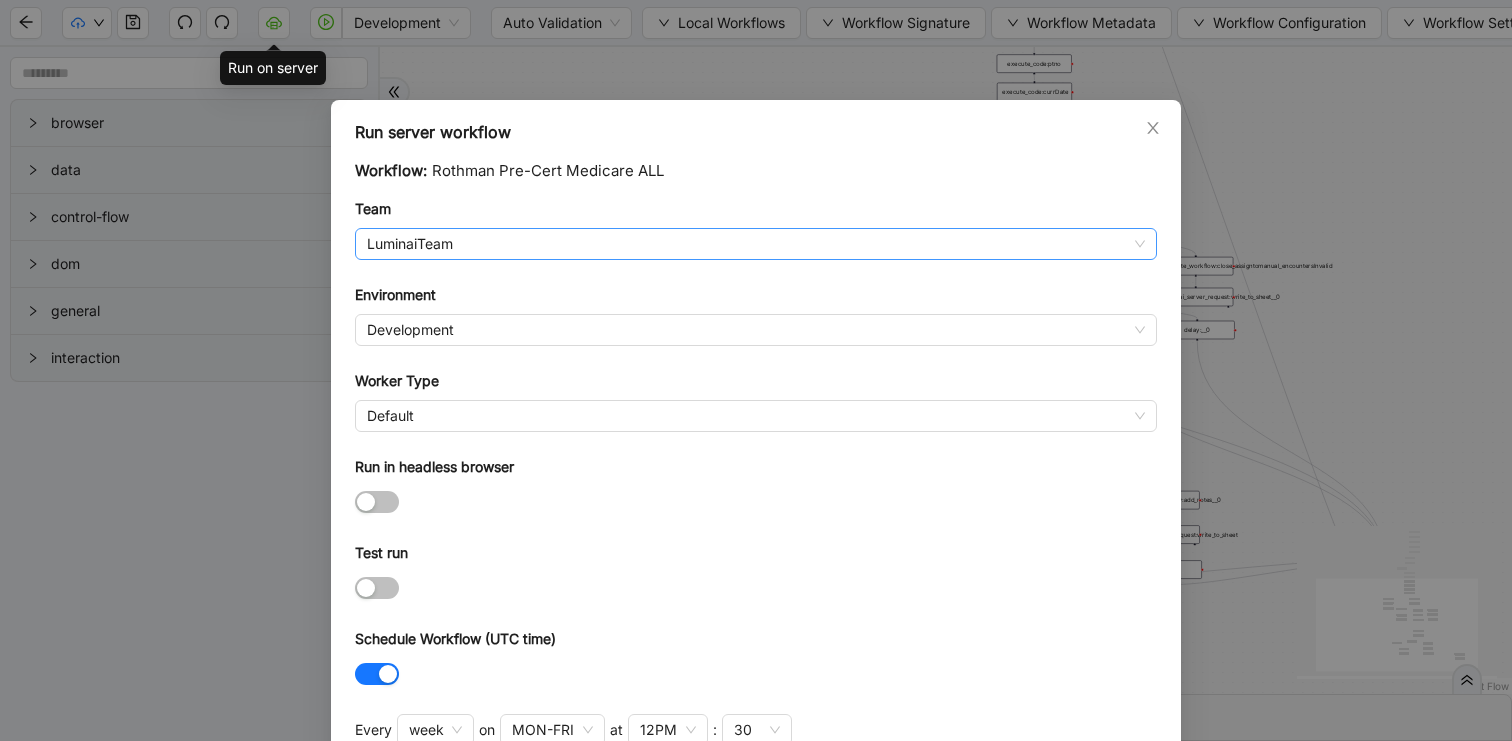 click on "LuminaiTeam" at bounding box center [756, 244] 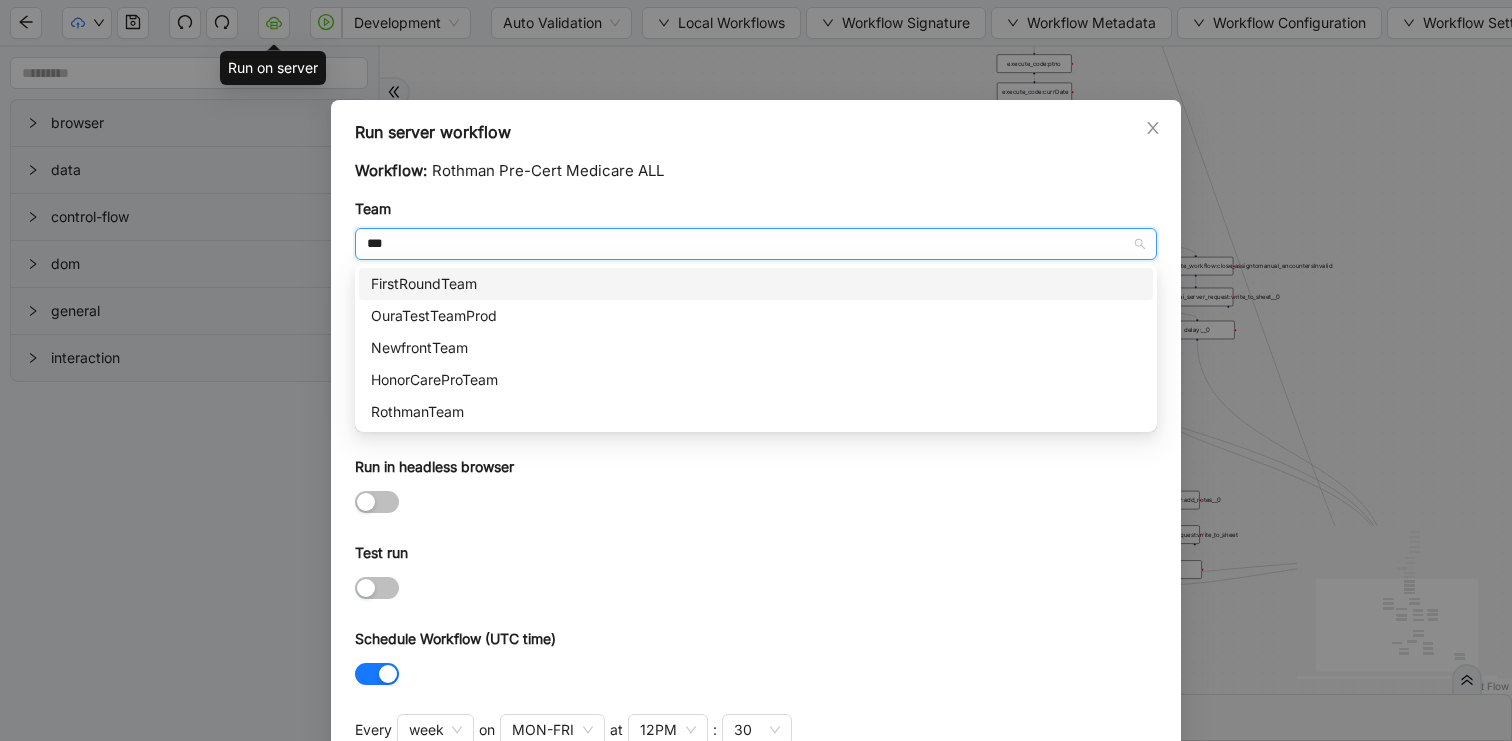 type on "****" 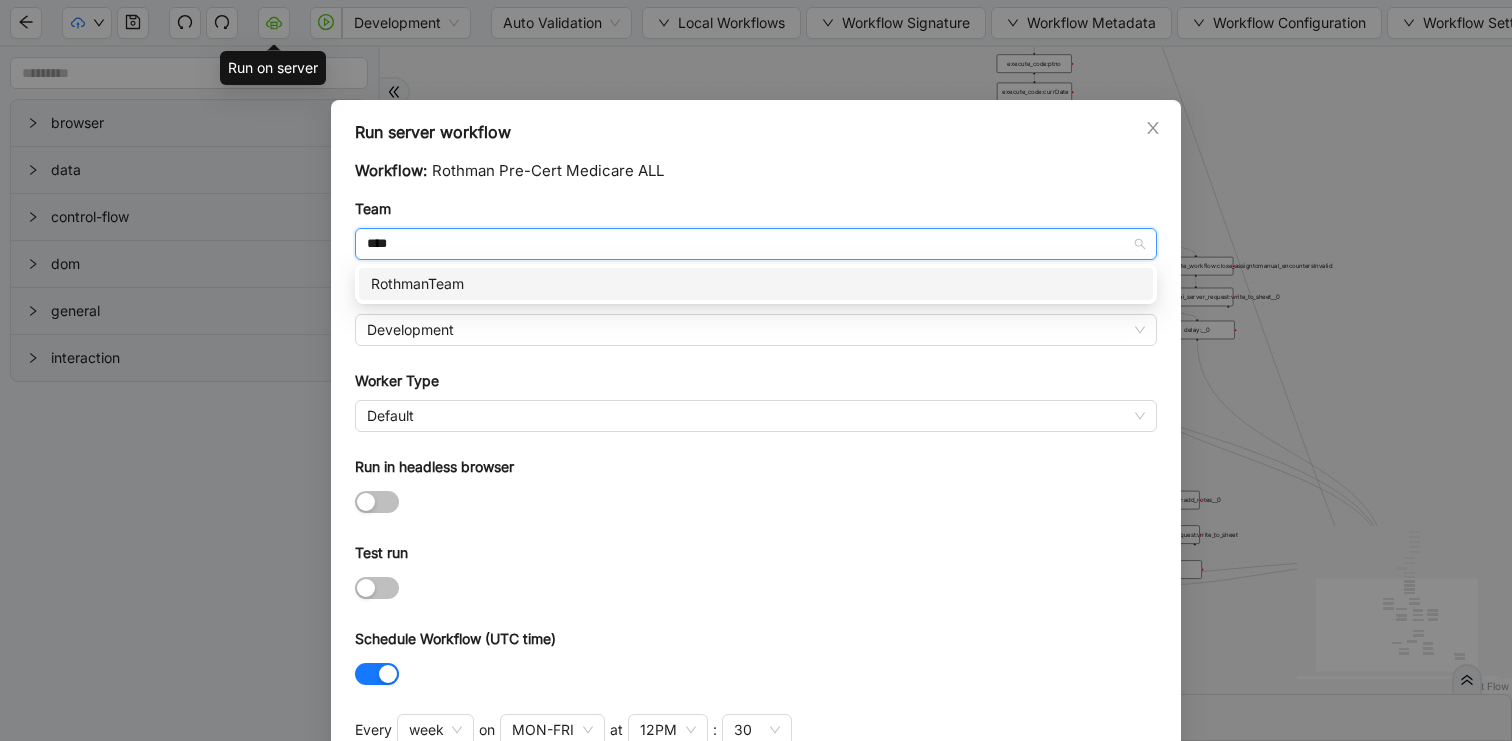click on "RothmanTeam" at bounding box center [756, 284] 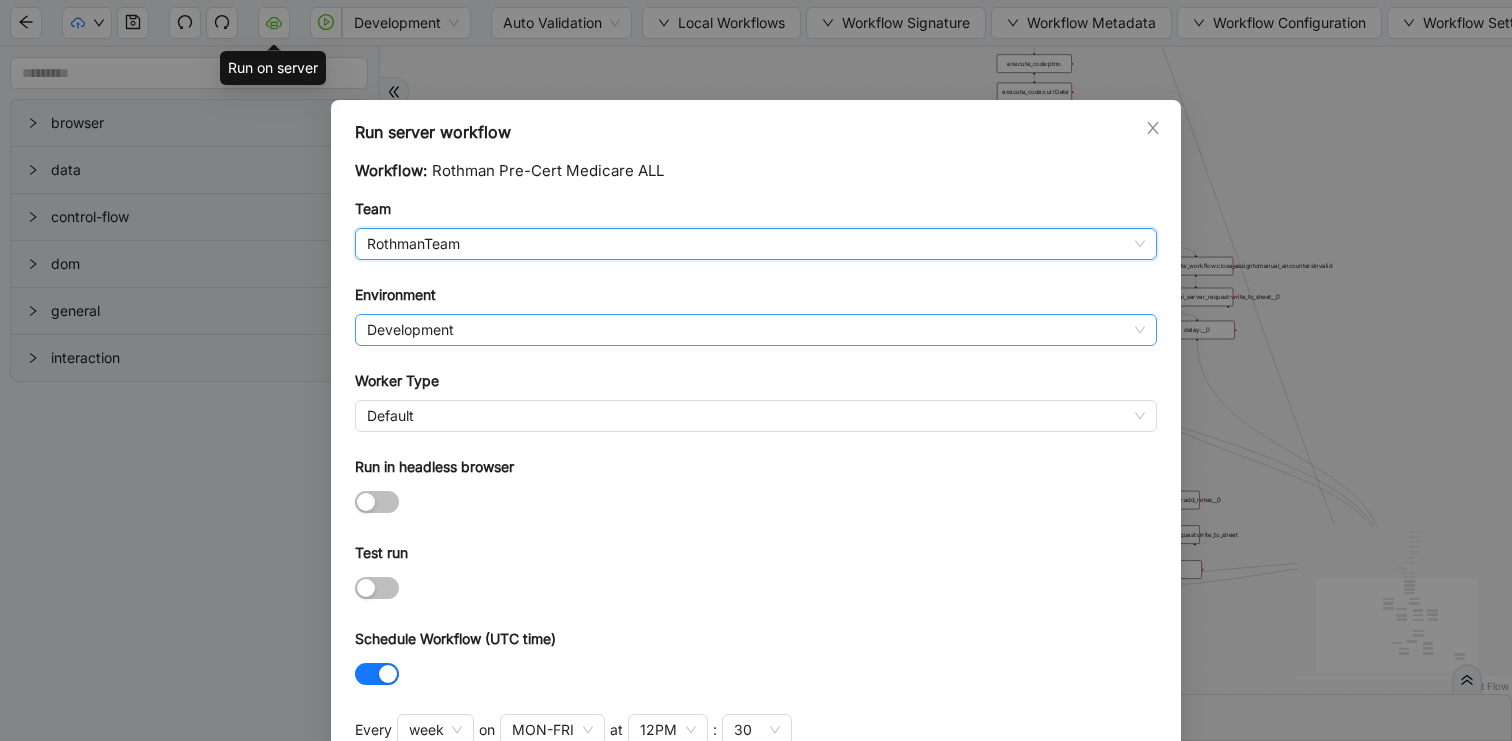 click on "Development" at bounding box center [756, 330] 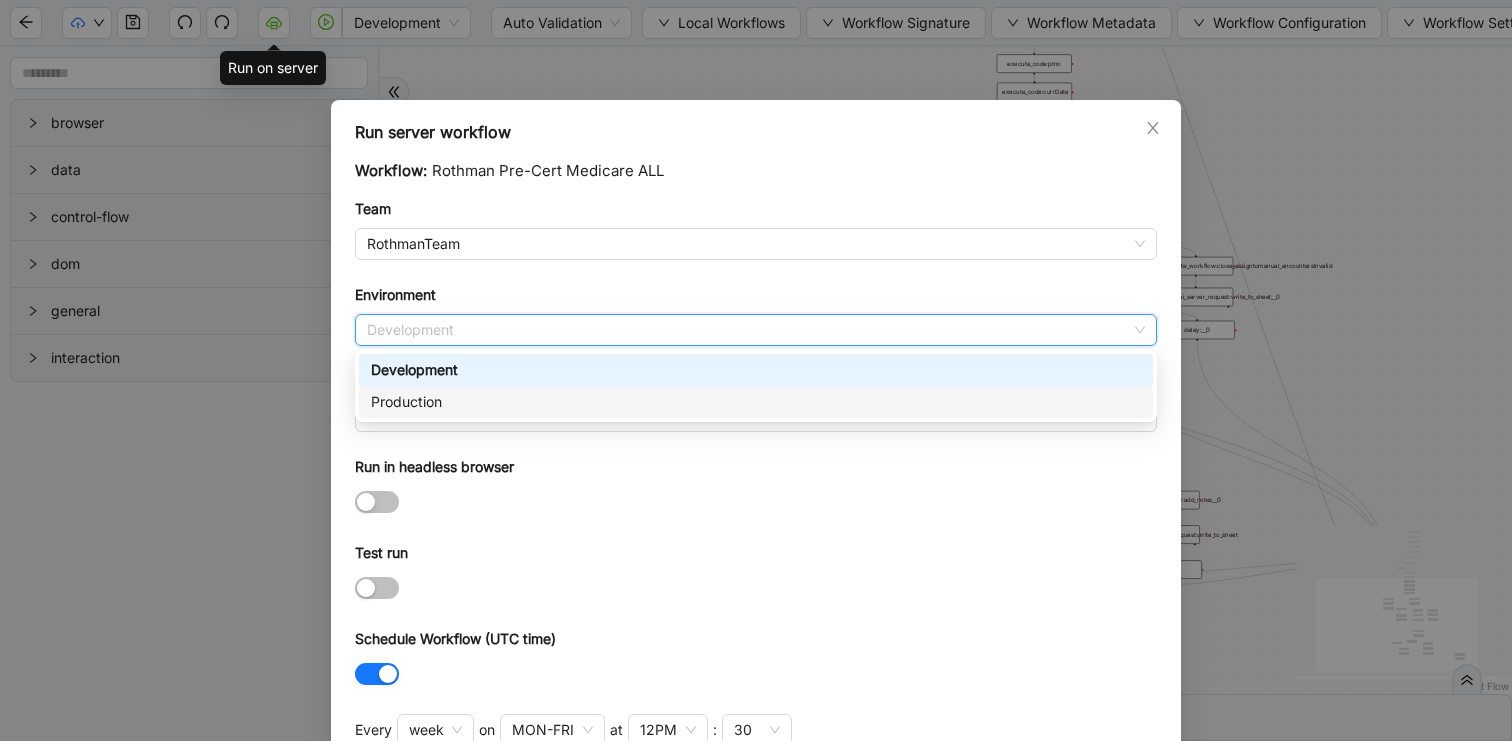 click on "Production" at bounding box center (756, 402) 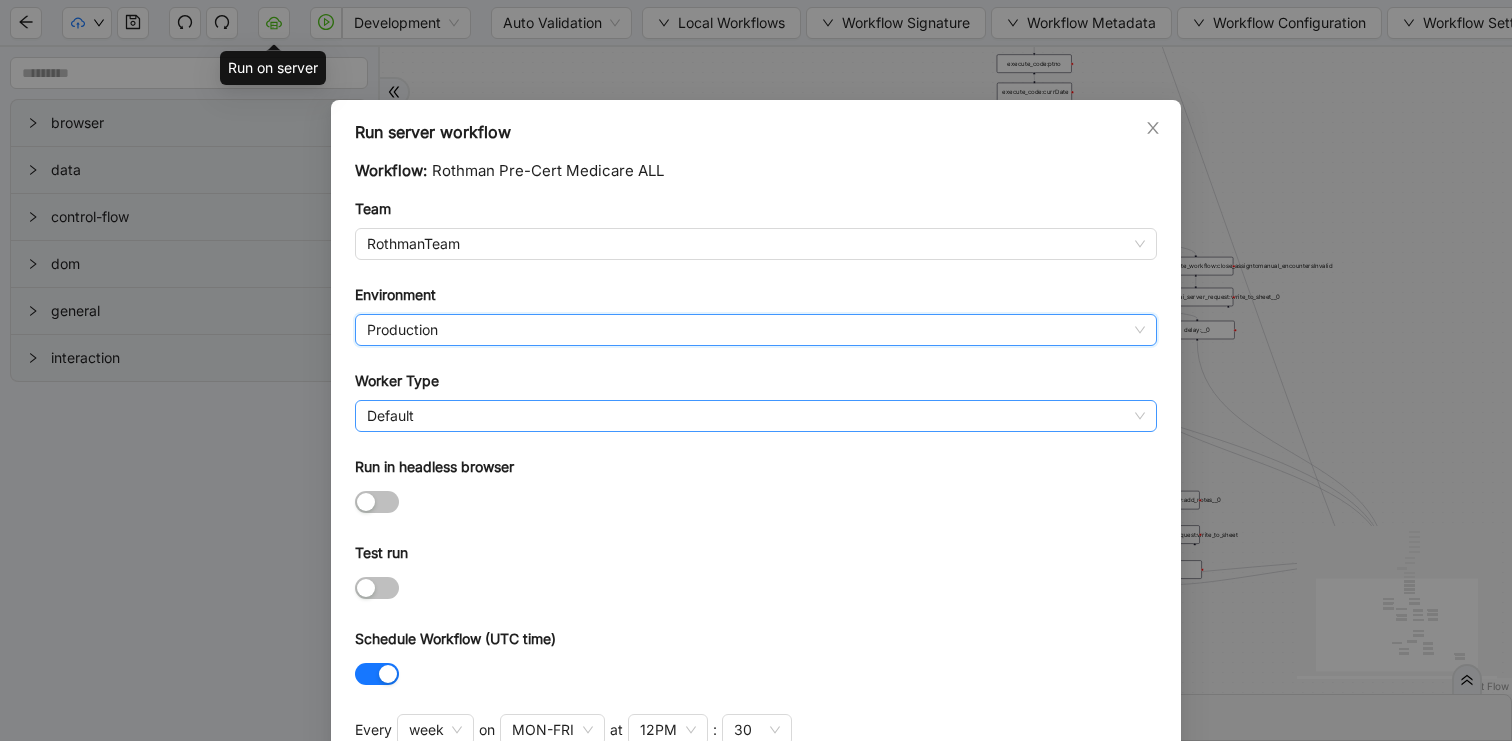 click on "Default" at bounding box center [756, 416] 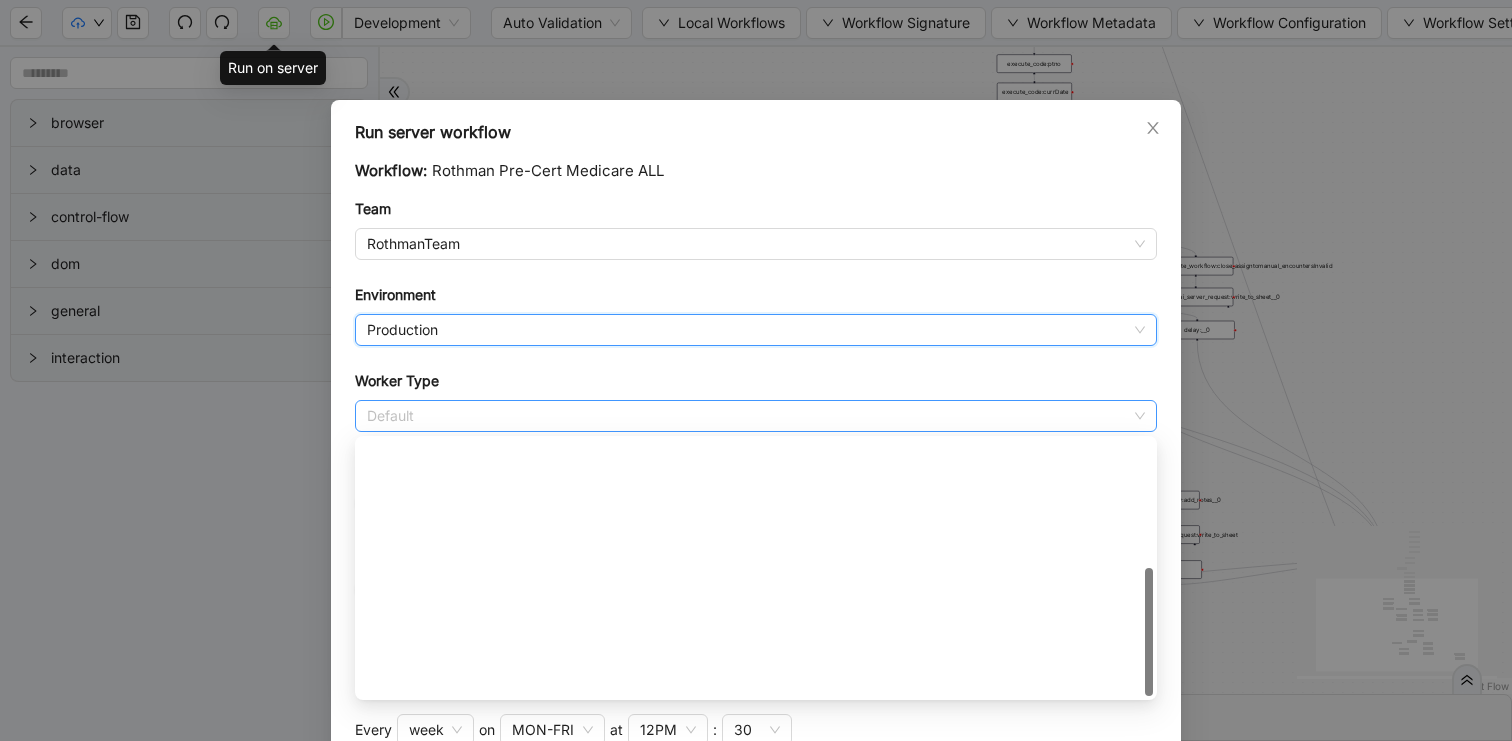 scroll, scrollTop: 288, scrollLeft: 0, axis: vertical 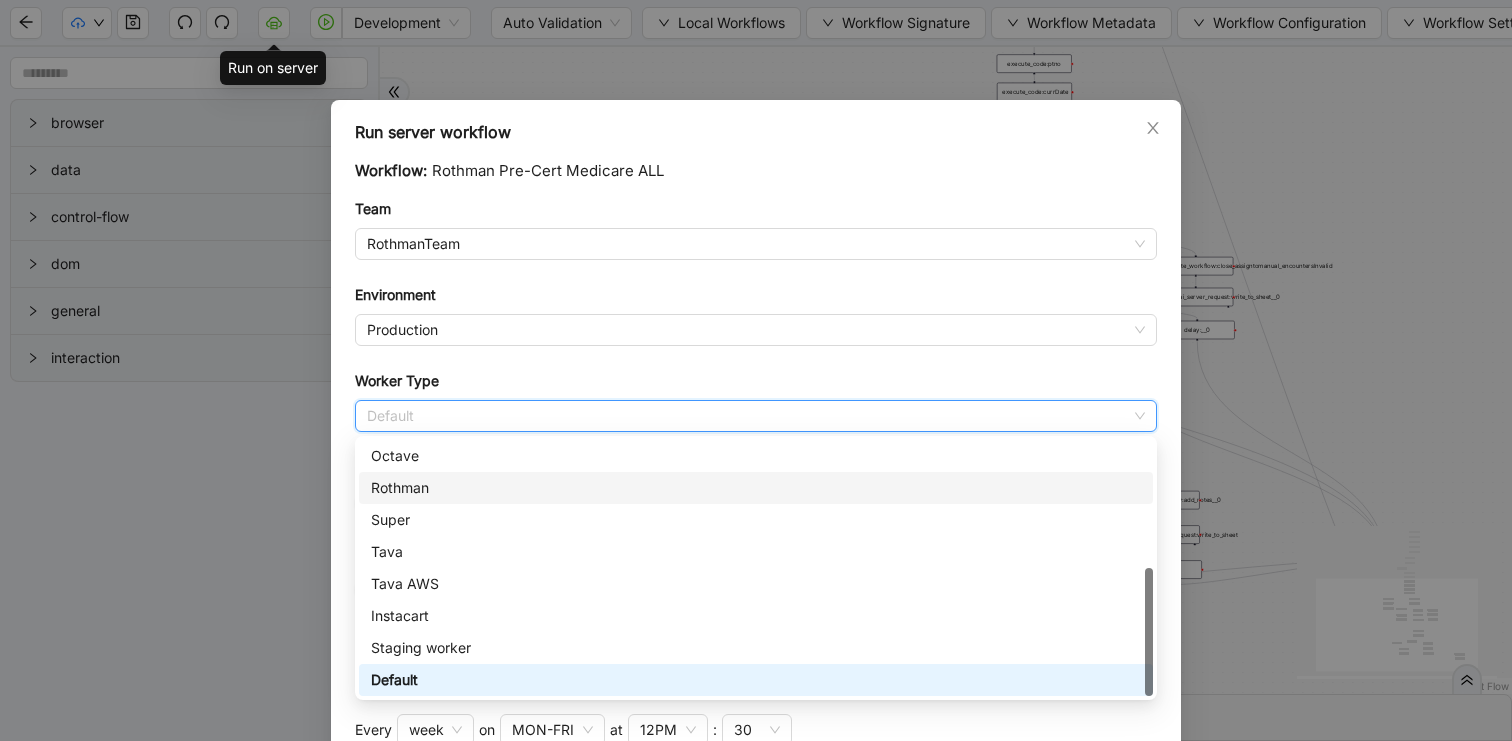 click on "Rothman" at bounding box center (756, 488) 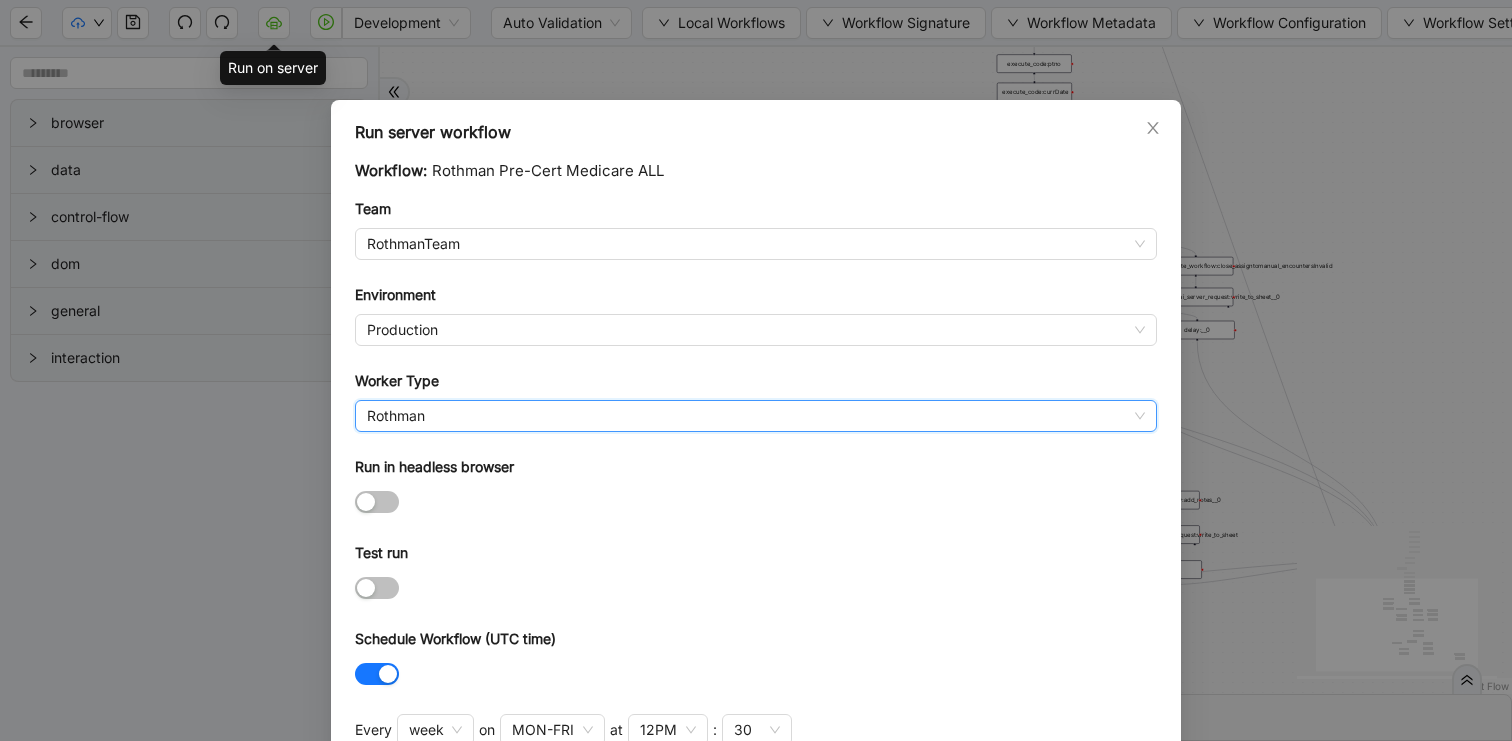 scroll, scrollTop: 102, scrollLeft: 0, axis: vertical 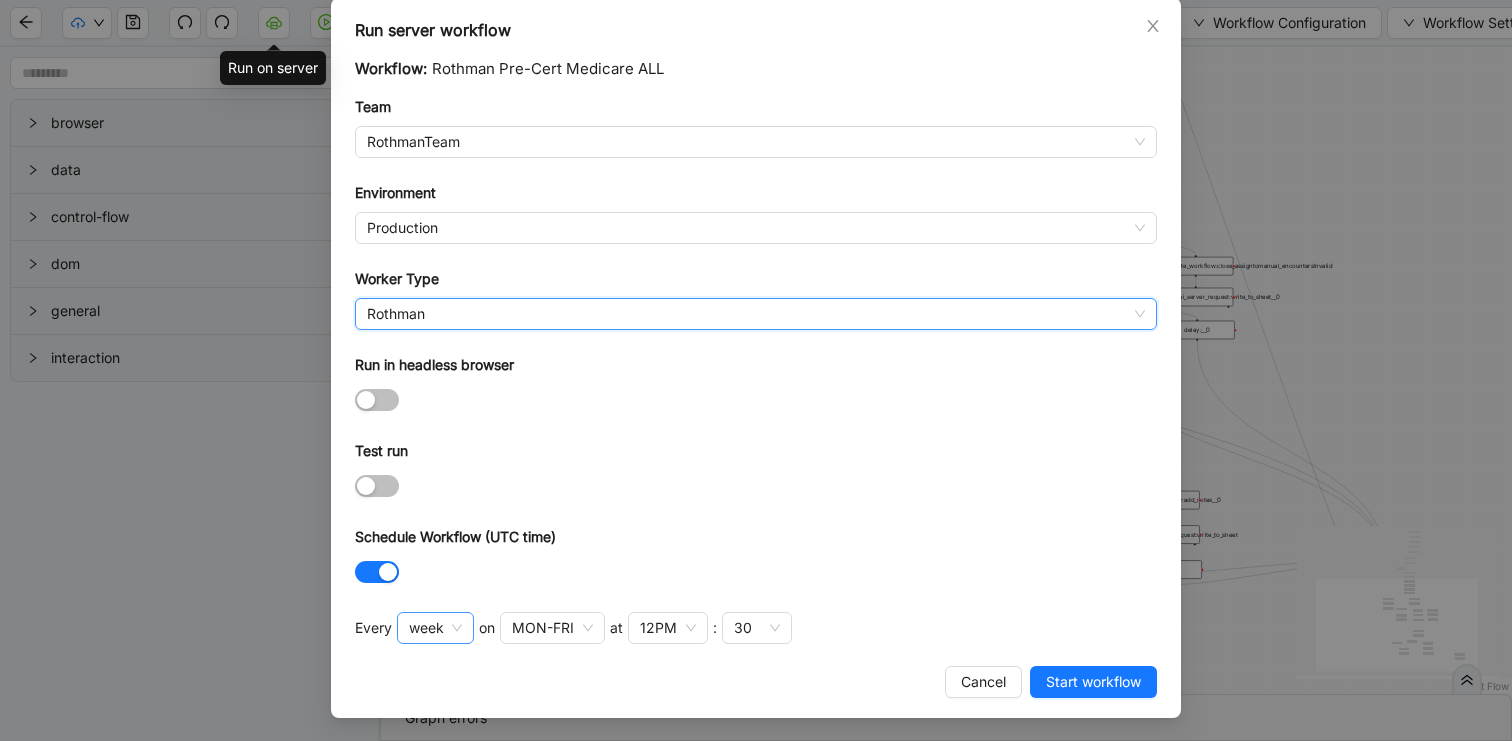 click on "week" at bounding box center (435, 628) 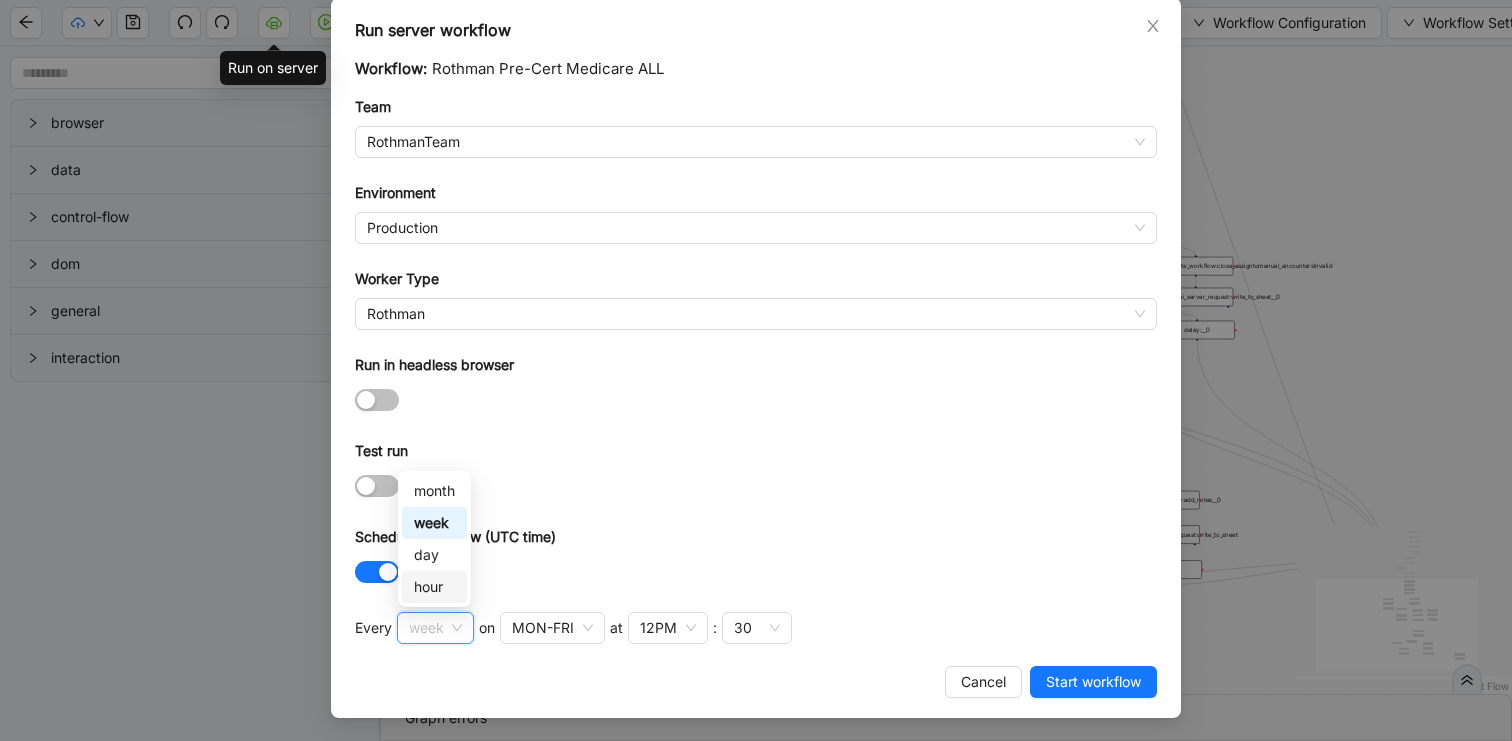 click on "hour" at bounding box center (434, 587) 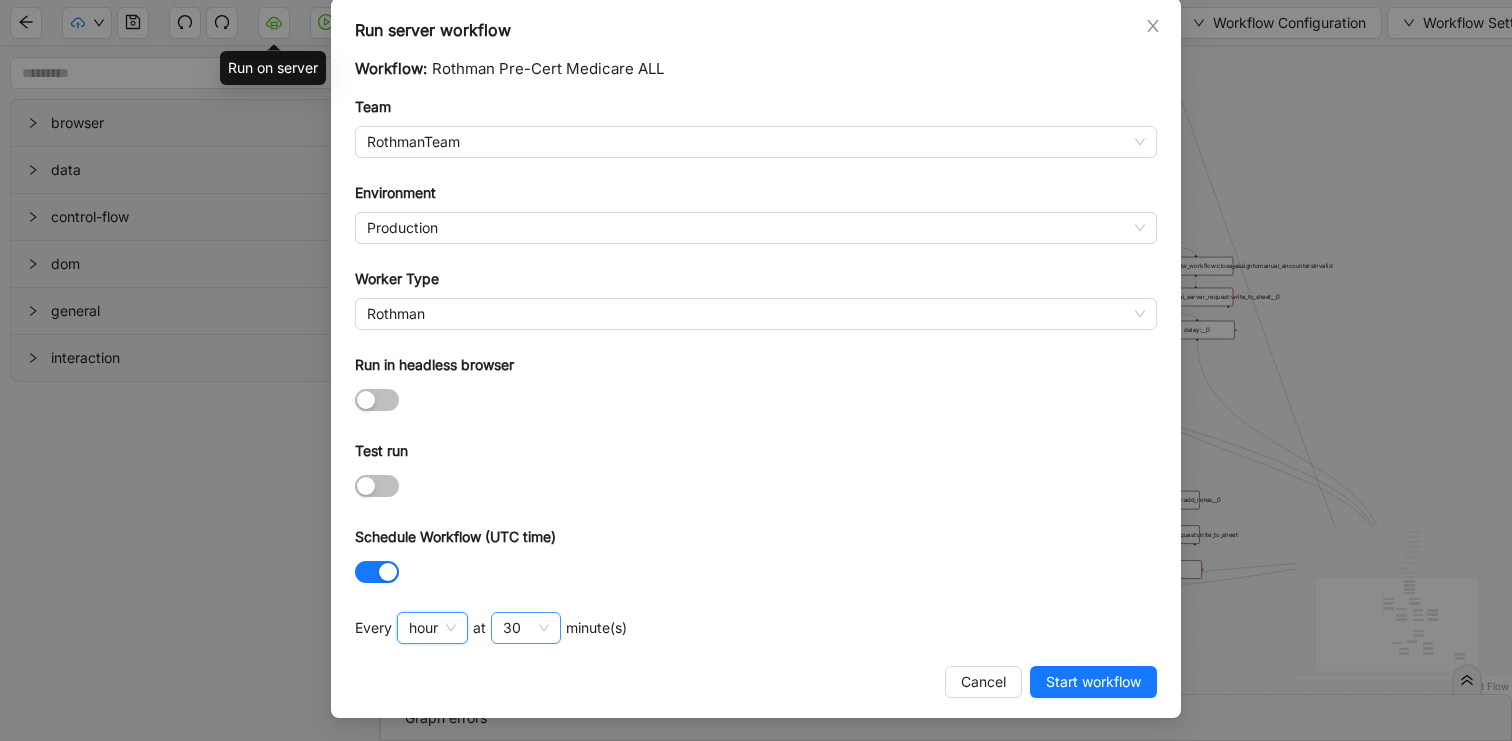 click at bounding box center (523, 628) 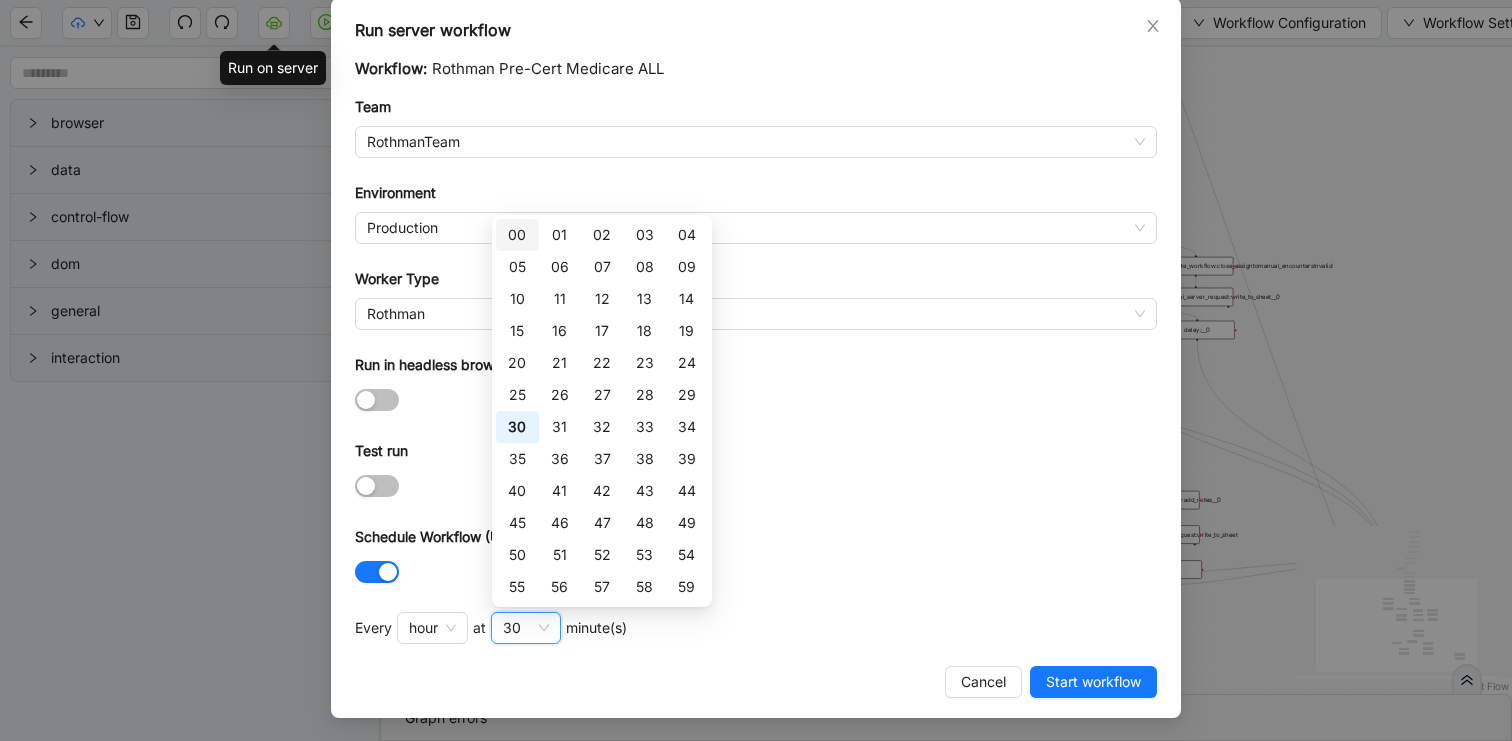 click on "00" at bounding box center (517, 235) 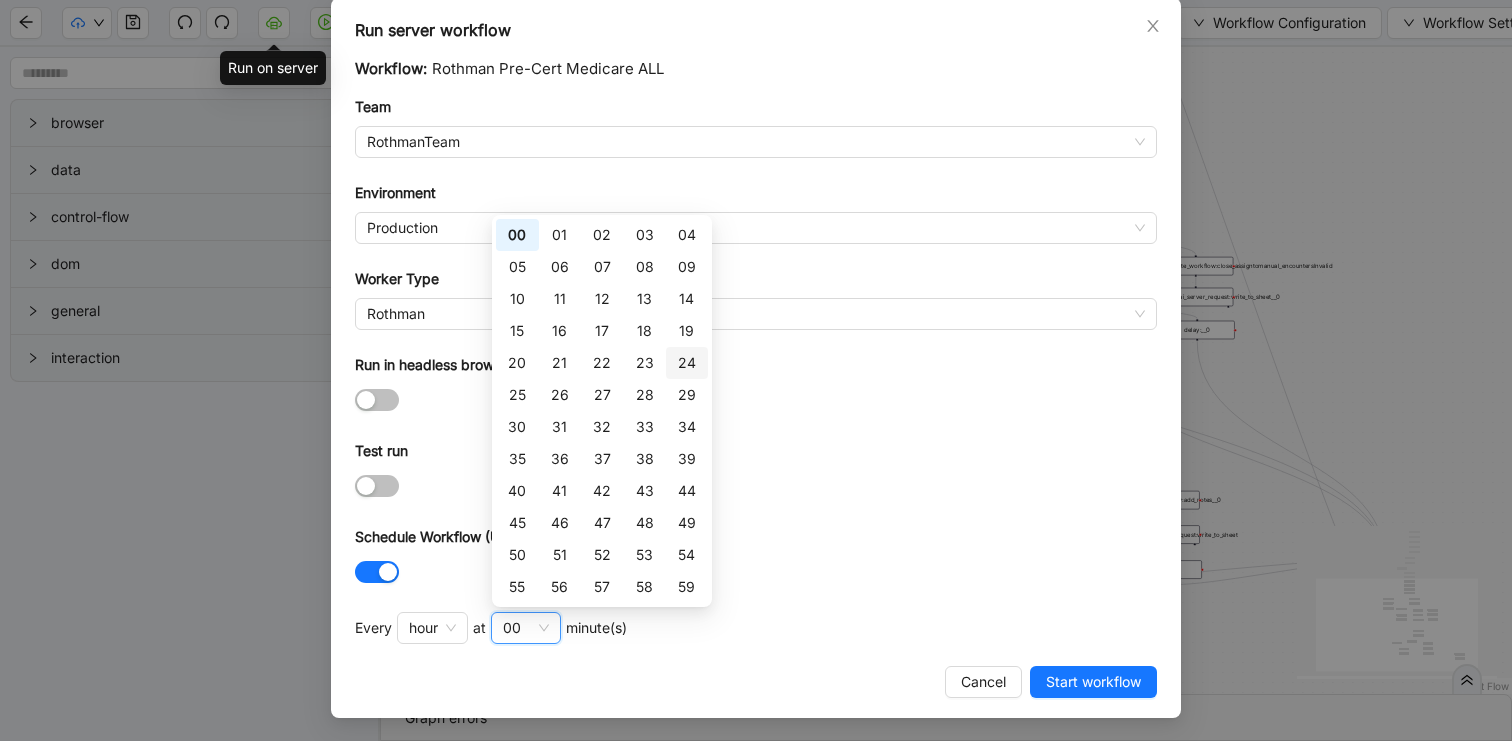 click on "Workflow: Rothman Pre-Cert Medicare ALL Team RothmanTeam Environment Production Worker Type Rothman Run in headless browser Test run Schedule Workflow (UTC time)" at bounding box center [756, 322] 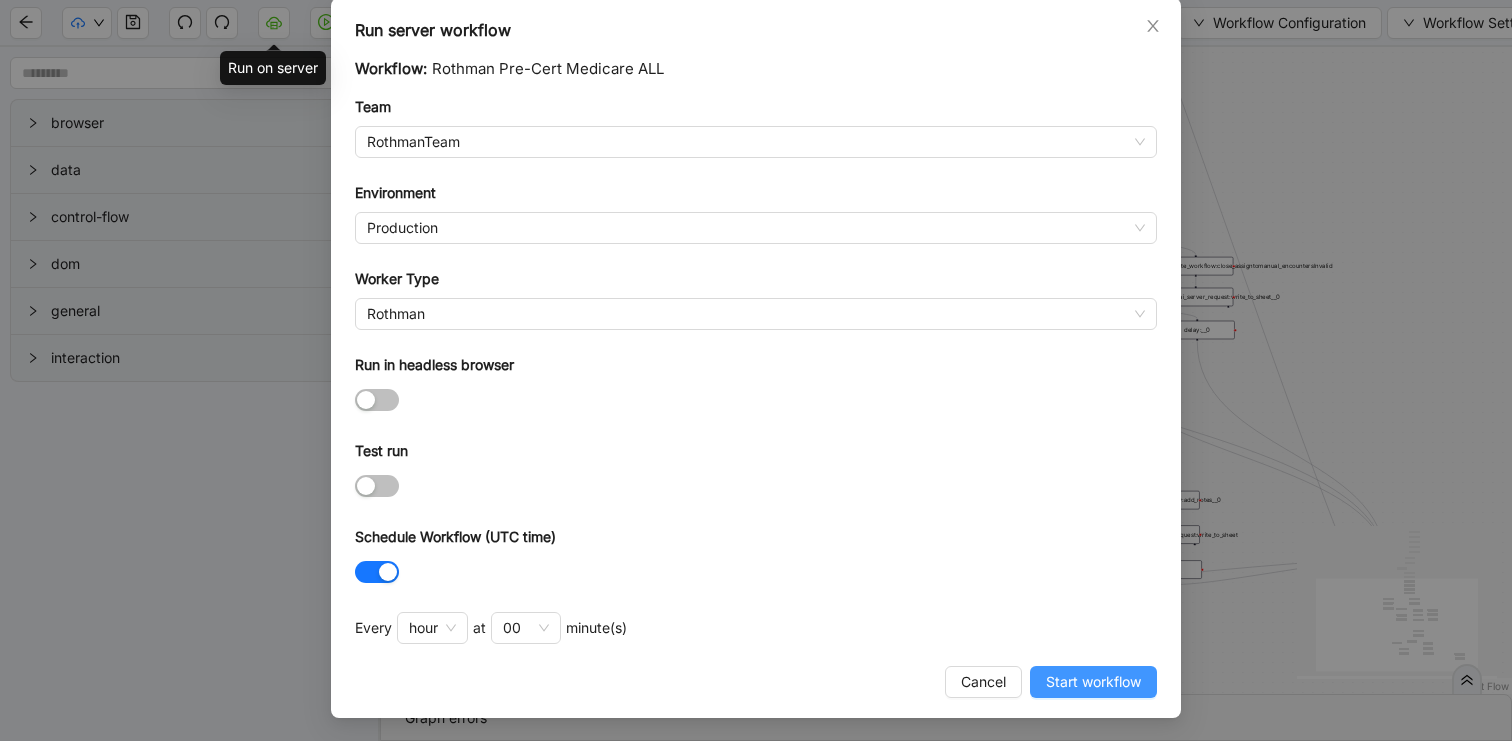 click on "Start workflow" at bounding box center [1093, 682] 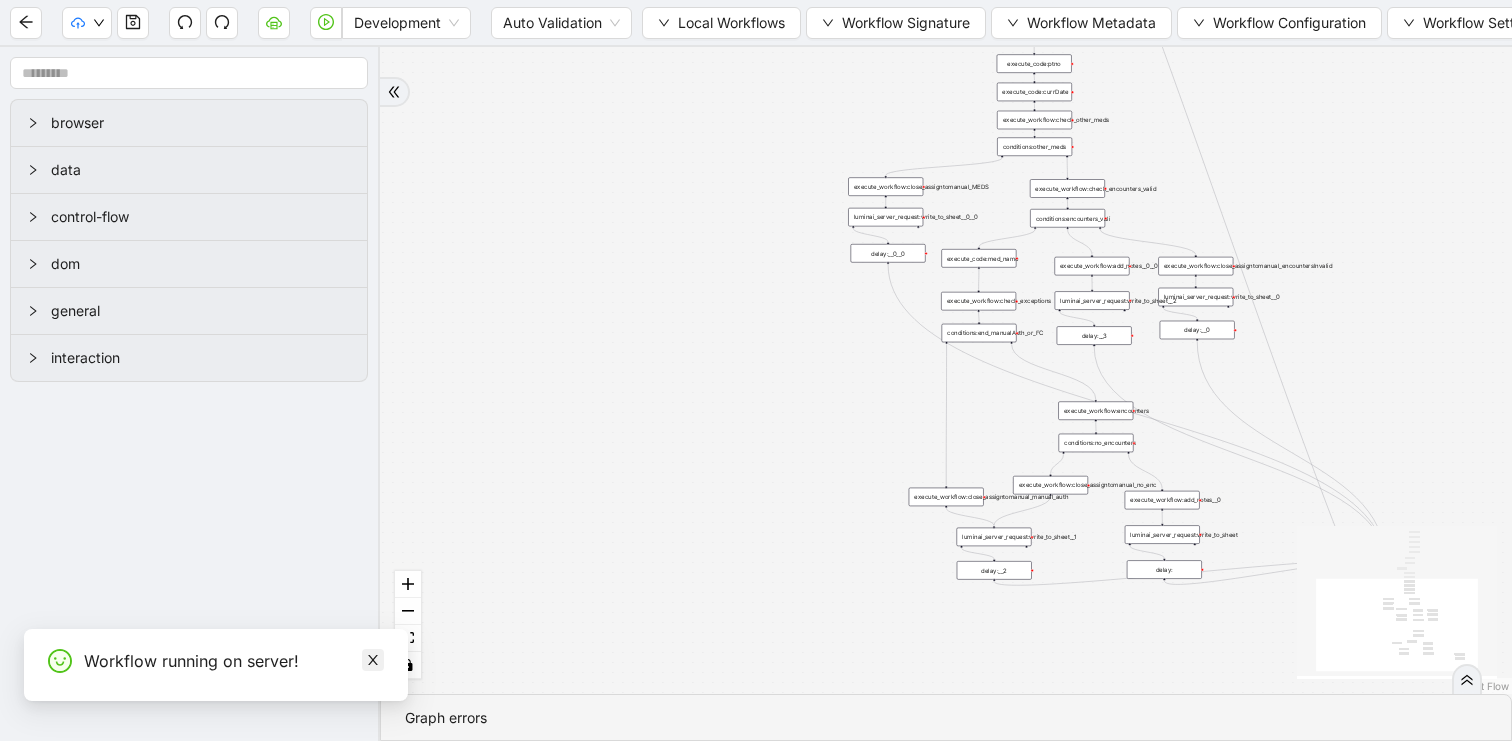 click 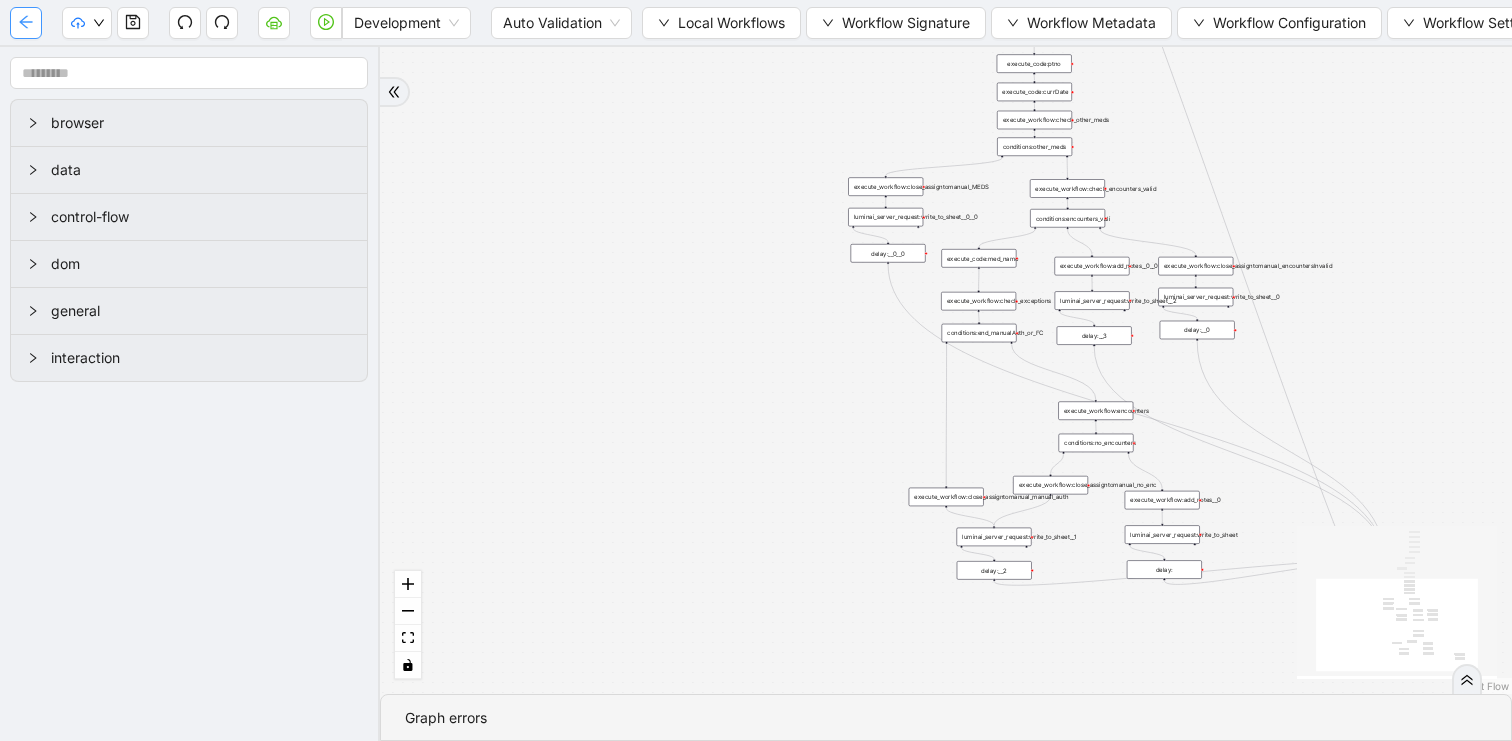 click at bounding box center [26, 23] 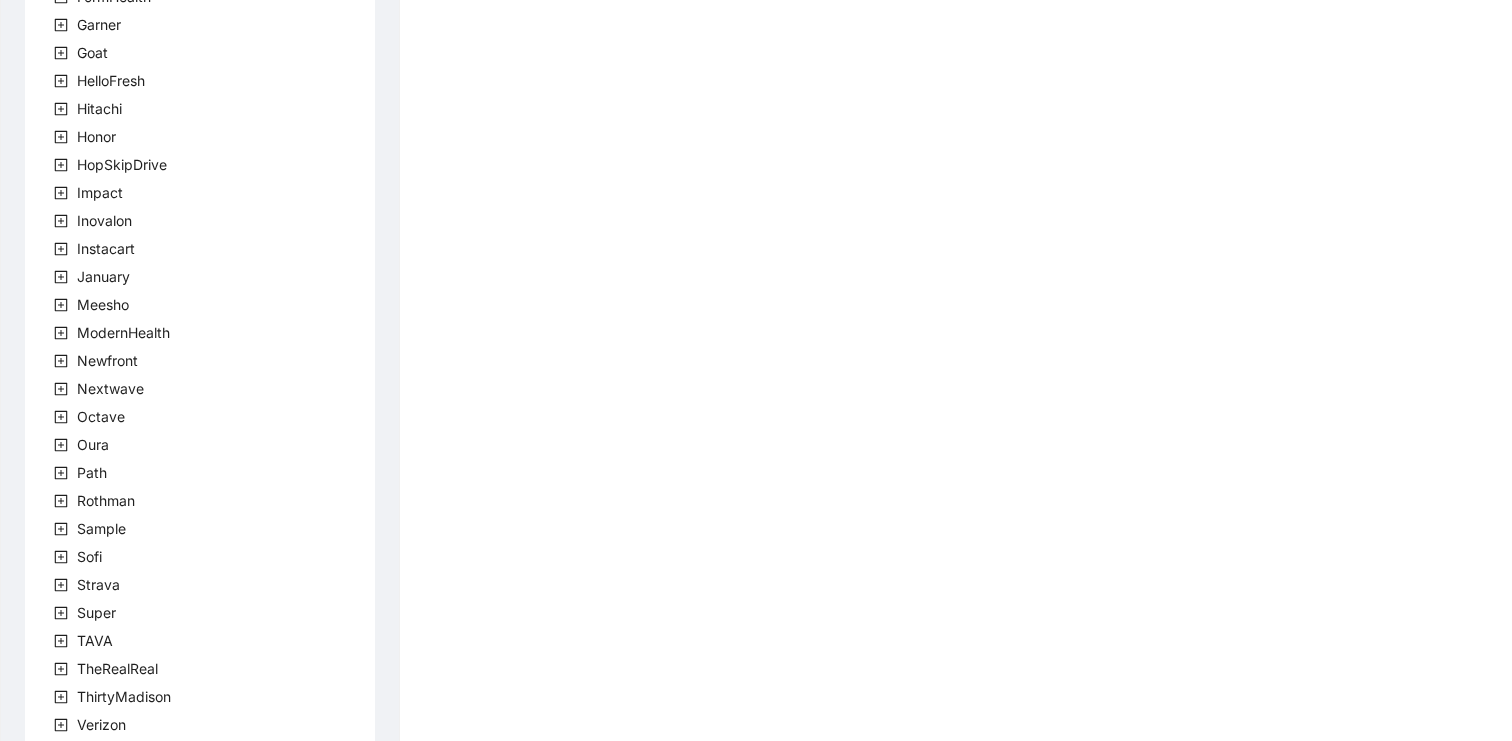 scroll, scrollTop: 555, scrollLeft: 0, axis: vertical 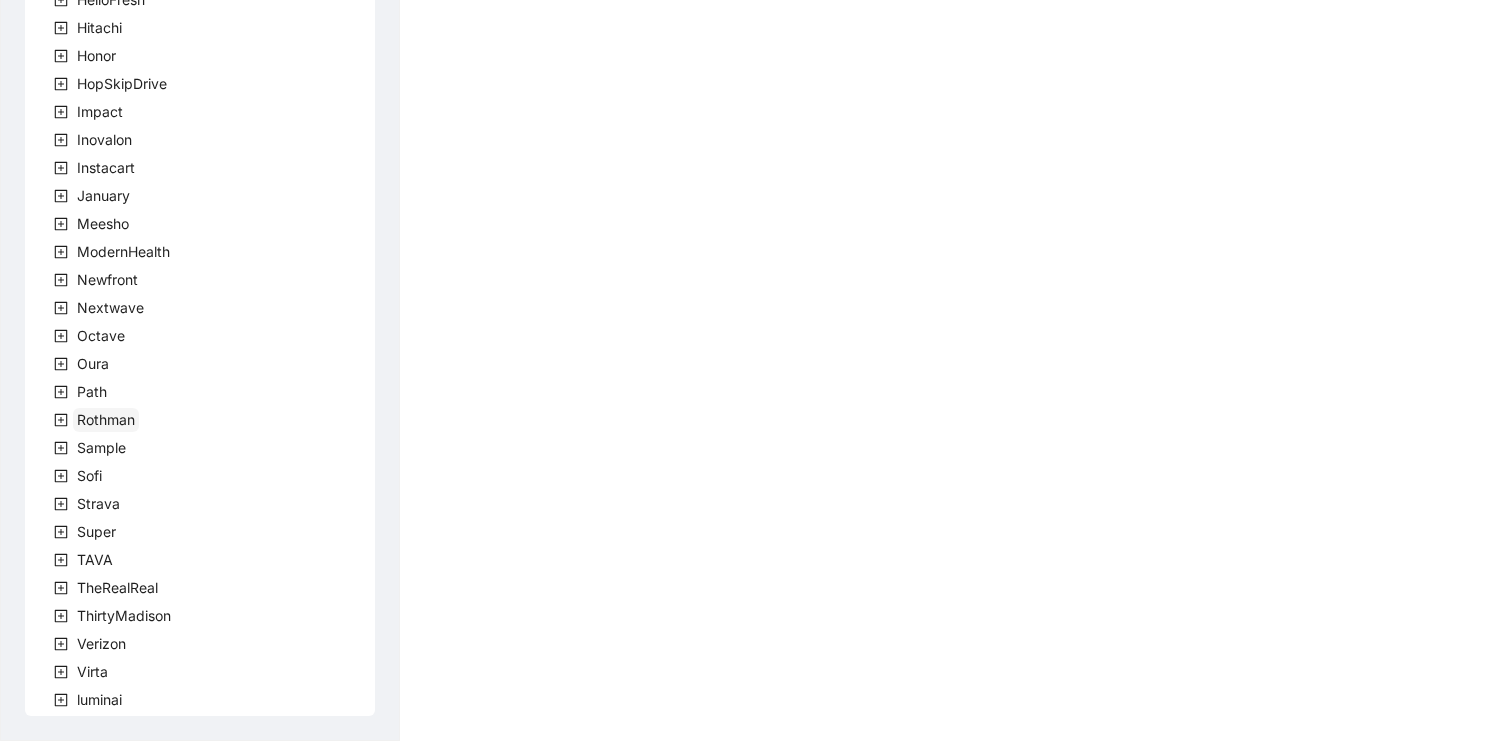 click on "Rothman" at bounding box center (106, 419) 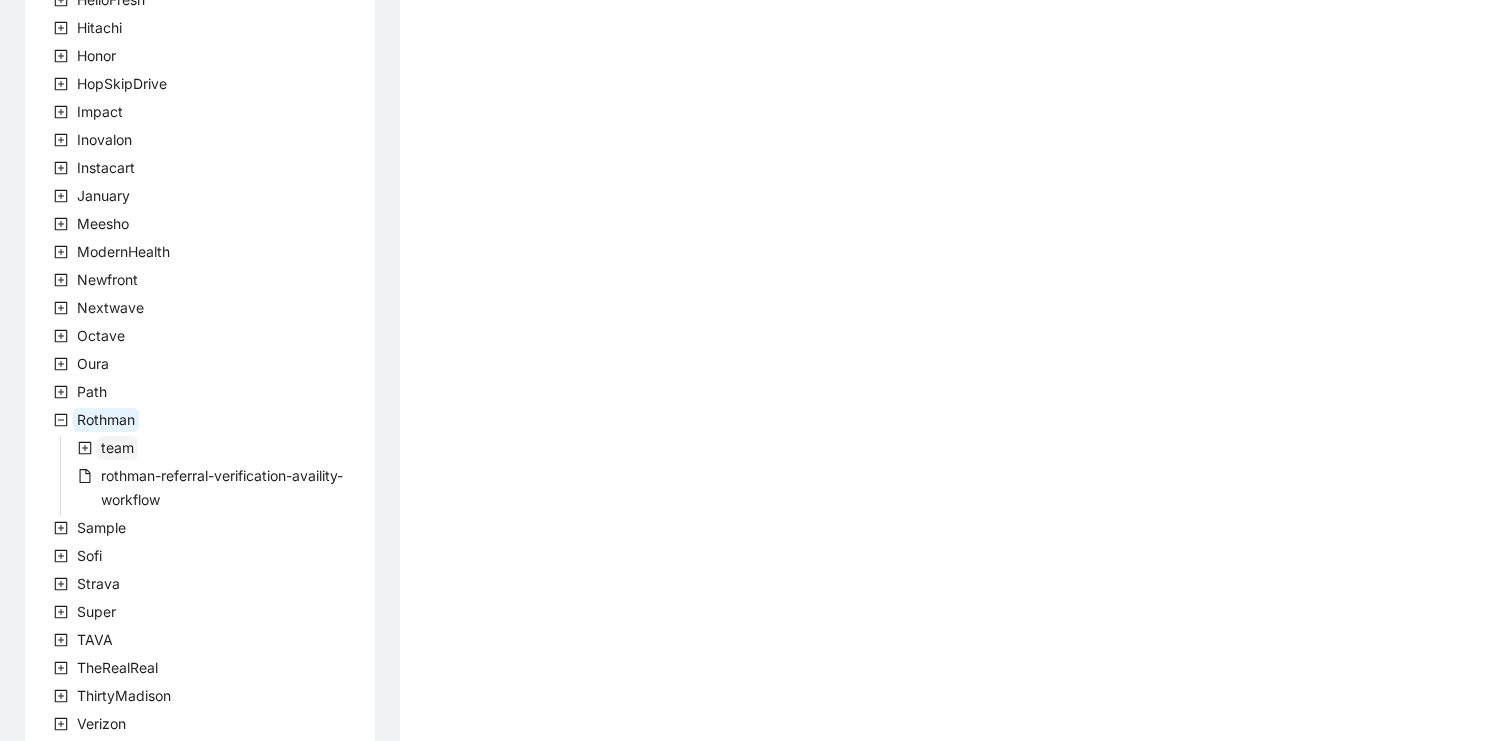 click on "team" at bounding box center [117, 447] 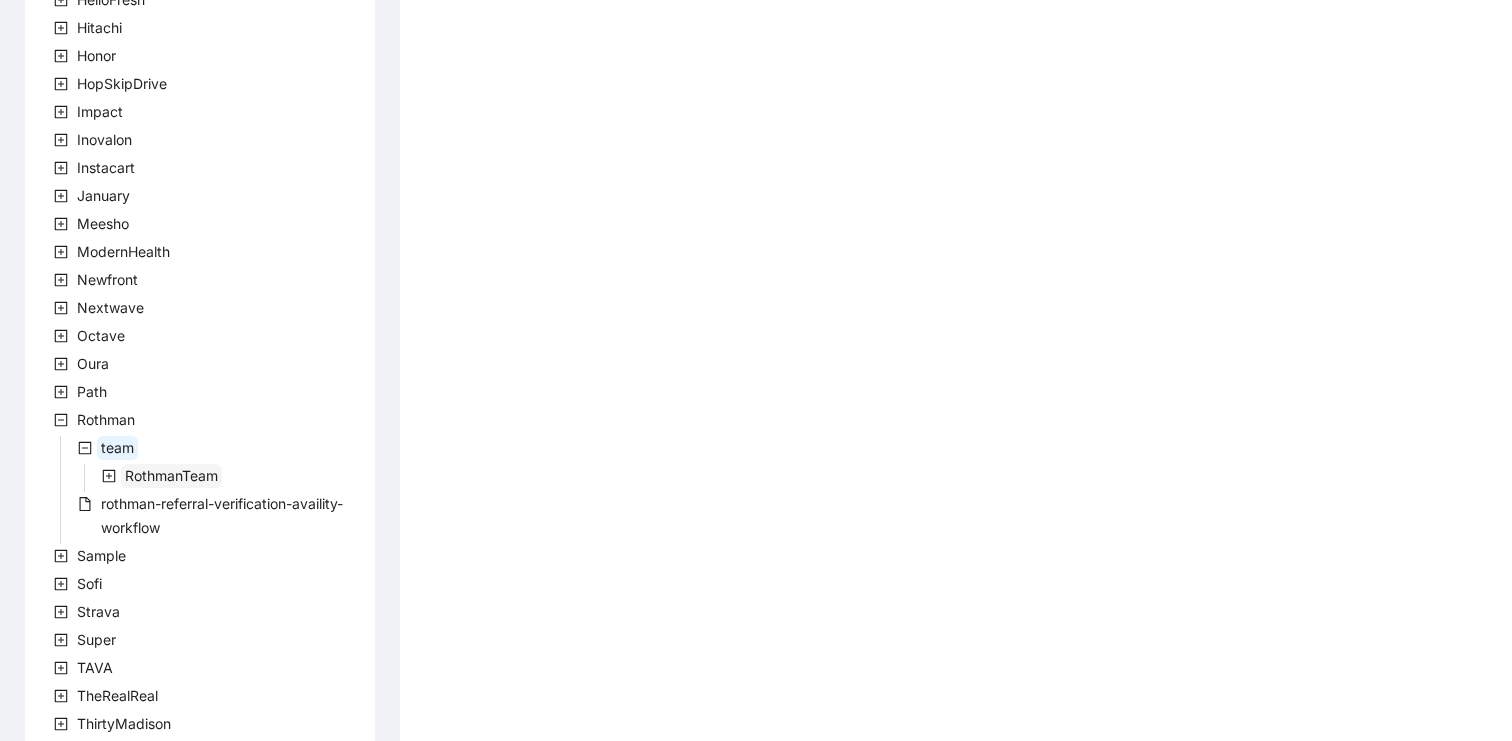 click on "RothmanTeam" at bounding box center [171, 475] 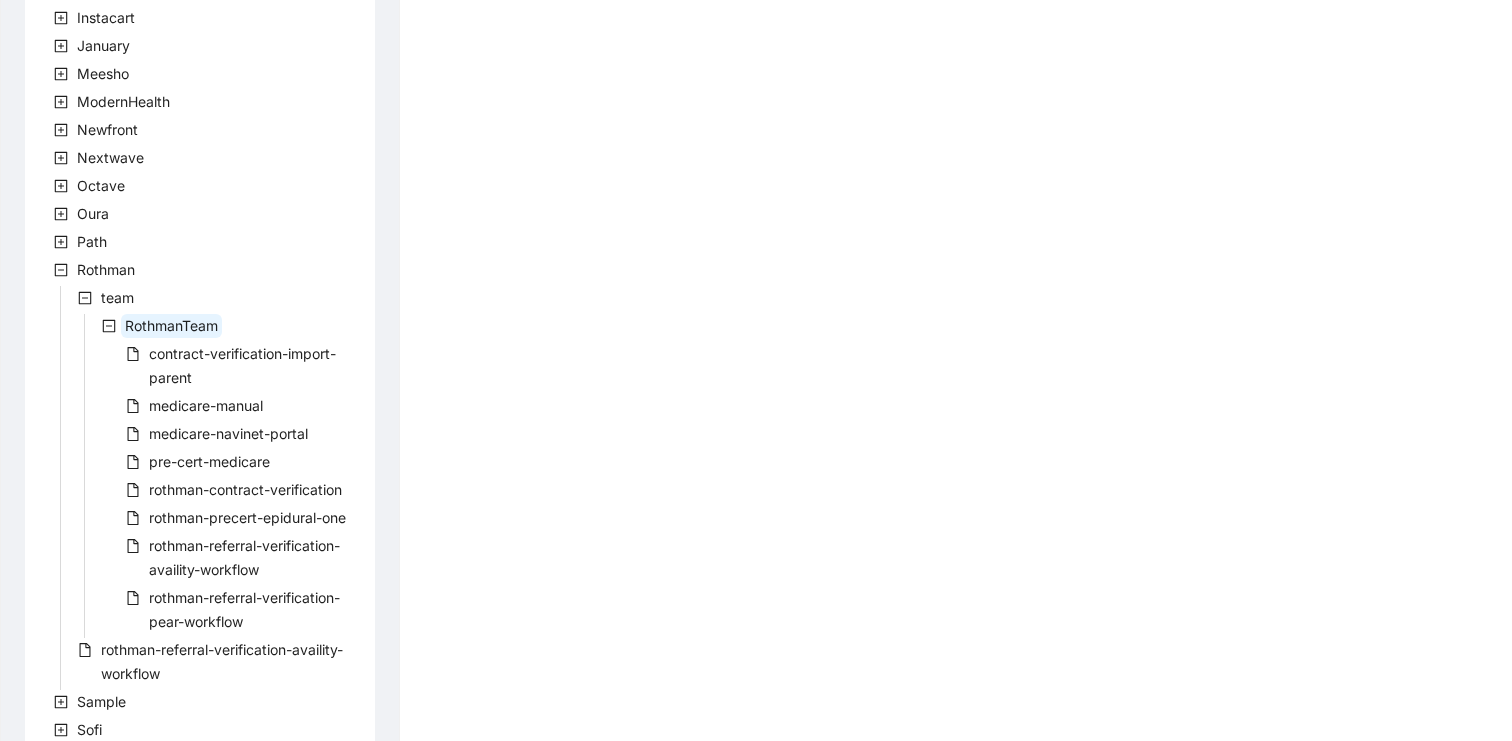 scroll, scrollTop: 741, scrollLeft: 0, axis: vertical 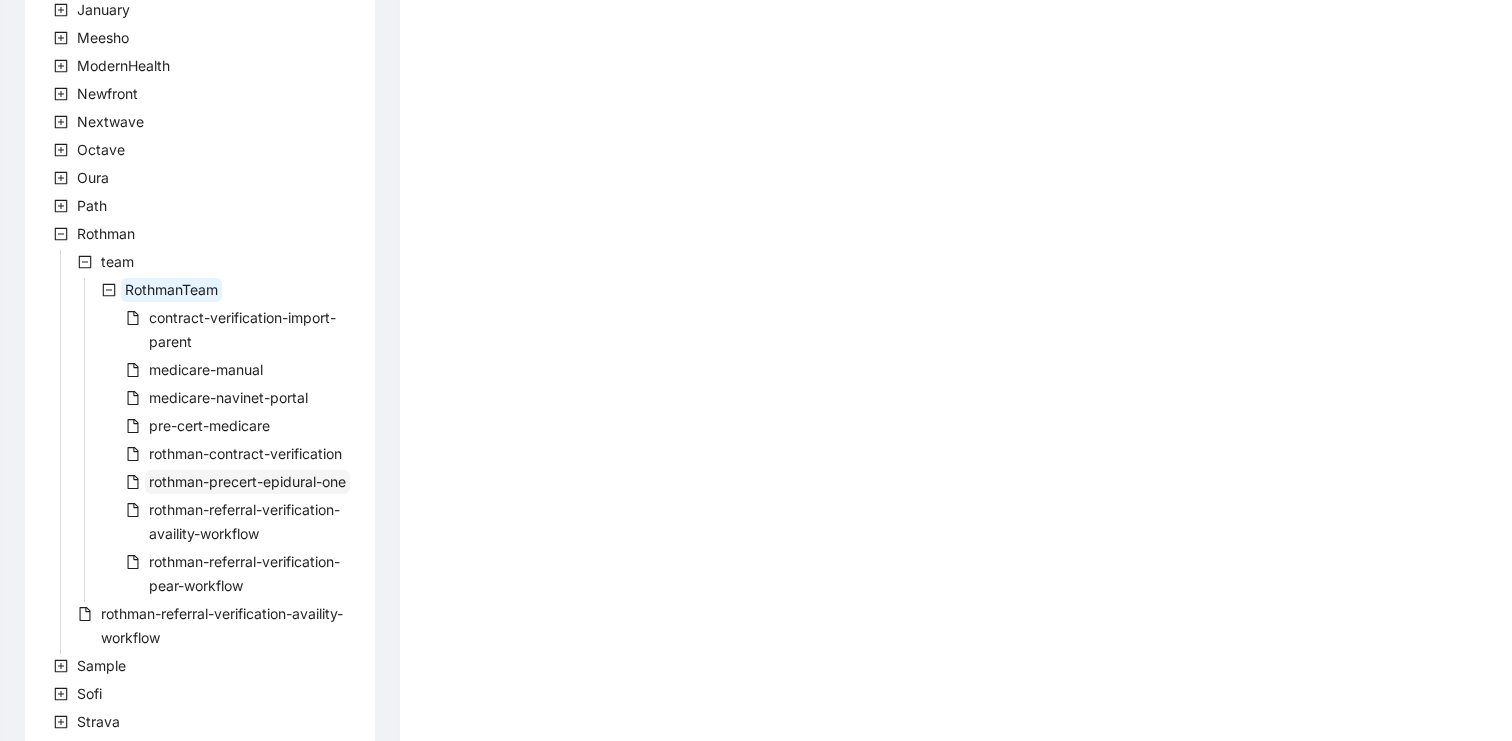 click on "rothman-precert-epidural-one" at bounding box center (247, 481) 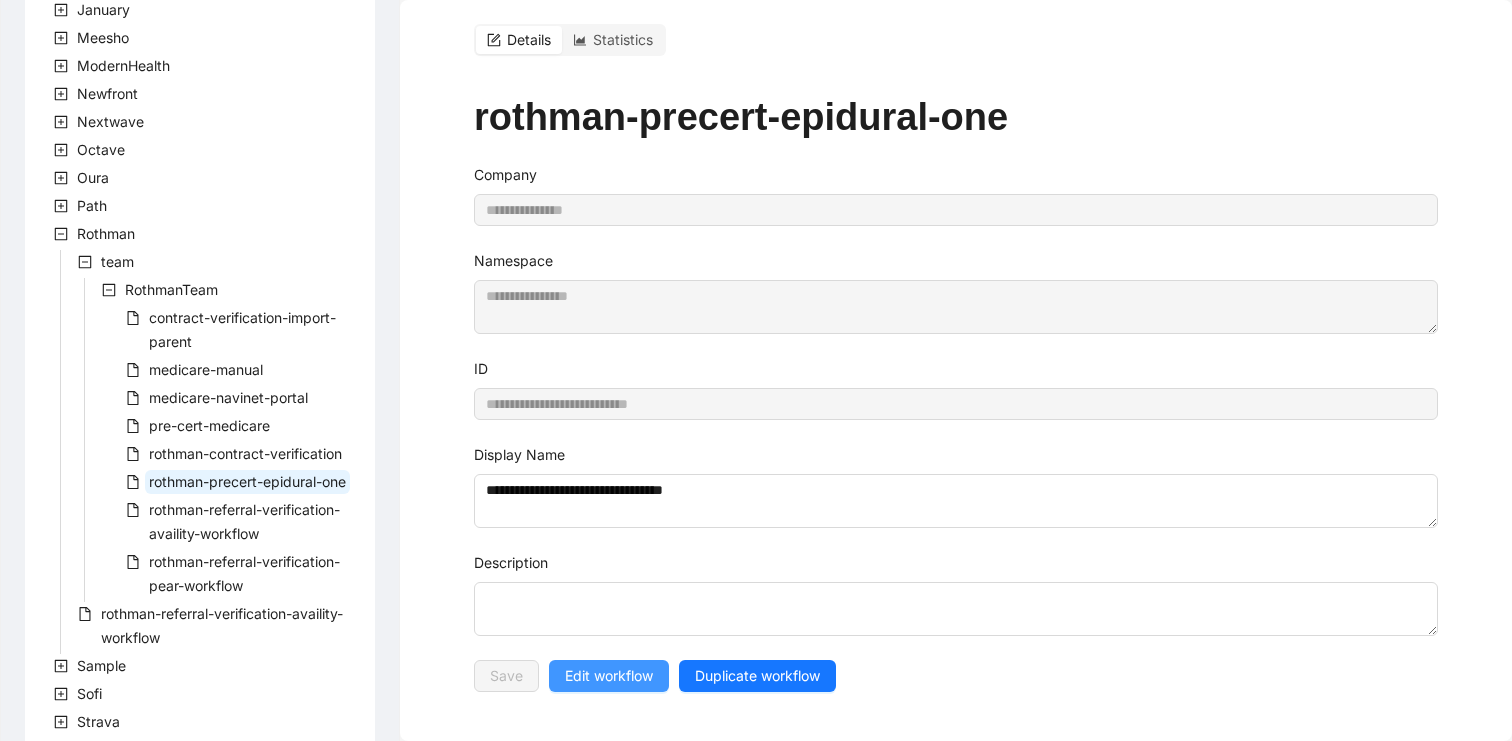 click on "Edit workflow" at bounding box center (609, 676) 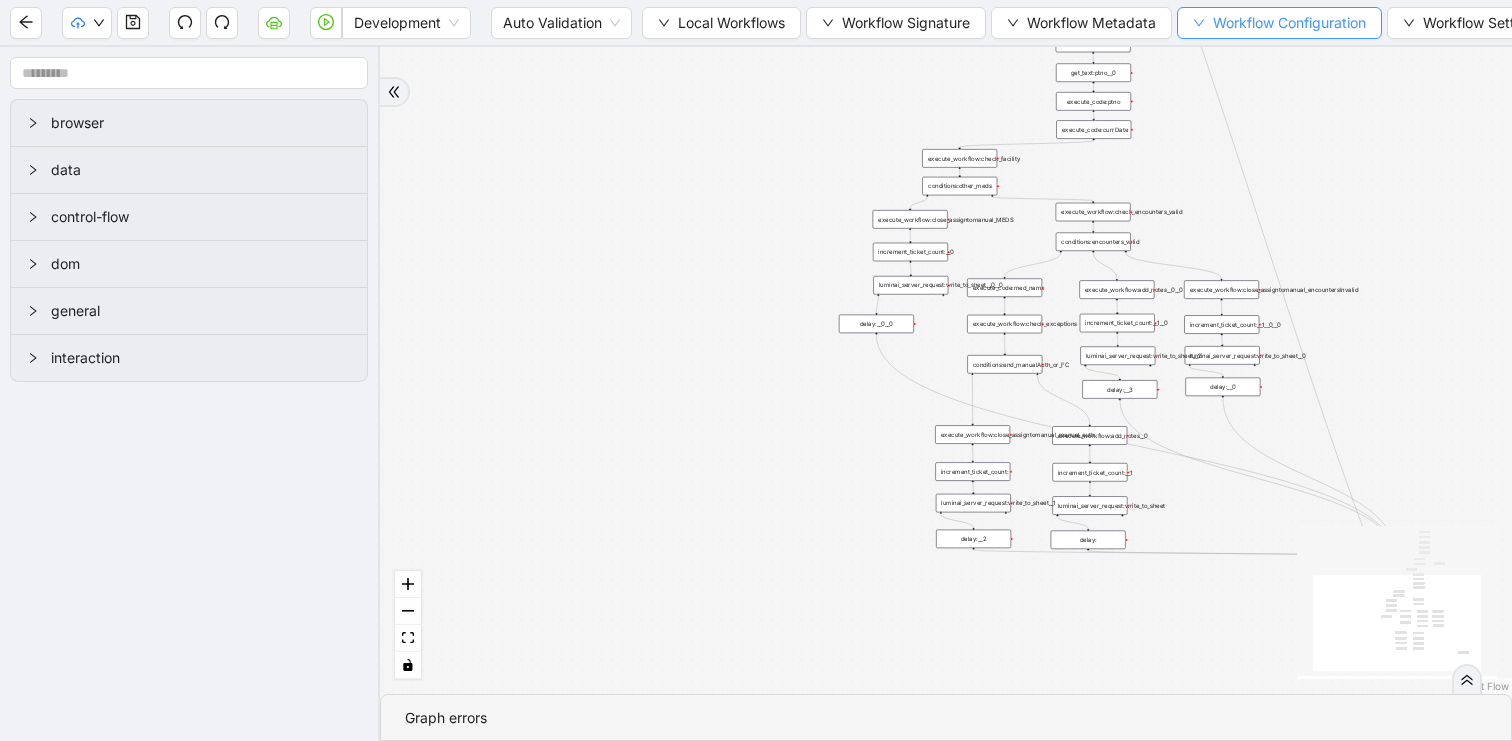 click on "Workflow Configuration" at bounding box center (1289, 23) 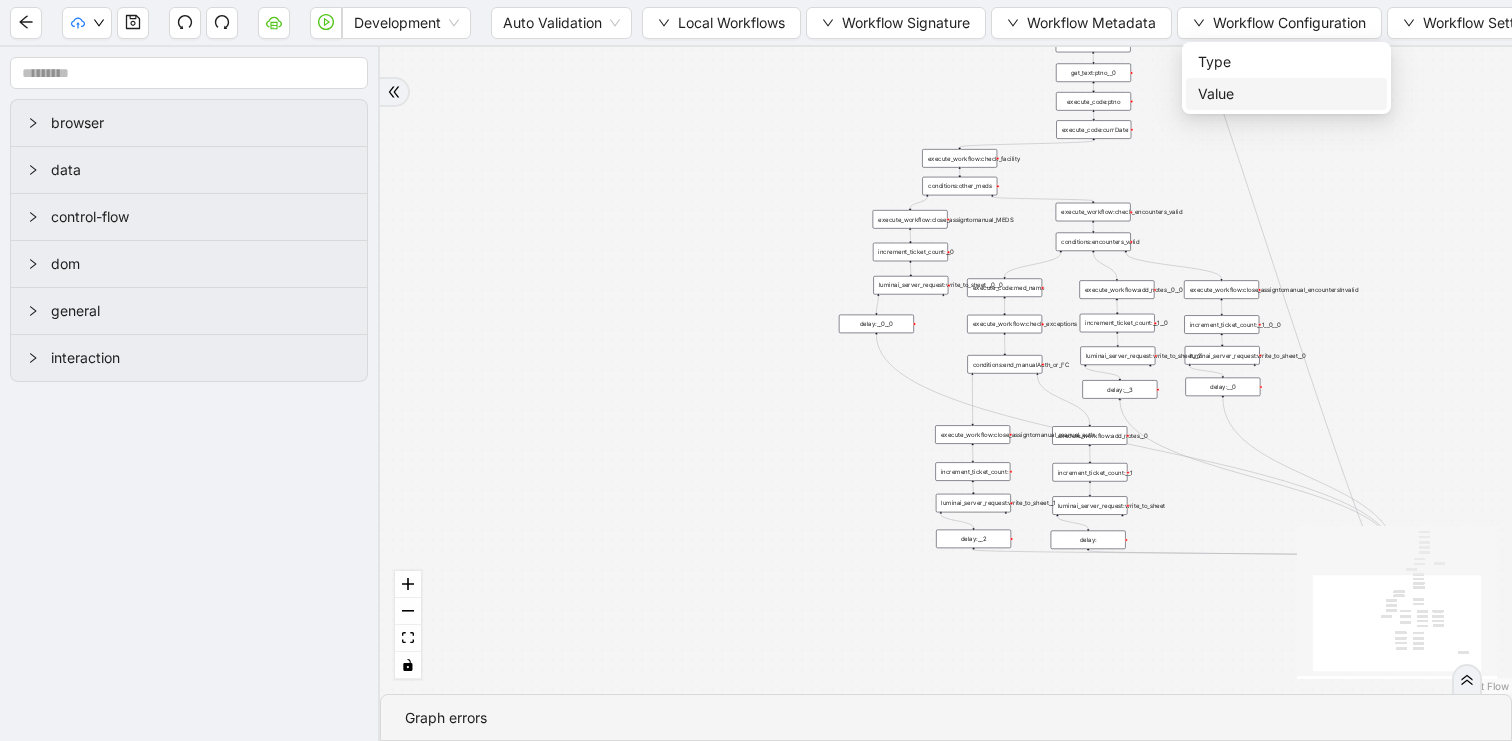 click on "Value" at bounding box center (1286, 94) 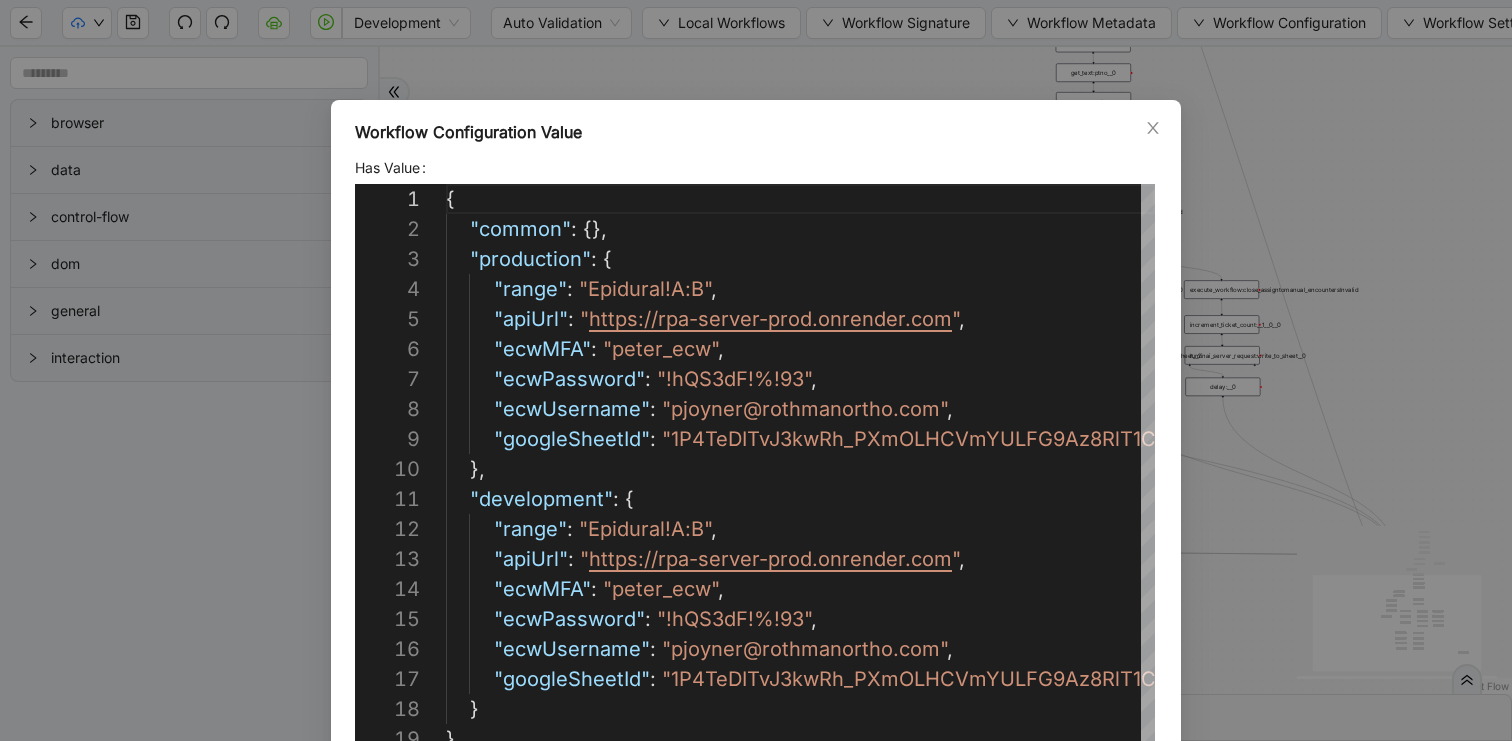 scroll, scrollTop: 300, scrollLeft: 0, axis: vertical 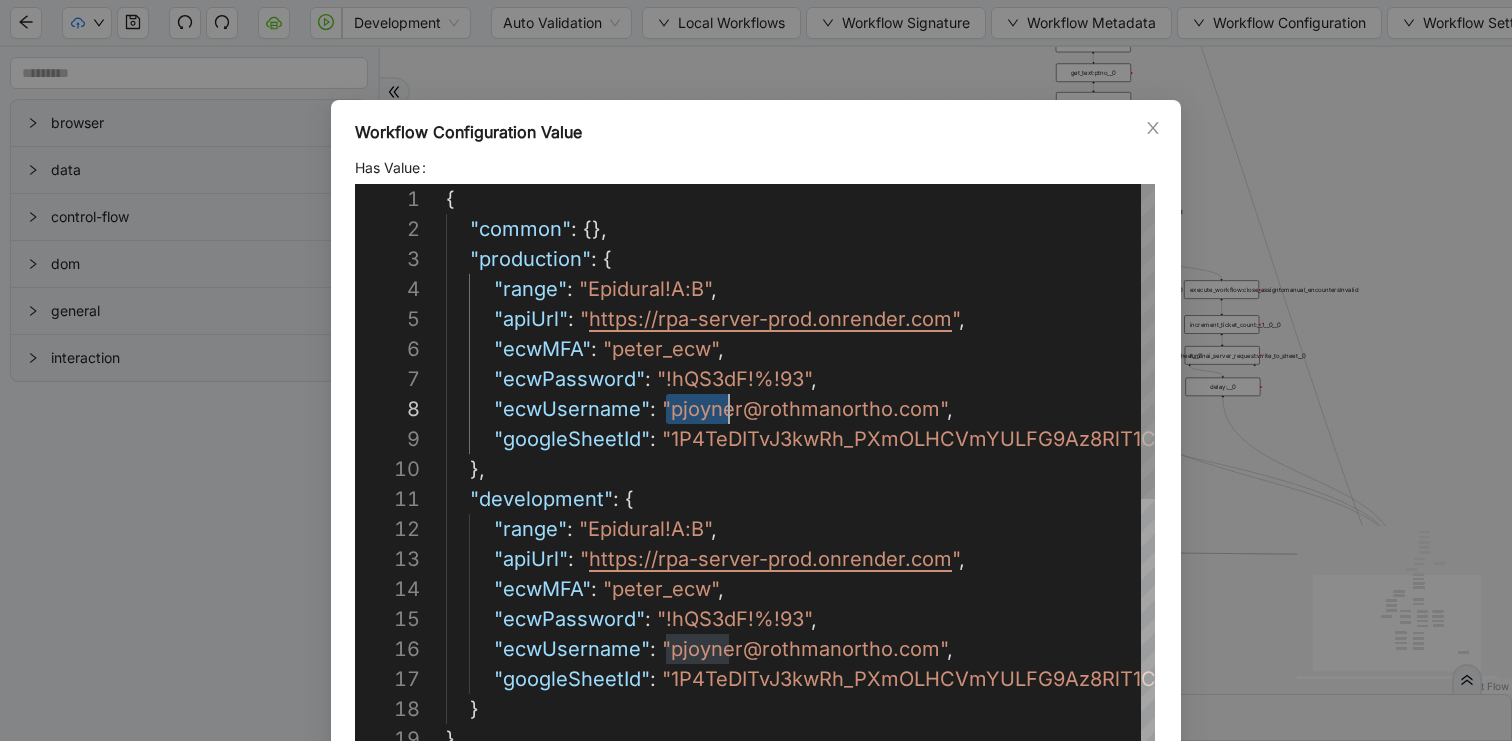 drag, startPoint x: 666, startPoint y: 409, endPoint x: 733, endPoint y: 414, distance: 67.18631 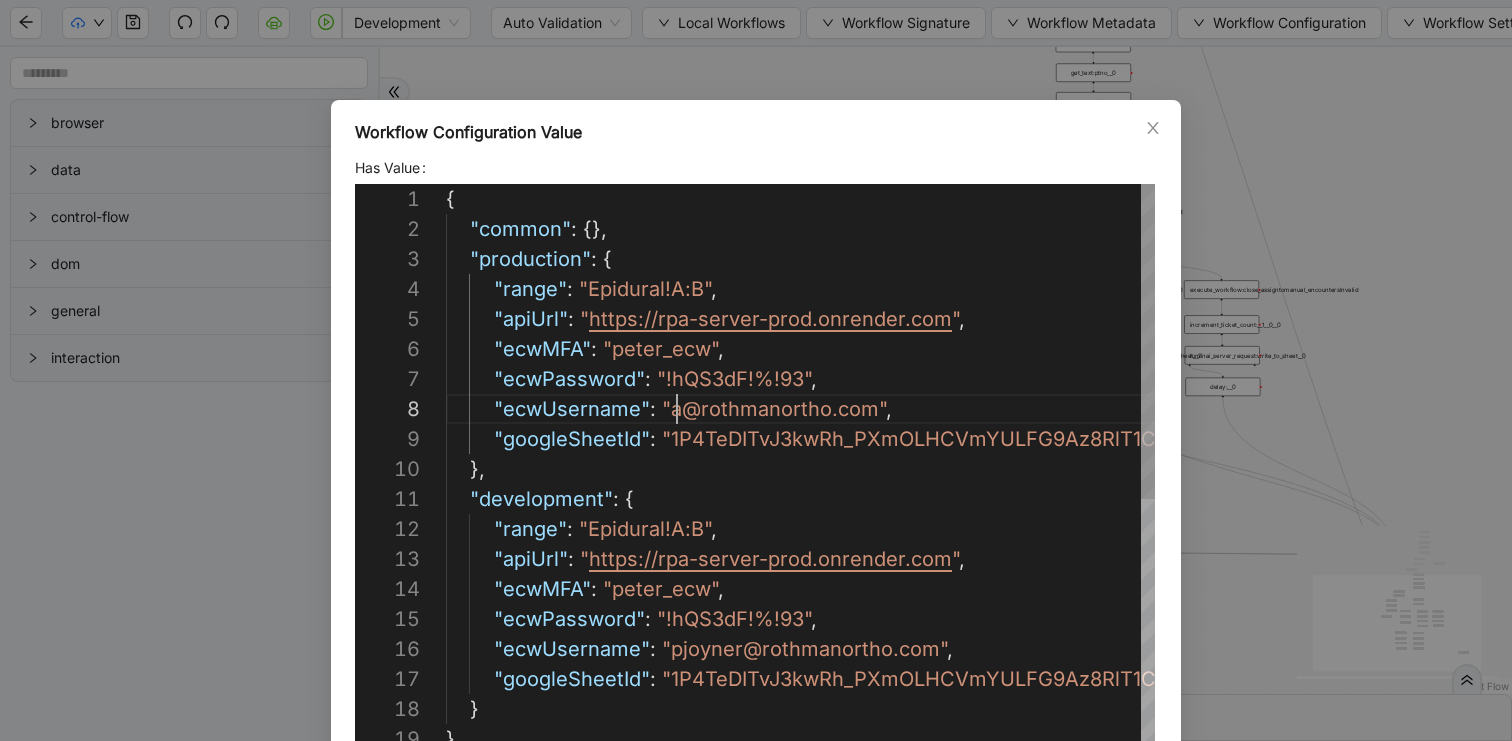 scroll, scrollTop: 210, scrollLeft: 254, axis: both 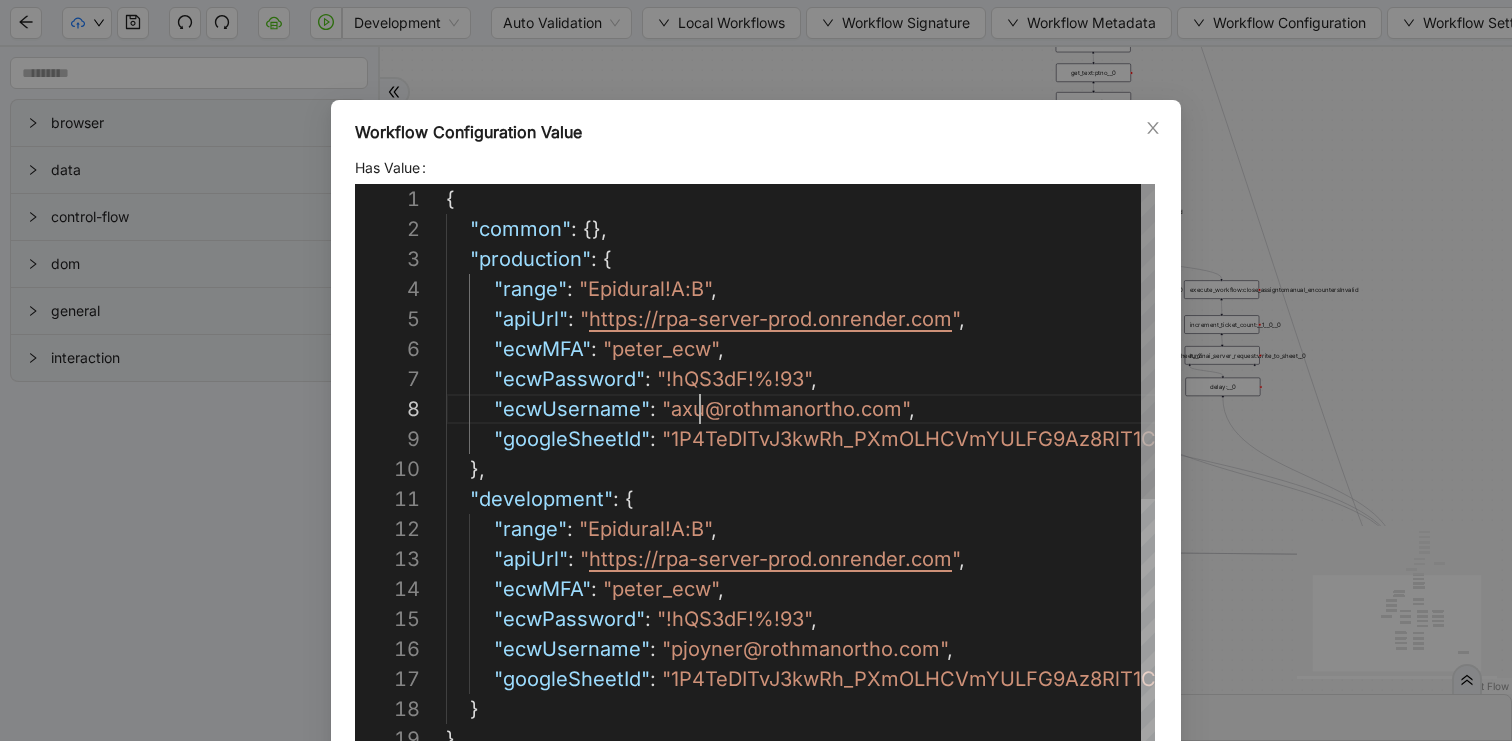 click on "{       "common" :  {},       "production" :  {             "range" :  "Epidural!A:B" ,             "apiUrl" :  " https://rpa-server-prod.onrender.com " ,             "ecwMFA" :  "peter_ecw" ,             "ecwPassword" :  "!hQS3dF!%!93" ,             "ecwUsername" :  "[EMAIL]" ,             "googleSheetId" :  "1P4TeDITvJ3kwRh_PXmOLHCVmYULFG9Az8RlT1C67tD8"           },       "development" :  {             "range" :  "Epidural!A:B" ,             "apiUrl" :  " https://rpa-server-prod.onrender.com " ,             "ecwMFA" :  "peter_ecw" ,             "ecwPassword" :  "!hQS3dF!%!93" ,             "ecwUsername" :  "[EMAIL]" ,             "googleSheetId" :  "1P4TeDITvJ3kwRh_PXmOLHCVmYULFG9Az8RlT1C67tD8"           } }" at bounding box center (862, 754) 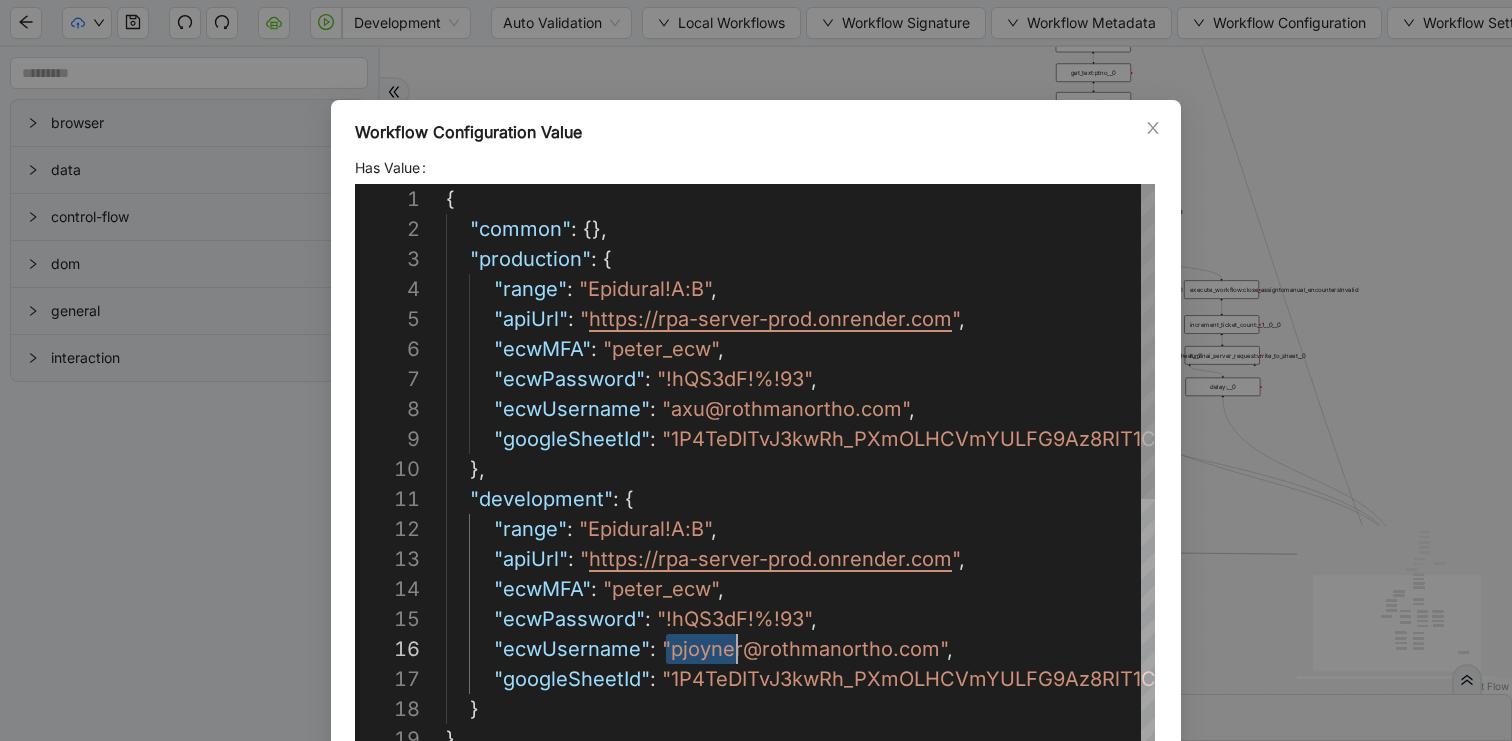 scroll, scrollTop: 150, scrollLeft: 254, axis: both 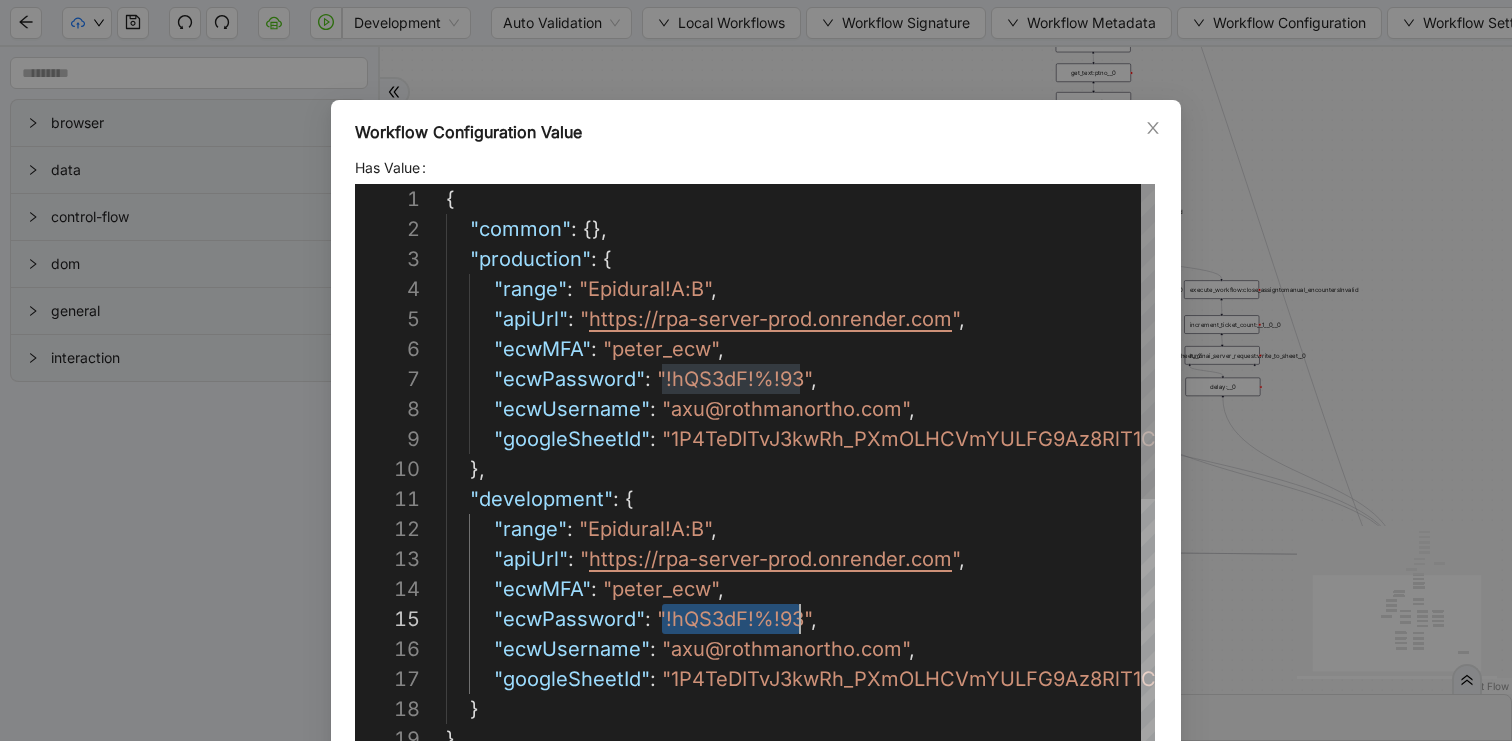 drag, startPoint x: 659, startPoint y: 612, endPoint x: 798, endPoint y: 625, distance: 139.60658 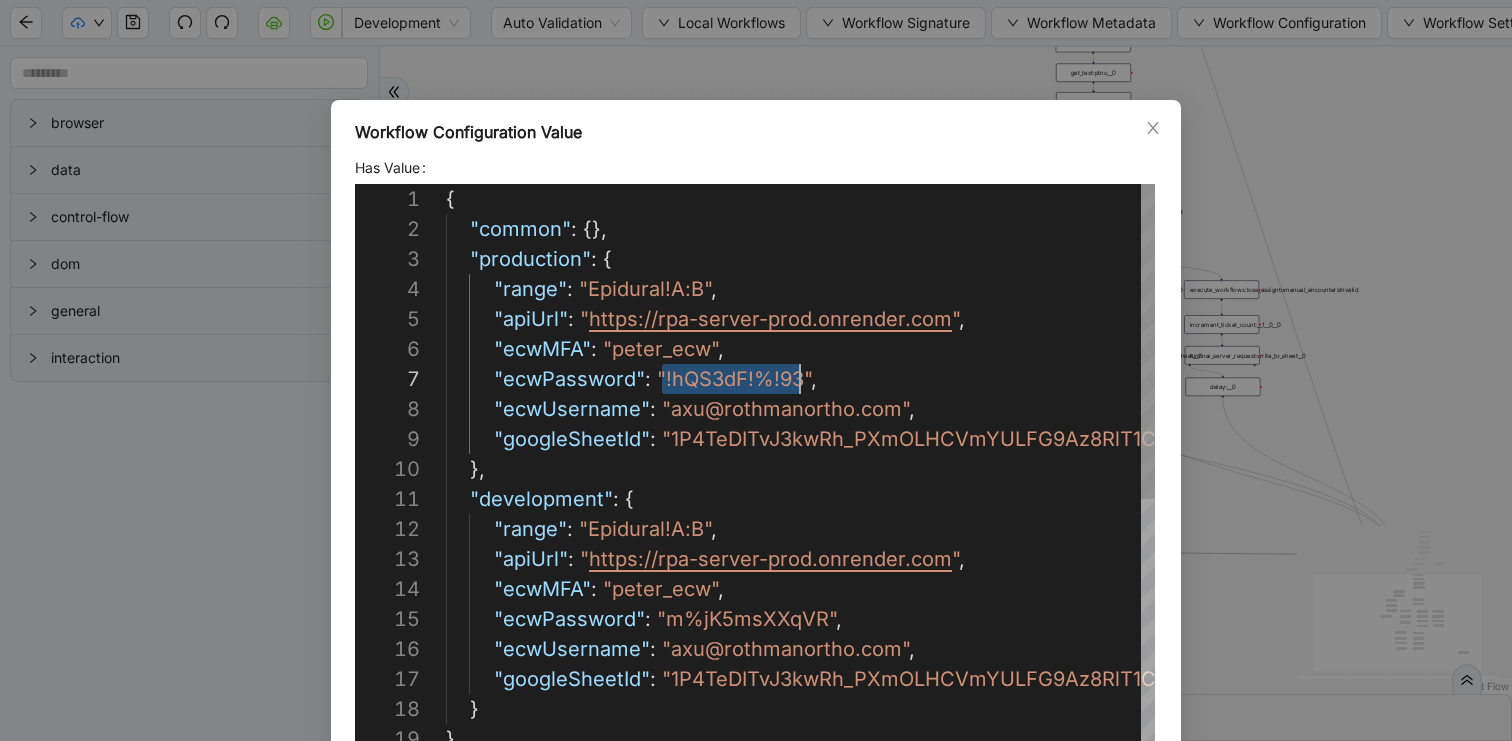 drag, startPoint x: 663, startPoint y: 382, endPoint x: 794, endPoint y: 383, distance: 131.00381 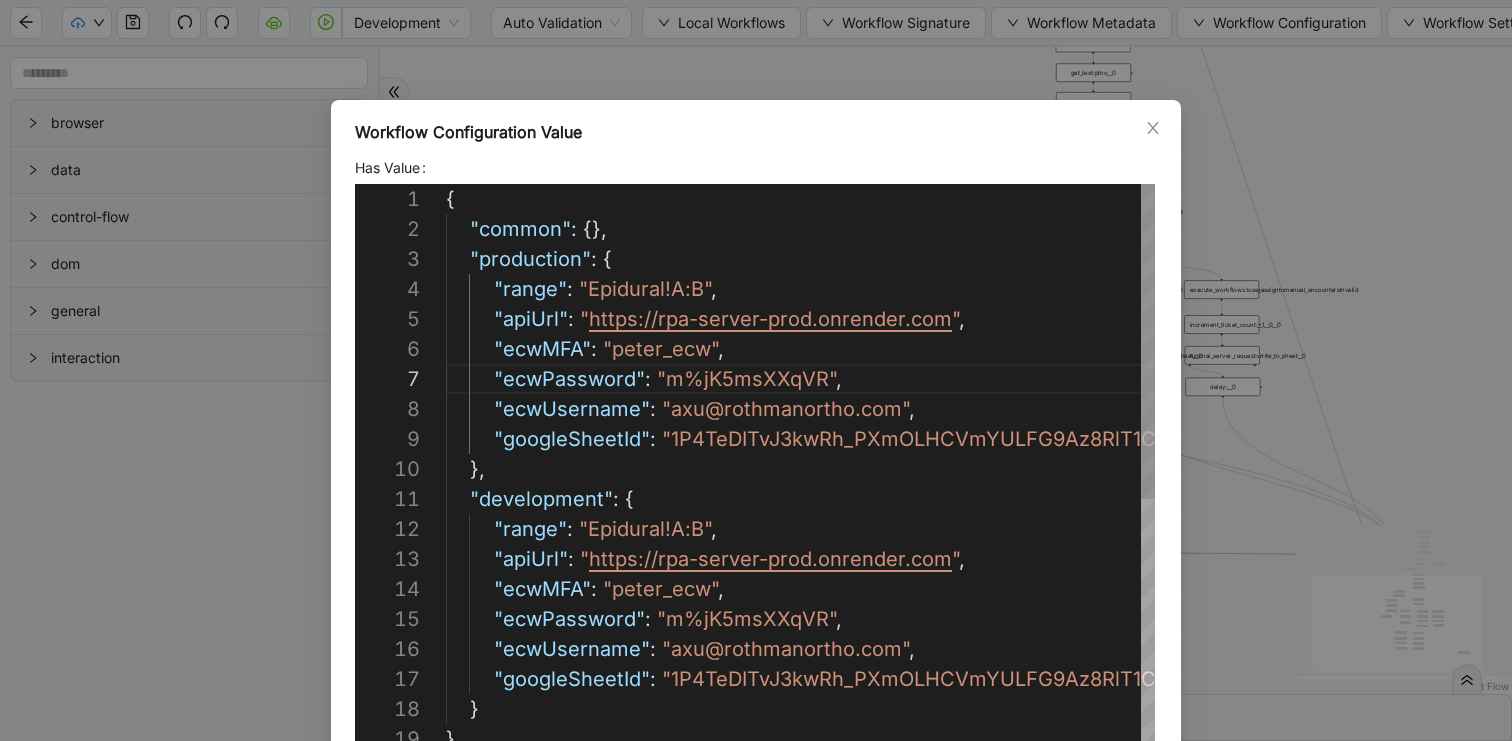 click on "{       "common" :  {},       "production" :  {             "range" :  "Epidural!A:B" ,             "apiUrl" :  " https://rpa-server-prod.onrender.com " ,             "ecwMFA" :  "annie_ecw" ,             "ecwPassword" :  "m%jK5msXXqVR" ,             "ecwUsername" :  "[EMAIL]" ,             "googleSheetId" :  "1P4TeDITvJ3kwRh_PXmOLHCVmYULFG9Az8RlT1C67tD8"           },       "development" :  {             "range" :  "Epidural!A:B" ,             "apiUrl" :  " https://rpa-server-prod.onrender.com " ,             "ecwMFA" :  "peter_ecw" ,             "ecwPassword" :  "m%jK5msXXqVR" ,             "ecwUsername" :  "[EMAIL]" ,             "googleSheetId" :  "1P4TeDITvJ3kwRh_PXmOLHCVmYULFG9Az8RlT1C67tD8"           } }" at bounding box center [862, 754] 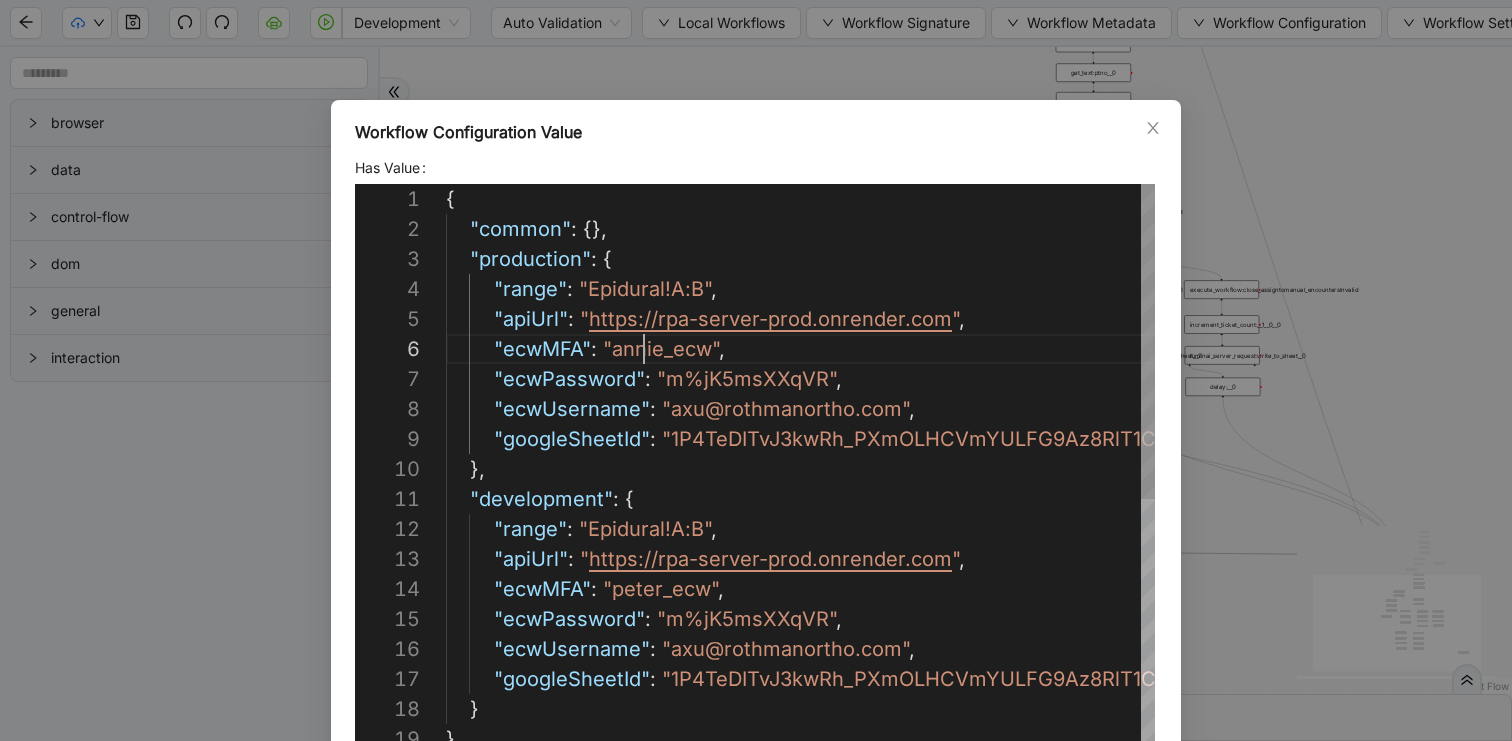 click on "{       "common" :  {},       "production" :  {             "range" :  "Epidural!A:B" ,             "apiUrl" :  " https://rpa-server-prod.onrender.com " ,             "ecwMFA" :  "peter_ecw" ,             "ecwPassword" :  "m%jK5msXXqVR" ,             "ecwUsername" :  "[EMAIL]" ,             "googleSheetId" :  "1P4TeDITvJ3kwRh_PXmOLHCVmYULFG9Az8RlT1C67tD8"           },       "development" :  {             "range" :  "Epidural!A:B" ,             "apiUrl" :  " https://rpa-server-prod.onrender.com " ,             "ecwMFA" :  "peter_ecw" ,             "ecwPassword" :  "m%jK5msXXqVR" ,             "ecwUsername" :  "[EMAIL]" ,             "googleSheetId" :  "1P4TeDITvJ3kwRh_PXmOLHCVmYULFG9Az8RlT1C67tD8"           } }" at bounding box center (862, 754) 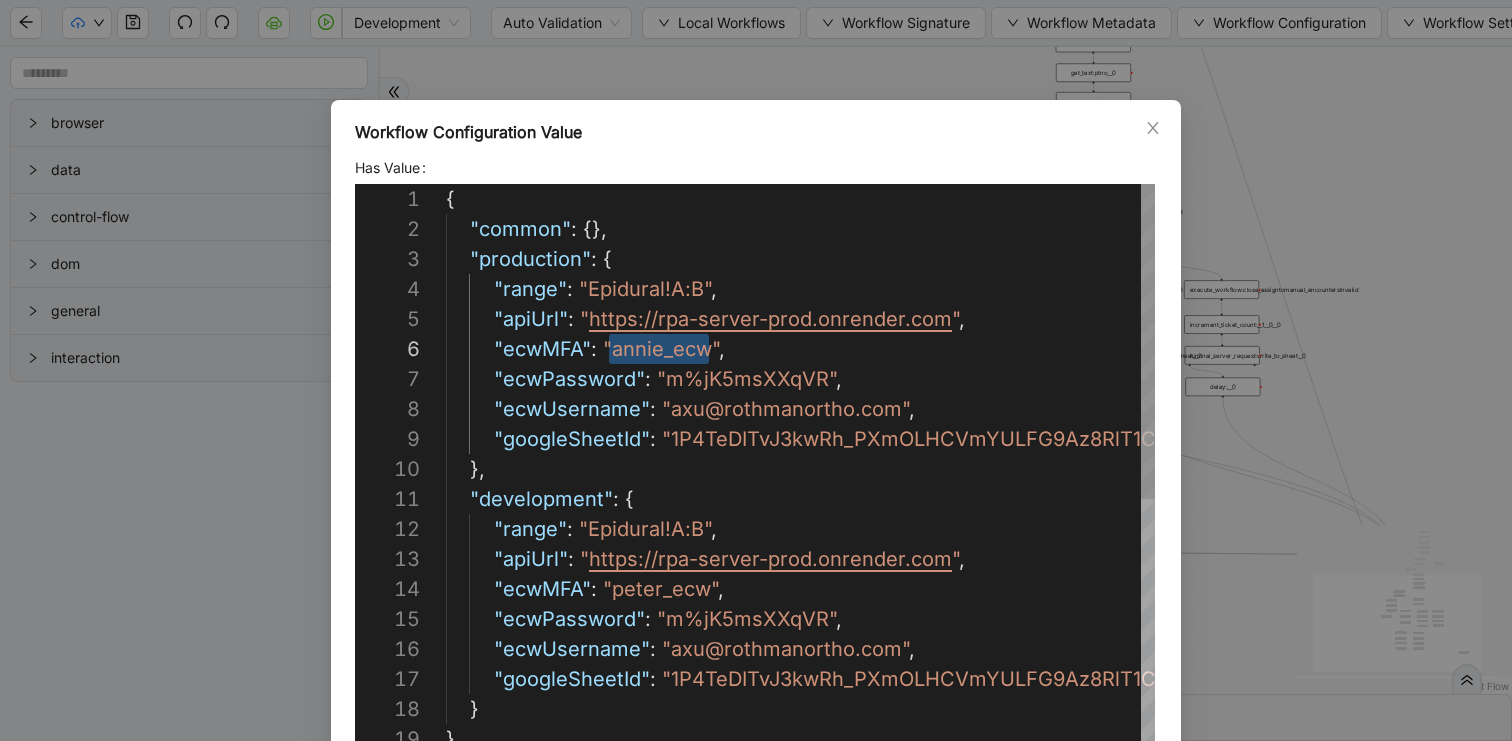 click on "{       "common" :  {},       "production" :  {             "range" :  "Epidural!A:B" ,             "apiUrl" :  " https://rpa-server-prod.onrender.com " ,             "ecwMFA" :  "peter_ecw" ,             "ecwPassword" :  "m%jK5msXXqVR" ,             "ecwUsername" :  "[EMAIL]" ,             "googleSheetId" :  "1P4TeDITvJ3kwRh_PXmOLHCVmYULFG9Az8RlT1C67tD8"           },       "development" :  {             "range" :  "Epidural!A:B" ,             "apiUrl" :  " https://rpa-server-prod.onrender.com " ,             "ecwMFA" :  "peter_ecw" ,             "ecwPassword" :  "m%jK5msXXqVR" ,             "ecwUsername" :  "[EMAIL]" ,             "googleSheetId" :  "1P4TeDITvJ3kwRh_PXmOLHCVmYULFG9Az8RlT1C67tD8"           } }" at bounding box center (862, 754) 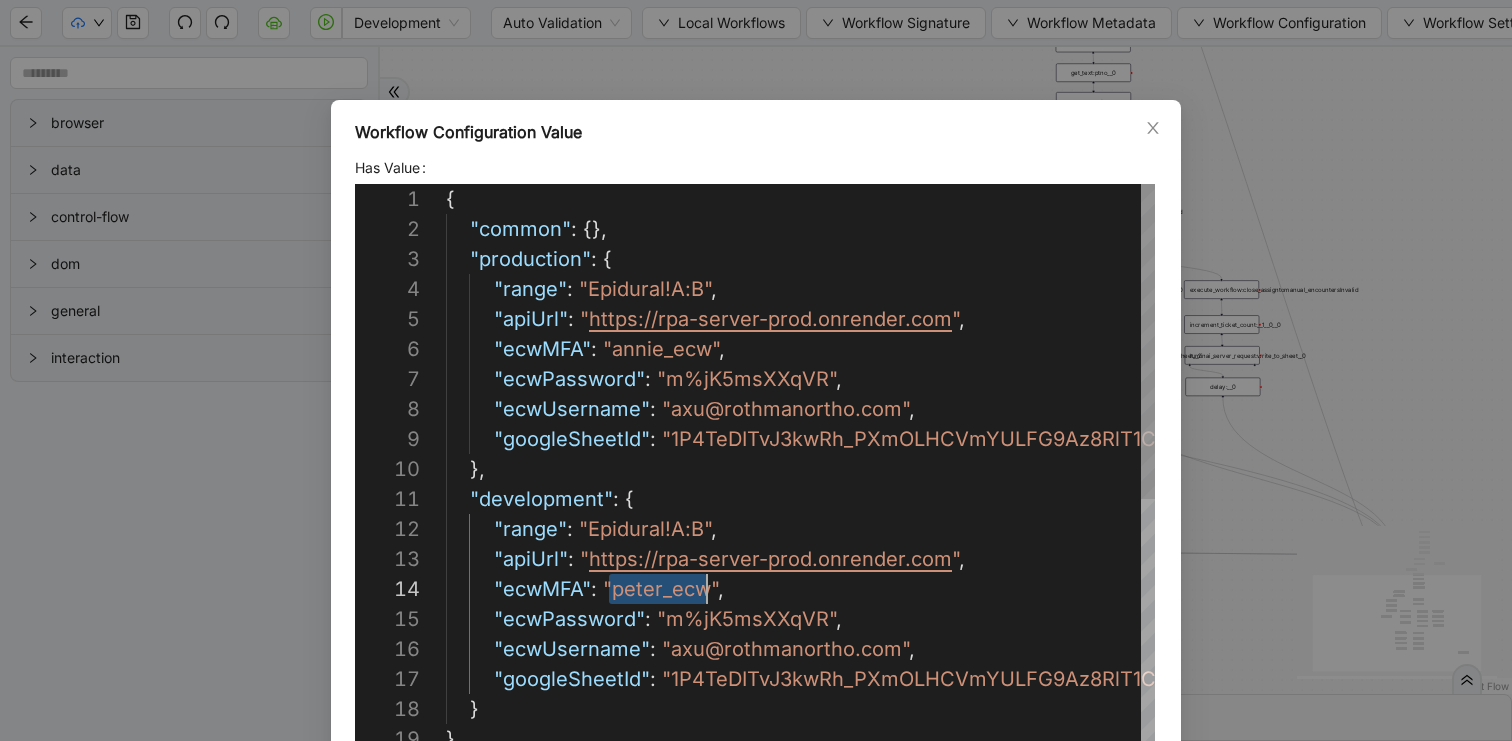 paste 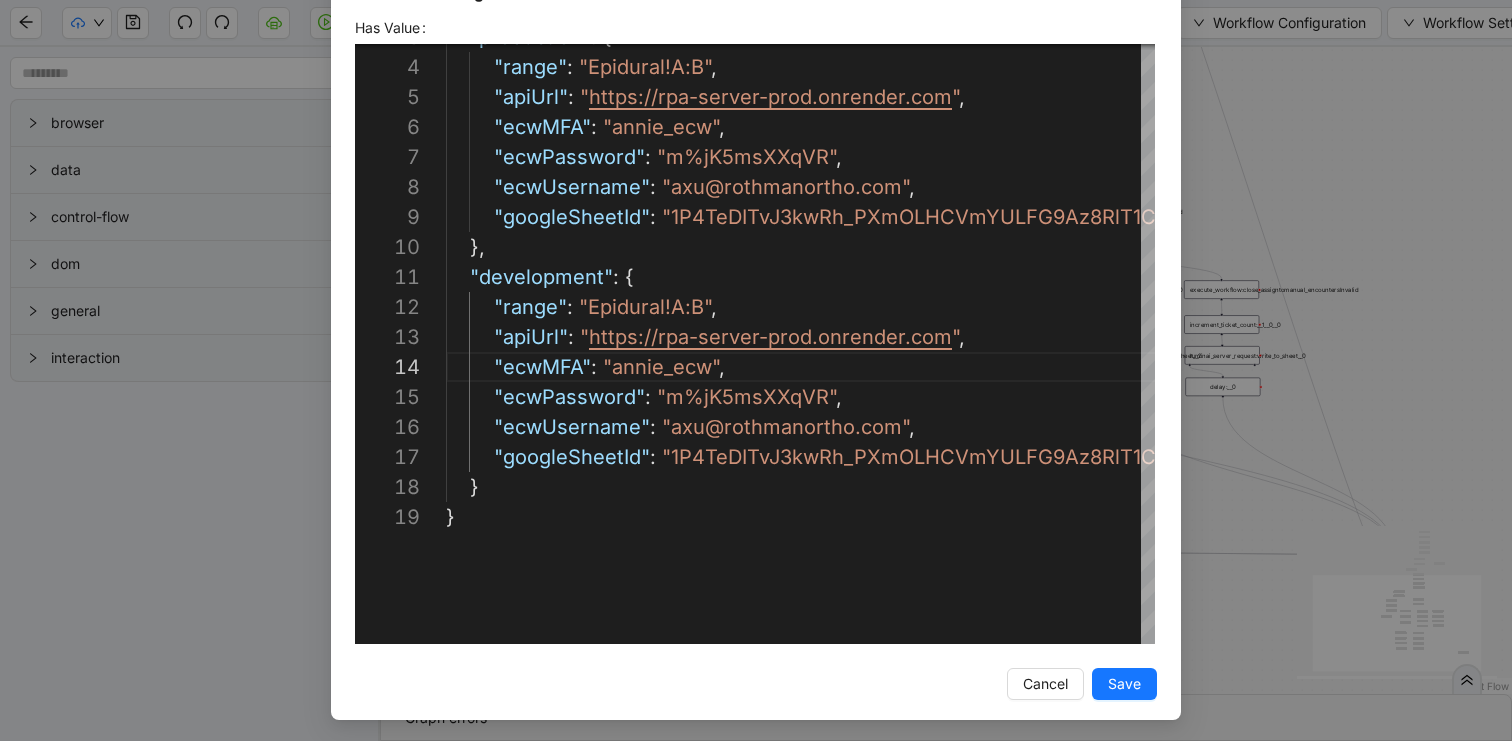 scroll, scrollTop: 143, scrollLeft: 0, axis: vertical 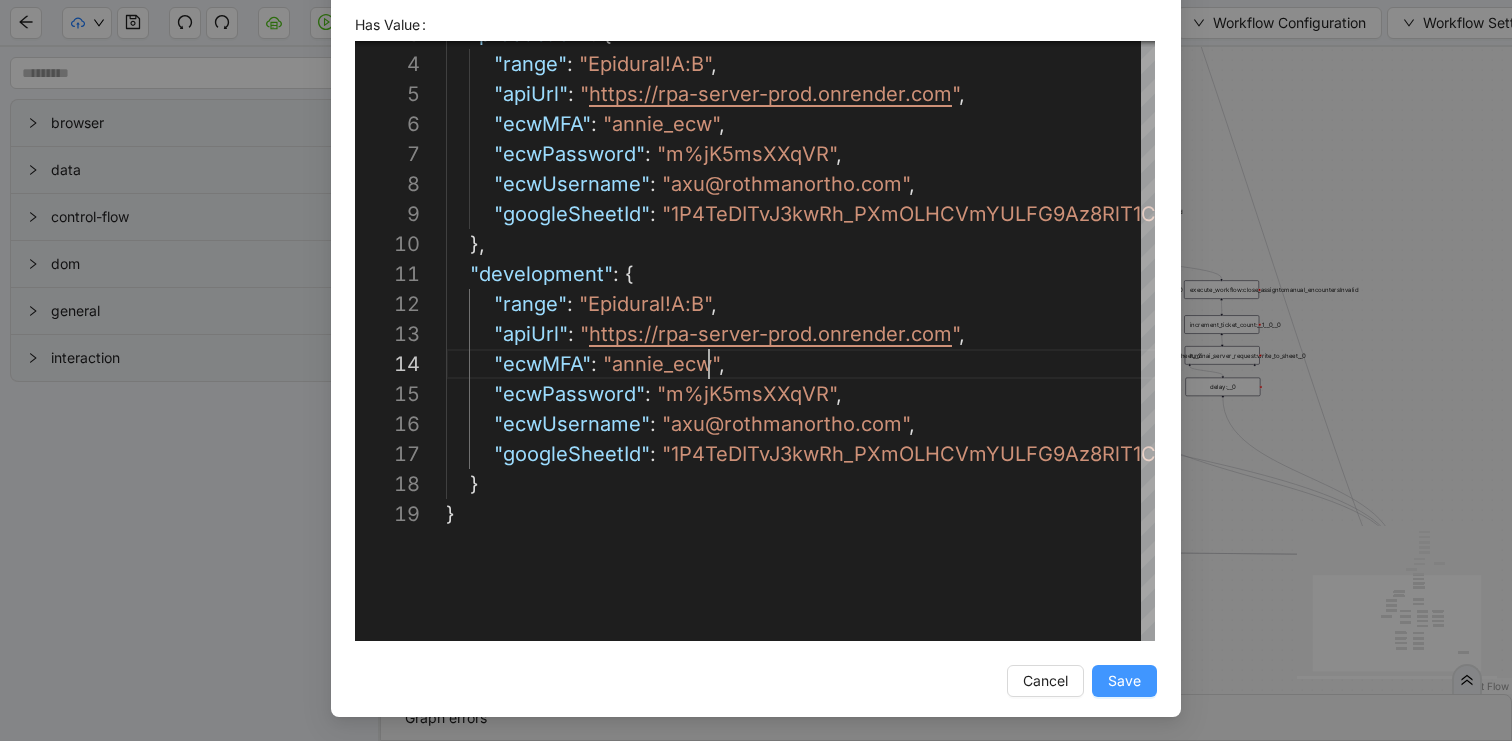 type on "**********" 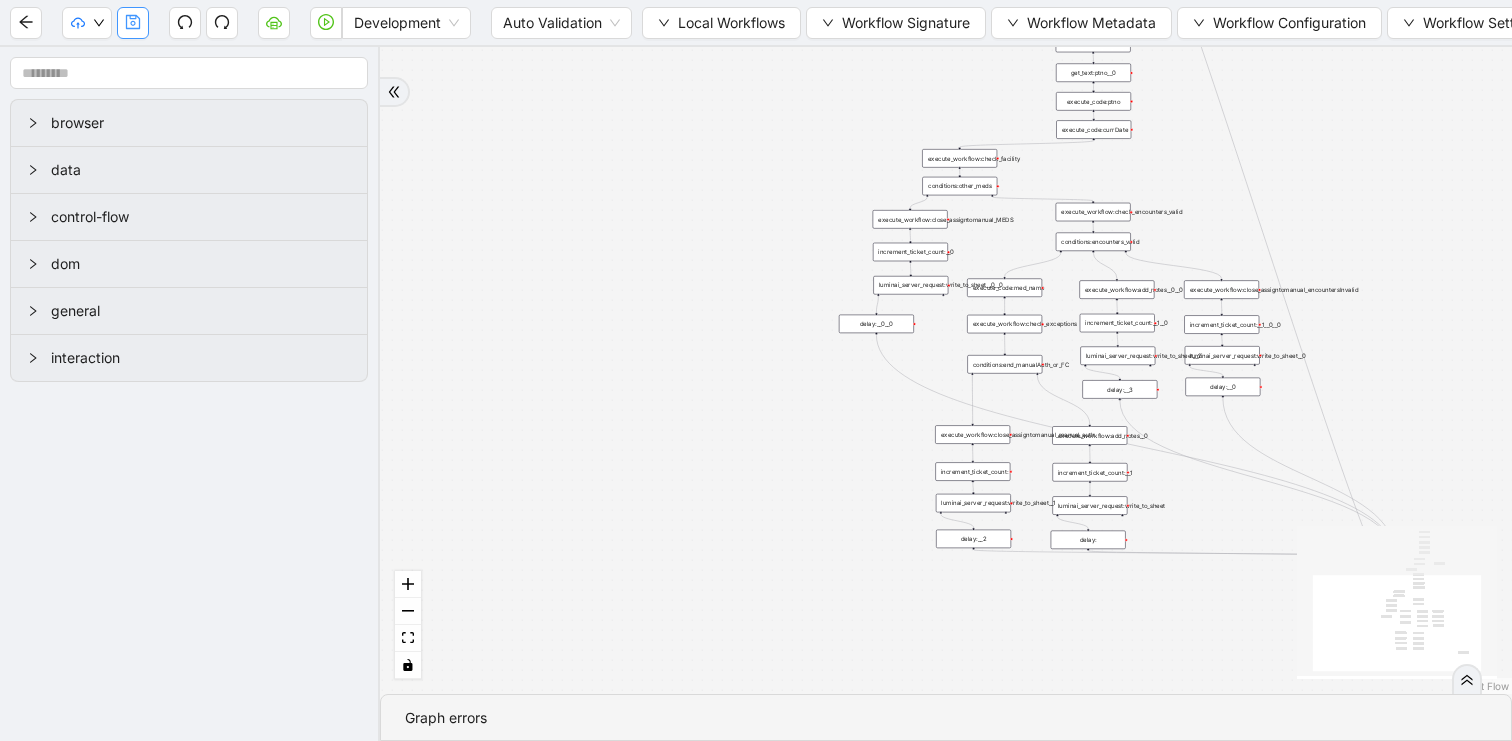 click at bounding box center (133, 23) 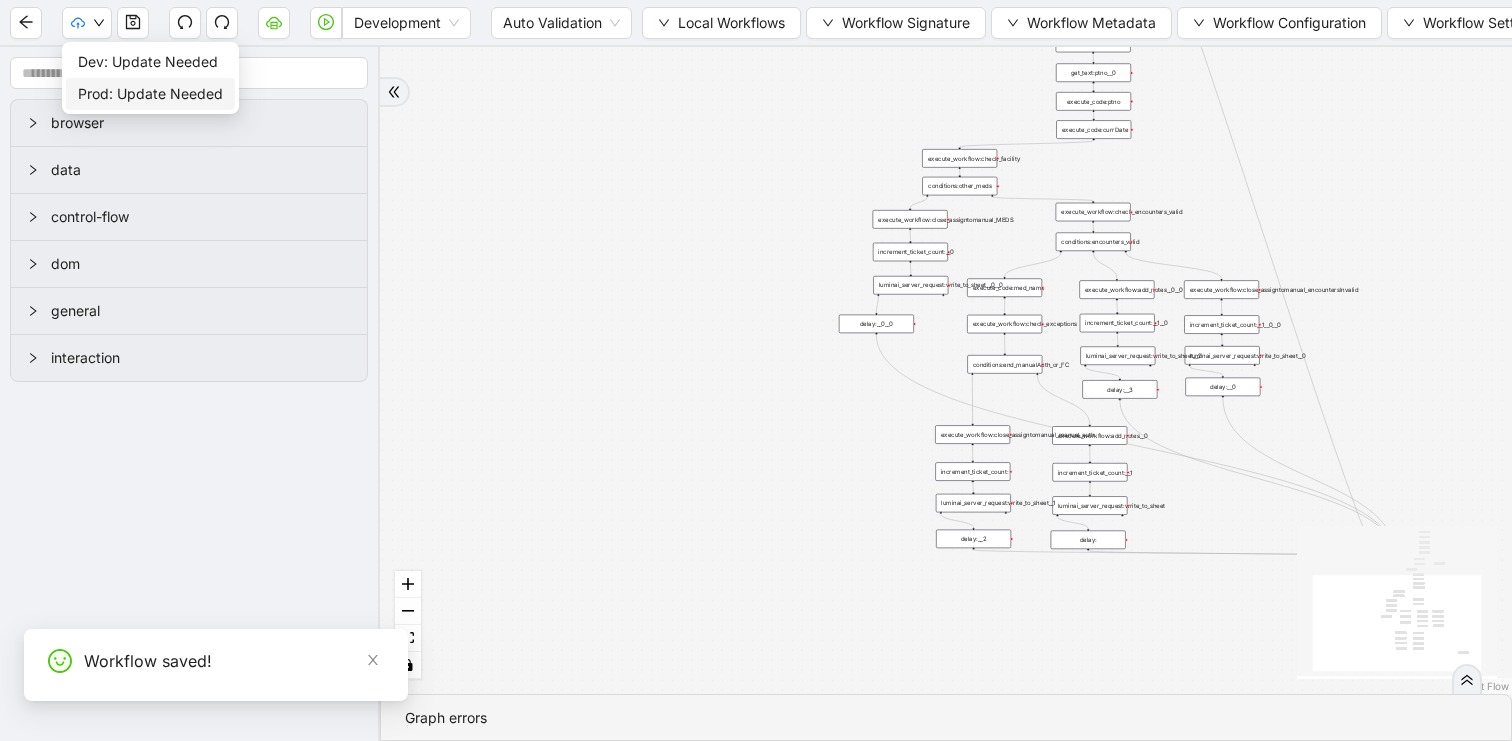 click on "Prod: Update Needed" at bounding box center (150, 94) 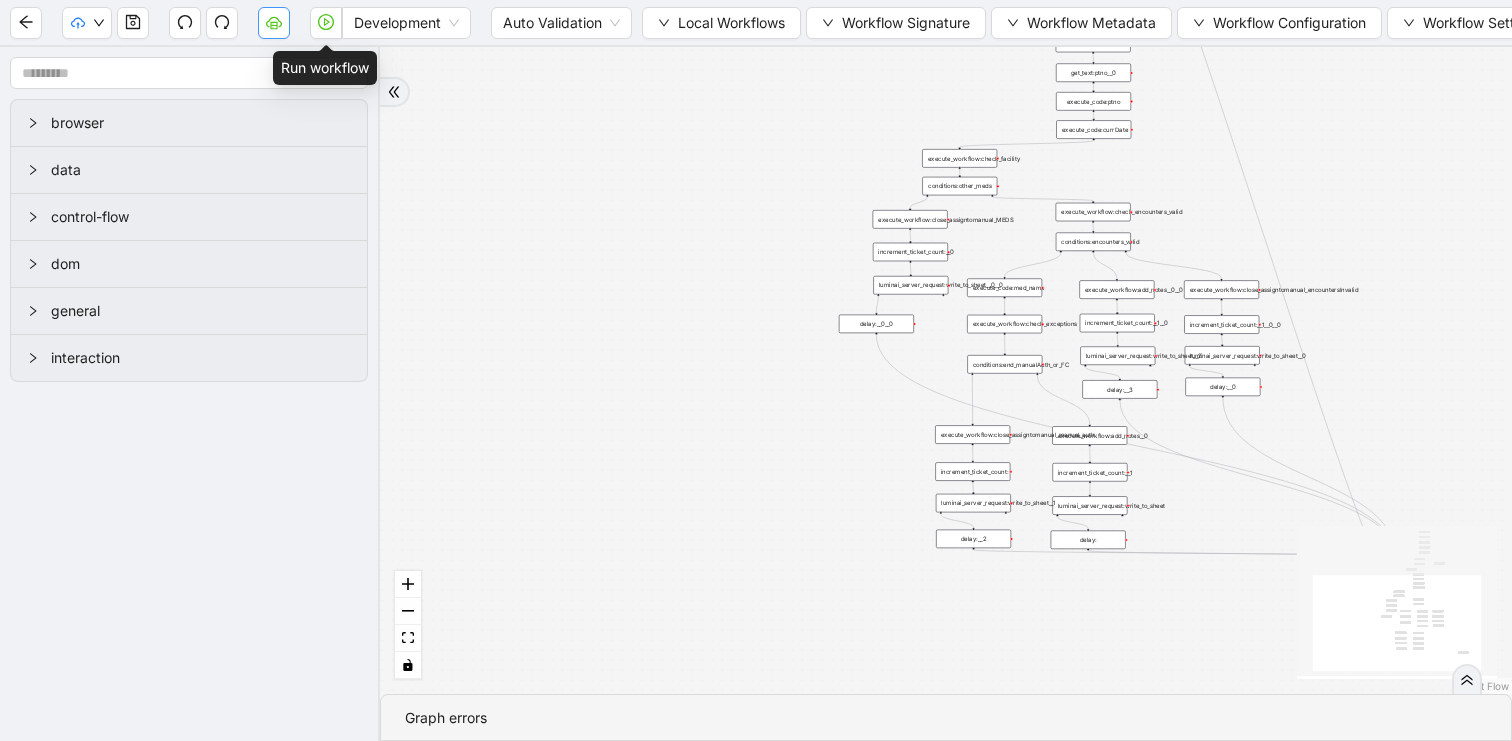 click at bounding box center [274, 23] 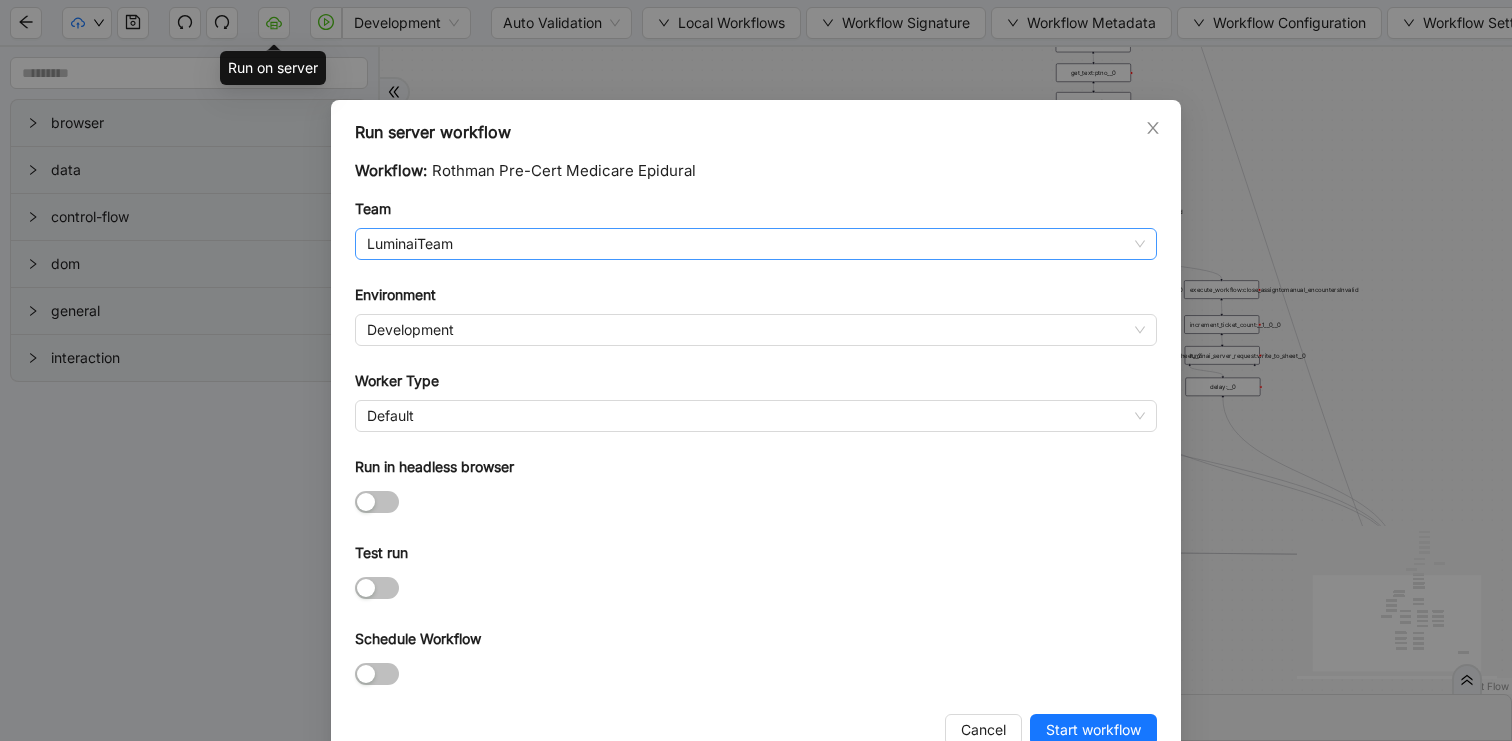 click on "LuminaiTeam" at bounding box center [756, 244] 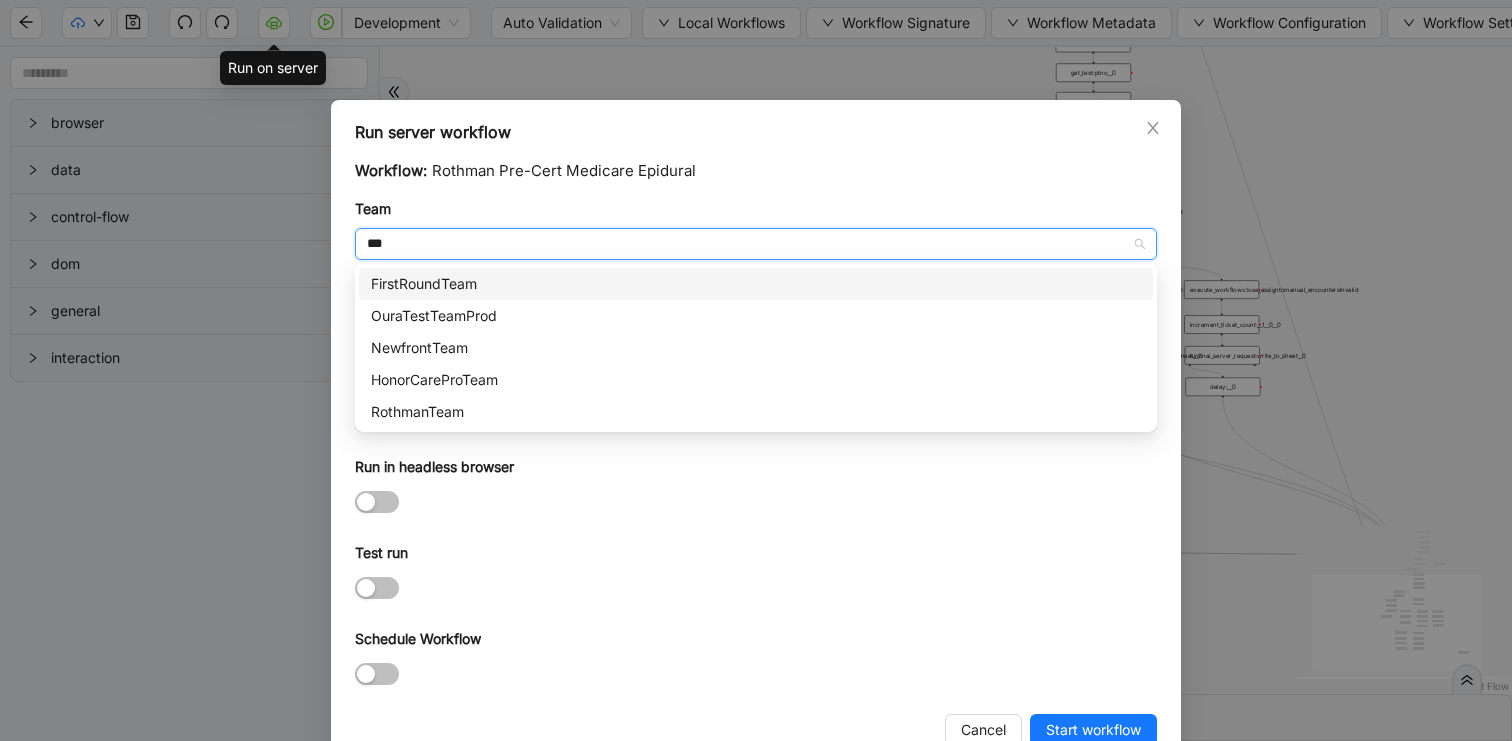 type on "****" 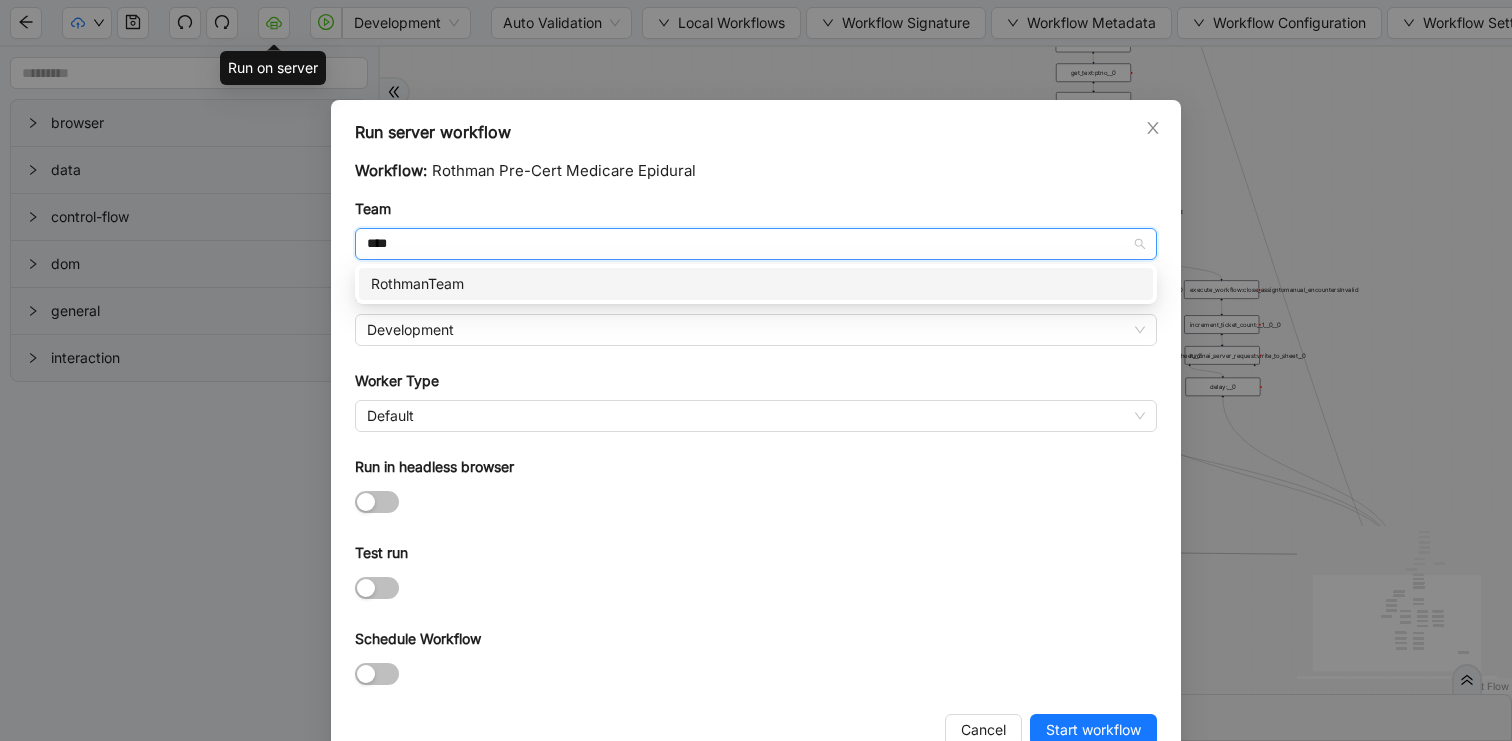 click on "RothmanTeam" at bounding box center (756, 284) 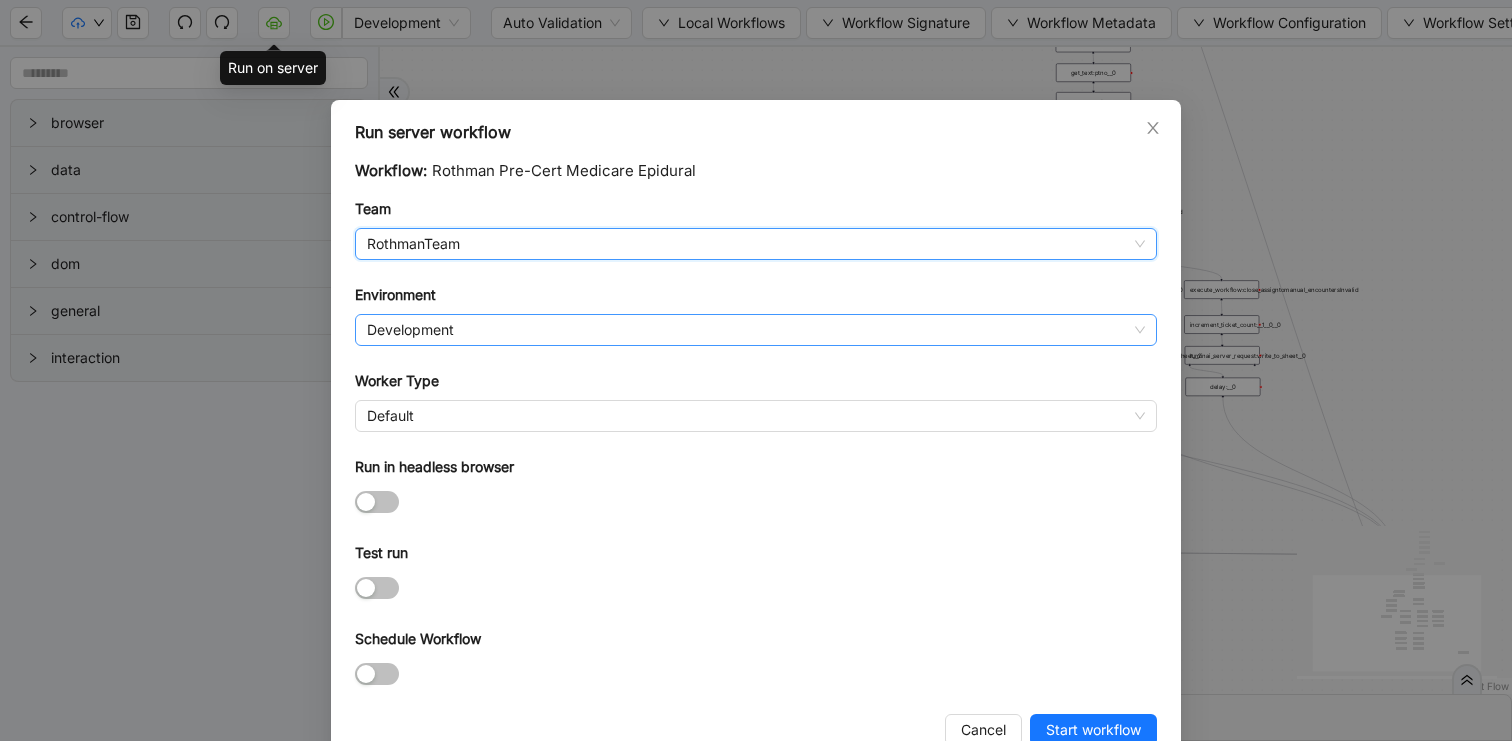click on "Development" at bounding box center [756, 330] 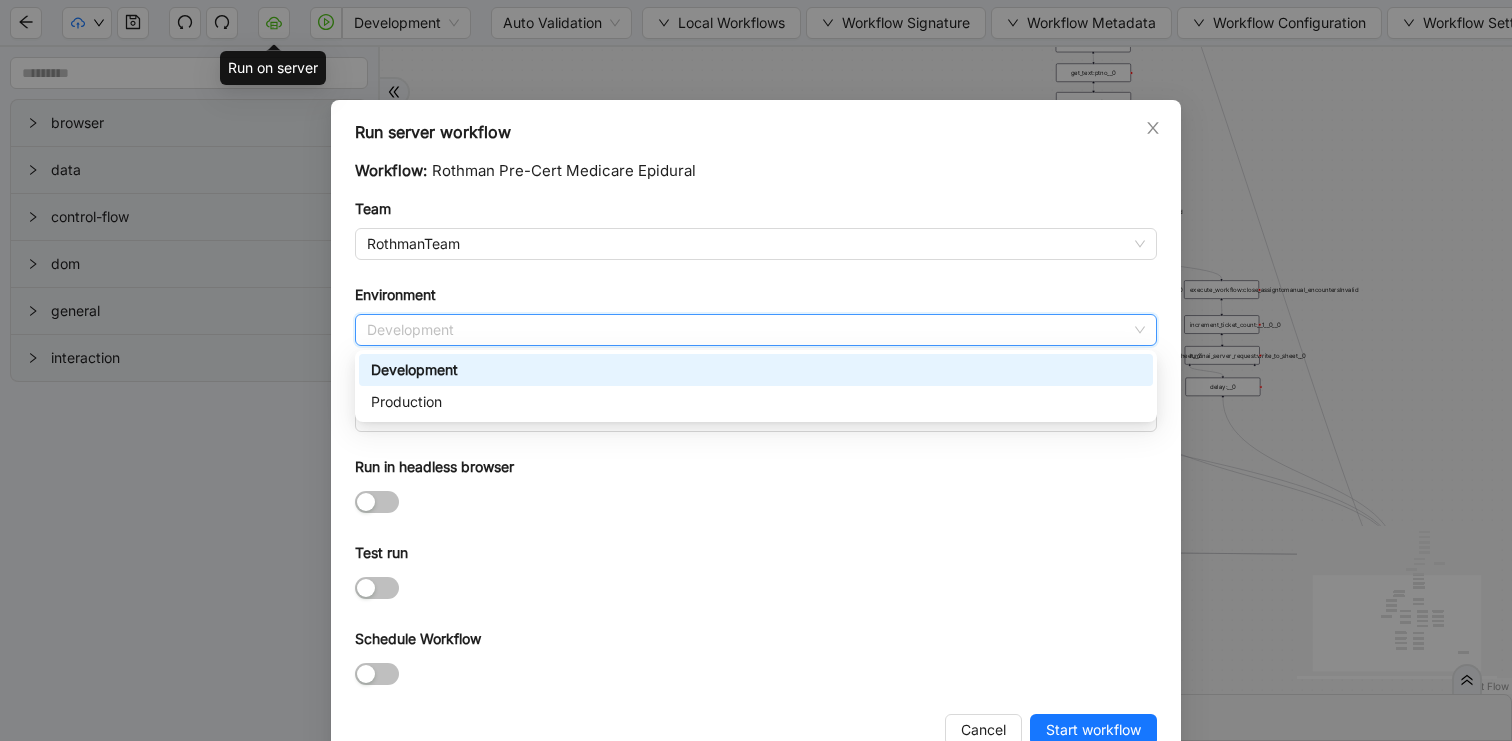 click on "Production" at bounding box center [756, 402] 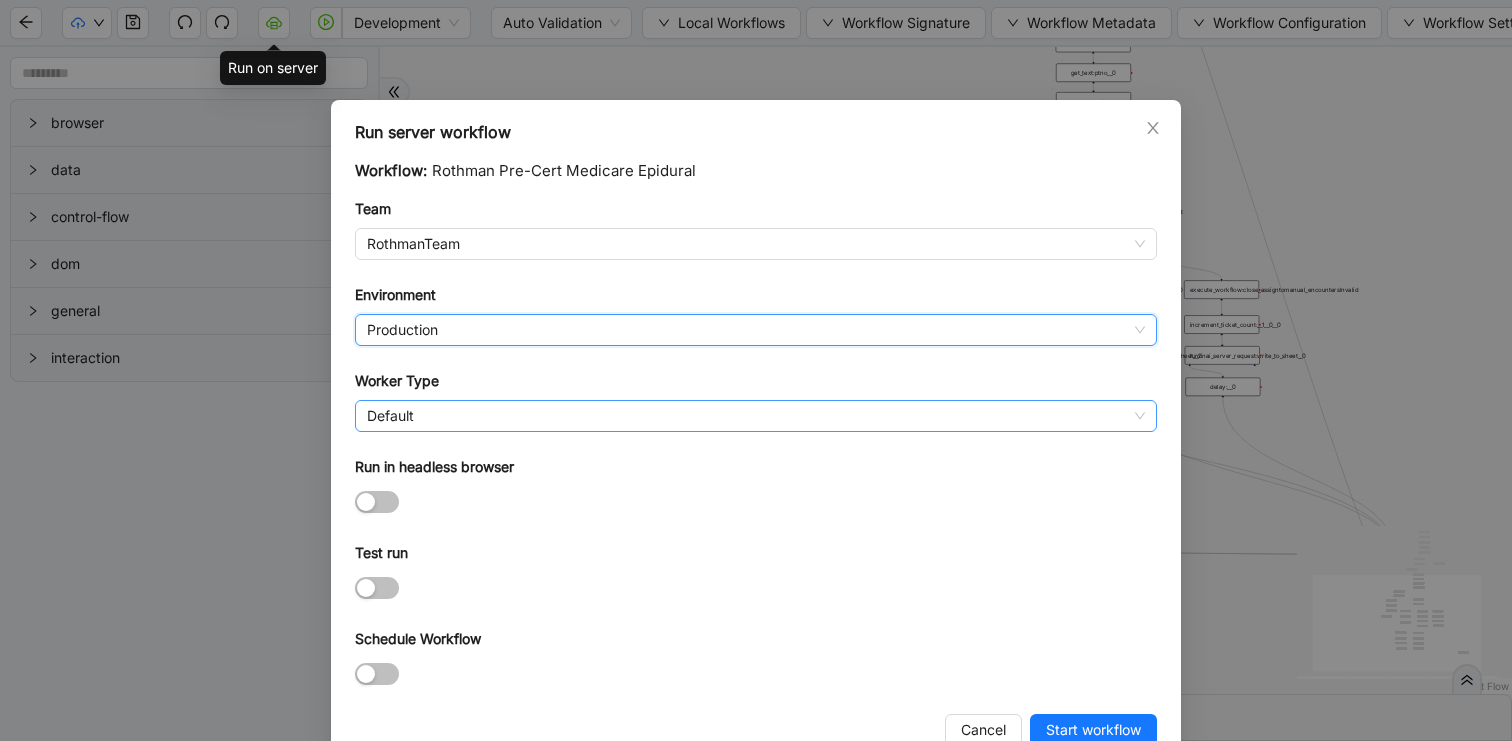 click on "Default" at bounding box center [756, 416] 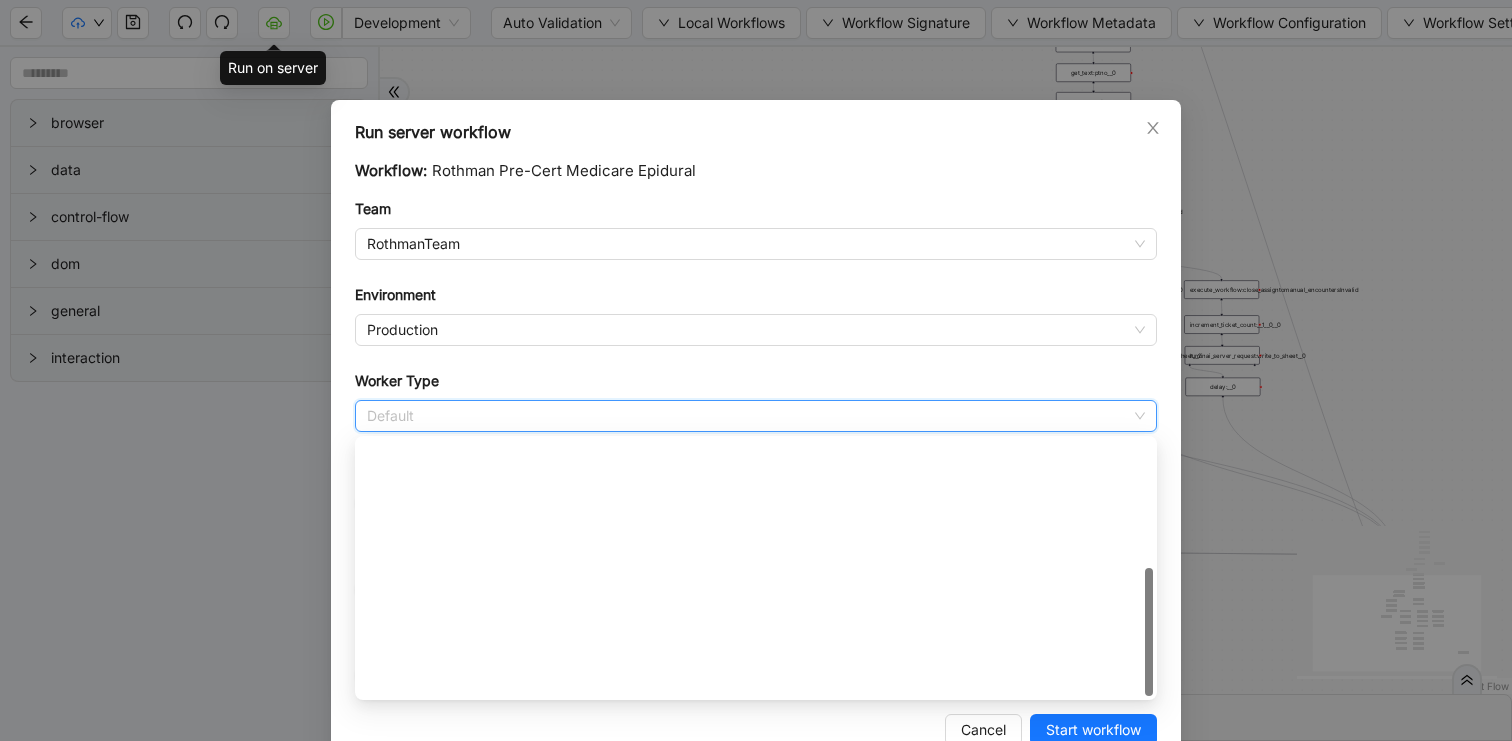 scroll, scrollTop: 288, scrollLeft: 0, axis: vertical 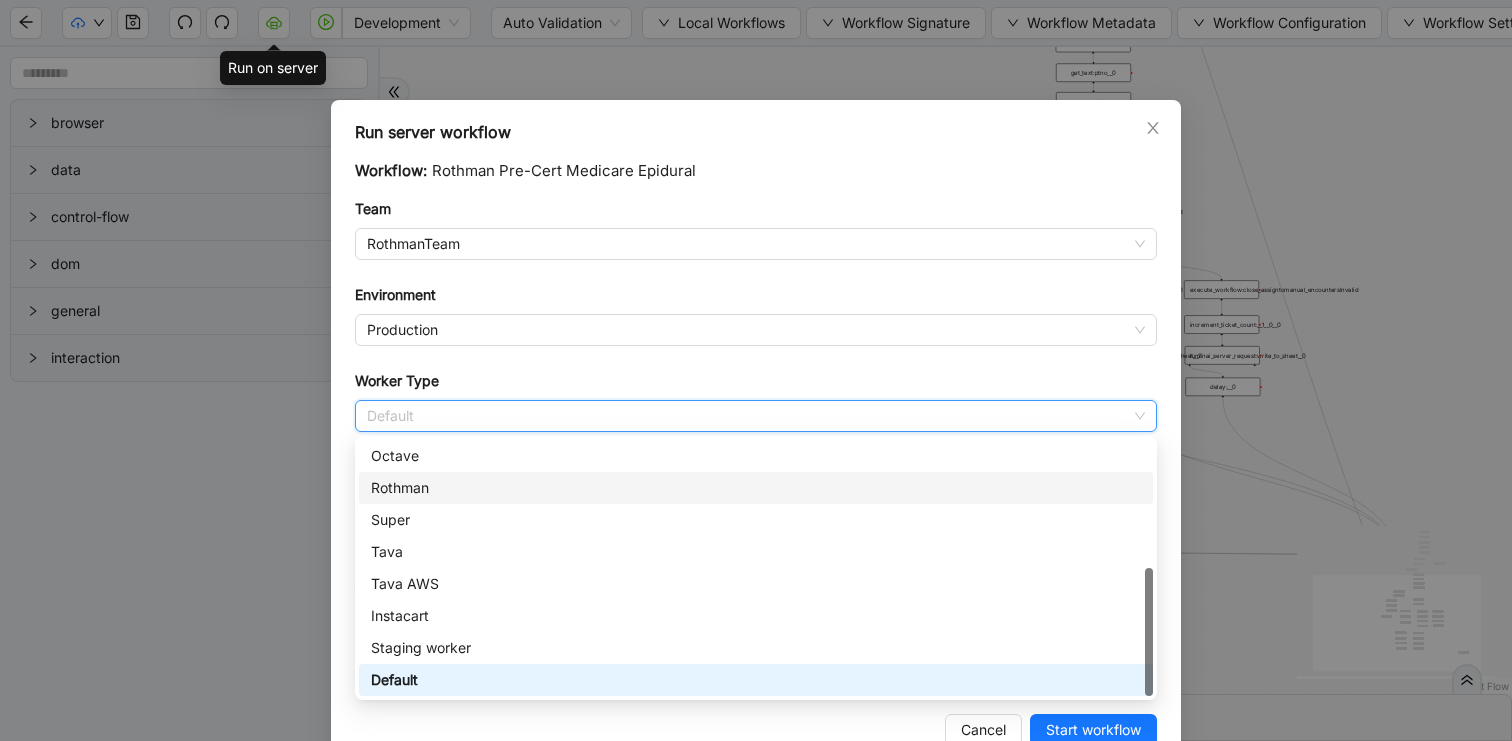 click on "Rothman" at bounding box center (756, 488) 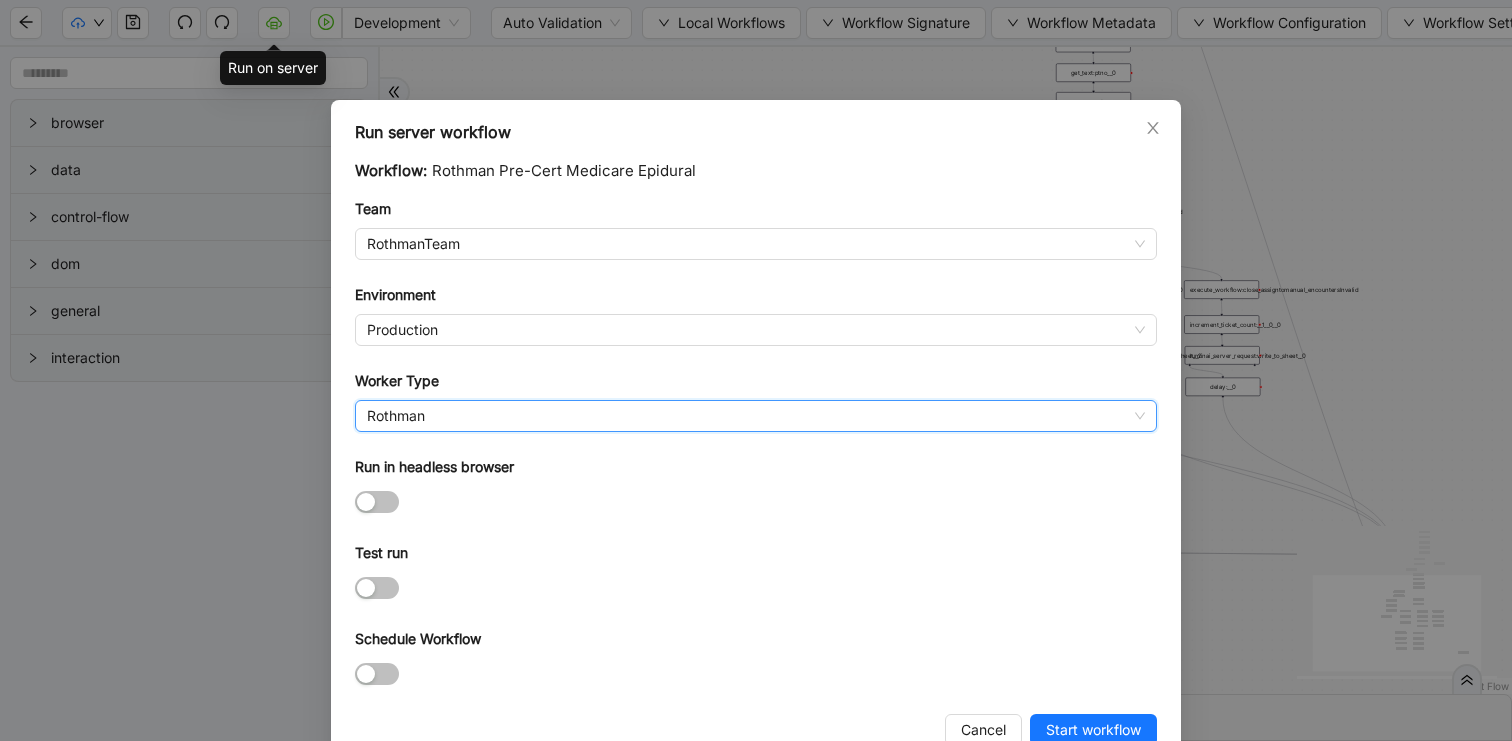 scroll, scrollTop: 48, scrollLeft: 0, axis: vertical 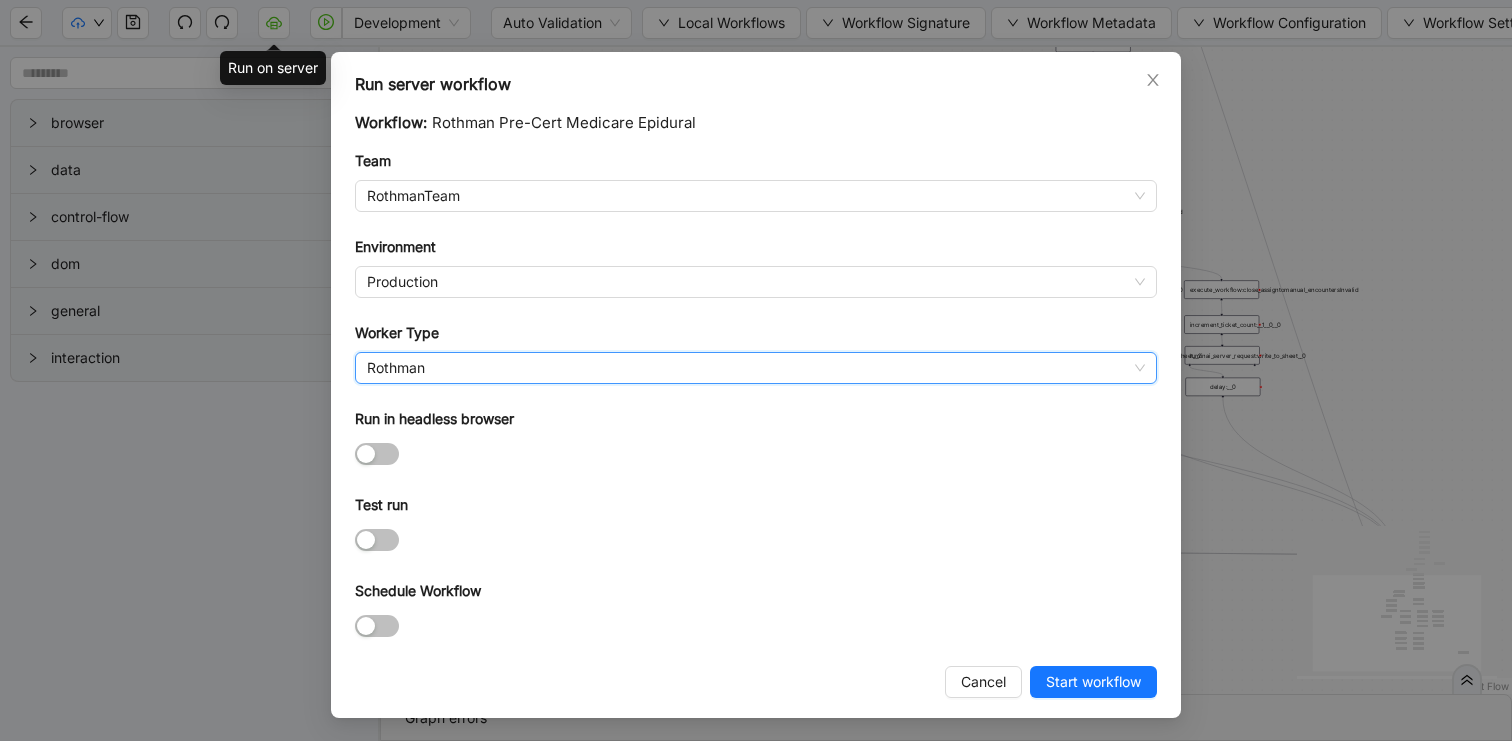 click on "Run server workflow Workflow: Rothman Pre-Cert Medicare Epidural  Team RothmanTeam Environment Production Worker Type Rothman Rothman Run in headless browser Test run Schedule Workflow Cancel Start workflow" at bounding box center (756, 385) 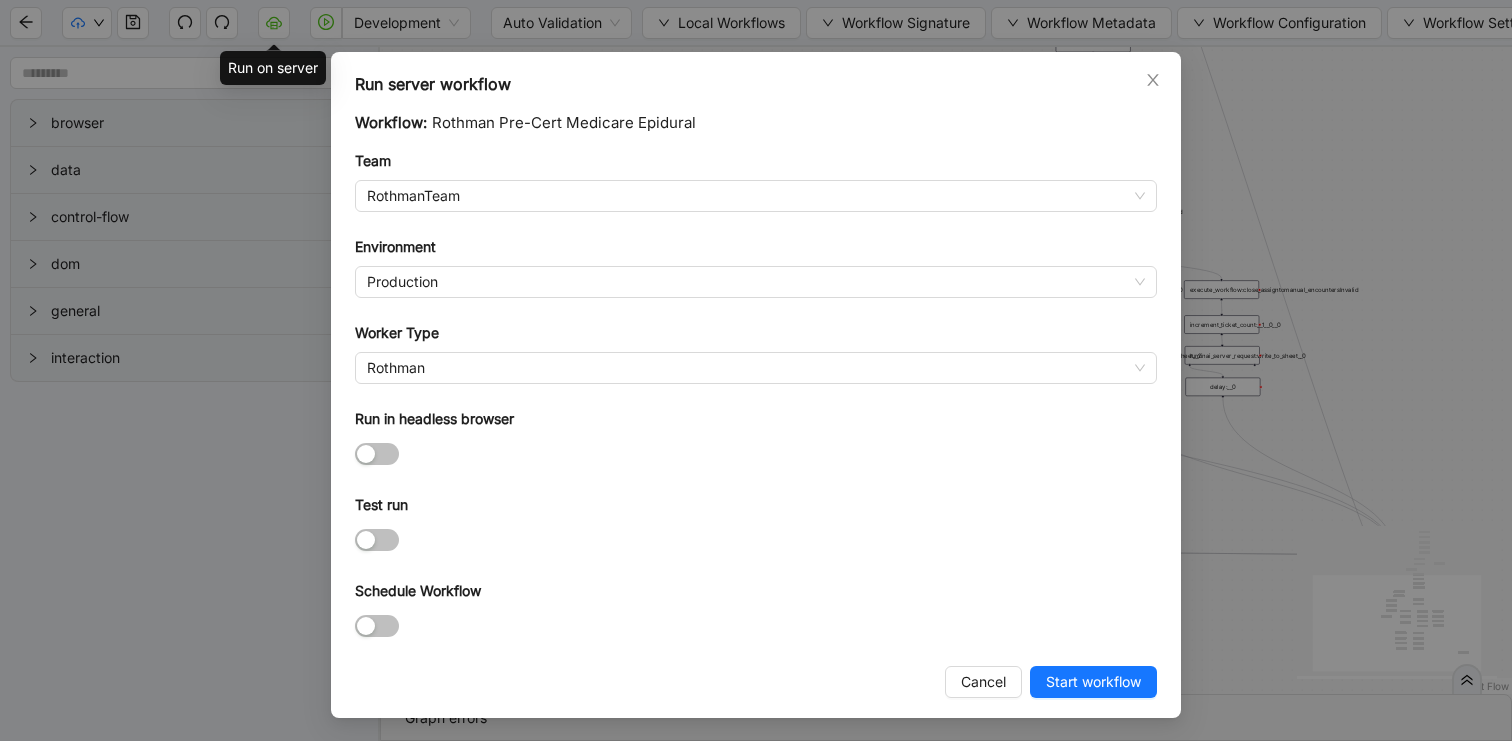click on "Run server workflow Workflow: Rothman Pre-Cert Medicare Epidural  Team RothmanTeam Environment Production Worker Type Rothman Run in headless browser Test run Schedule Workflow Cancel Start workflow" at bounding box center [756, 385] 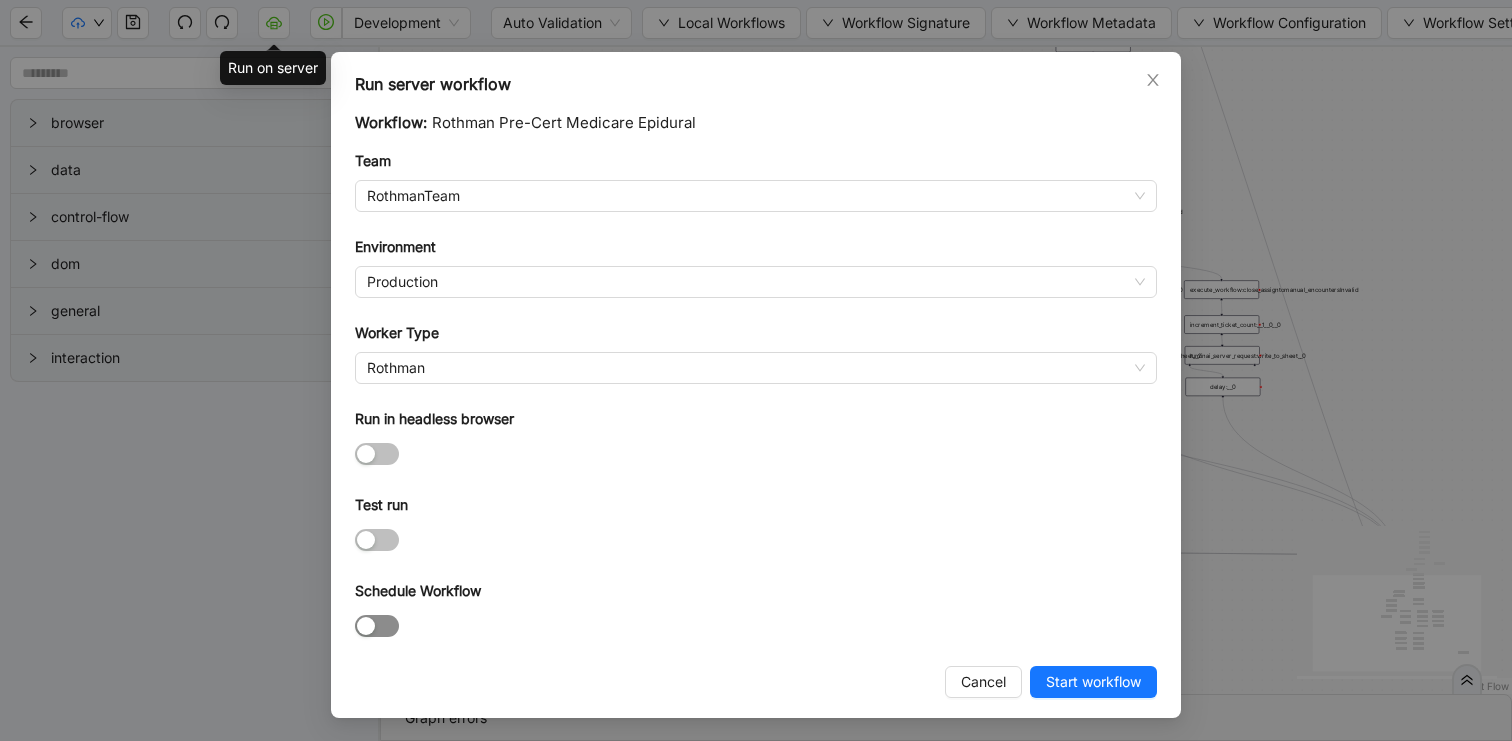 click at bounding box center [377, 626] 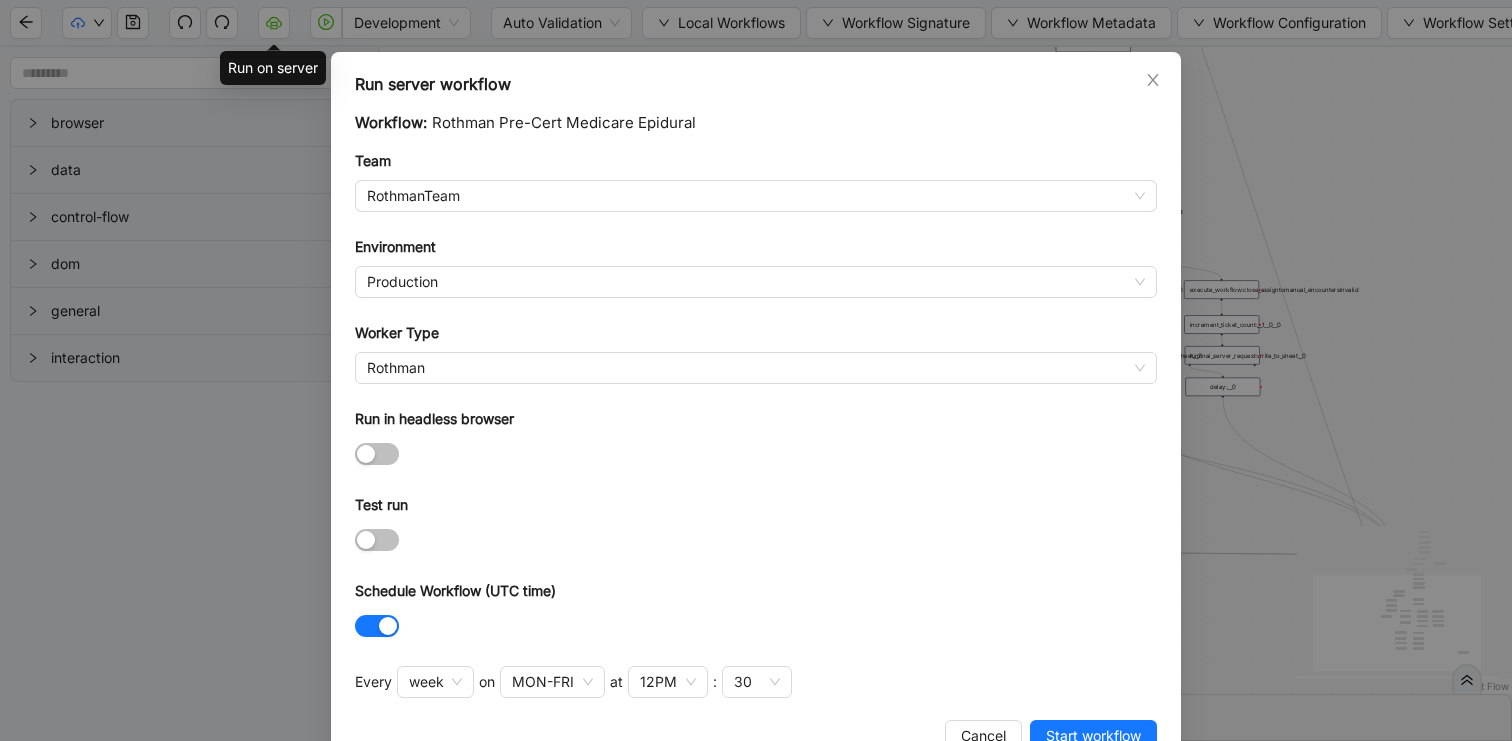 scroll, scrollTop: 102, scrollLeft: 0, axis: vertical 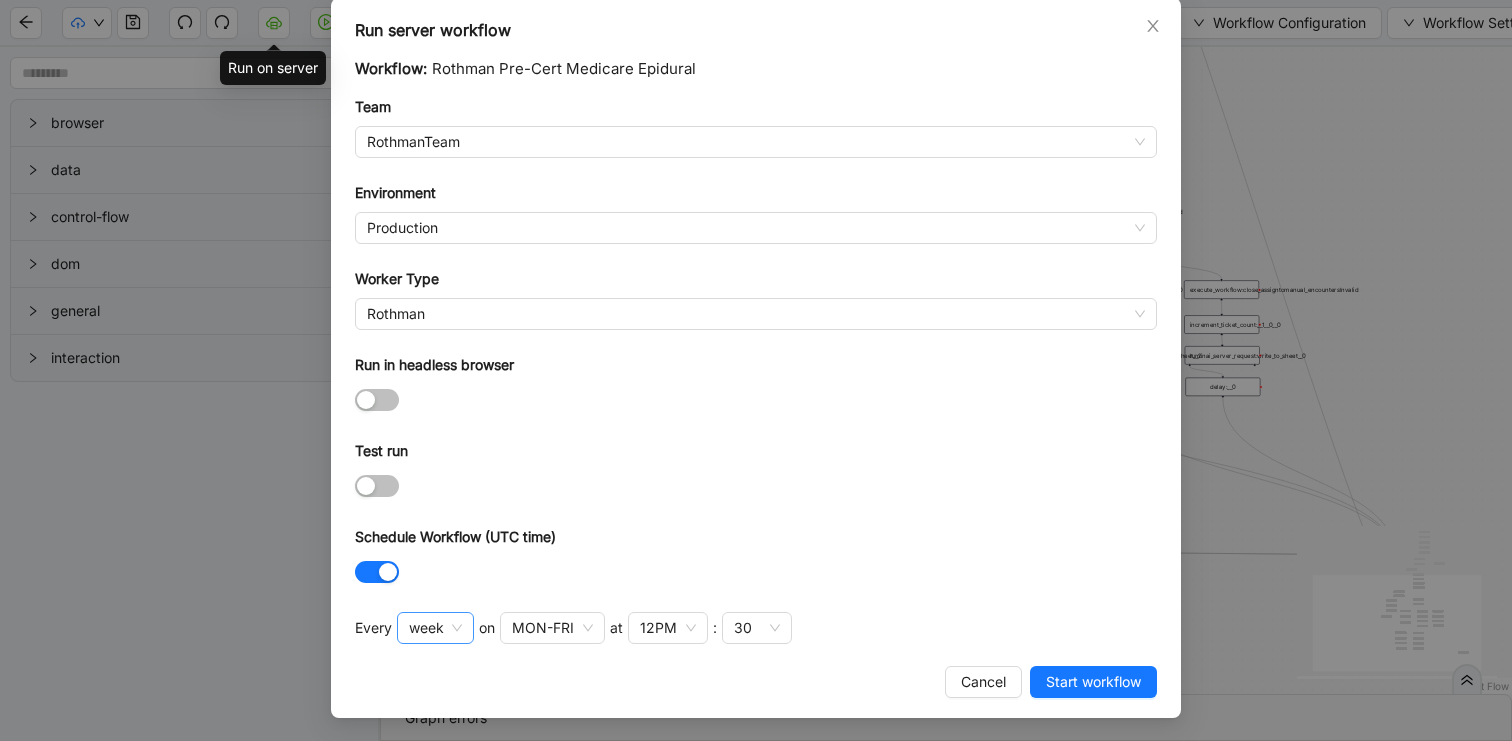 click on "week" at bounding box center [435, 628] 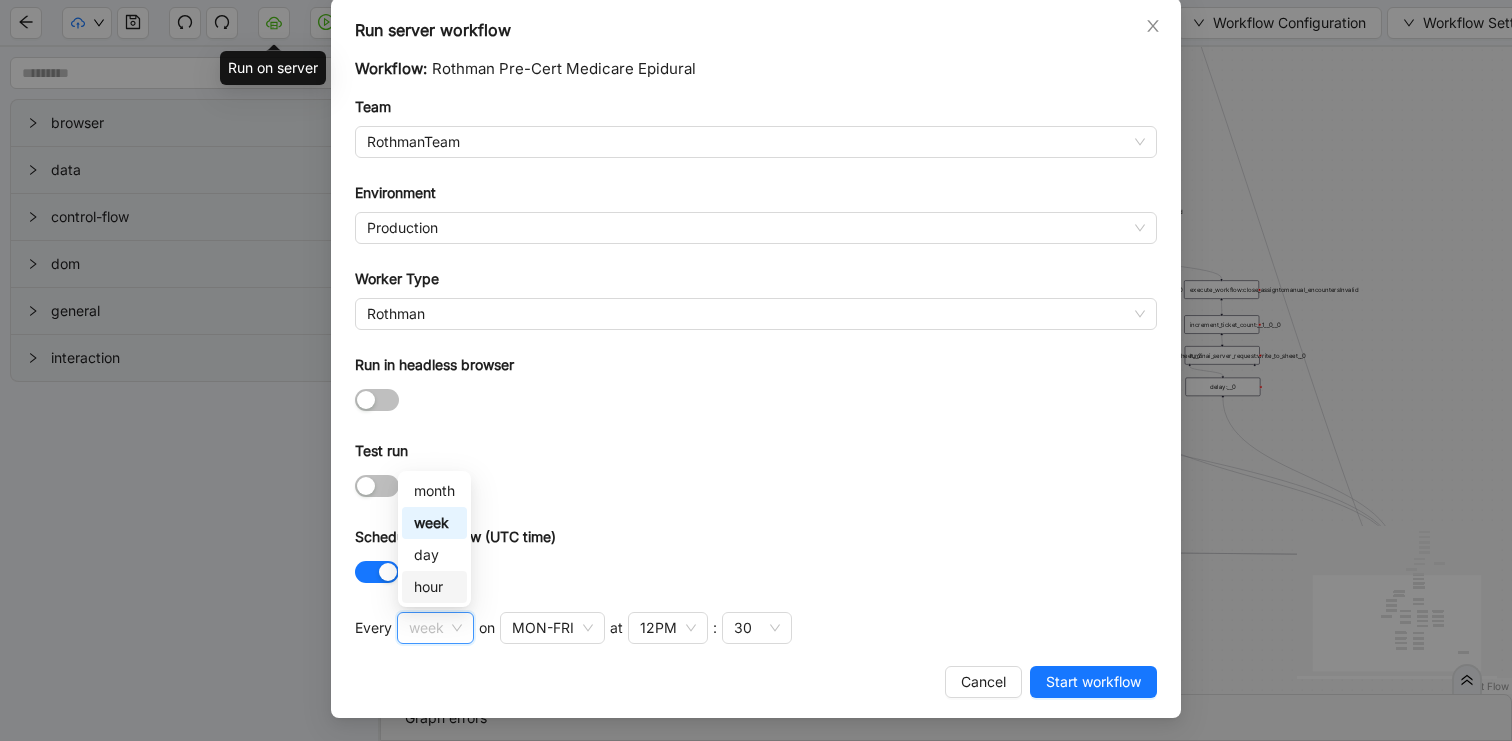 click on "hour" at bounding box center (434, 587) 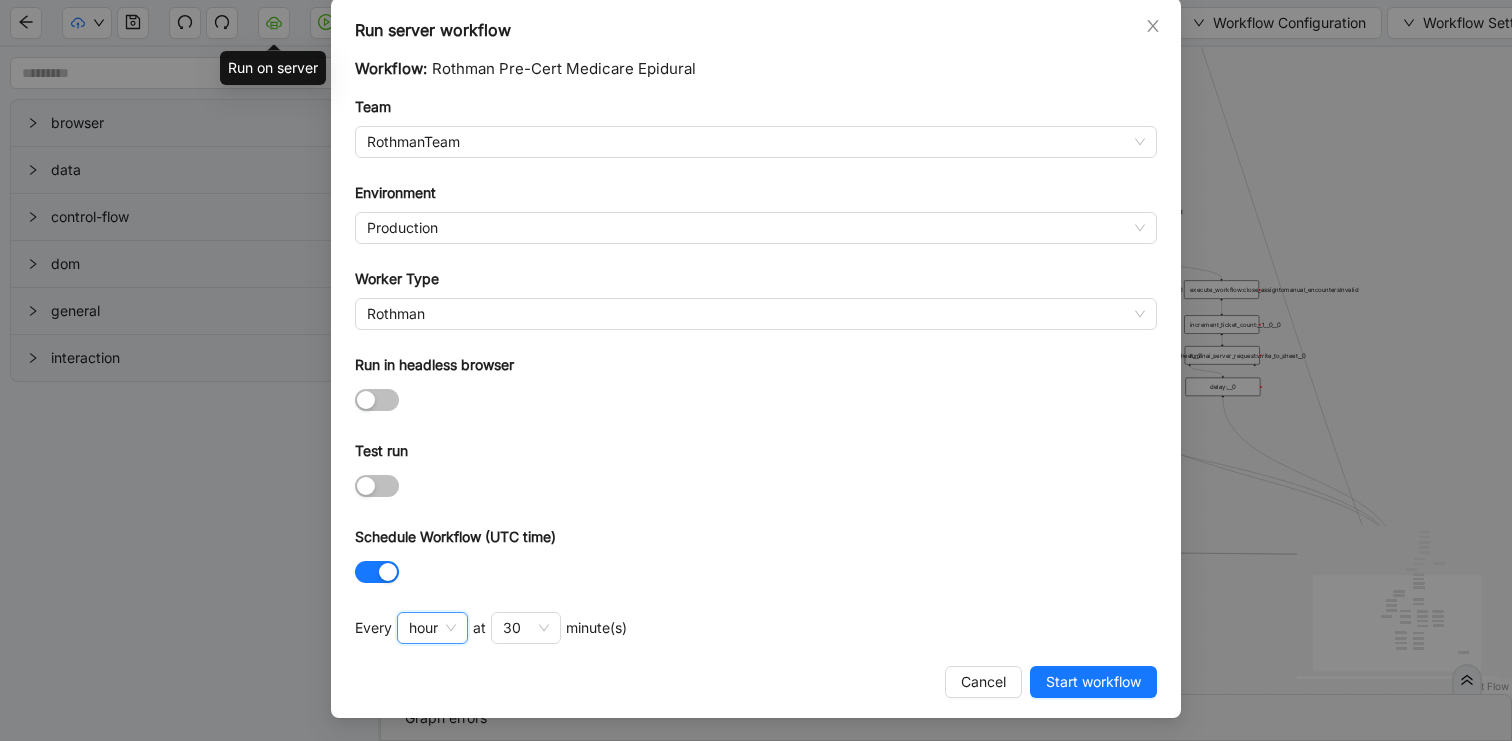 click on "Workflow: Rothman Pre-Cert Medicare Epidural  Team RothmanTeam Environment Production Worker Type Rothman Run in headless browser Test run Schedule Workflow (UTC time) Every hour hour at 30  minute(s)" at bounding box center (756, 355) 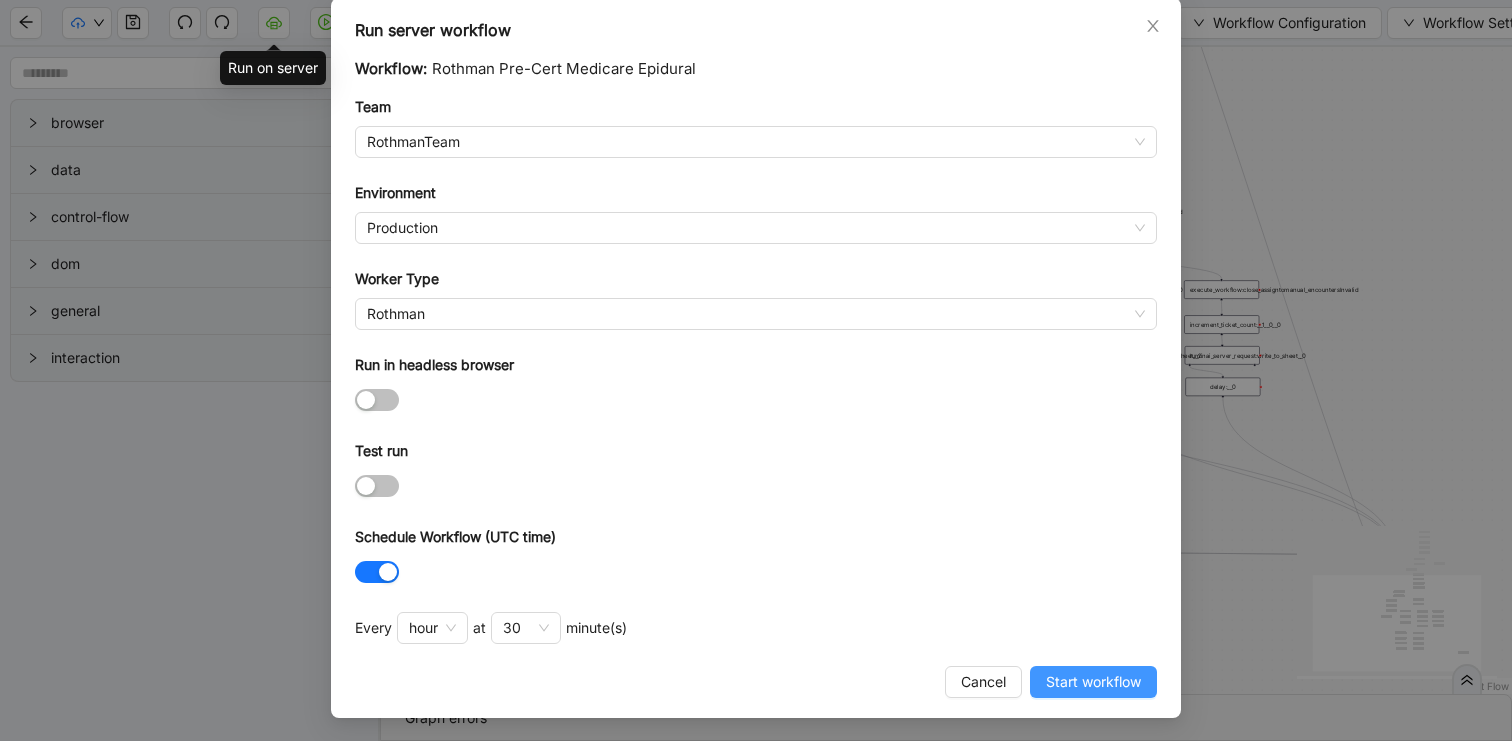 click on "Start workflow" at bounding box center (1093, 682) 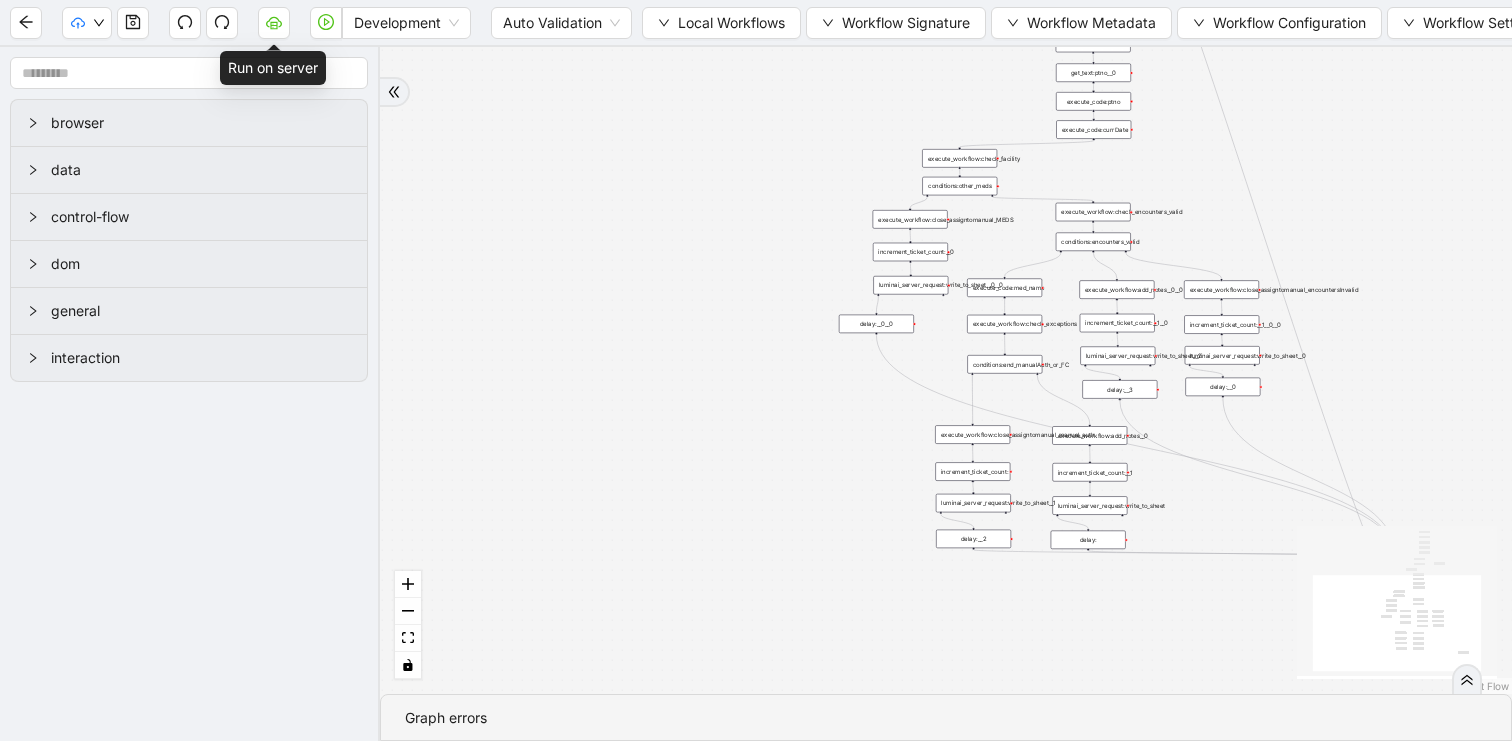 scroll, scrollTop: 2, scrollLeft: 0, axis: vertical 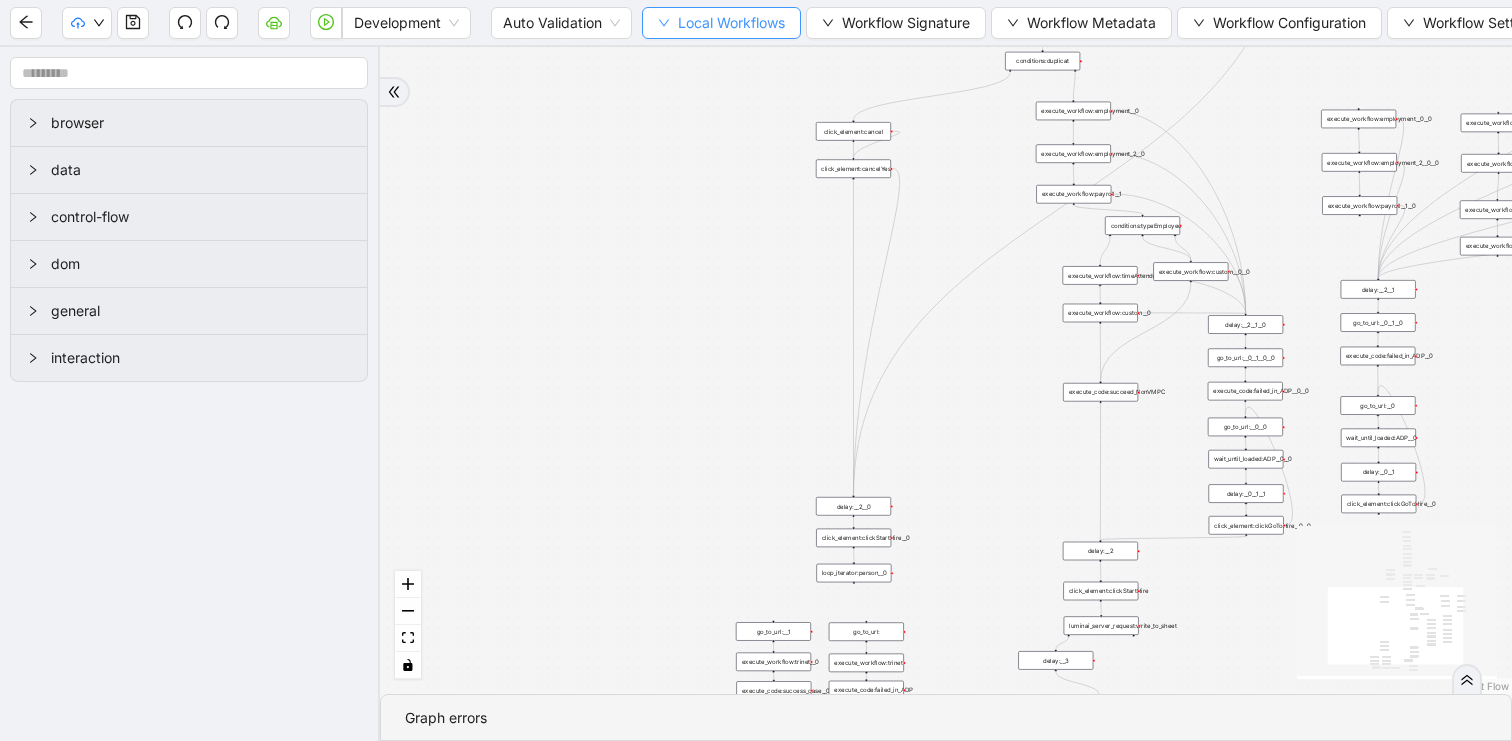 click on "Local Workflows" at bounding box center (731, 23) 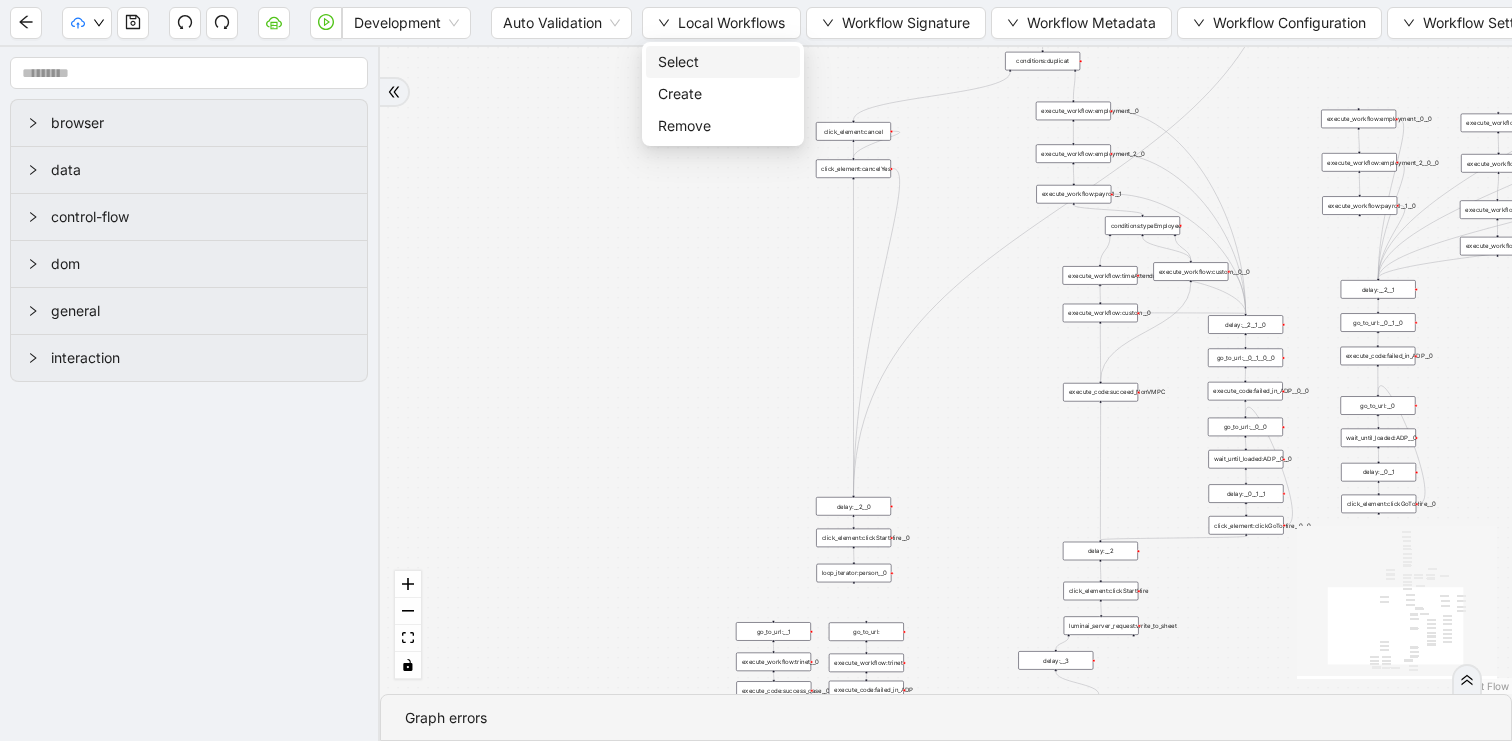 click on "Select" at bounding box center [723, 62] 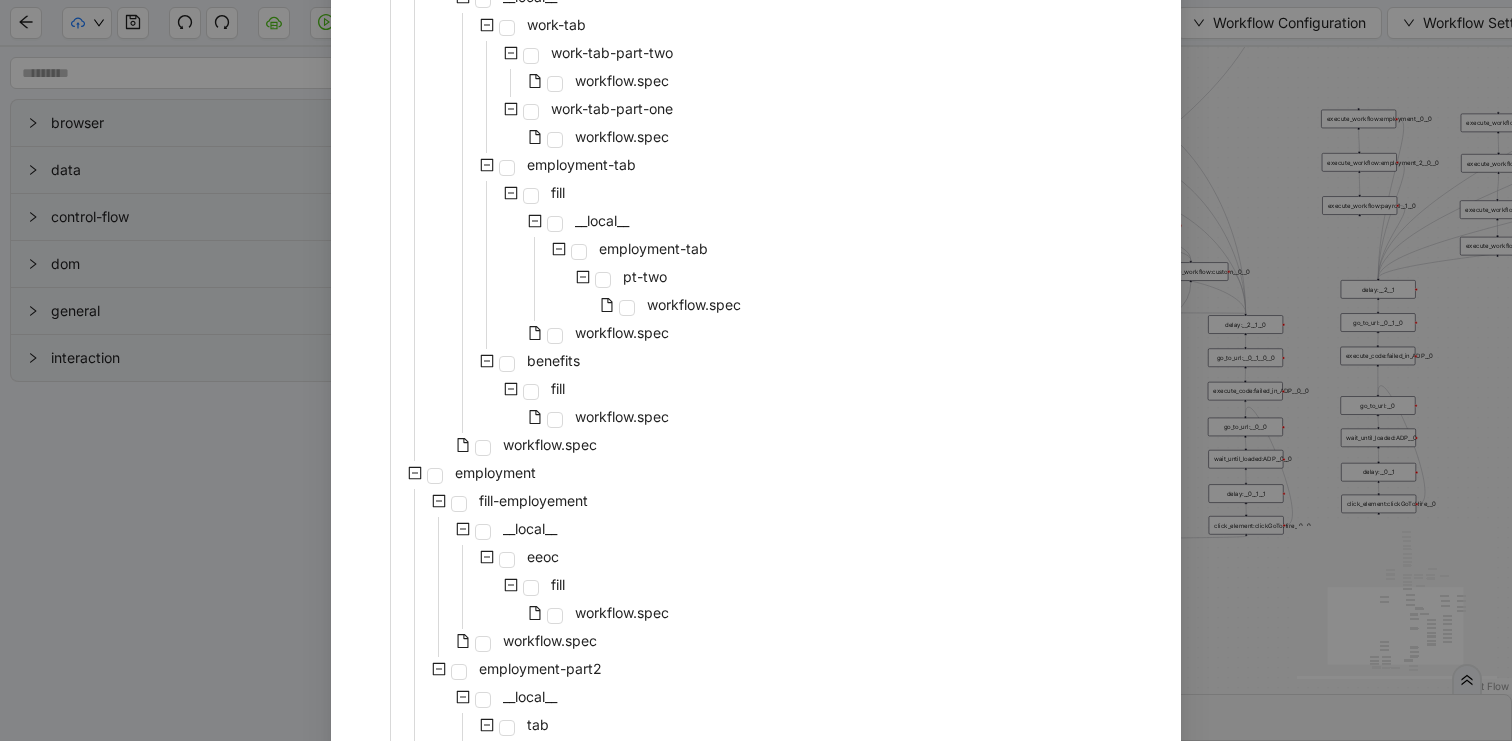 scroll, scrollTop: 520, scrollLeft: 0, axis: vertical 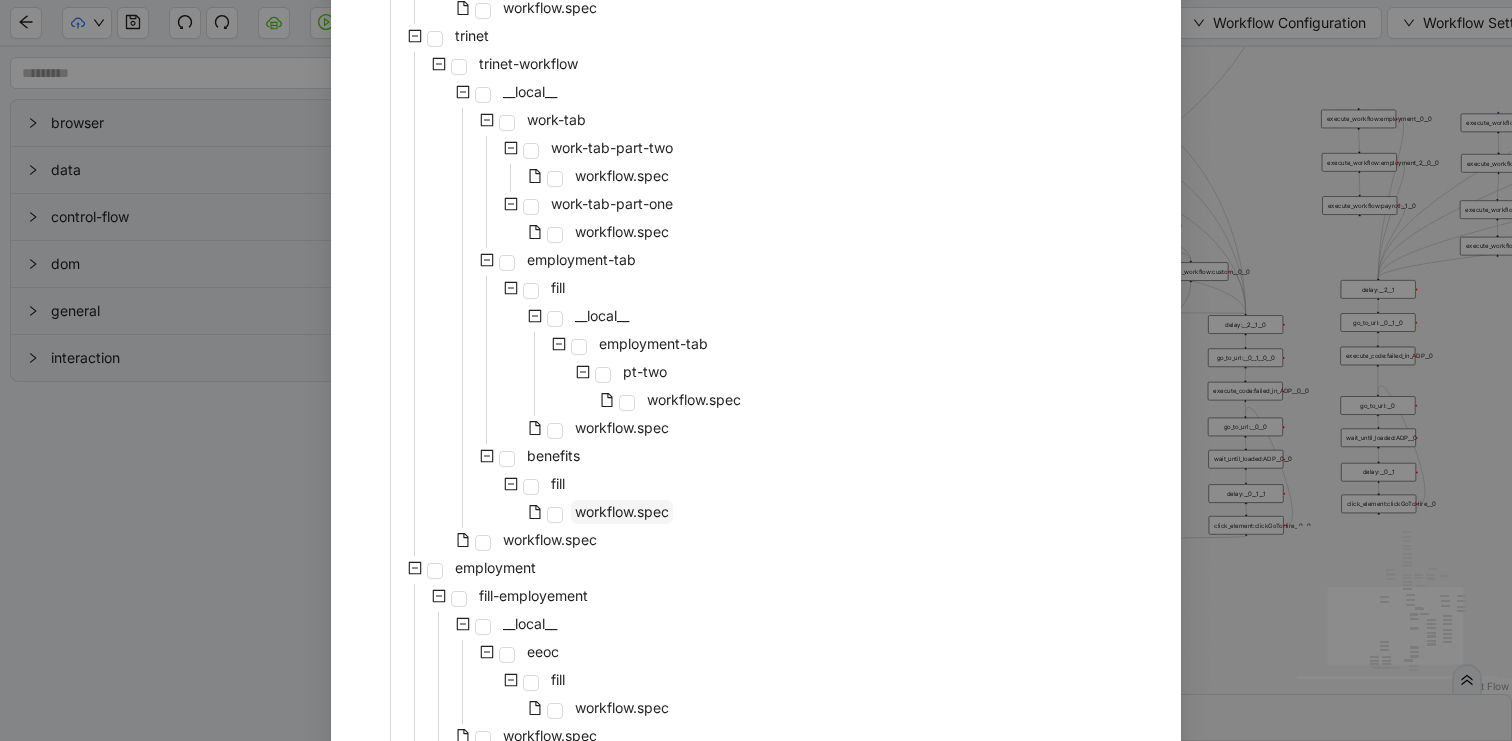 click on "workflow.spec" at bounding box center [622, 511] 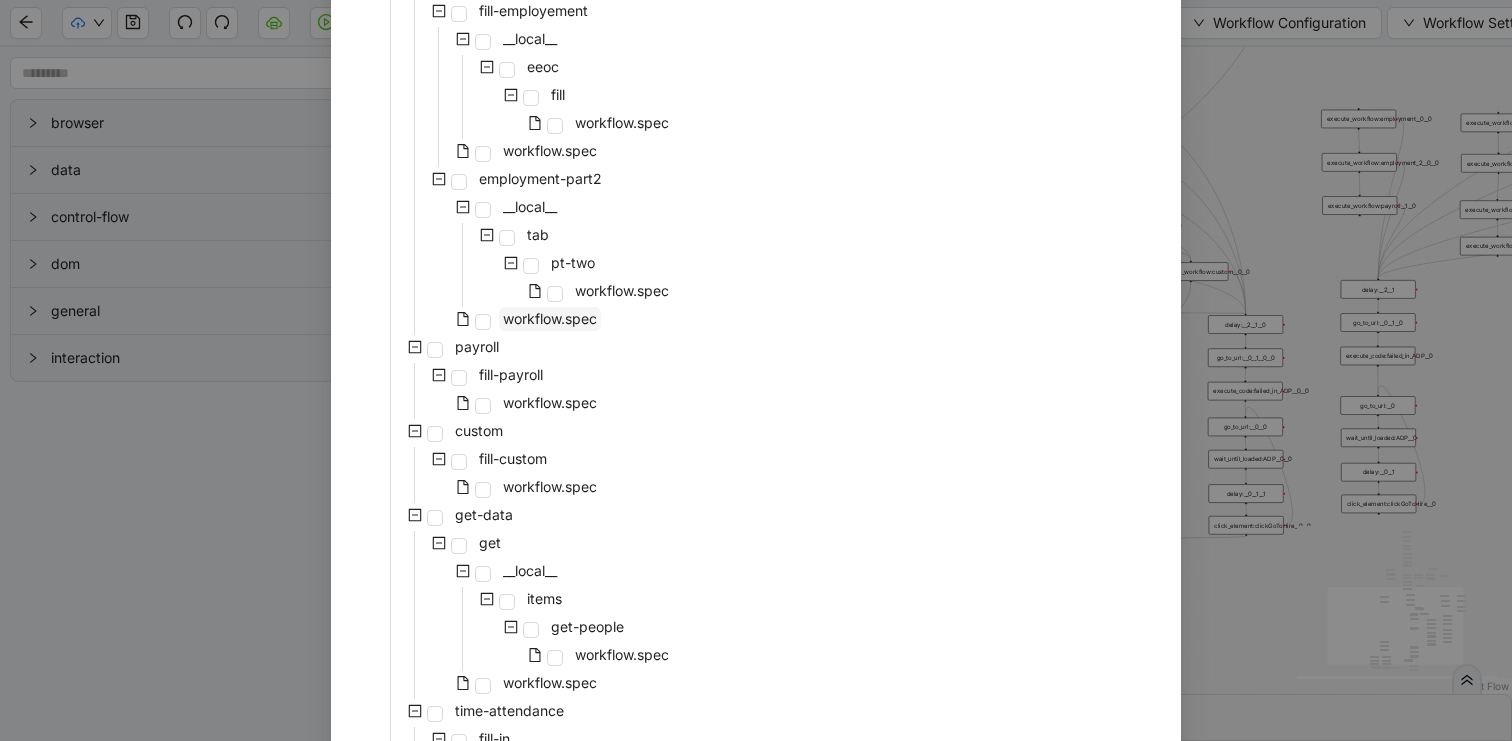 scroll, scrollTop: 1128, scrollLeft: 0, axis: vertical 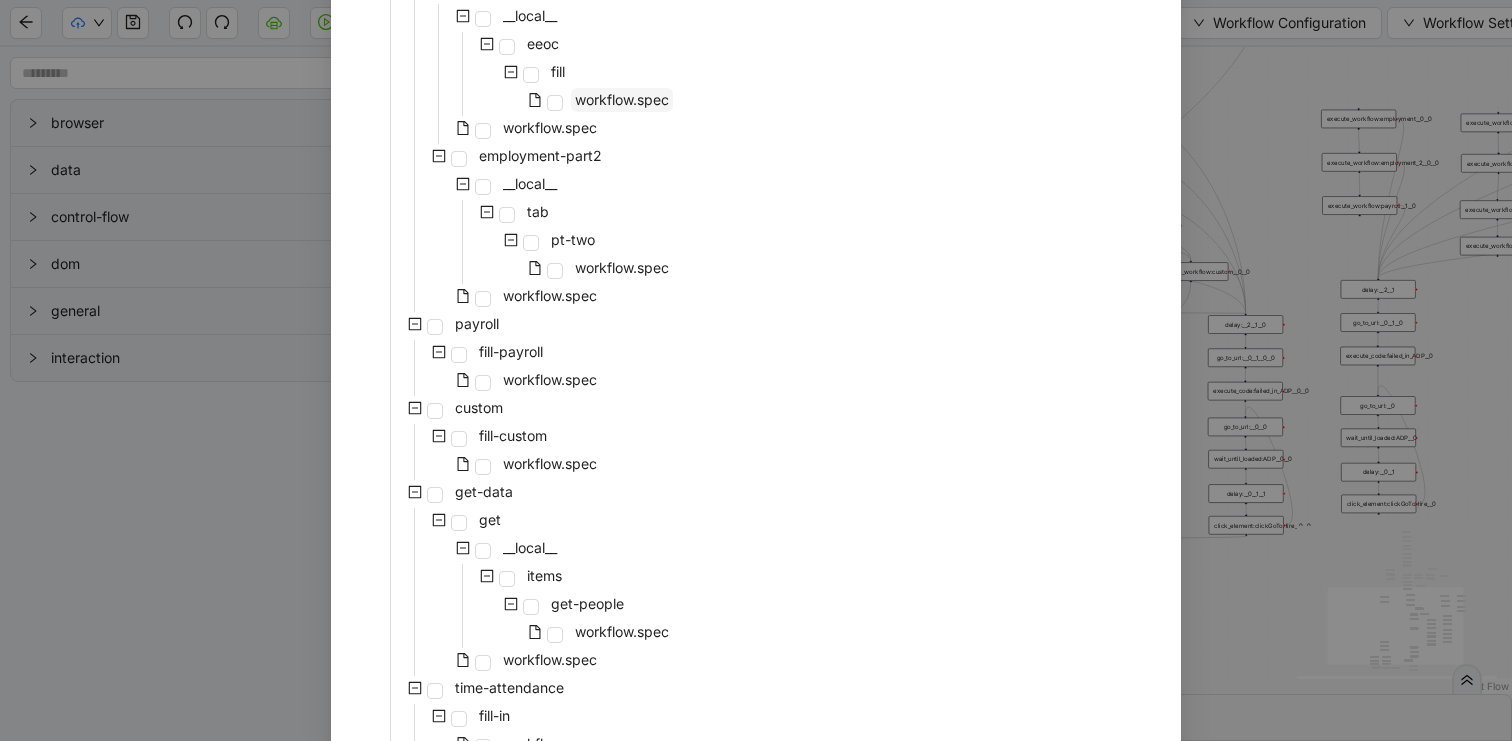 click on "workflow.spec" at bounding box center (622, 99) 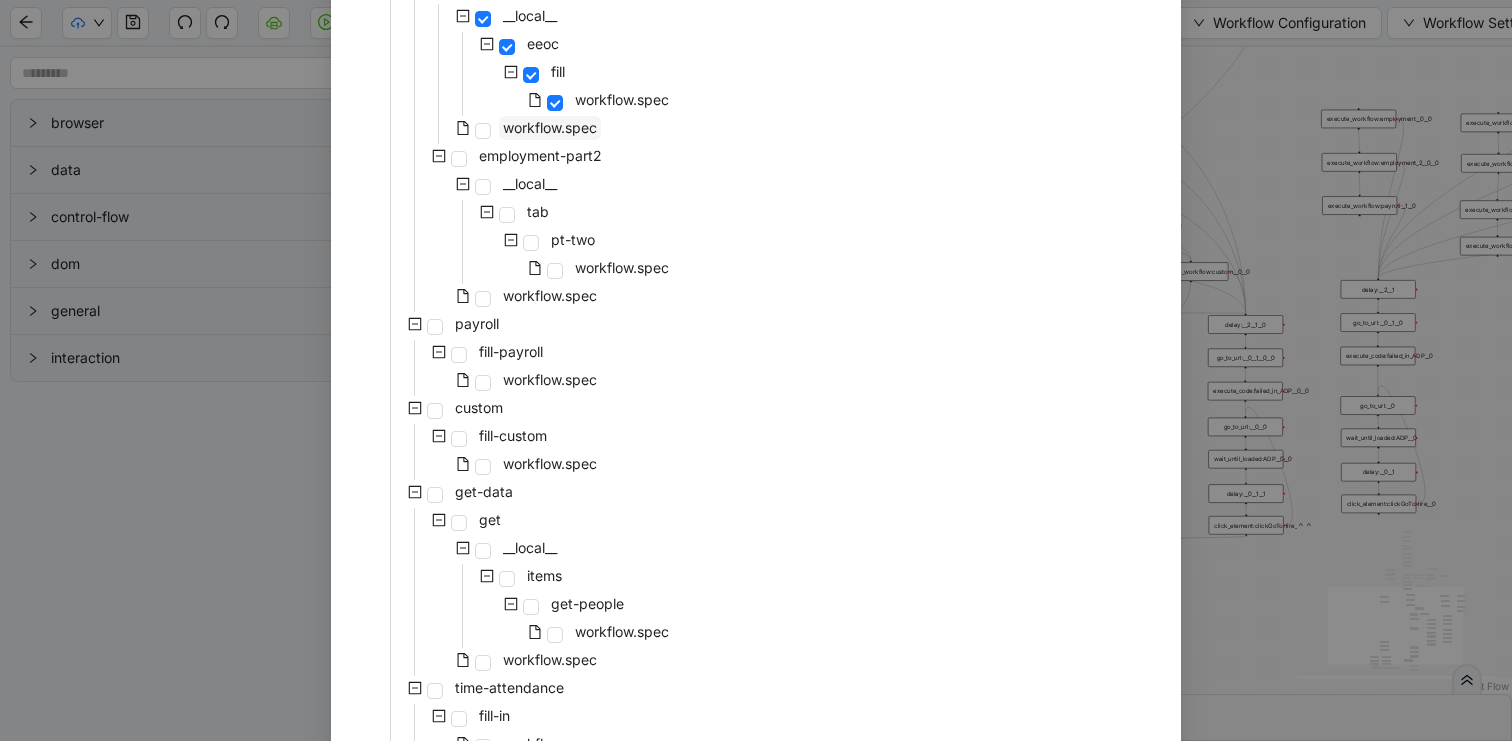 click on "workflow.spec" at bounding box center [550, 127] 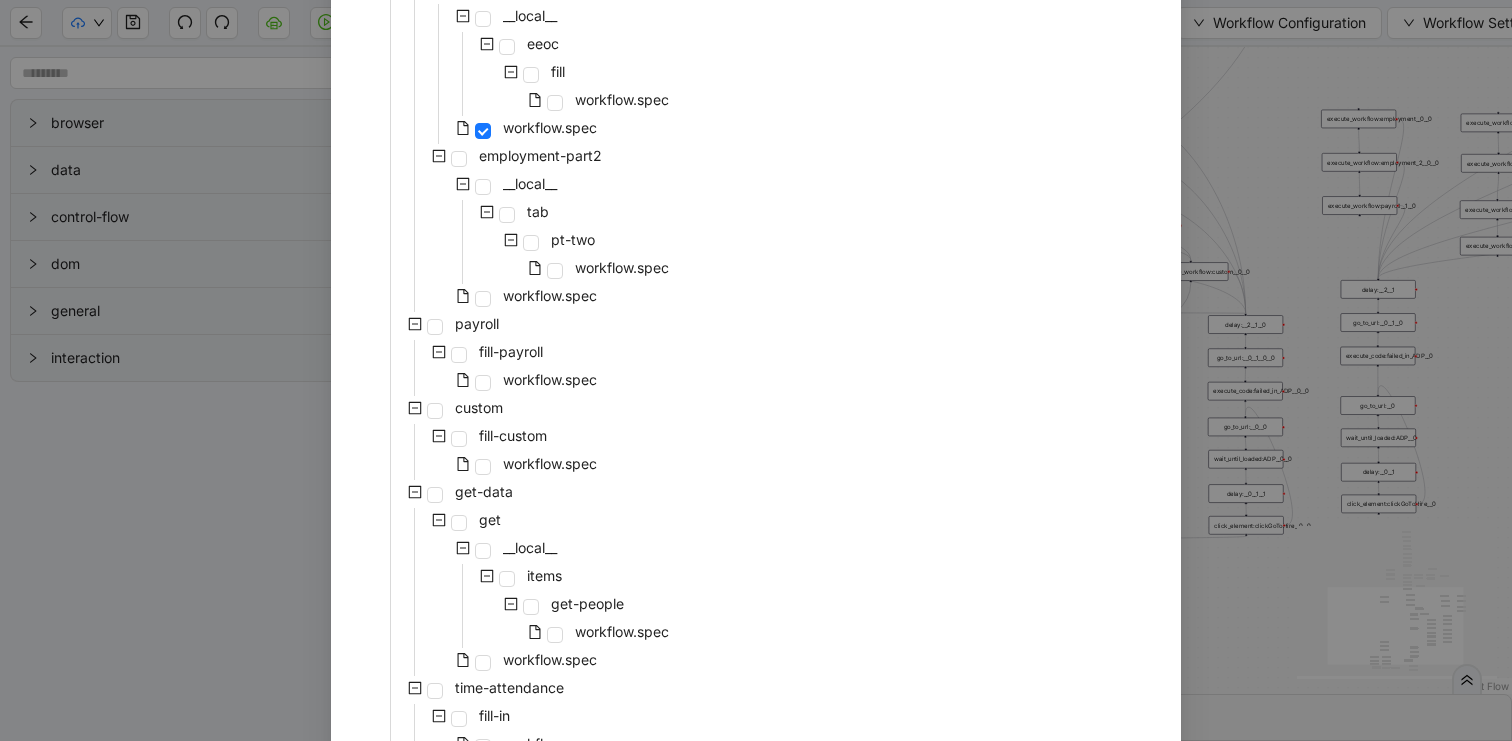 scroll, scrollTop: 1347, scrollLeft: 0, axis: vertical 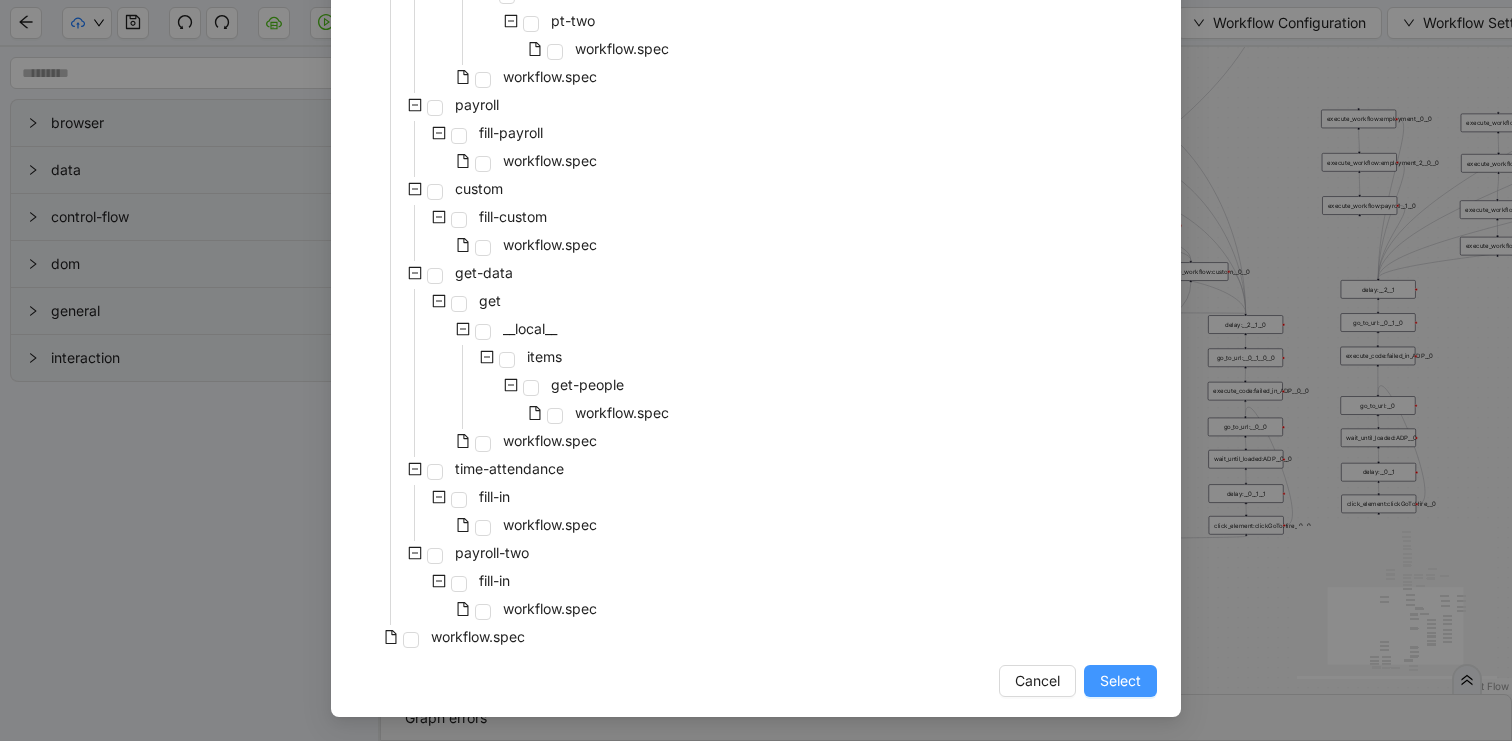 click on "Select" at bounding box center [1120, 681] 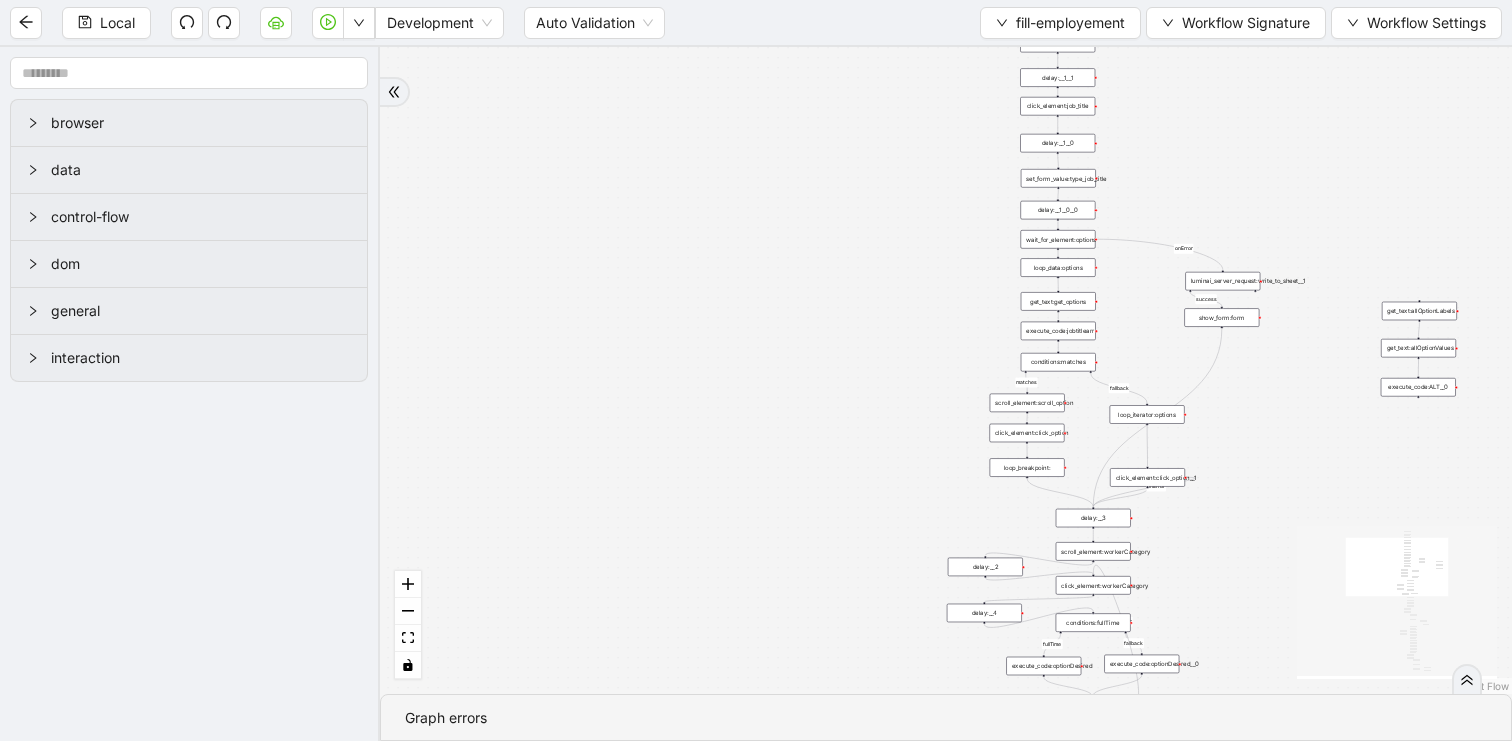 drag, startPoint x: 748, startPoint y: 468, endPoint x: 482, endPoint y: 245, distance: 347.1095 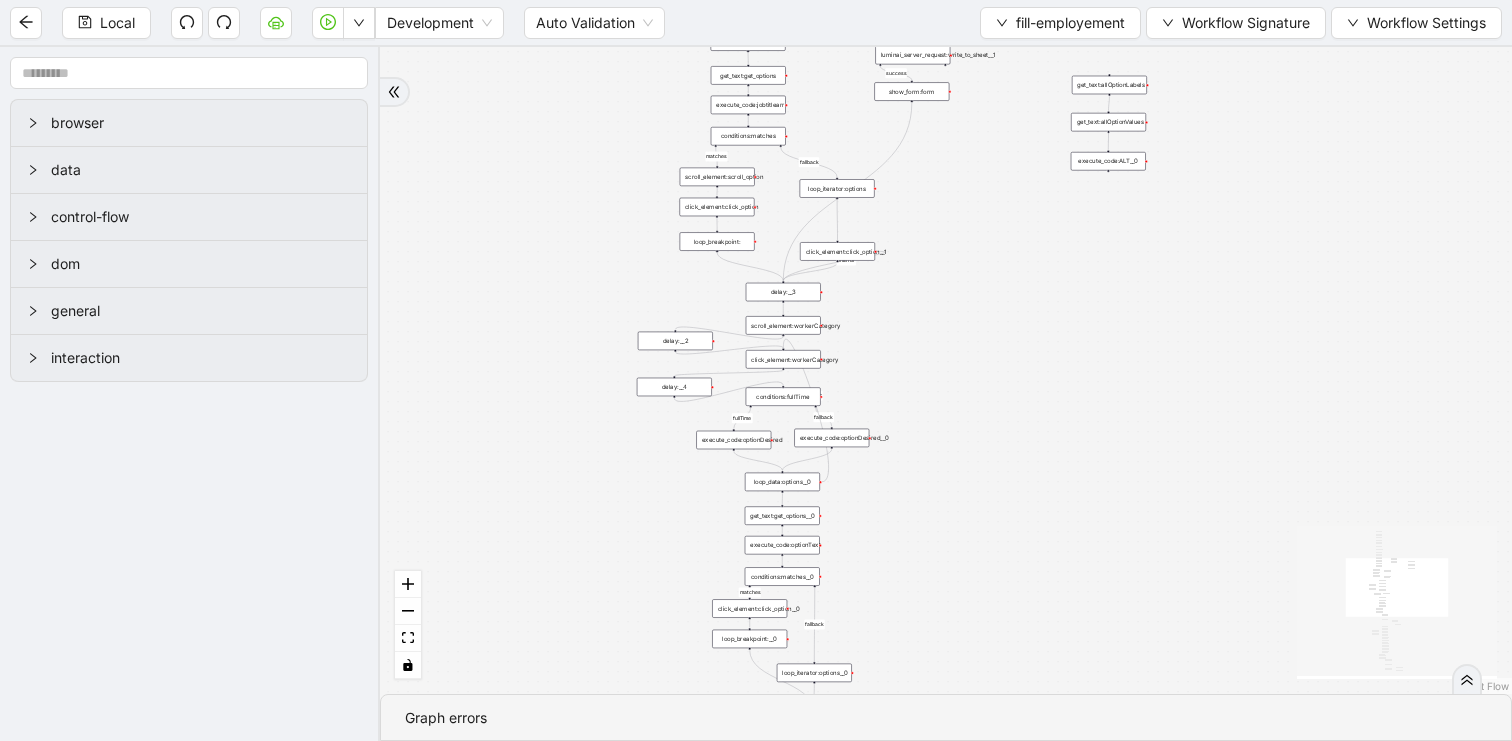 drag, startPoint x: 923, startPoint y: 622, endPoint x: 895, endPoint y: 175, distance: 447.8761 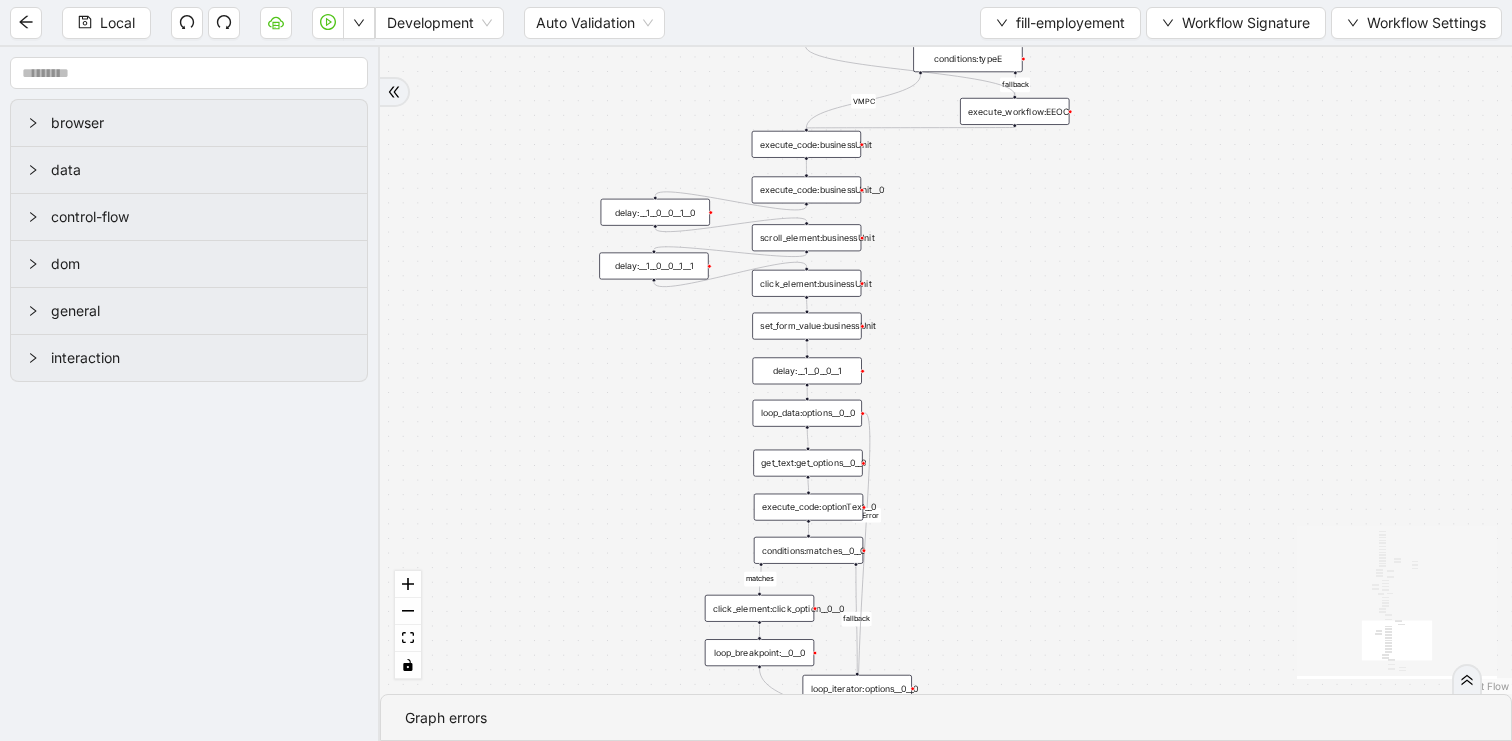 drag, startPoint x: 935, startPoint y: 549, endPoint x: 958, endPoint y: 262, distance: 287.92014 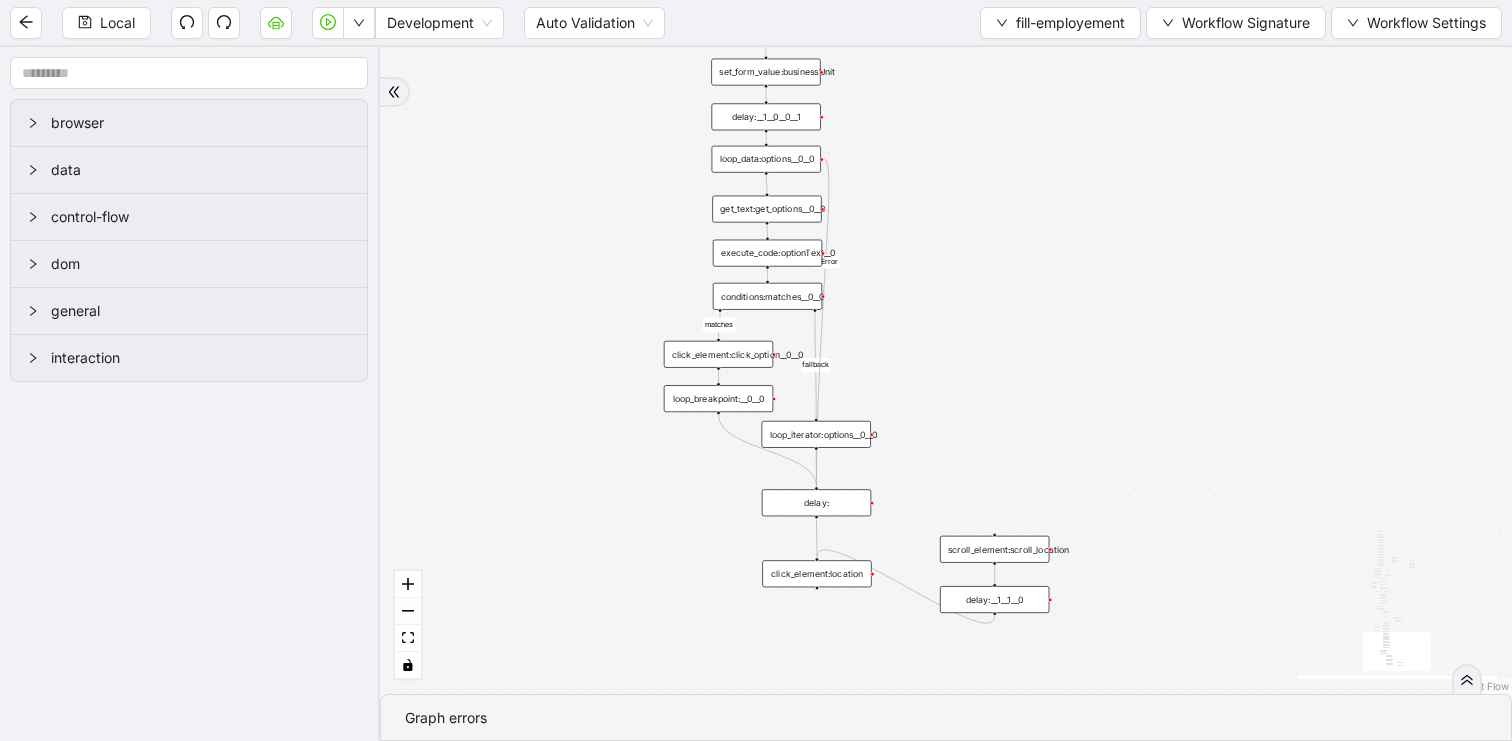 drag, startPoint x: 953, startPoint y: 391, endPoint x: 881, endPoint y: 555, distance: 179.1089 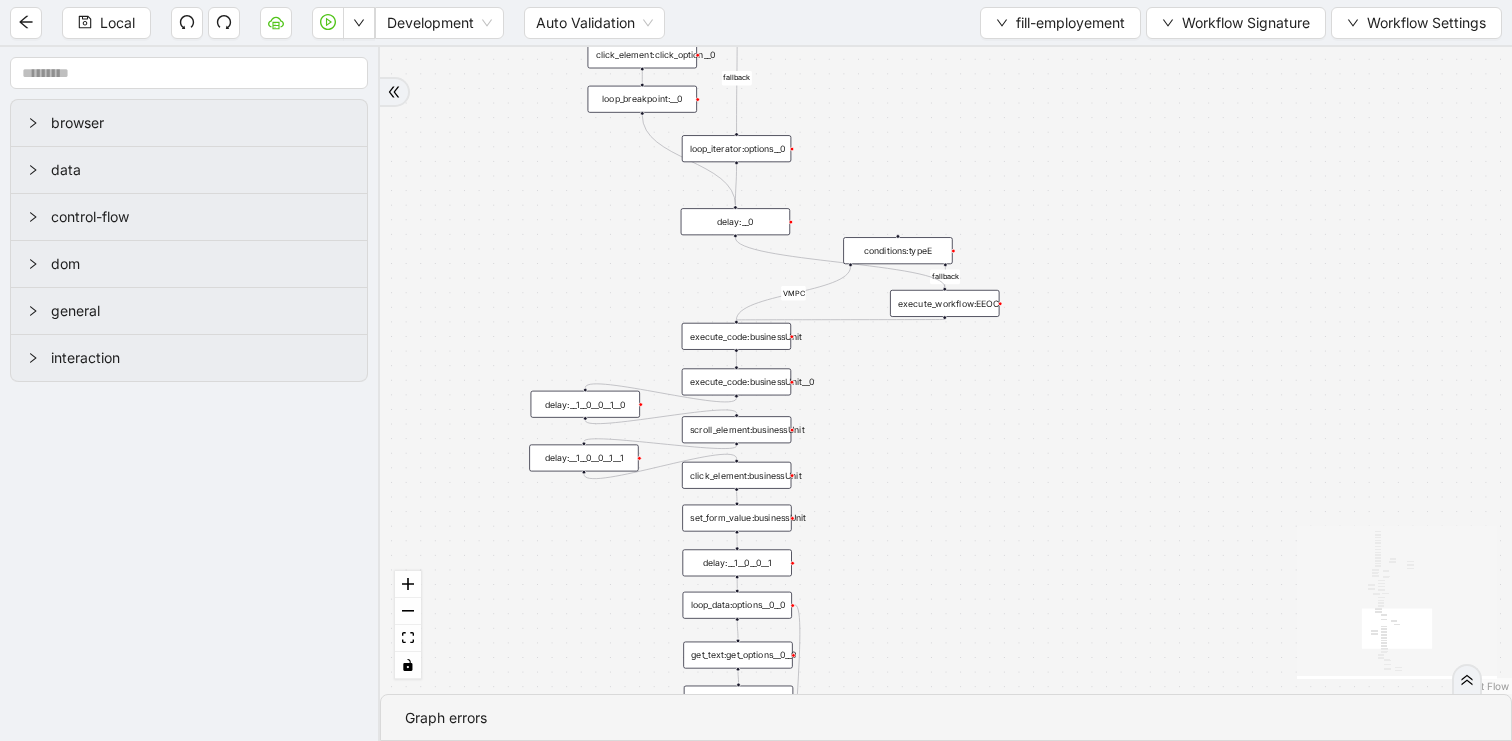 drag, startPoint x: 914, startPoint y: 119, endPoint x: 912, endPoint y: 470, distance: 351.0057 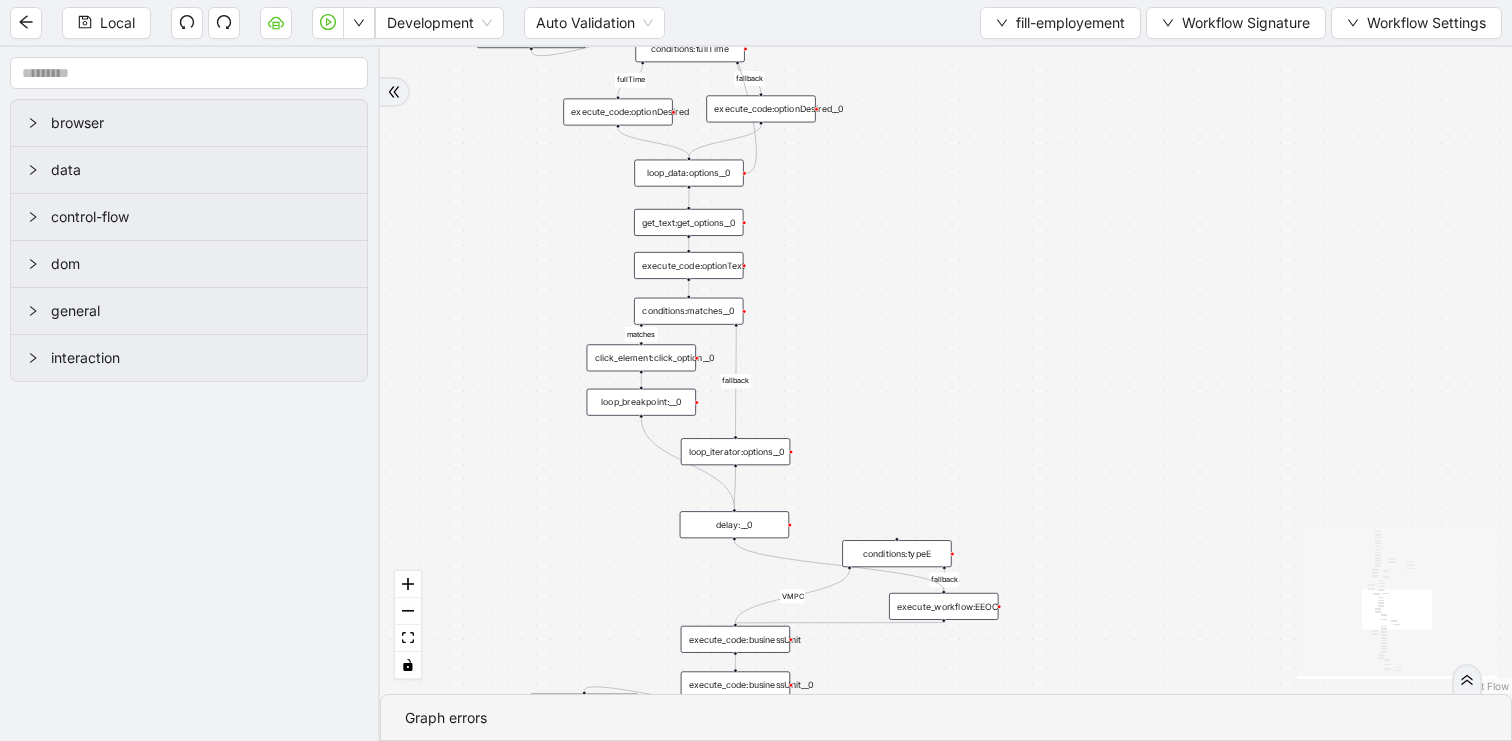 drag, startPoint x: 886, startPoint y: 278, endPoint x: 886, endPoint y: 506, distance: 228 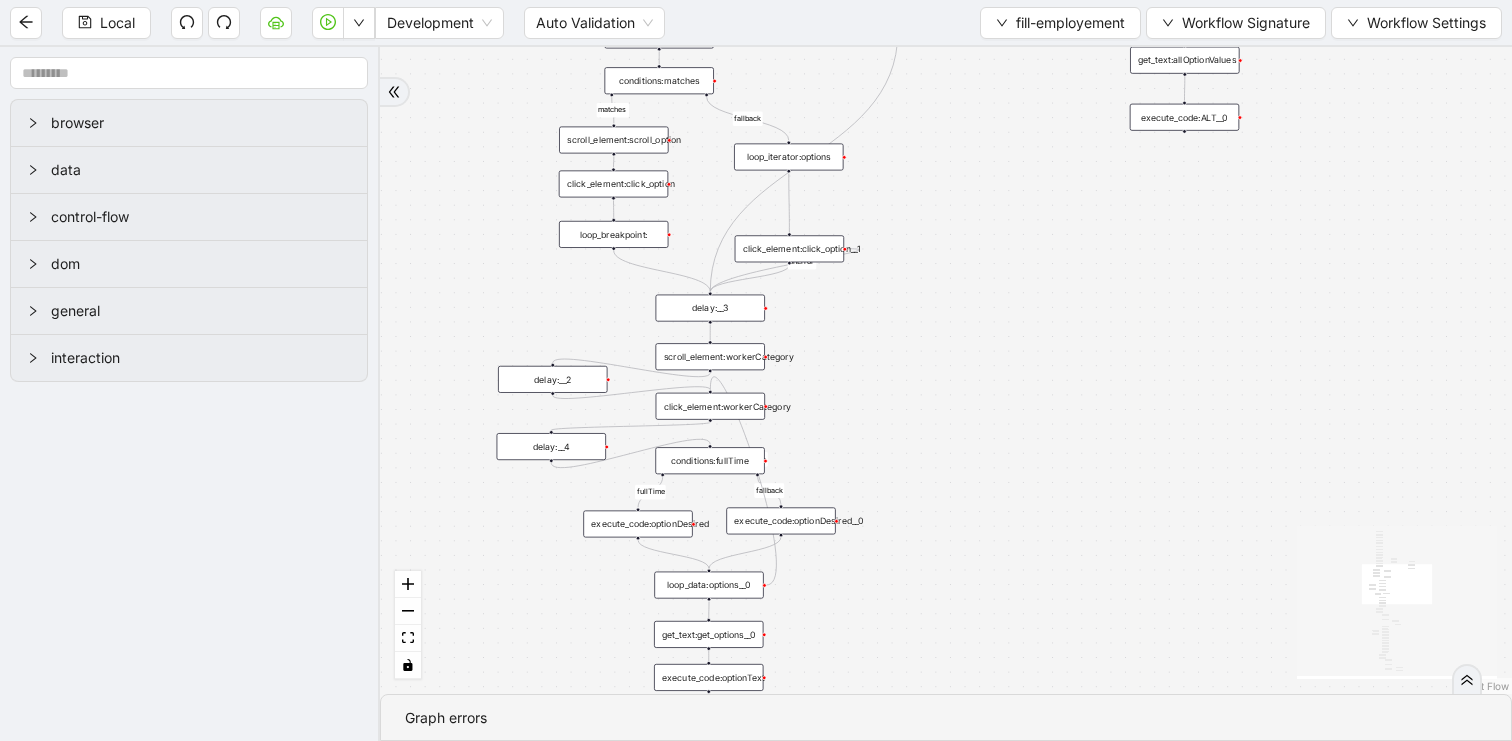 drag, startPoint x: 945, startPoint y: 353, endPoint x: 967, endPoint y: 612, distance: 259.93268 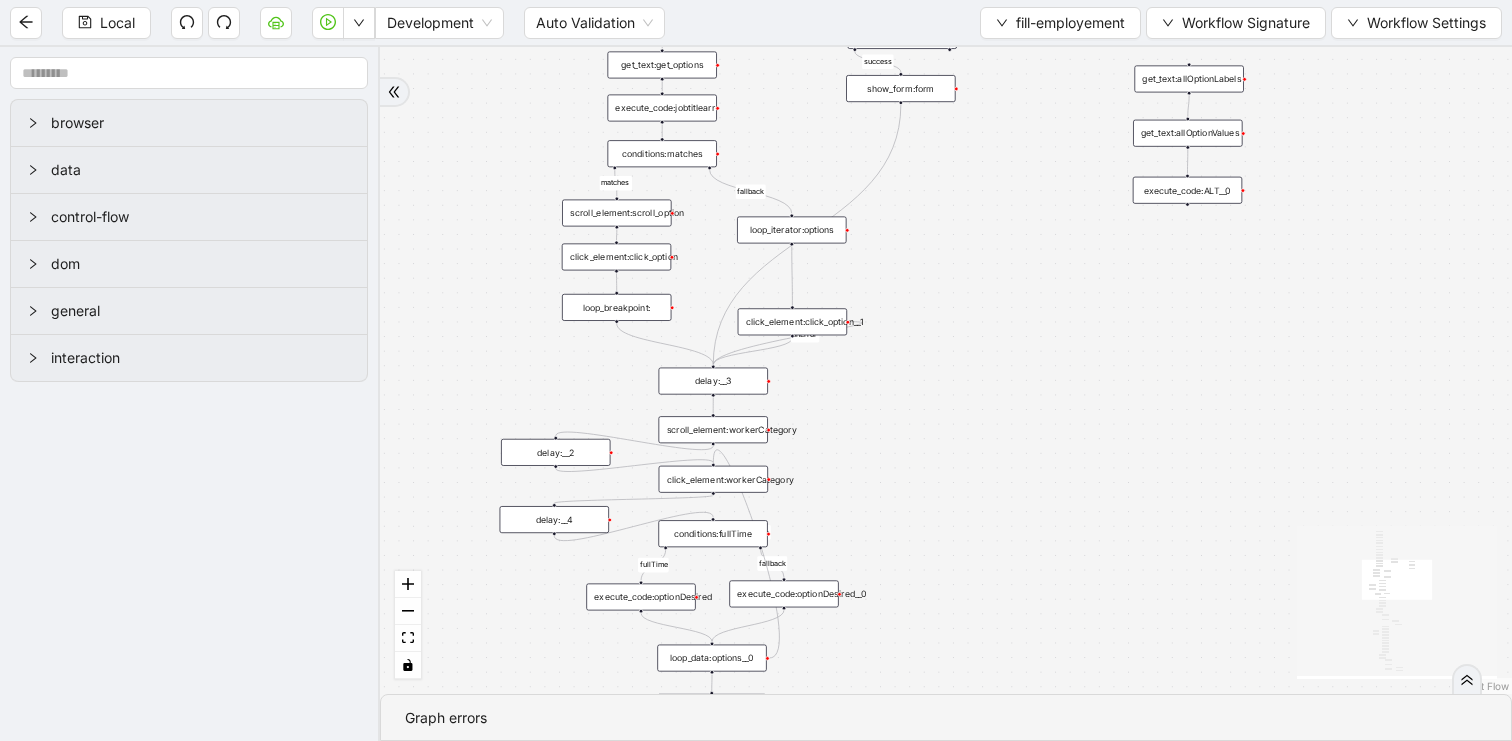 click on "conditions:fullTime" at bounding box center (712, 533) 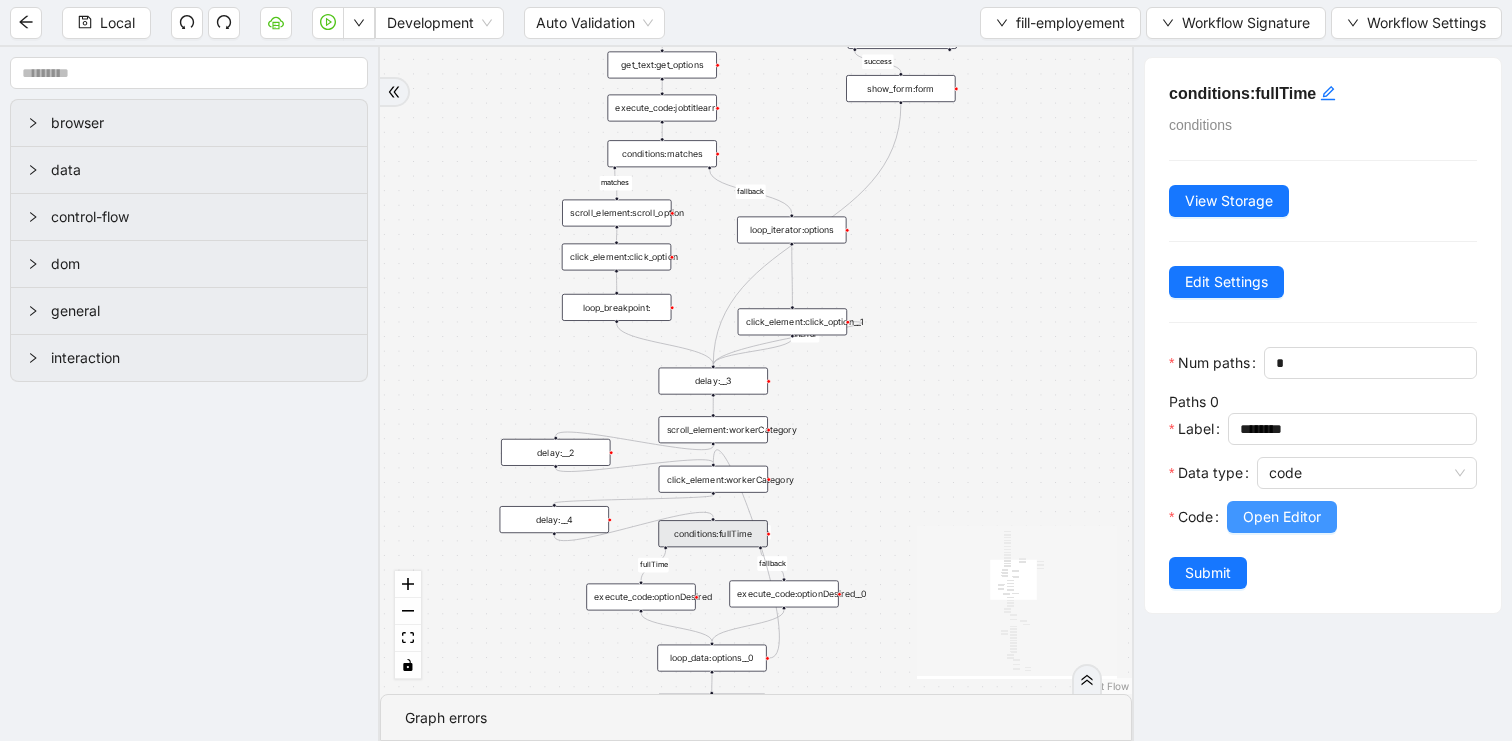 click on "Open Editor" at bounding box center [1282, 517] 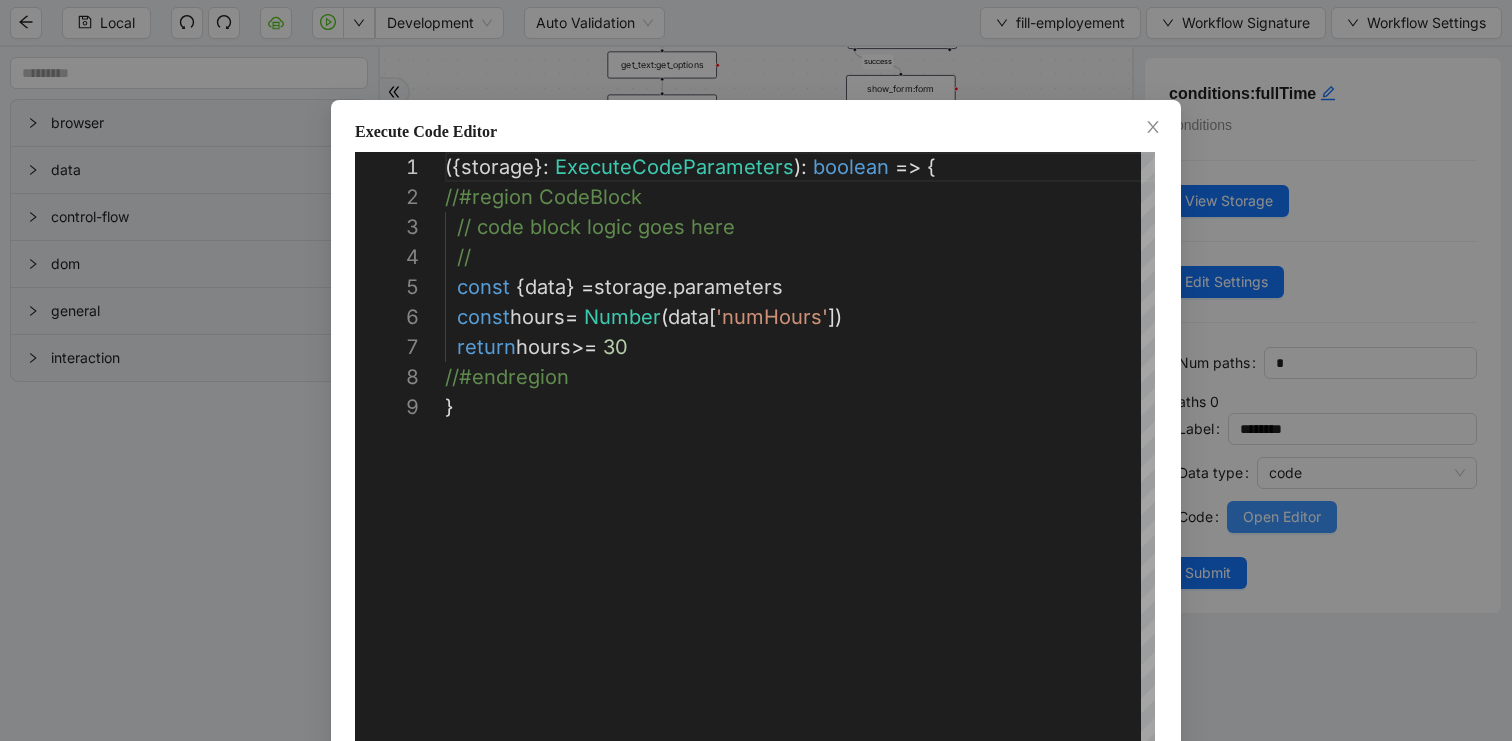 scroll, scrollTop: 240, scrollLeft: 0, axis: vertical 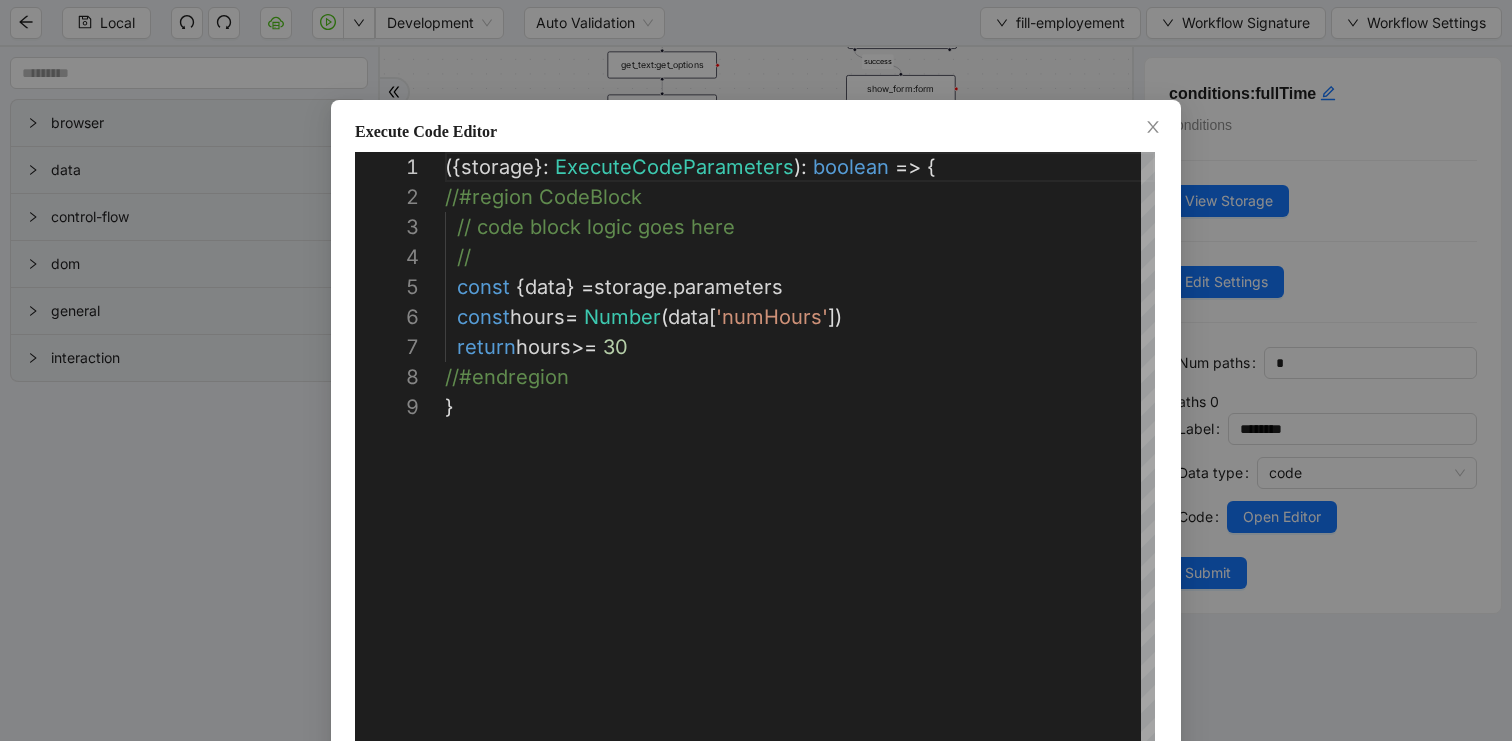 click on "**********" at bounding box center [756, 370] 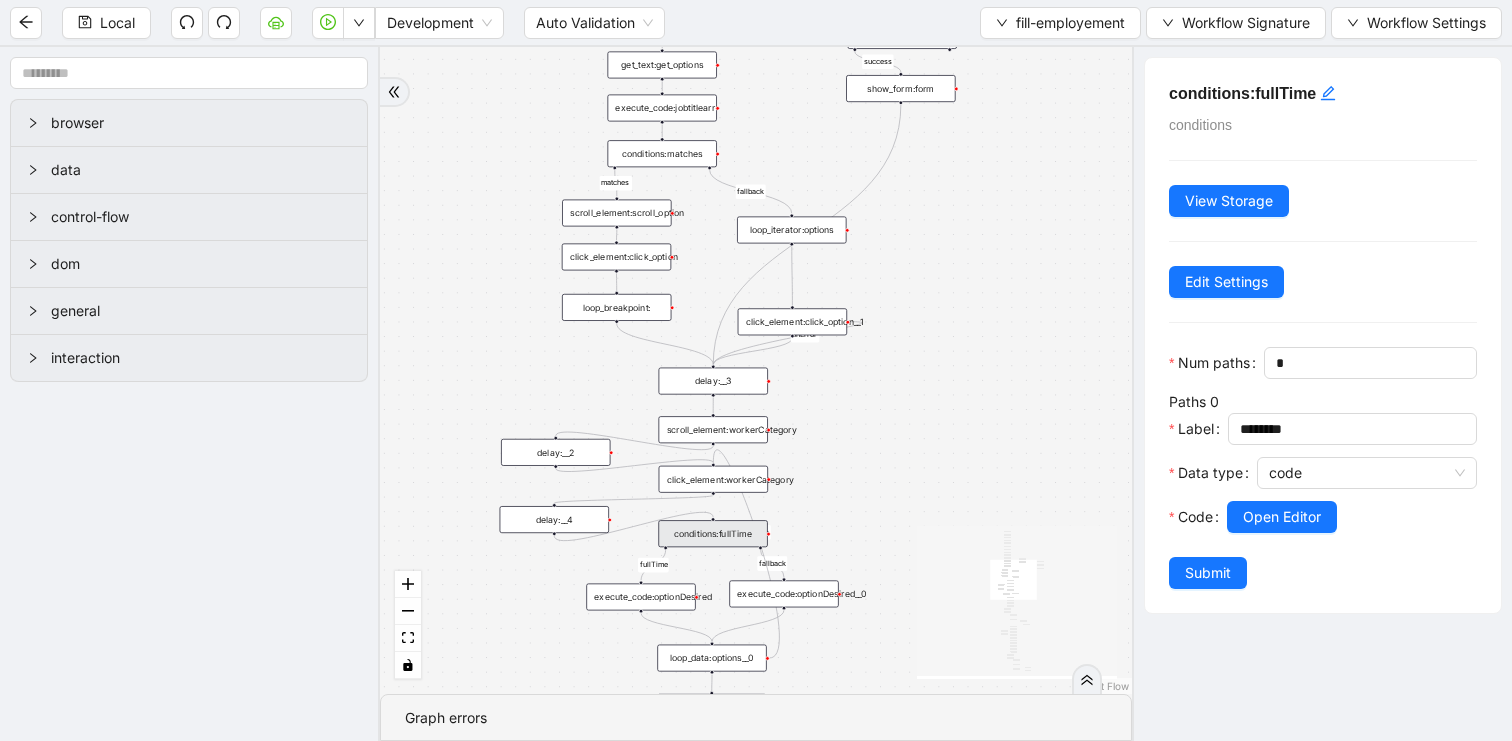 click on "execute_code:optionDesired" at bounding box center [640, 596] 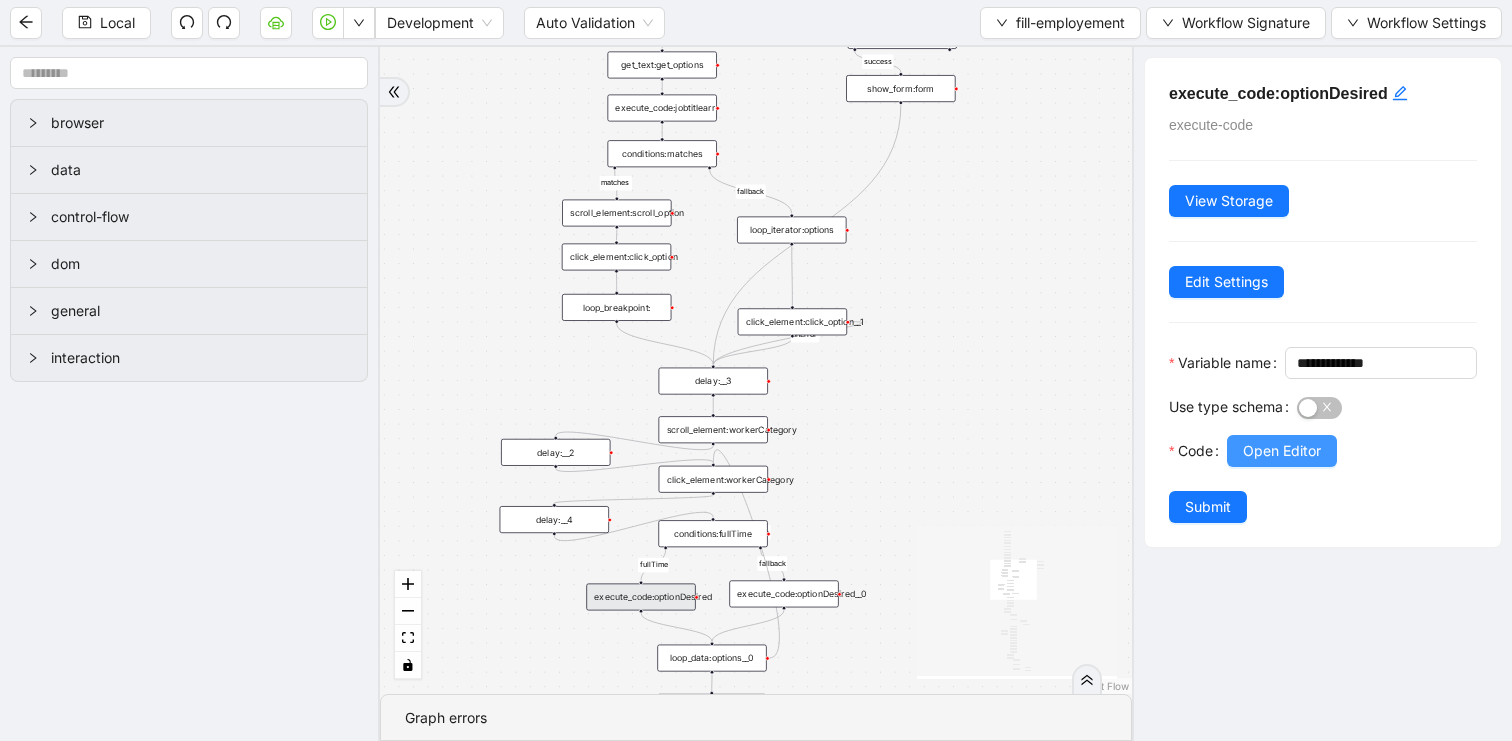 click on "Open Editor" at bounding box center [1282, 451] 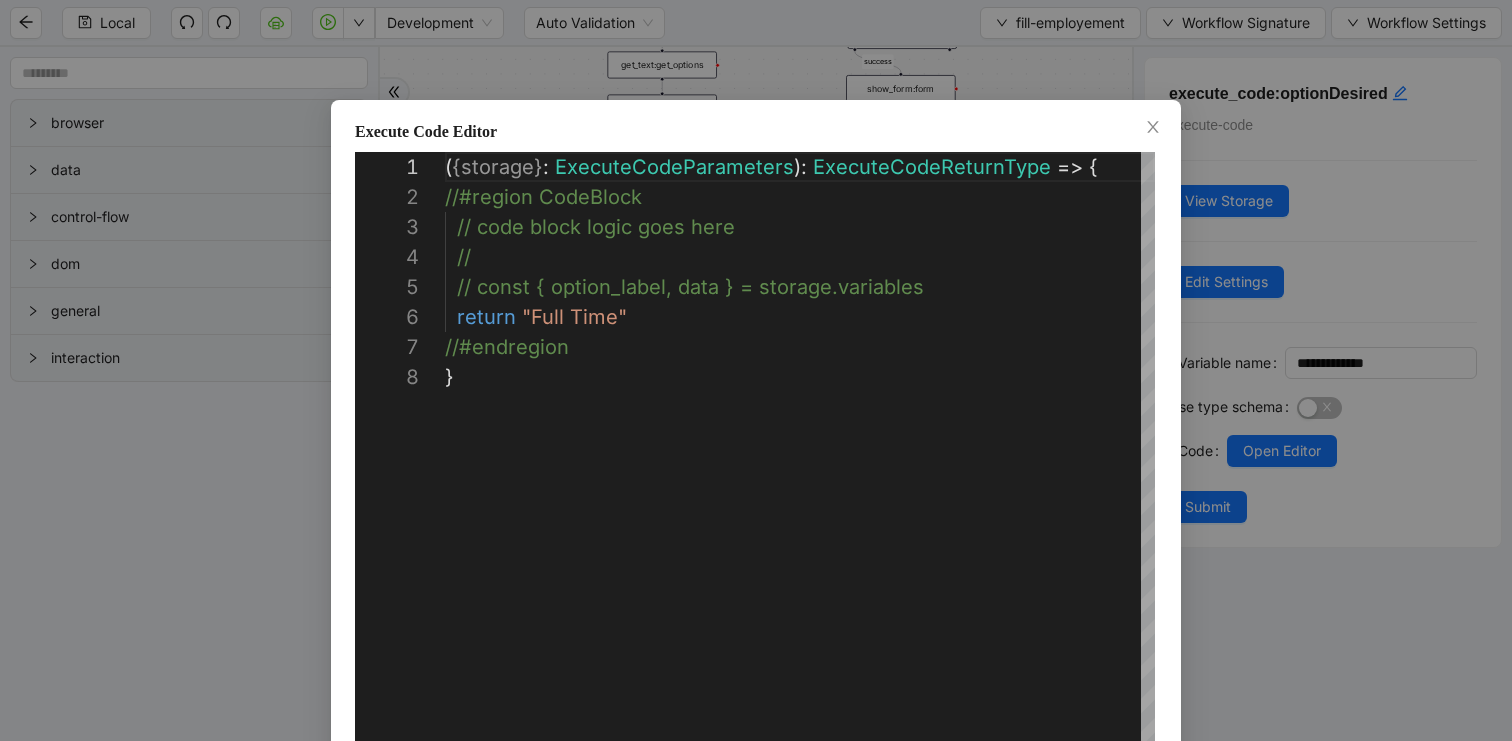 click on "**********" at bounding box center (756, 370) 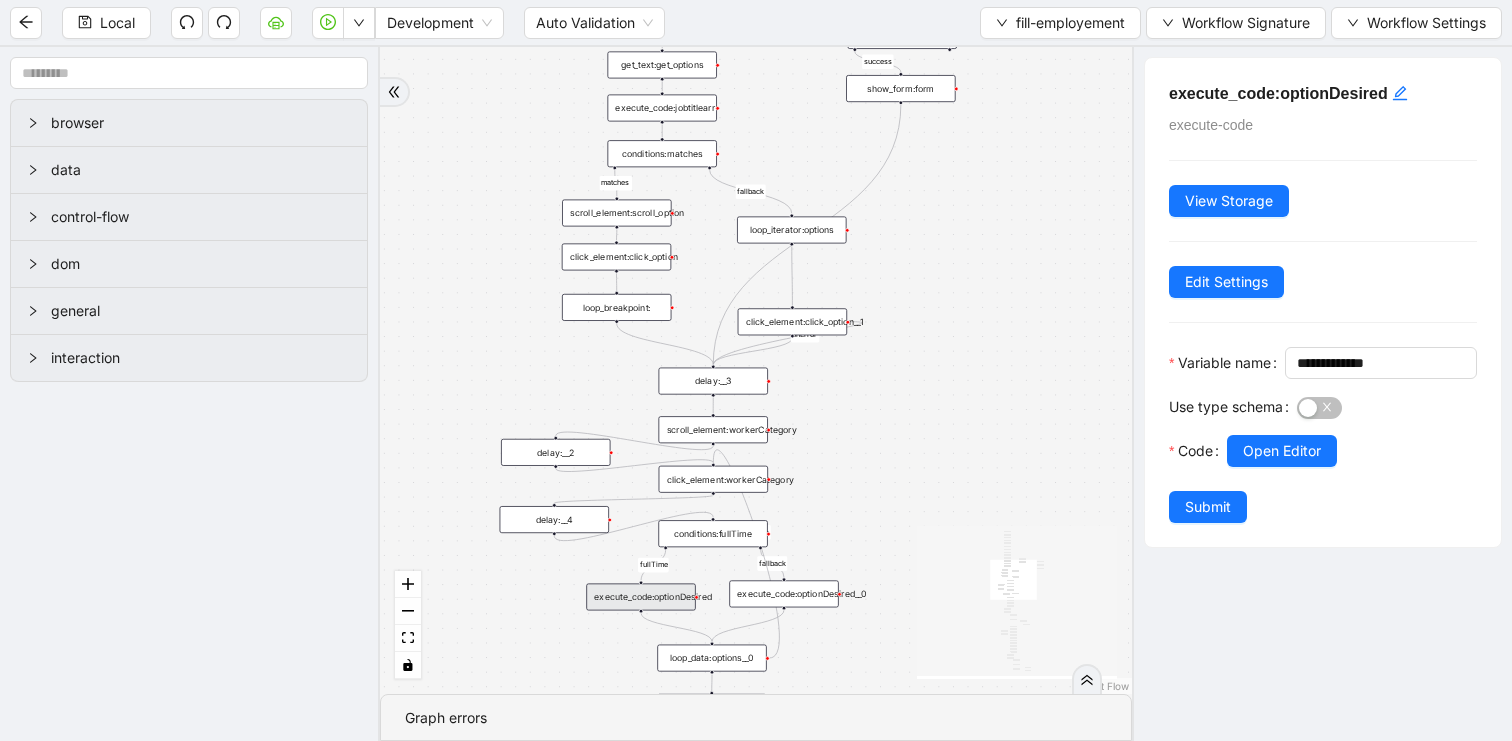 click on "matches fallback fallback matches fallback matches fullTime fallback VMPC fallback success onError onError onError onError trigger delay:__1 delay:__1__0 click_element:job_title delay:__1__1 scroll_element:scroll_job_title get_text:get_options conditions:matches delay:__1__0__0 set_form_value:type_job_title loop_breakpoint: click_element:click_option scroll_element:scroll_option loop_iterator:options loop_data:options execute_code:jobtitlearr delay:__3 get_text:get_options__0 conditions:matches__0 click_element:click_option__0 loop_data:options__0 loop_iterator:options__0 loop_breakpoint:__0 click_element:workerCategory execute_code:optionText scroll_element:workerCategory get_text:get_options__0__0 conditions:matches__0__0 click_element:click_option__0__0 loop_data:options__0__0 loop_iterator:options__0__0 loop_breakpoint:__0__0 execute_code:optionText__0 click_element:businessUnit scroll_element:businessUnit execute_code:optionDesired__0 execute_code:optionDesired conditions:fullTime delay:__1__0__0__1" at bounding box center [756, 370] 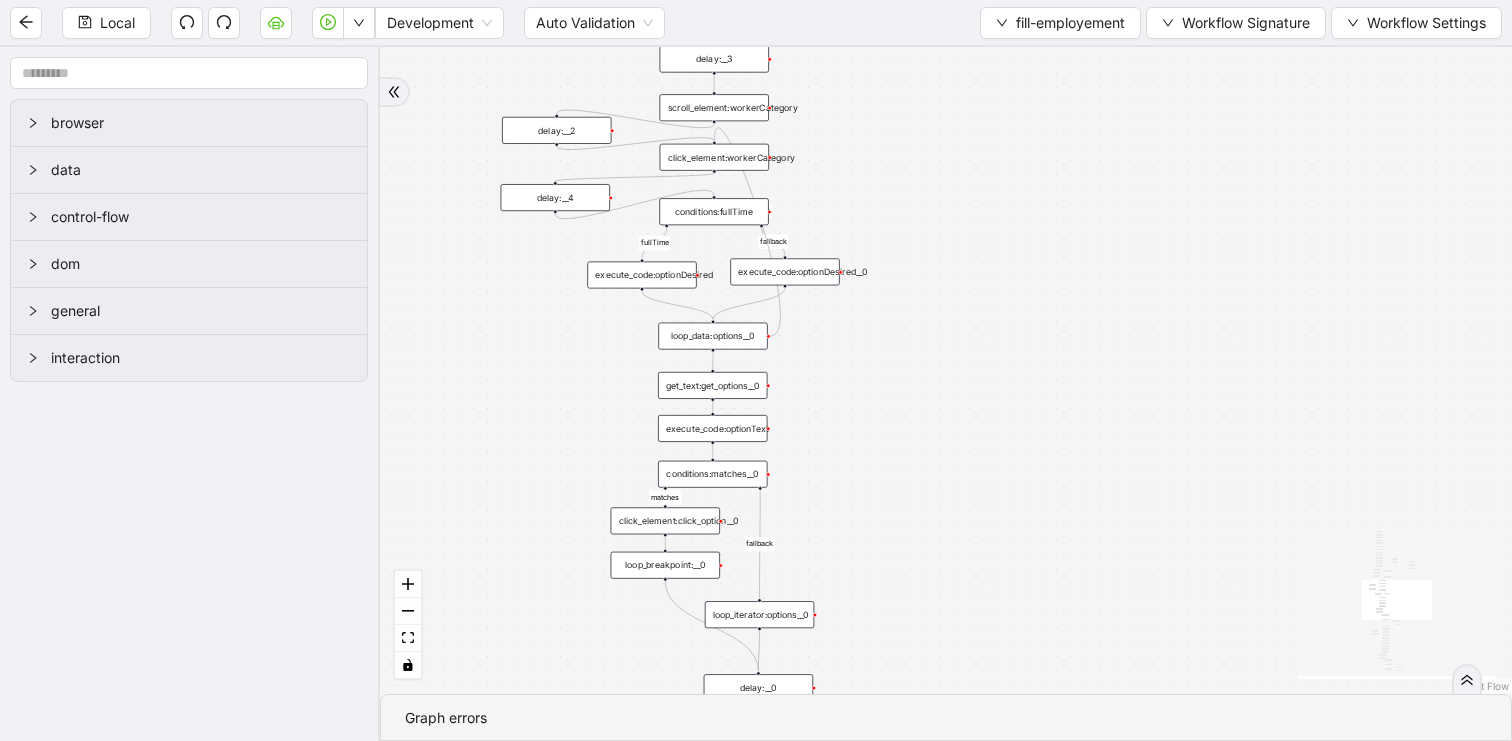 drag, startPoint x: 958, startPoint y: 457, endPoint x: 960, endPoint y: 147, distance: 310.00644 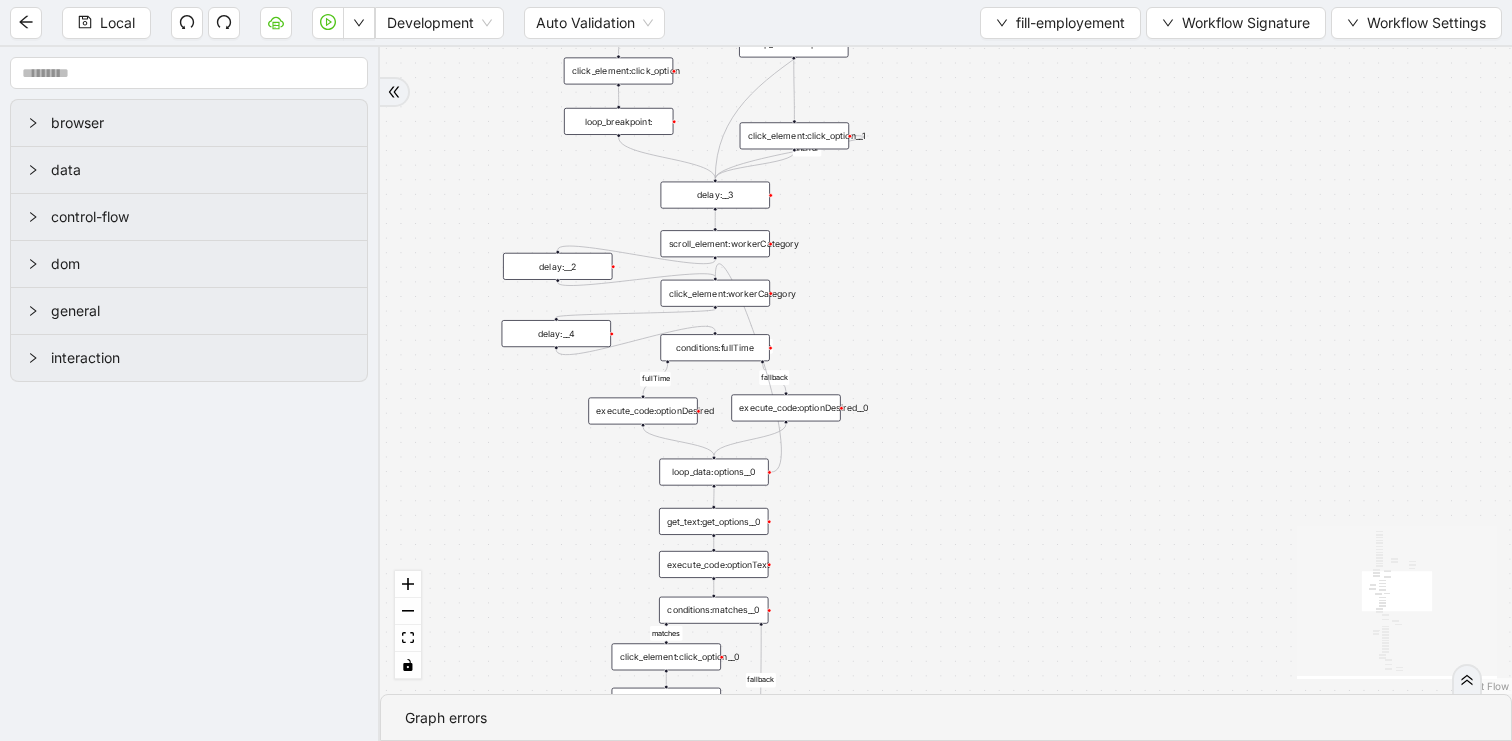 drag, startPoint x: 960, startPoint y: 147, endPoint x: 960, endPoint y: 621, distance: 474 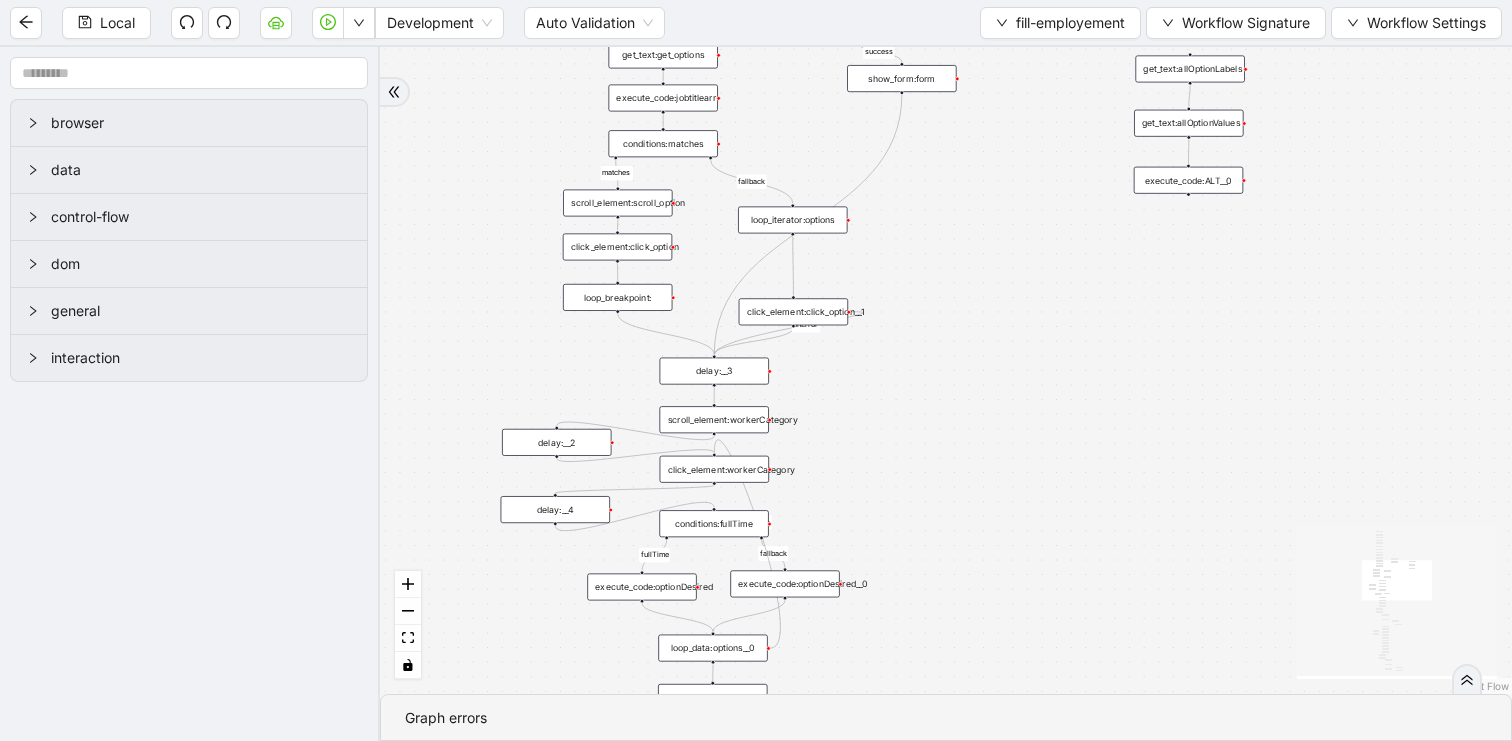 drag, startPoint x: 926, startPoint y: 522, endPoint x: 922, endPoint y: 44, distance: 478.01672 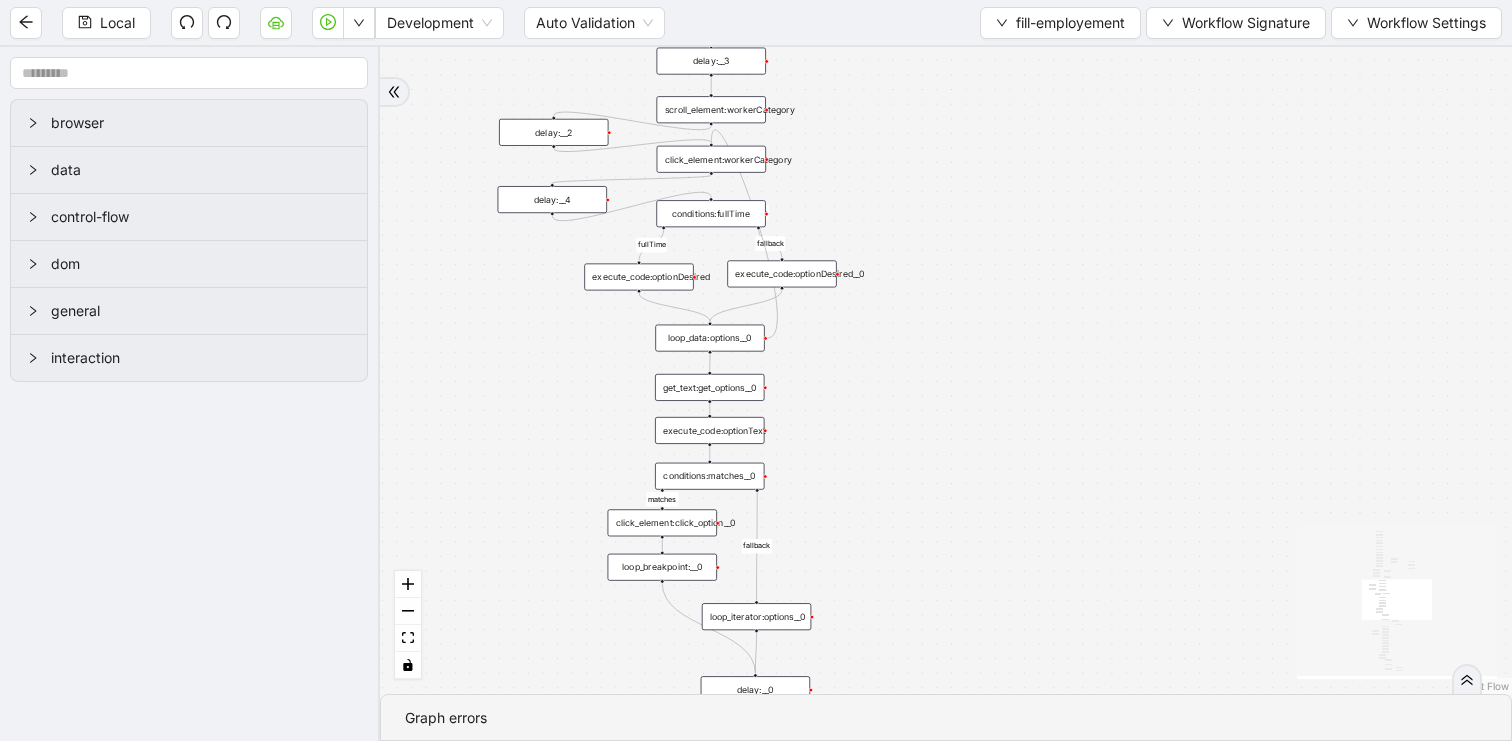 drag, startPoint x: 959, startPoint y: 499, endPoint x: 954, endPoint y: 197, distance: 302.04138 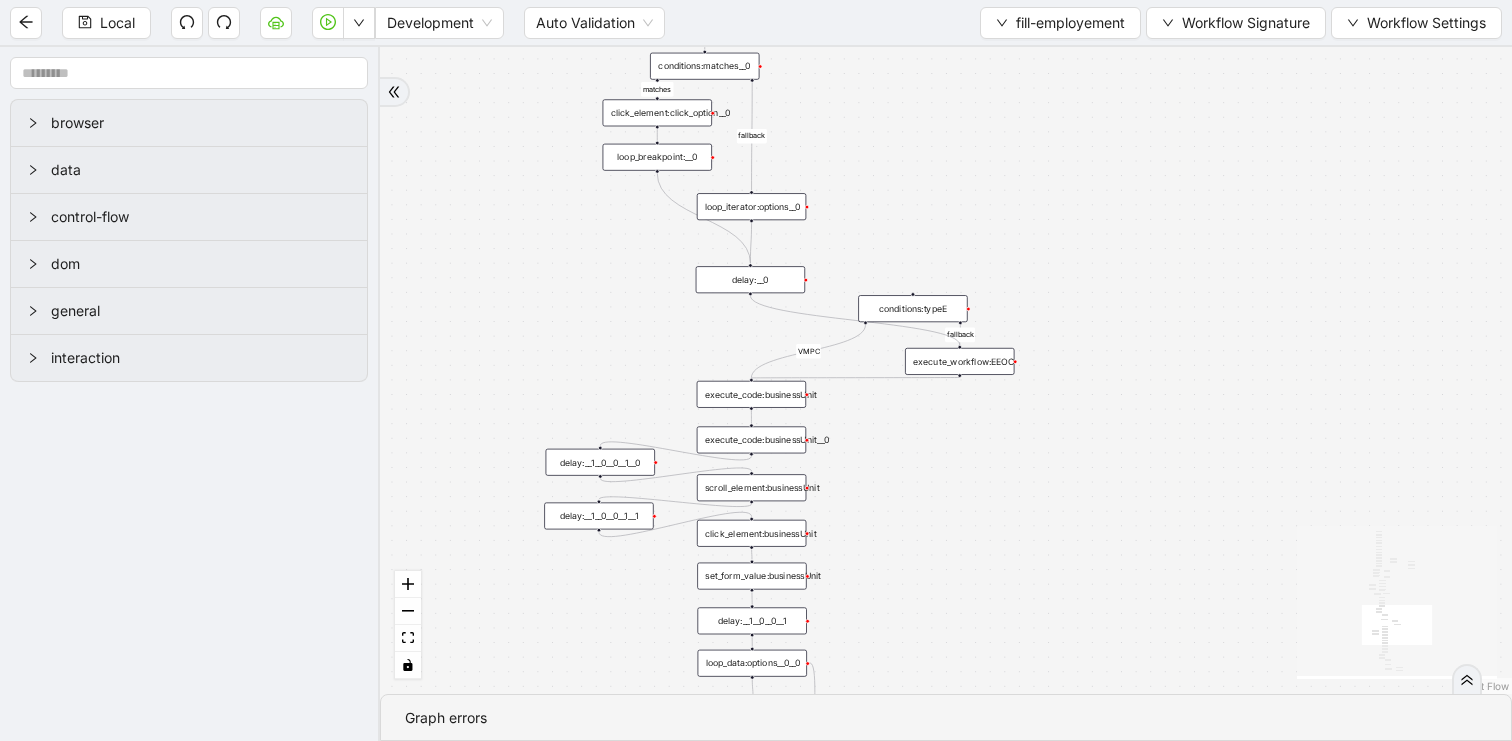 drag, startPoint x: 996, startPoint y: 636, endPoint x: 996, endPoint y: 205, distance: 431 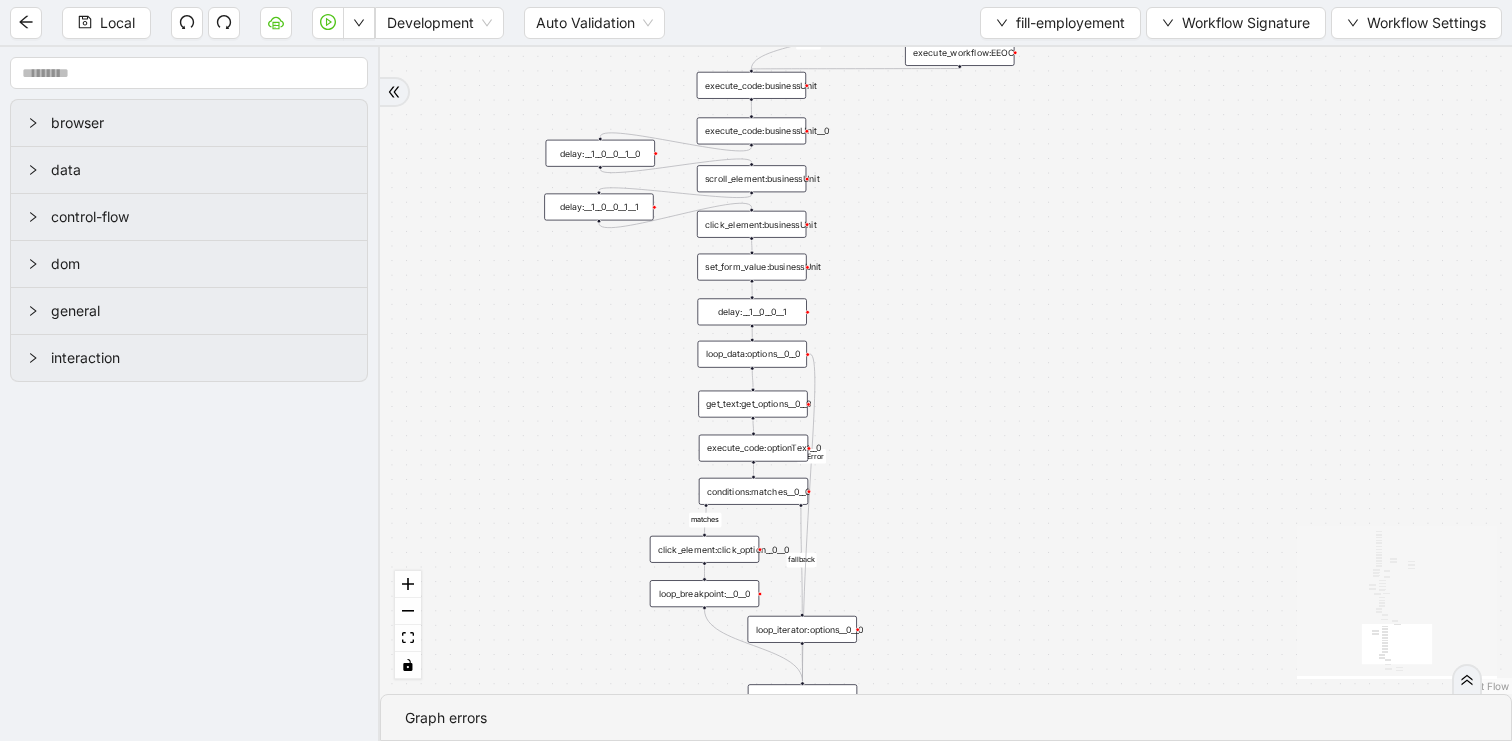 drag, startPoint x: 998, startPoint y: 460, endPoint x: 1005, endPoint y: 208, distance: 252.0972 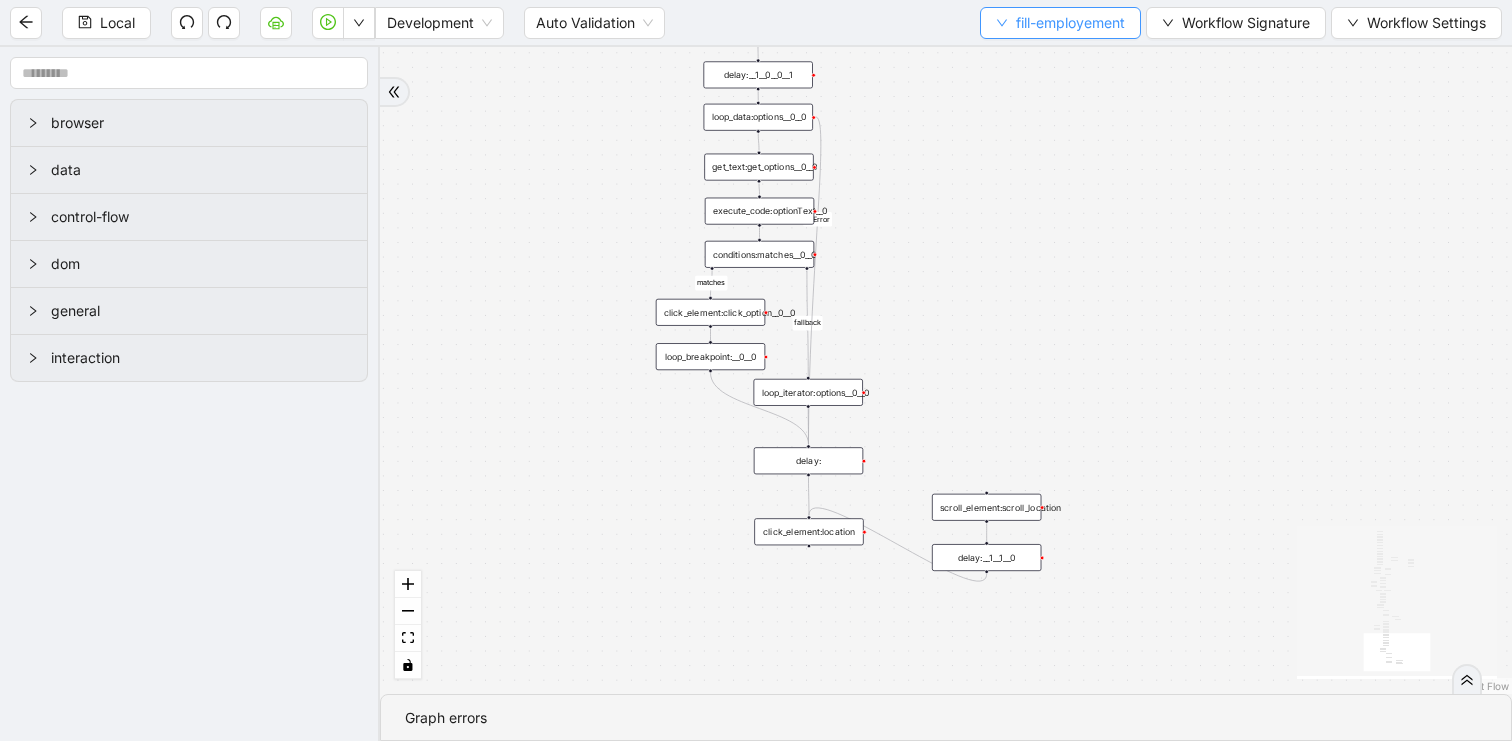 click on "fill-employement" at bounding box center (1070, 23) 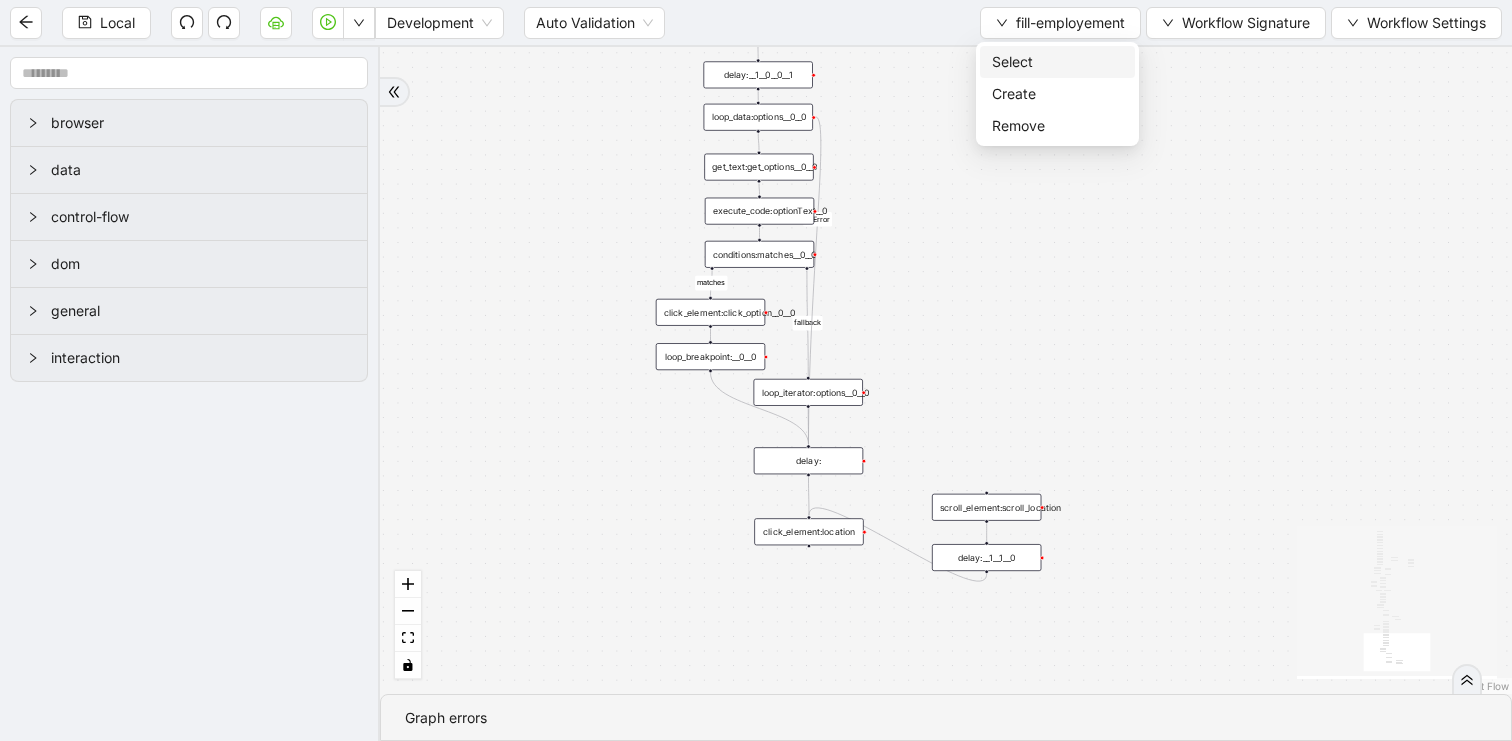 click on "Select" at bounding box center (1057, 62) 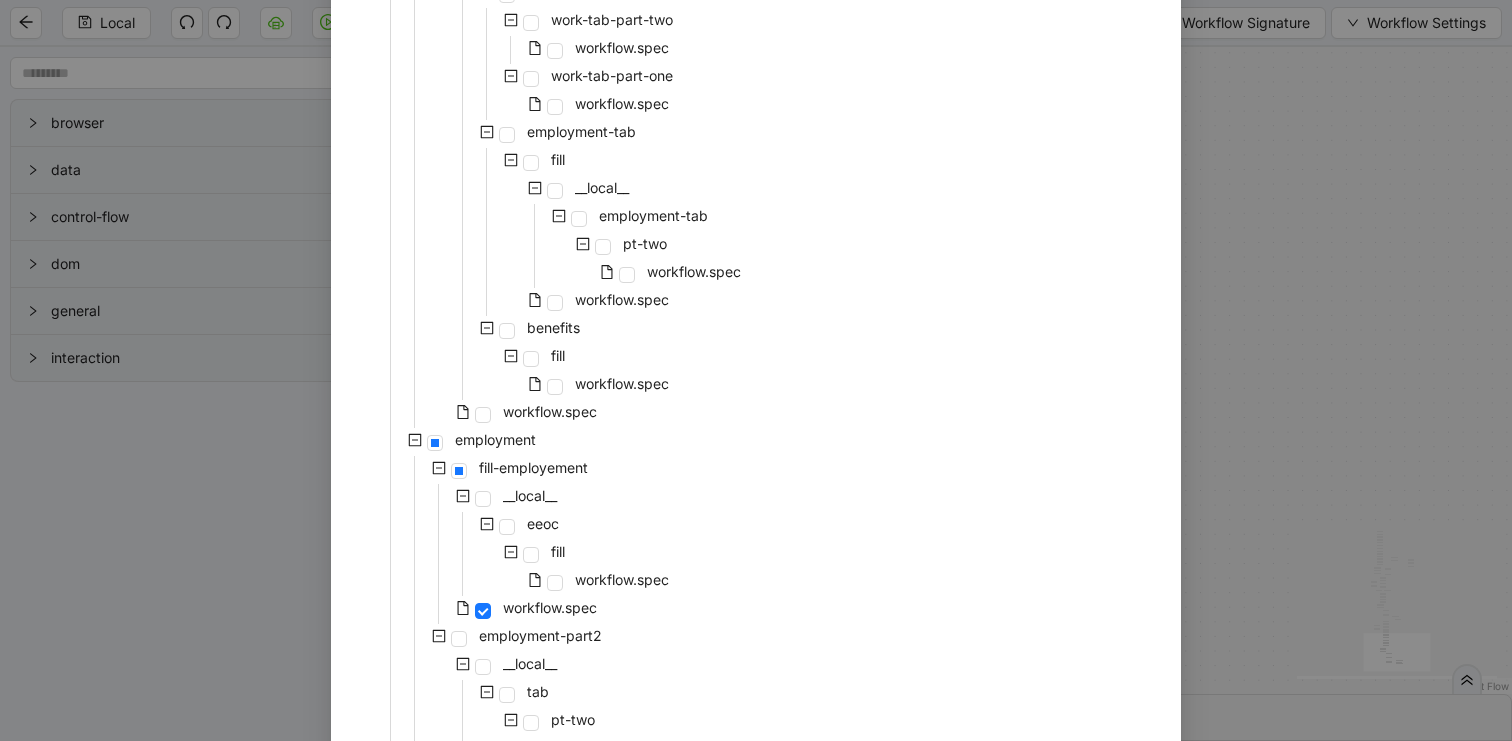 scroll, scrollTop: 889, scrollLeft: 0, axis: vertical 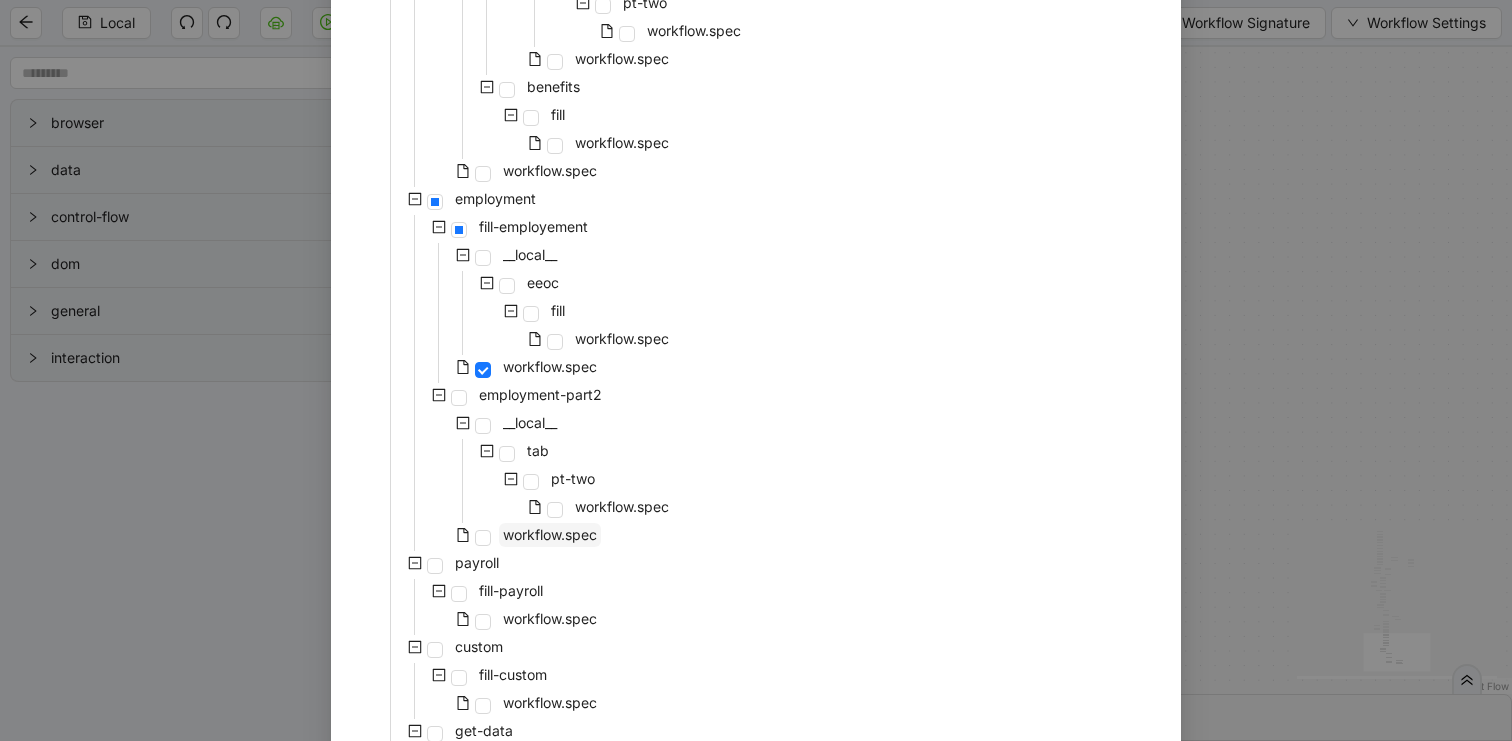 click on "workflow.spec" at bounding box center [550, 534] 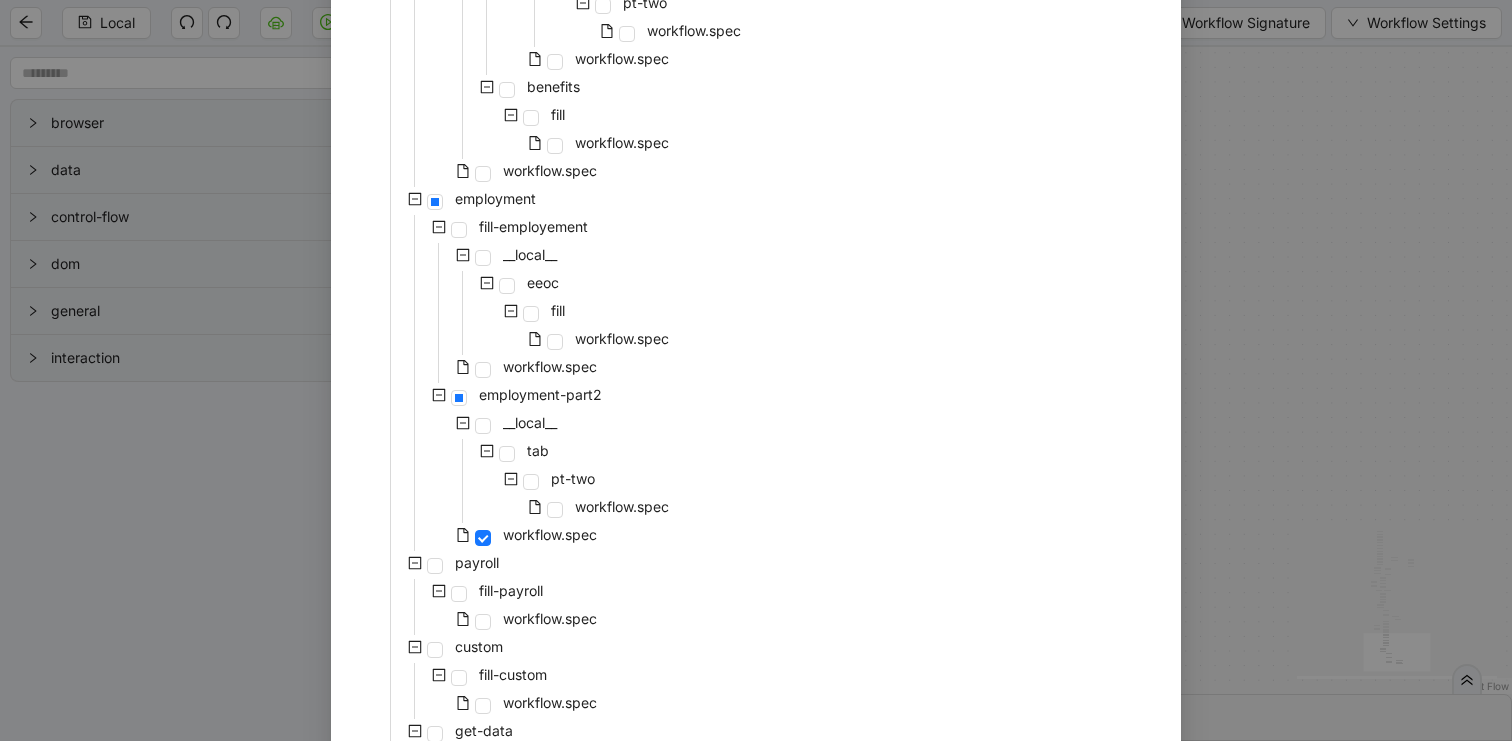scroll, scrollTop: 1347, scrollLeft: 0, axis: vertical 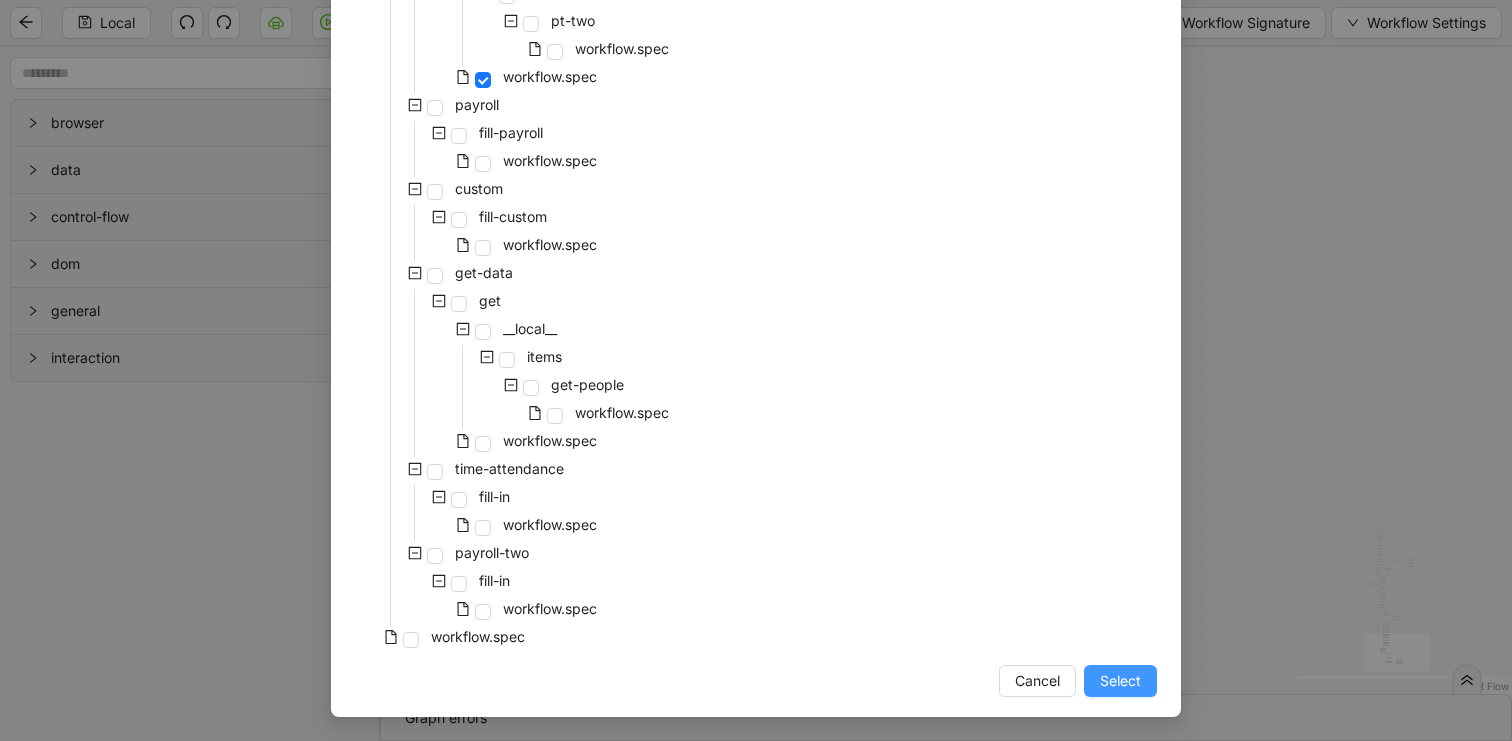 click on "Select" at bounding box center (1120, 681) 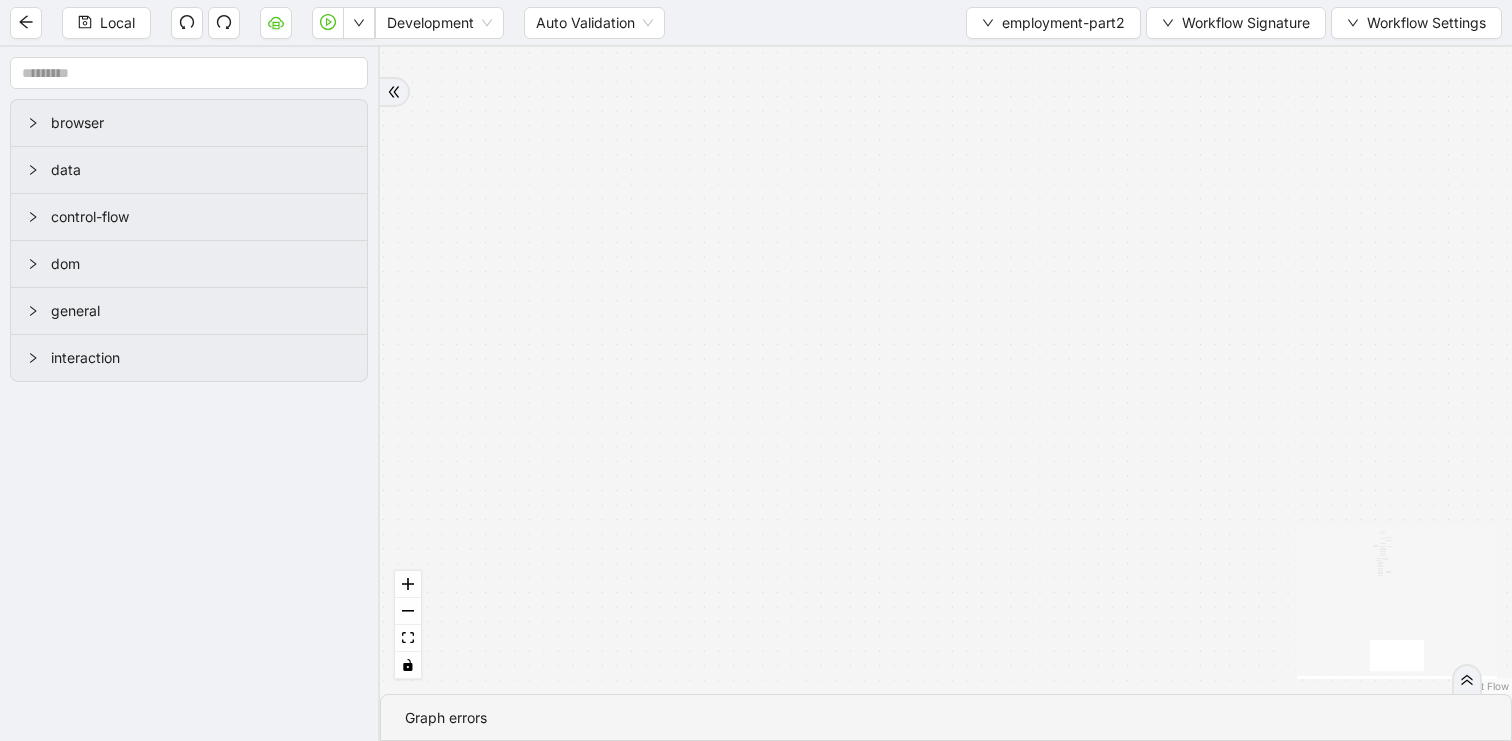 drag, startPoint x: 1155, startPoint y: 158, endPoint x: 1155, endPoint y: 785, distance: 627 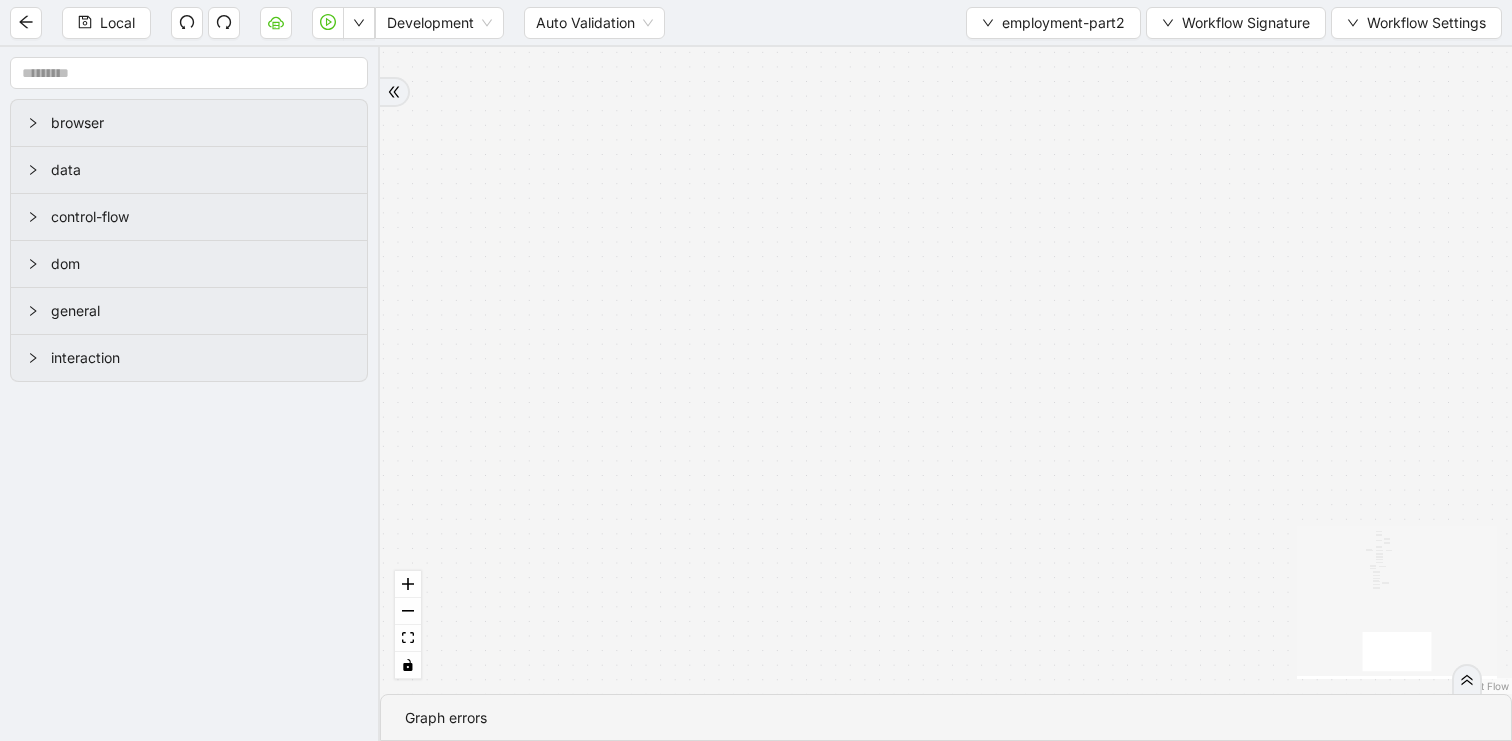 drag, startPoint x: 1136, startPoint y: 413, endPoint x: 1163, endPoint y: 822, distance: 409.89023 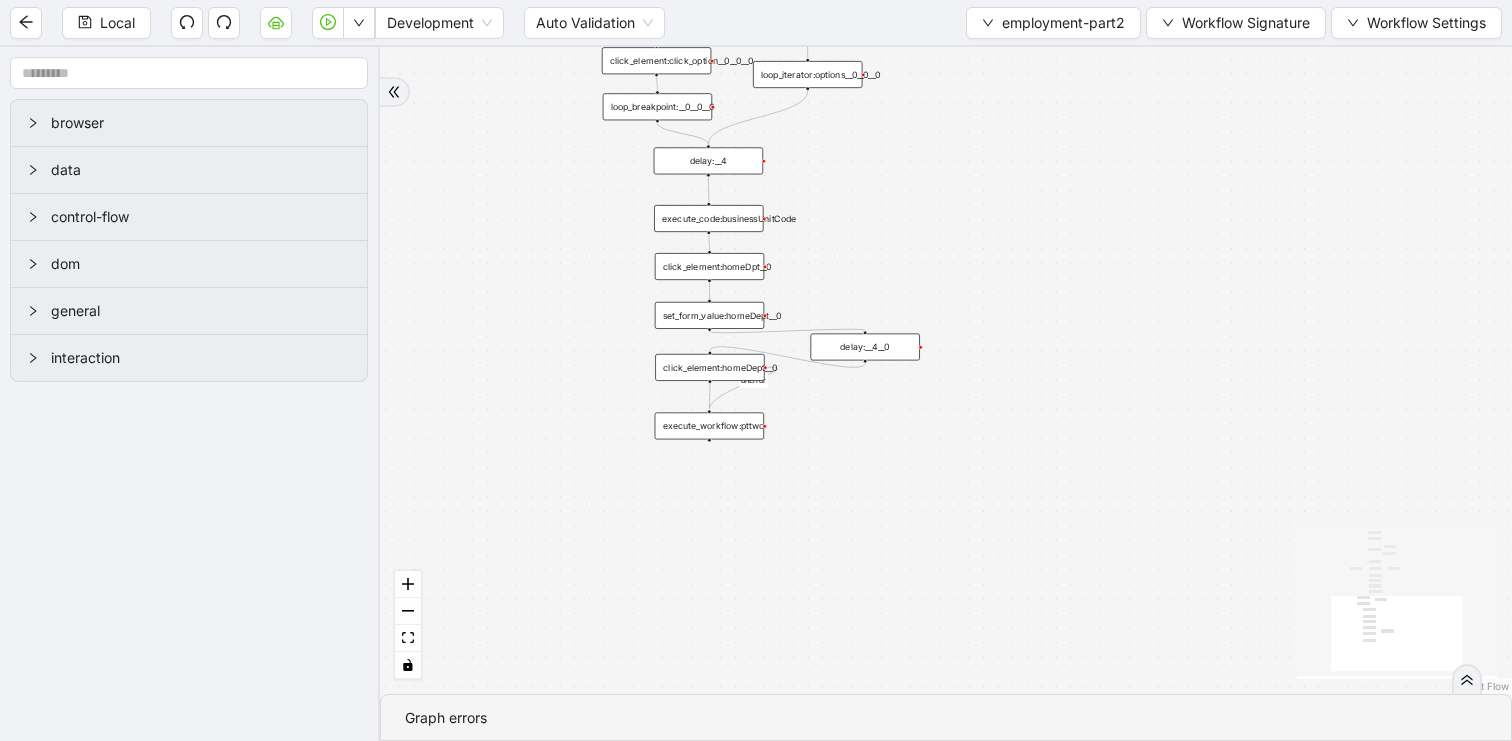 drag, startPoint x: 1144, startPoint y: 235, endPoint x: 1232, endPoint y: 822, distance: 593.55963 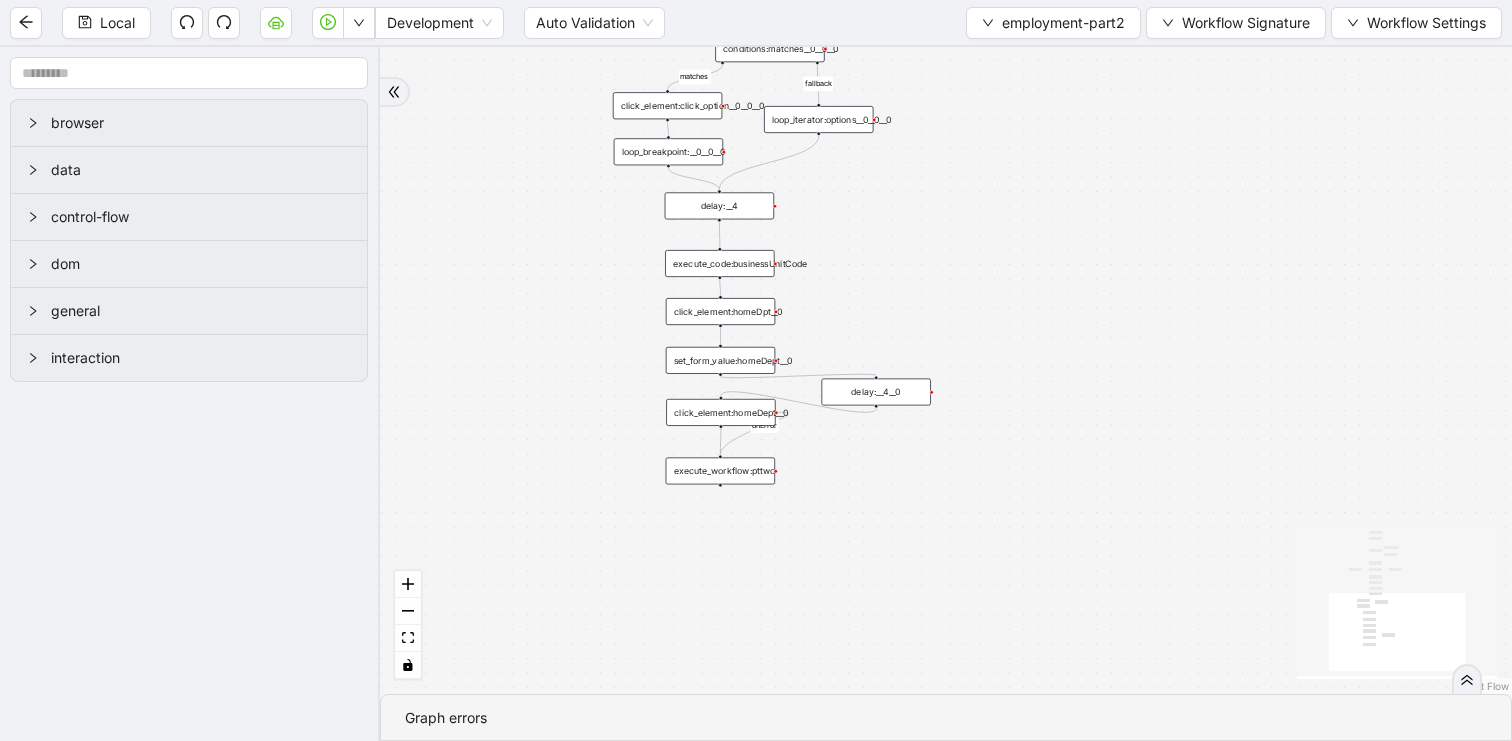 drag, startPoint x: 1168, startPoint y: 273, endPoint x: 1168, endPoint y: 822, distance: 549 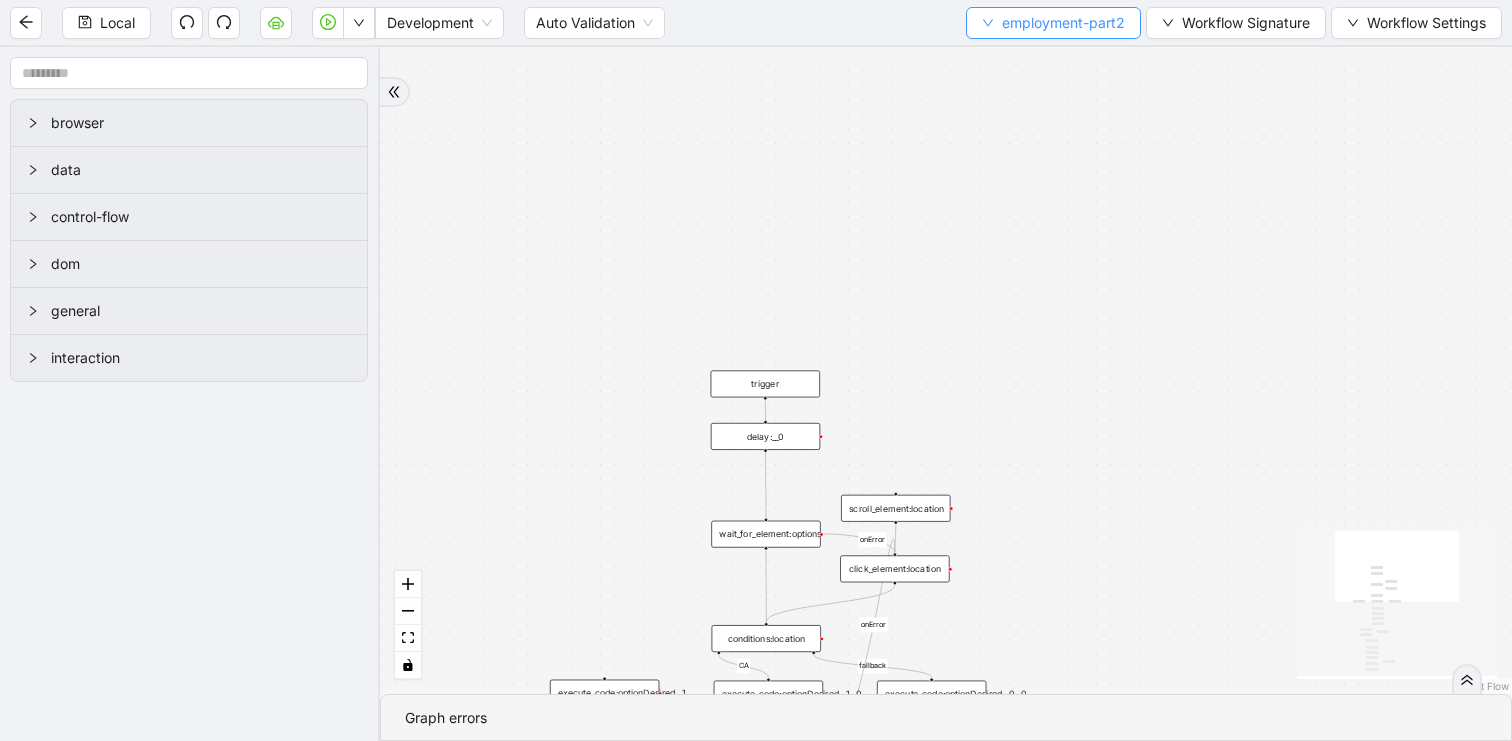 drag, startPoint x: 1061, startPoint y: 207, endPoint x: 1066, endPoint y: 30, distance: 177.0706 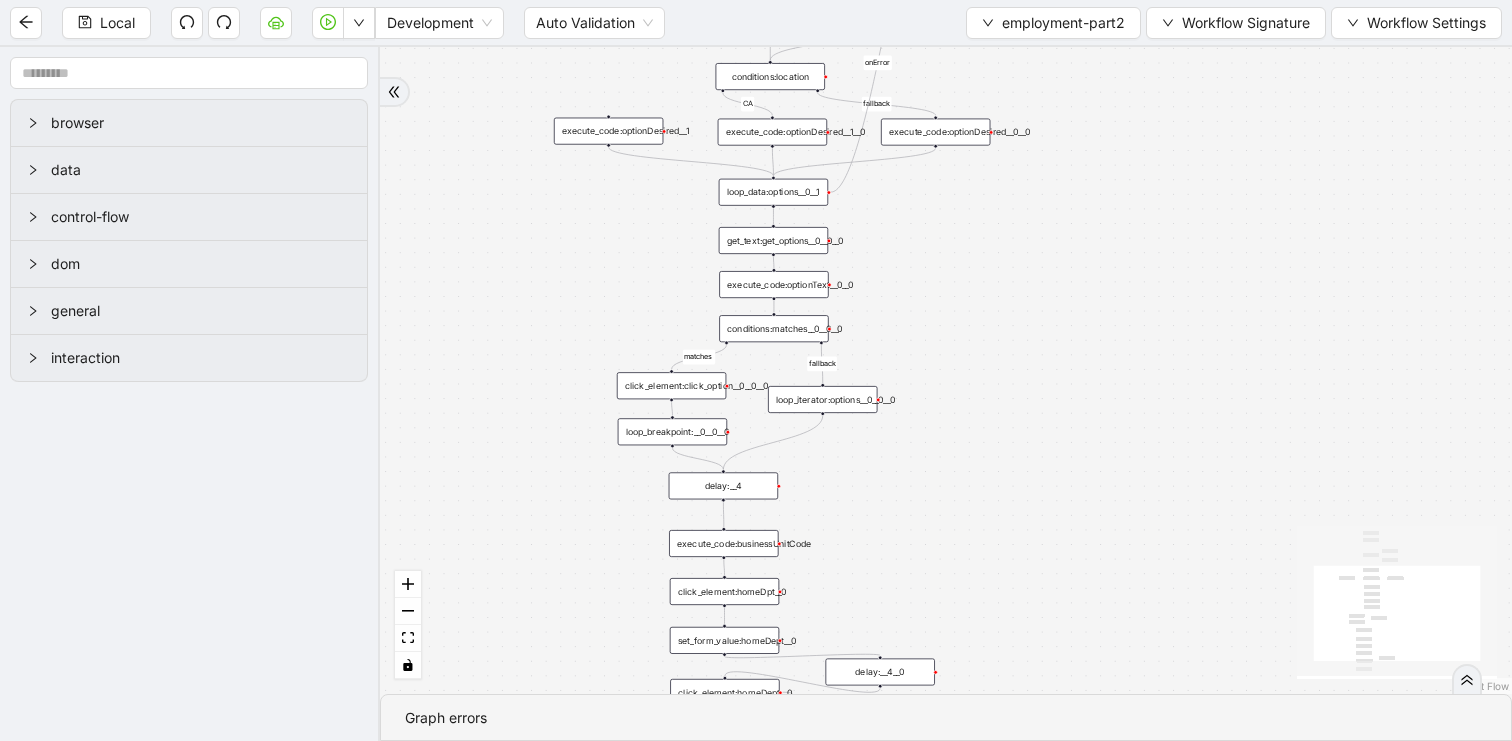 drag, startPoint x: 1065, startPoint y: 436, endPoint x: 1066, endPoint y: 341, distance: 95.005264 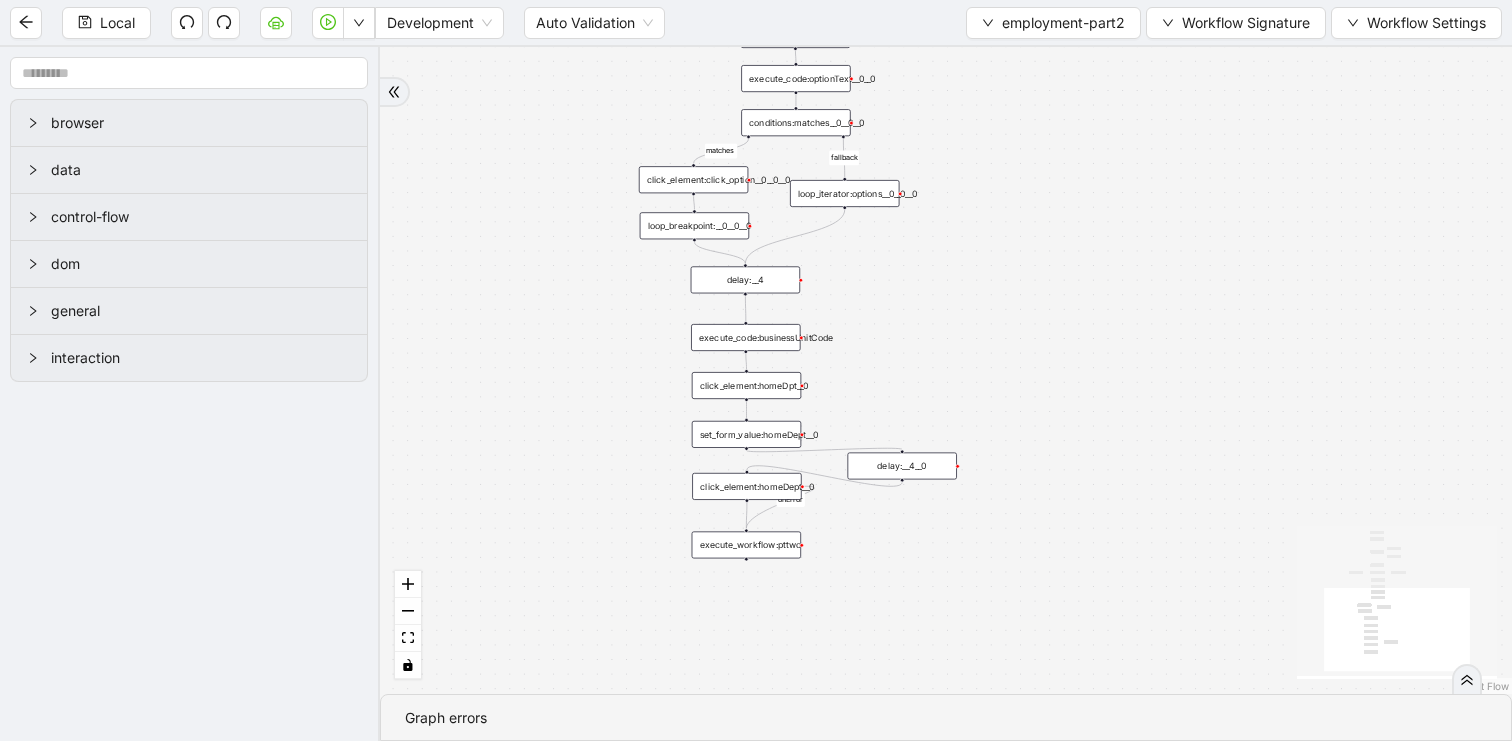 drag, startPoint x: 1066, startPoint y: 341, endPoint x: 1095, endPoint y: 89, distance: 253.66316 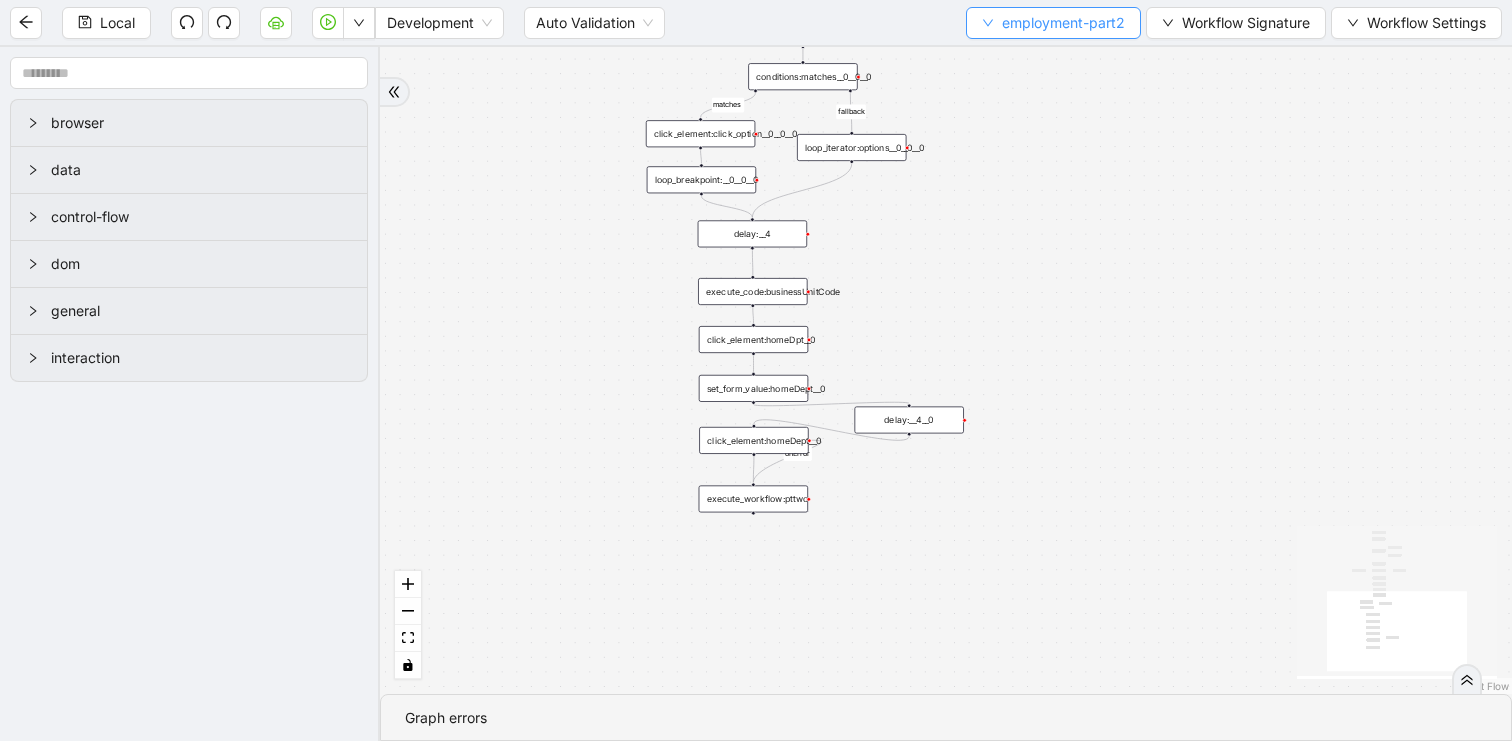 click on "employment-part2" at bounding box center (1063, 23) 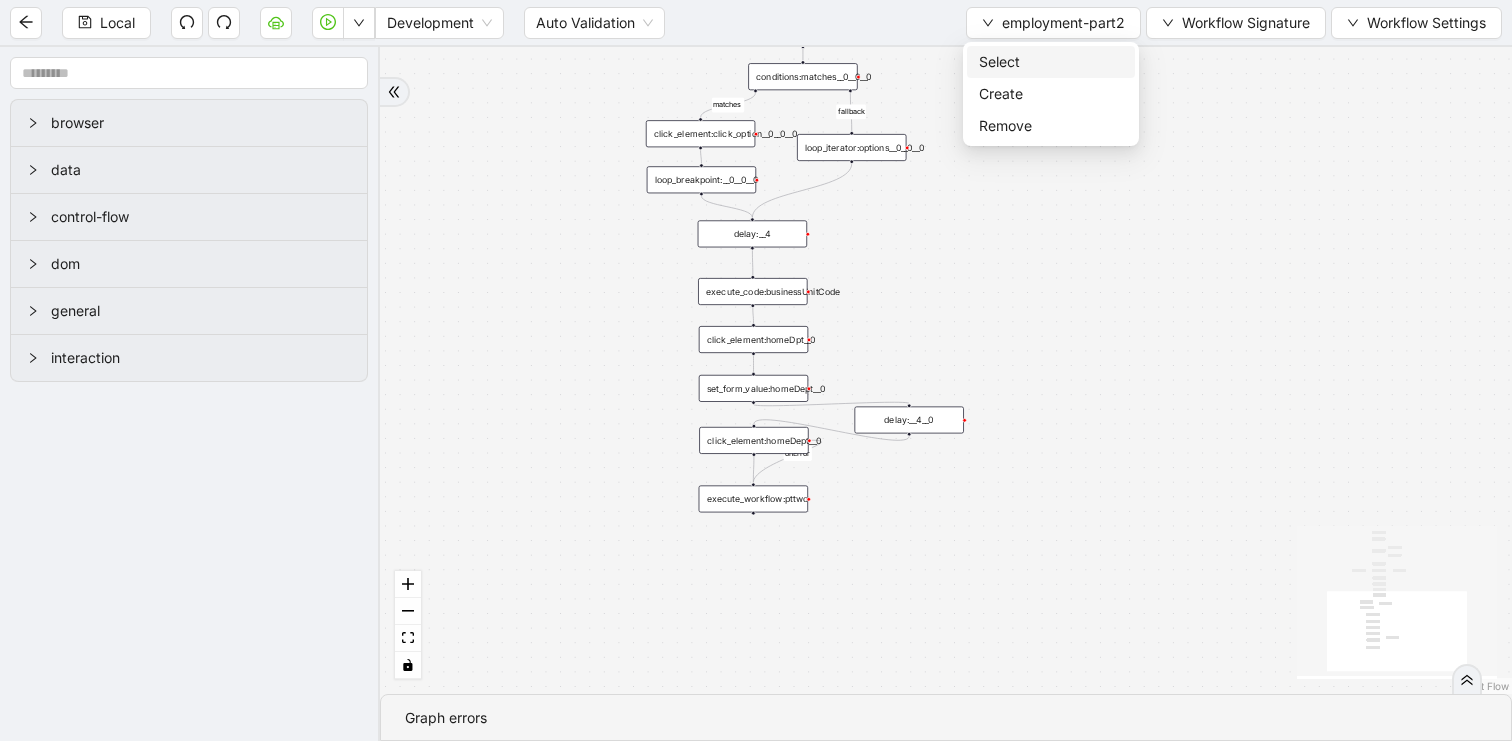 click on "Select" at bounding box center [1051, 62] 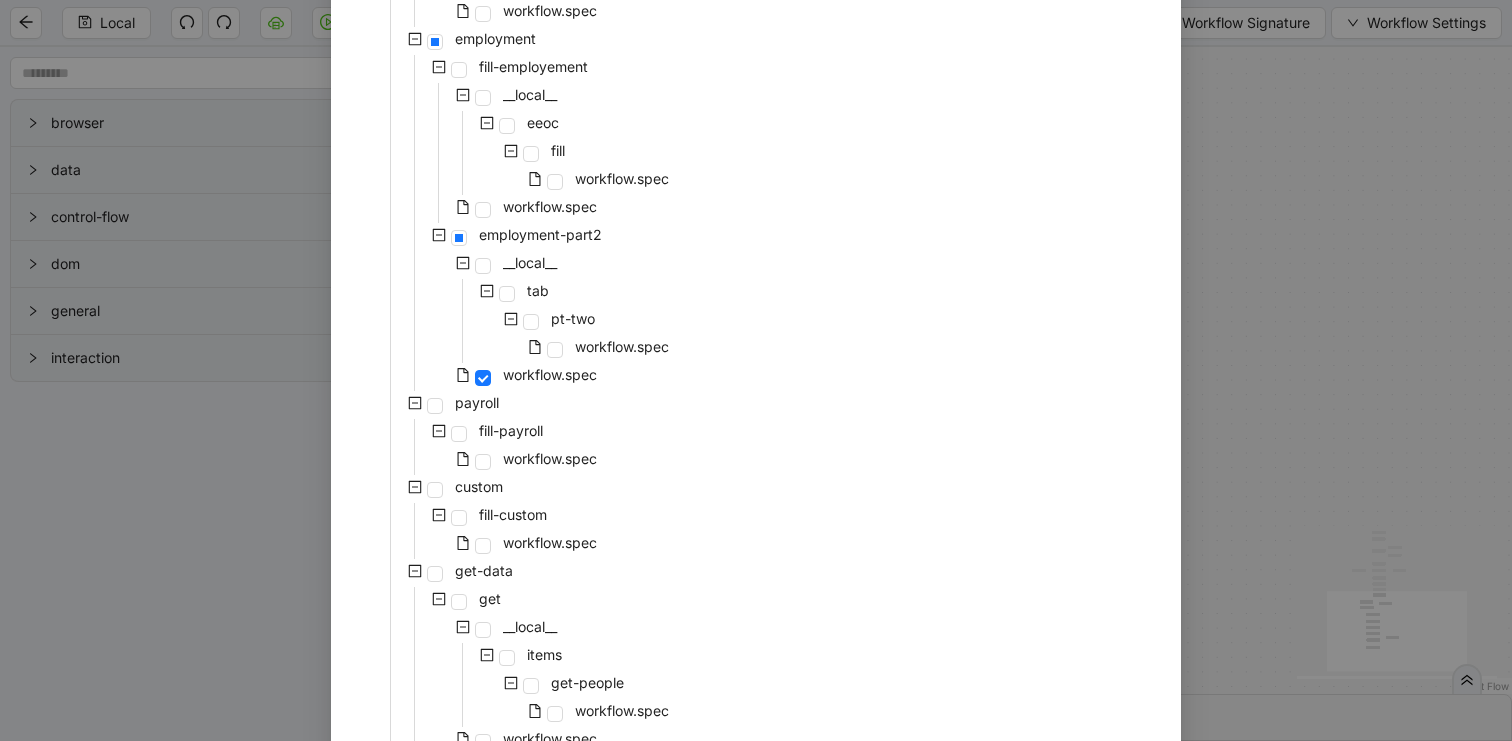 scroll, scrollTop: 1347, scrollLeft: 0, axis: vertical 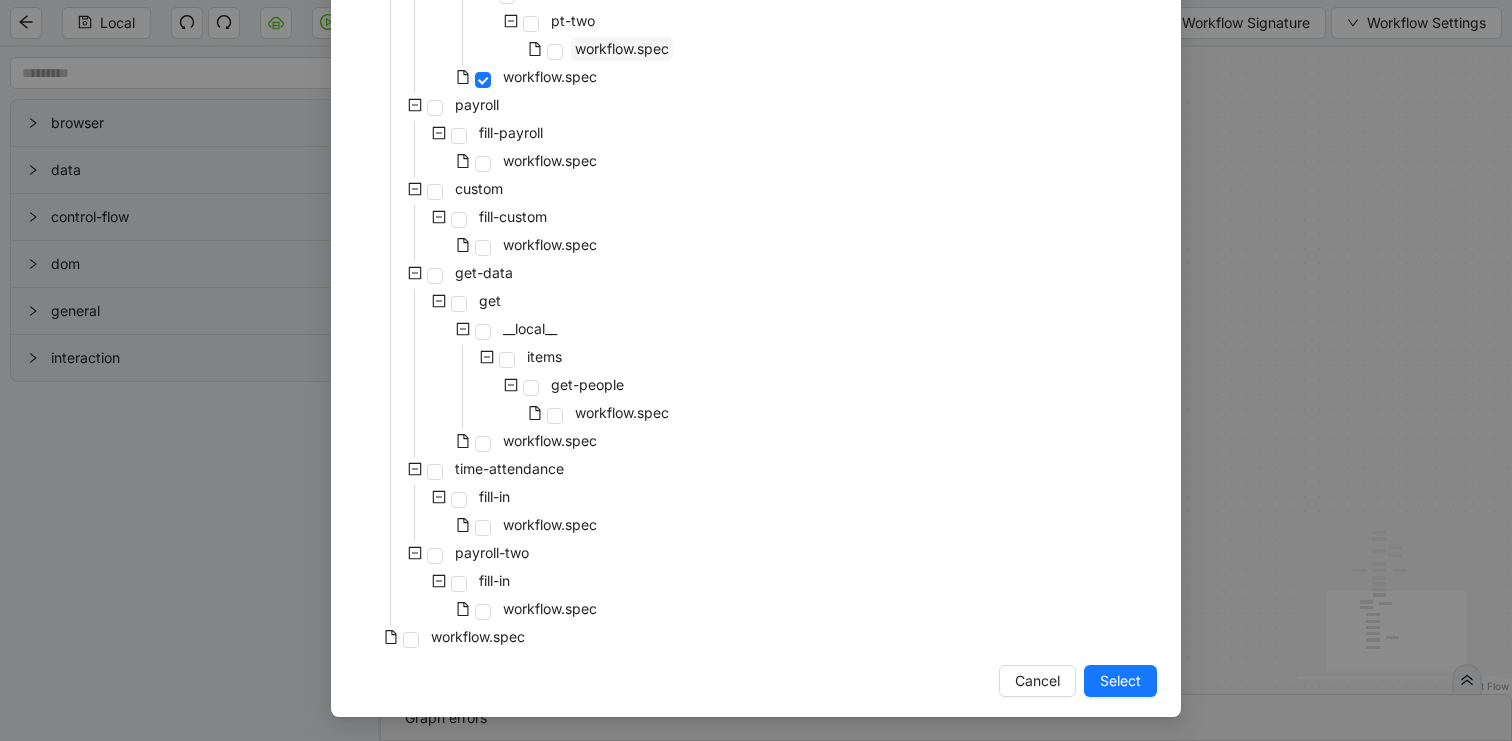 click on "workflow.spec" at bounding box center [622, 49] 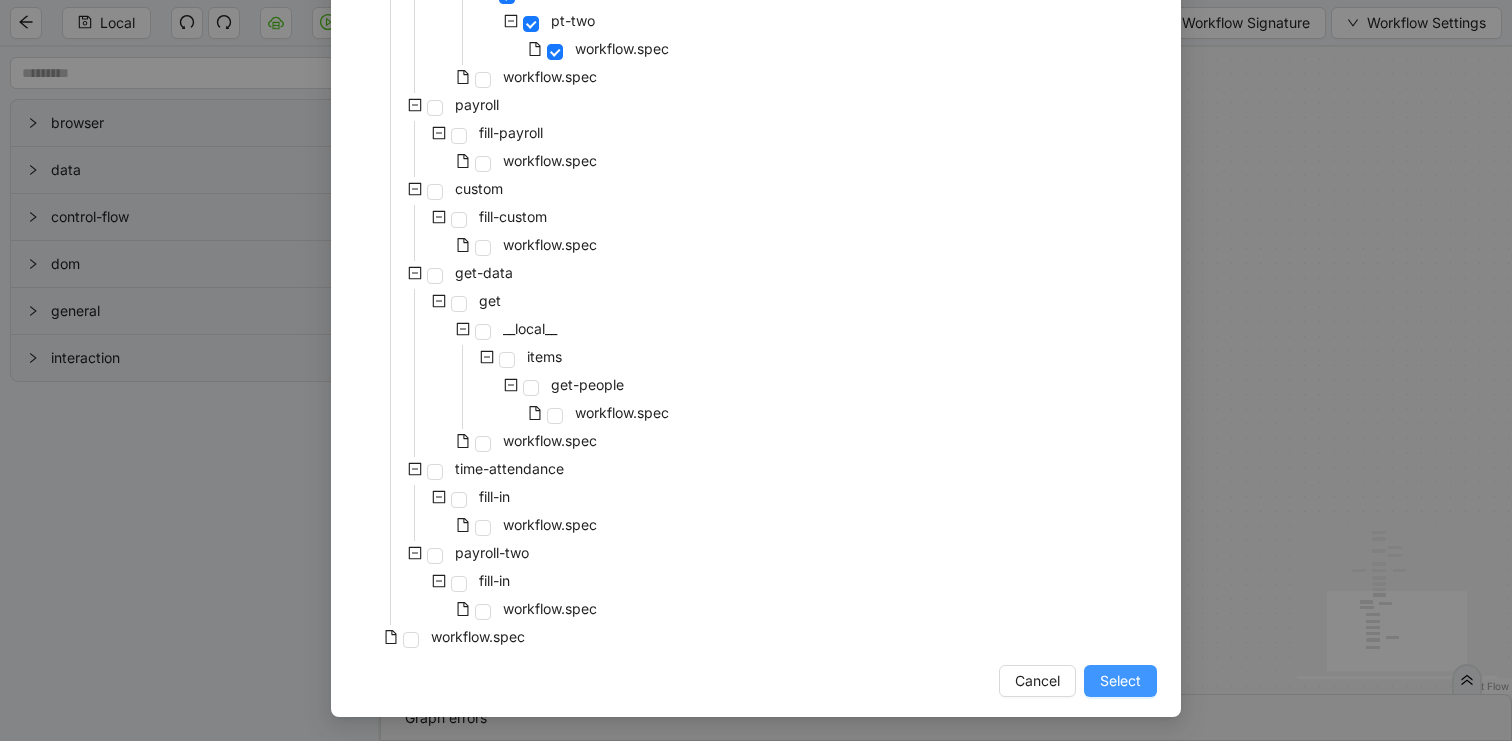 click on "Select" at bounding box center [1120, 681] 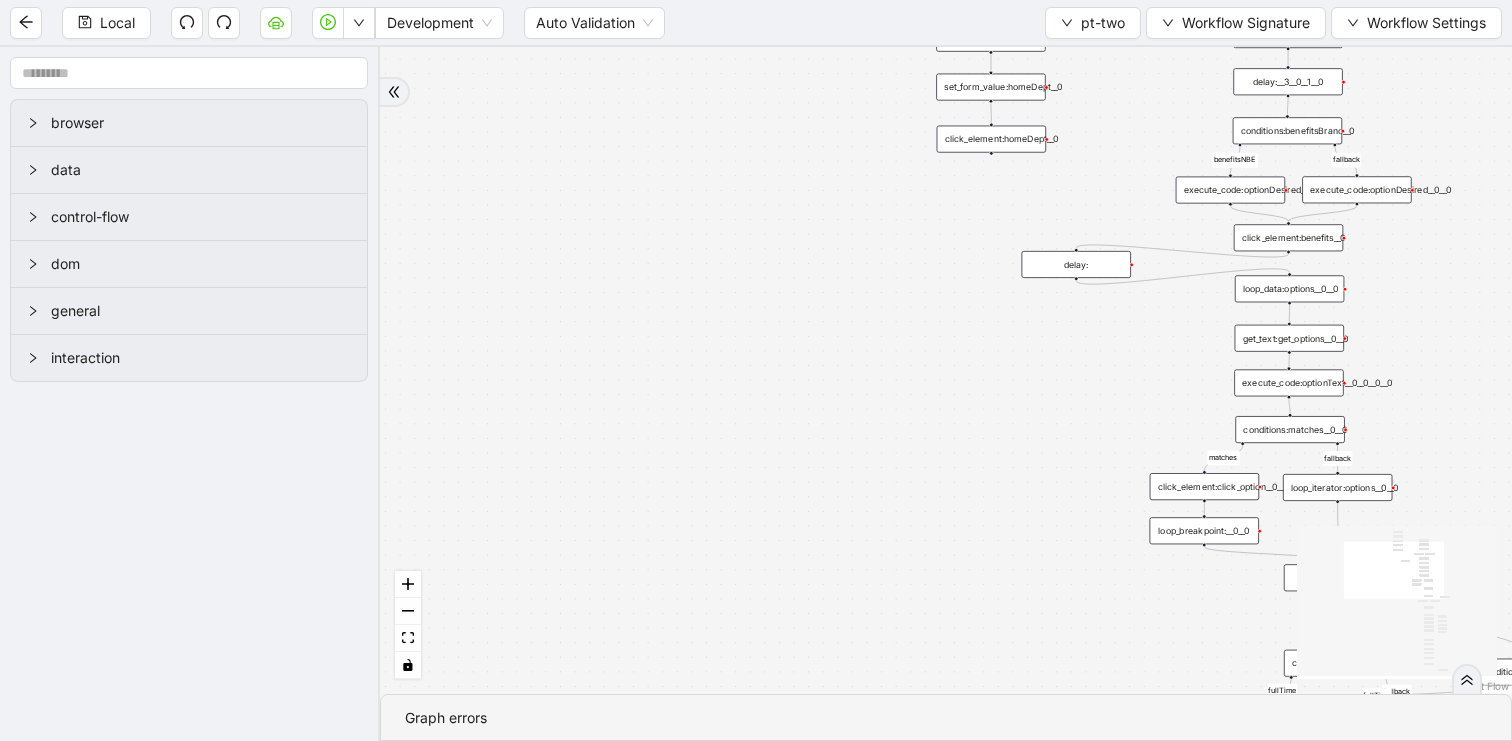 drag, startPoint x: 966, startPoint y: 406, endPoint x: 704, endPoint y: 442, distance: 264.46173 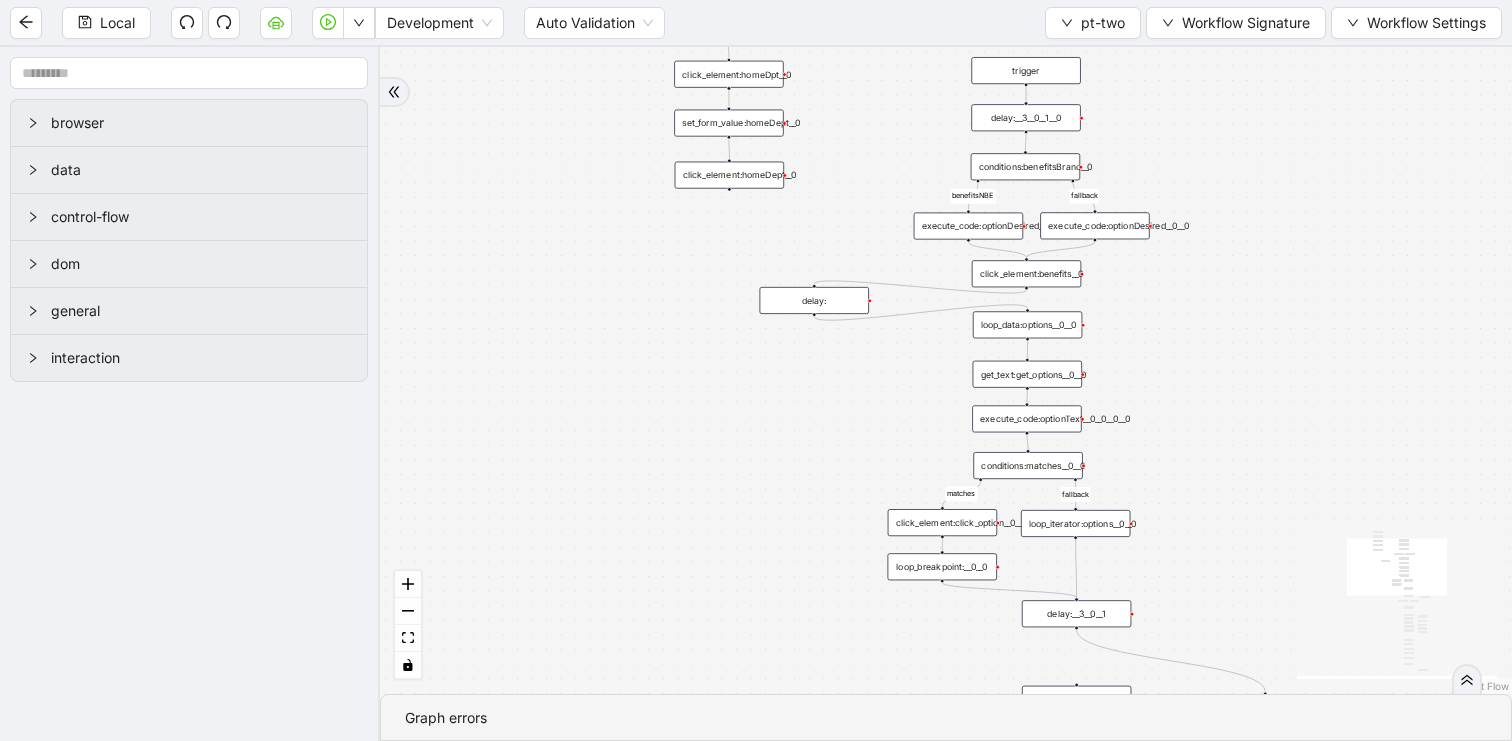 click on "conditions:benefitsBranc__0" at bounding box center [1025, 166] 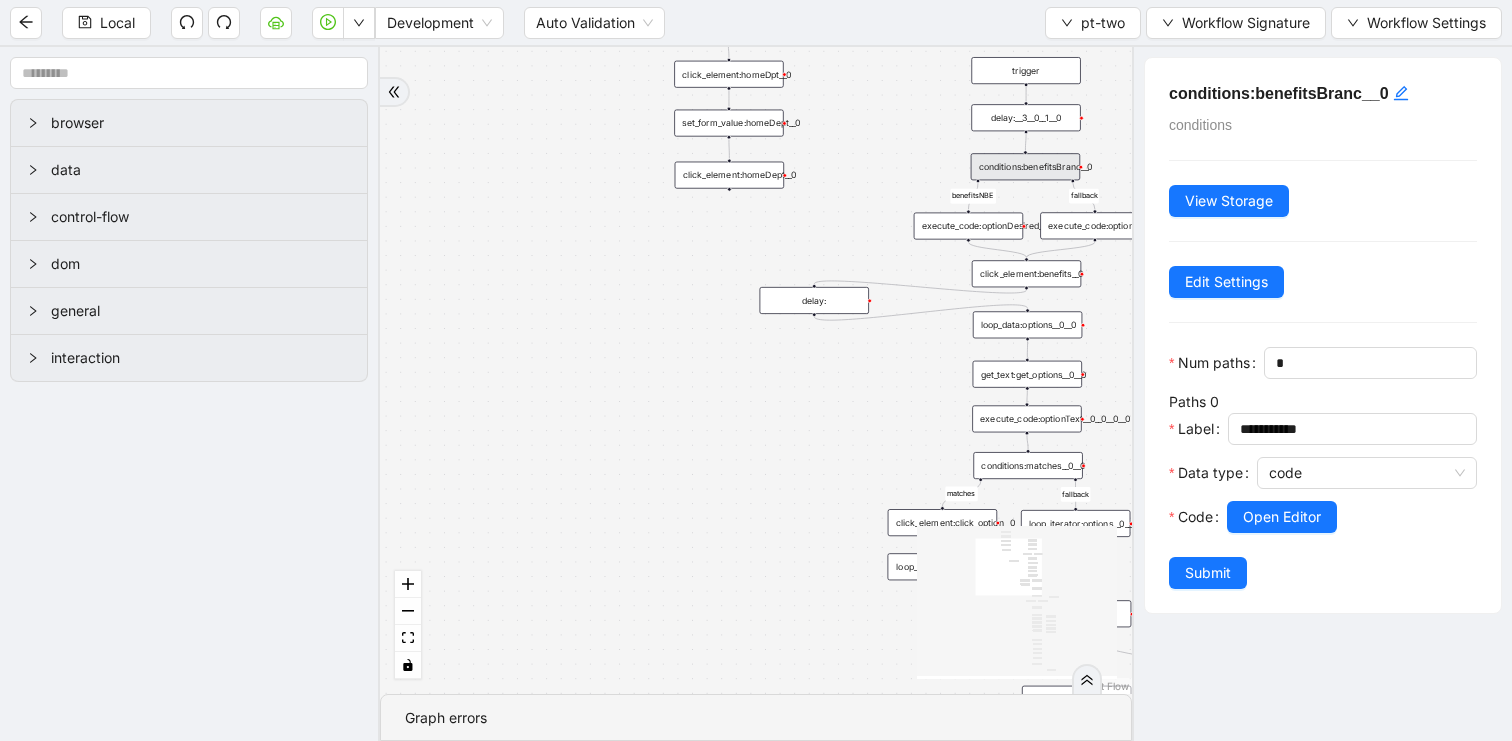 click on "execute_code:optionDesired__1" at bounding box center [968, 226] 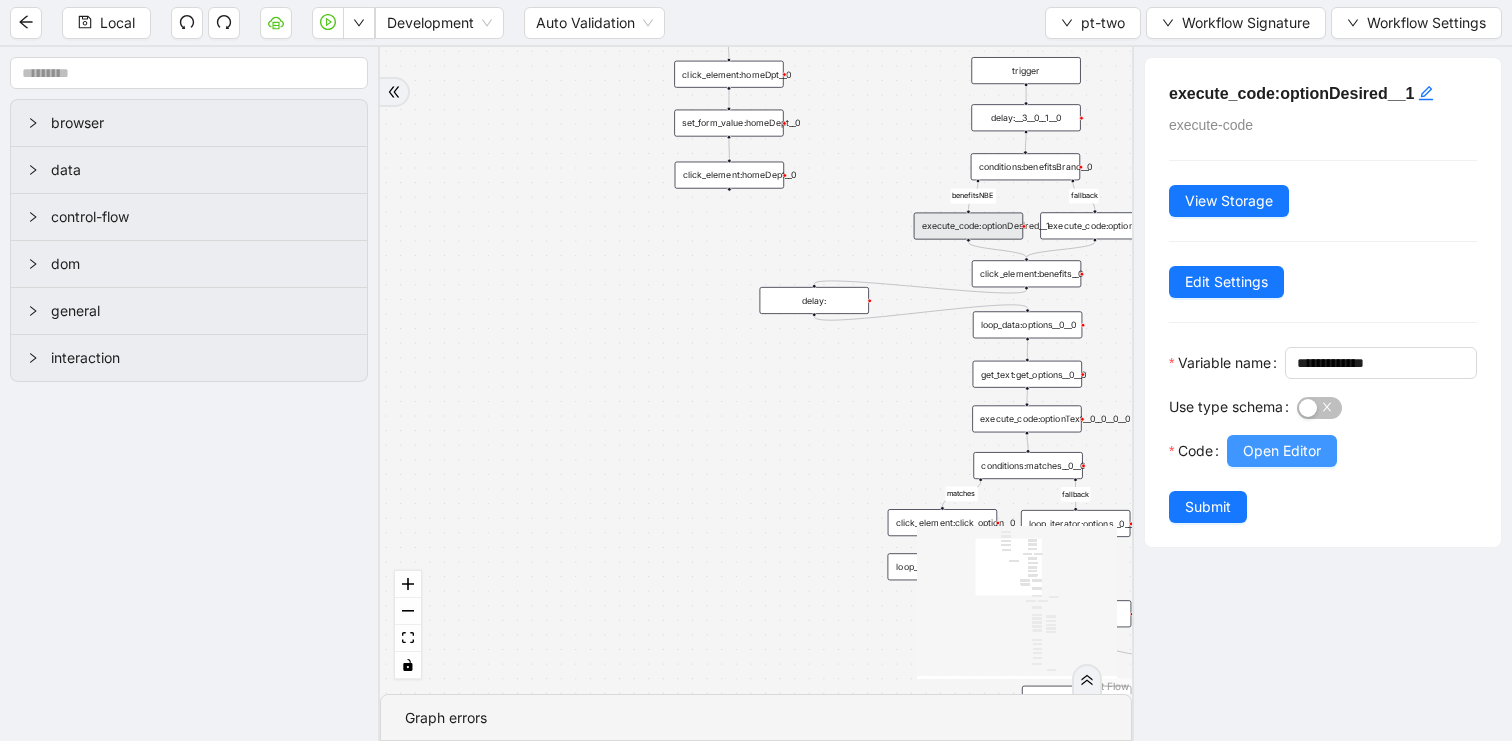 click on "Open Editor" at bounding box center [1282, 451] 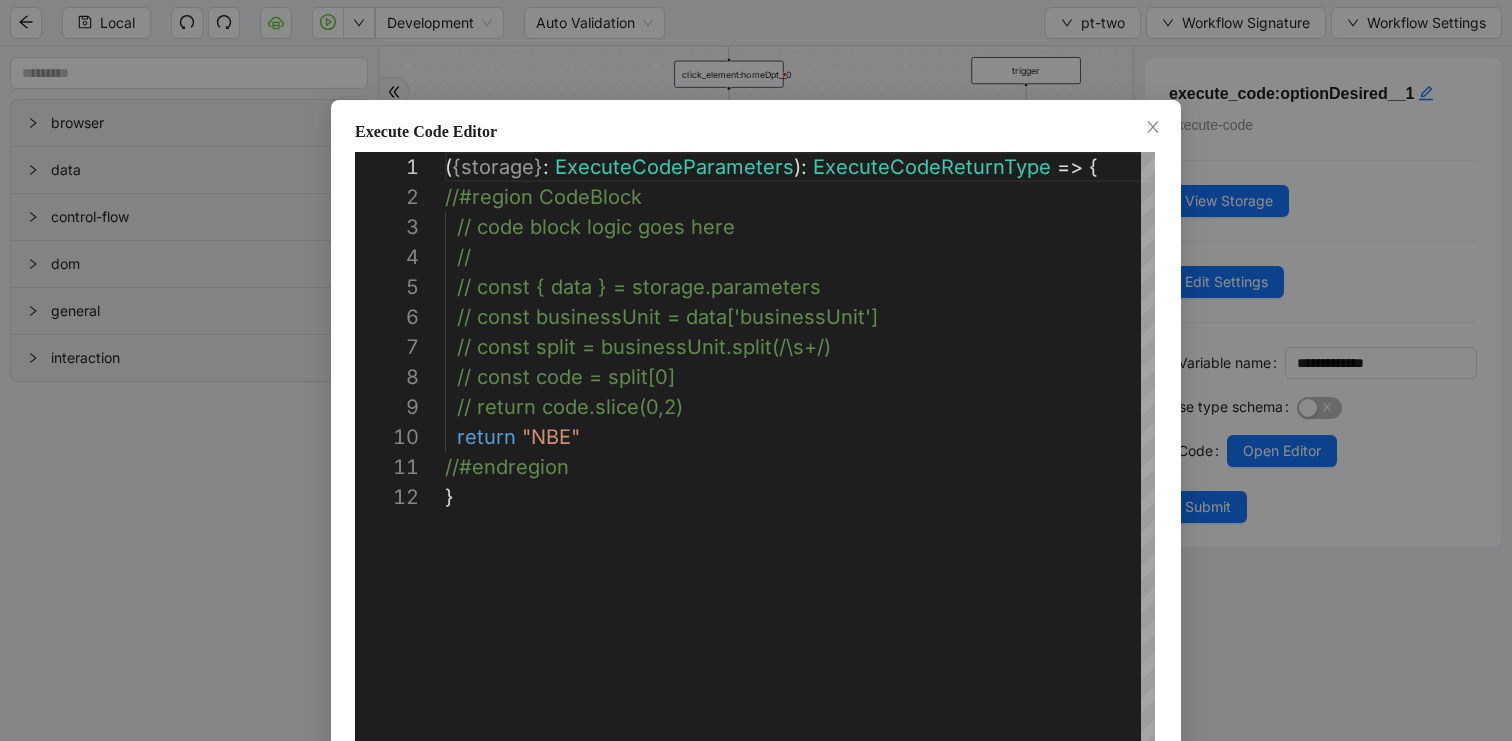 click on "**********" at bounding box center (756, 370) 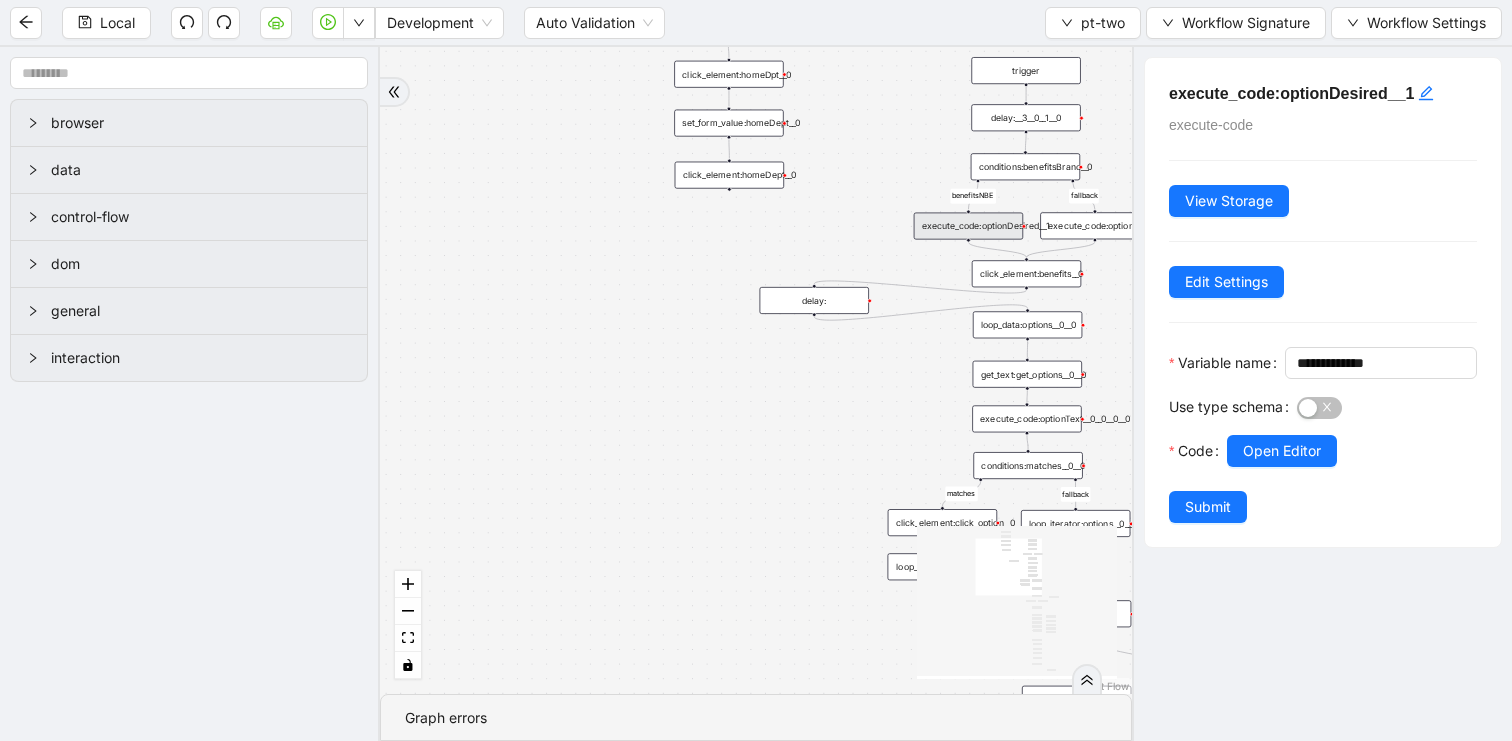 click on "fallback matches benefitsNBE fallback fullTime fallback fullTime fallback onError onError onError onError onError trigger execute_code:businessUnitCode scroll_element:next click_element:next click_element:gotonextsection delay:__0 delay:__1 delay:__2 delay:__4 click_element:homeDpt__0 set_form_value:homeDept__0 get_text:get_options__0__0 conditions:matches__0__0 loop_breakpoint:__0__0 click_element:click_option__0__0 loop_iterator:options__0__0 loop_data:options__0__0 delay:__3__0__1 click_element:homeDept__0 click_element:benefits__0 execute_code:optionText__0__0__0__0 click_element:email set_form_value:email execute_code:optionDesired__1 execute_code:optionDesired__0__0 conditions:benefitsBranc__0 click_element:workEmailNonE set_form_value:workEmailNonE delay:__1__0 delay:__3 delay:__3__1 delay:__1__0__0 scroll_element:email delay:__0__0 scroll_element:workEmailNonE delay:__3__1__1 delay: conditions:acaBenefits click_element:designateFullTime click_element:calculatePartTime delay:__3__0__1__0" at bounding box center (756, 370) 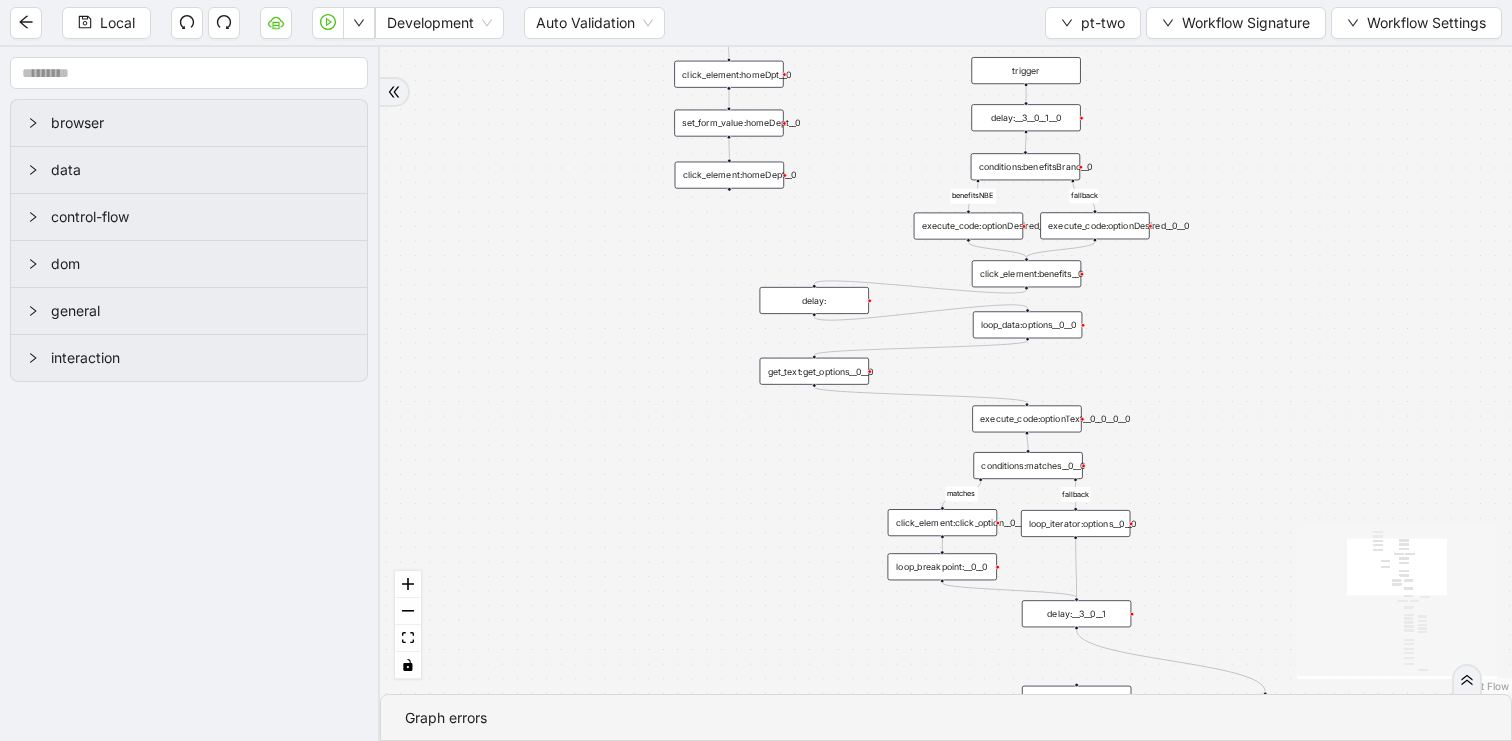 drag, startPoint x: 995, startPoint y: 377, endPoint x: 780, endPoint y: 370, distance: 215.11392 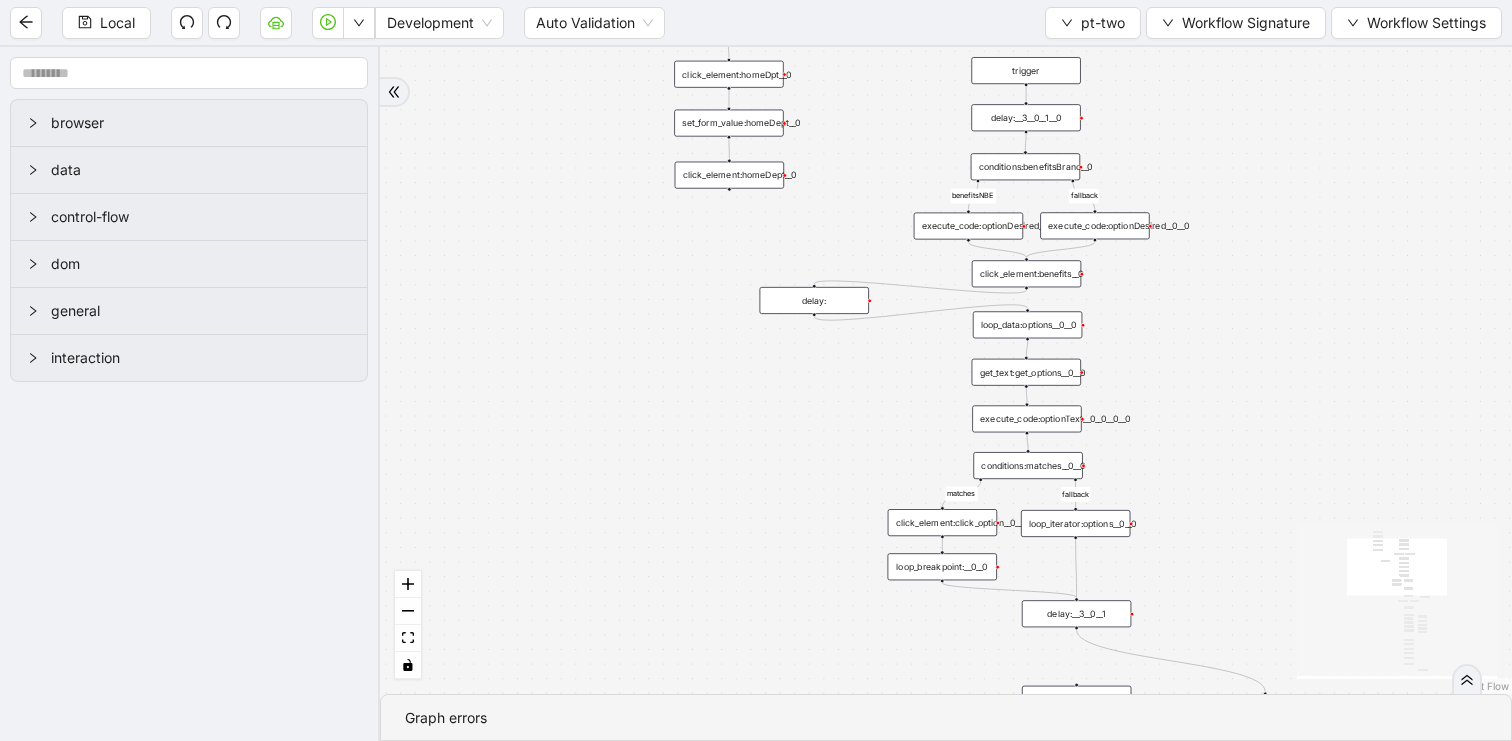 drag, startPoint x: 810, startPoint y: 373, endPoint x: 1027, endPoint y: 377, distance: 217.03687 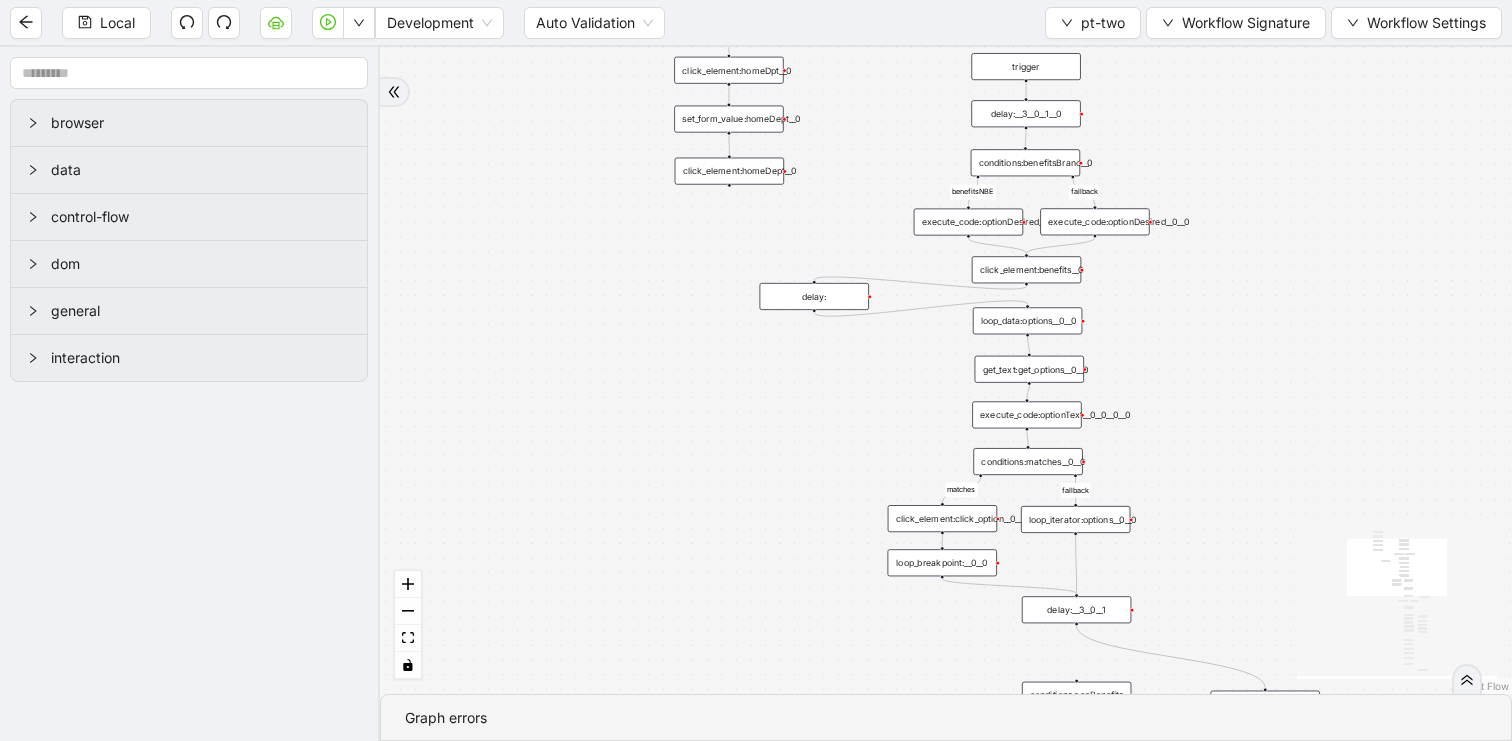 drag, startPoint x: 1182, startPoint y: 441, endPoint x: 1146, endPoint y: 134, distance: 309.10355 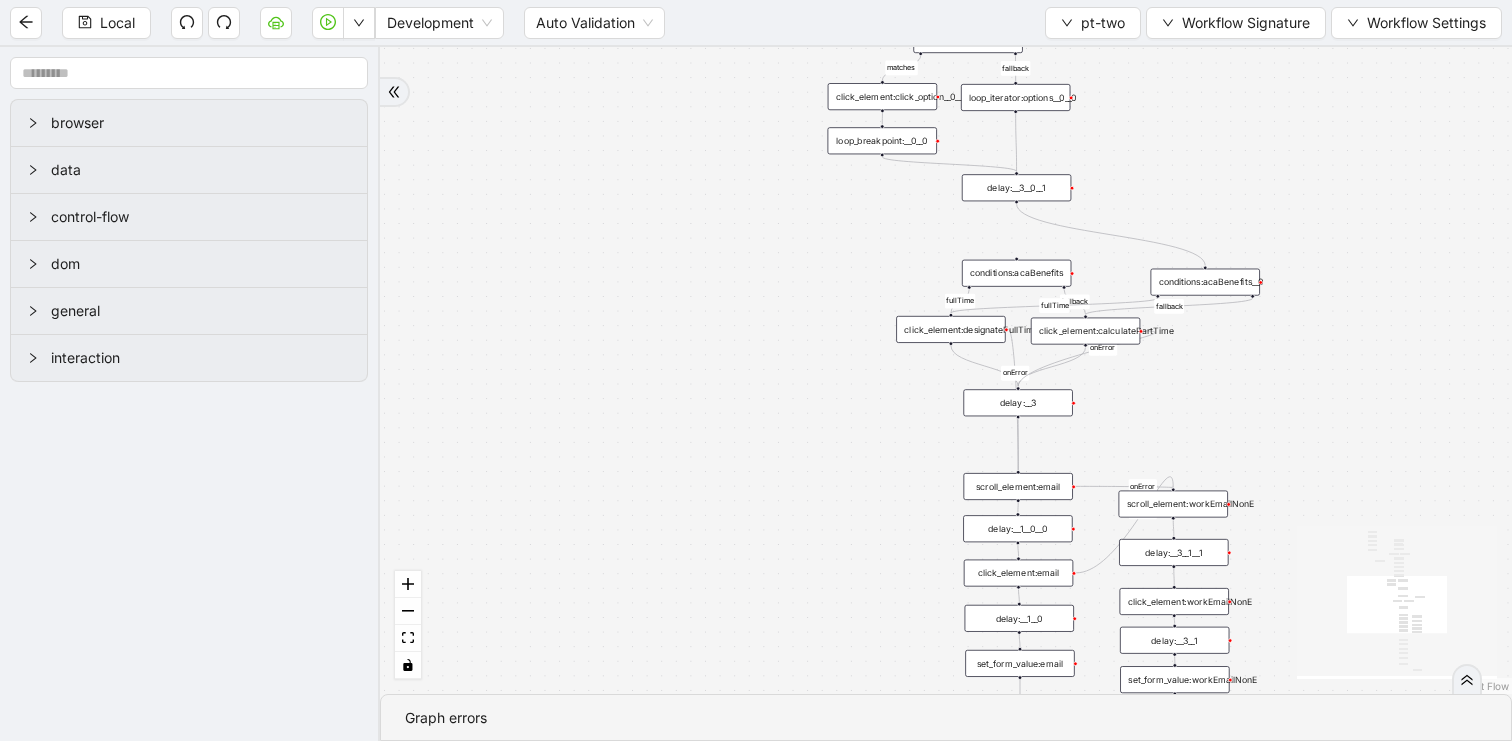 drag, startPoint x: 1291, startPoint y: 530, endPoint x: 1265, endPoint y: 402, distance: 130.61394 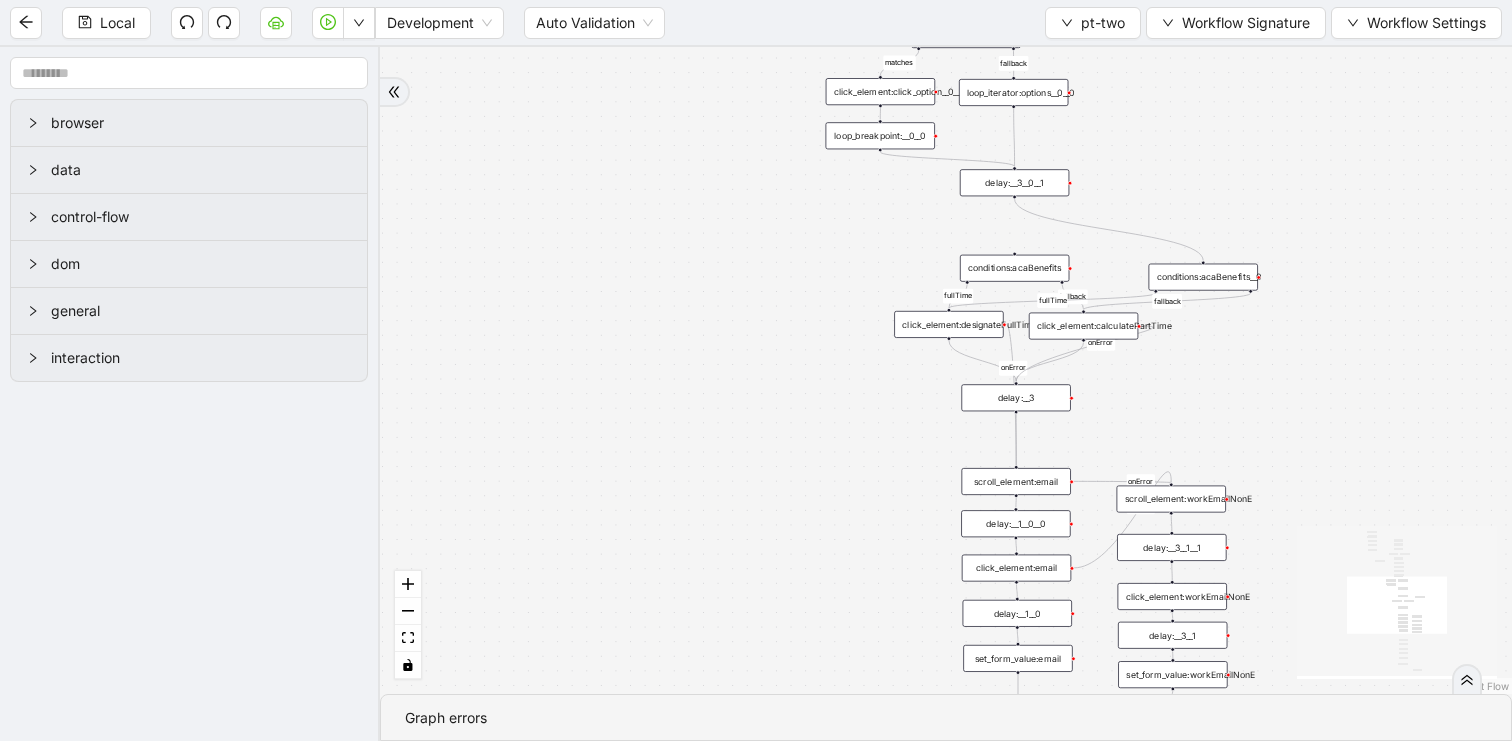 click on "conditions:acaBenefits__0" at bounding box center (1203, 277) 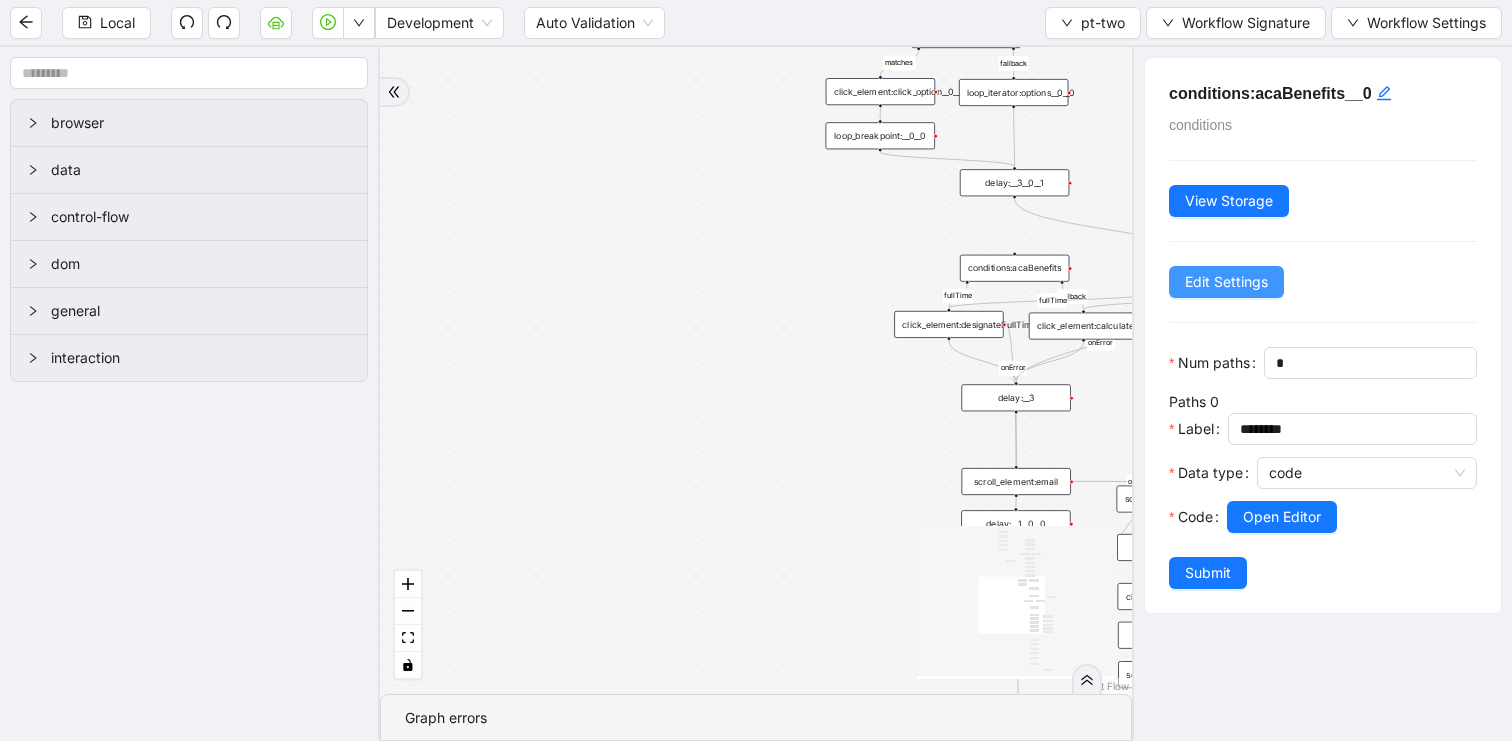 click on "Edit Settings" at bounding box center (1226, 282) 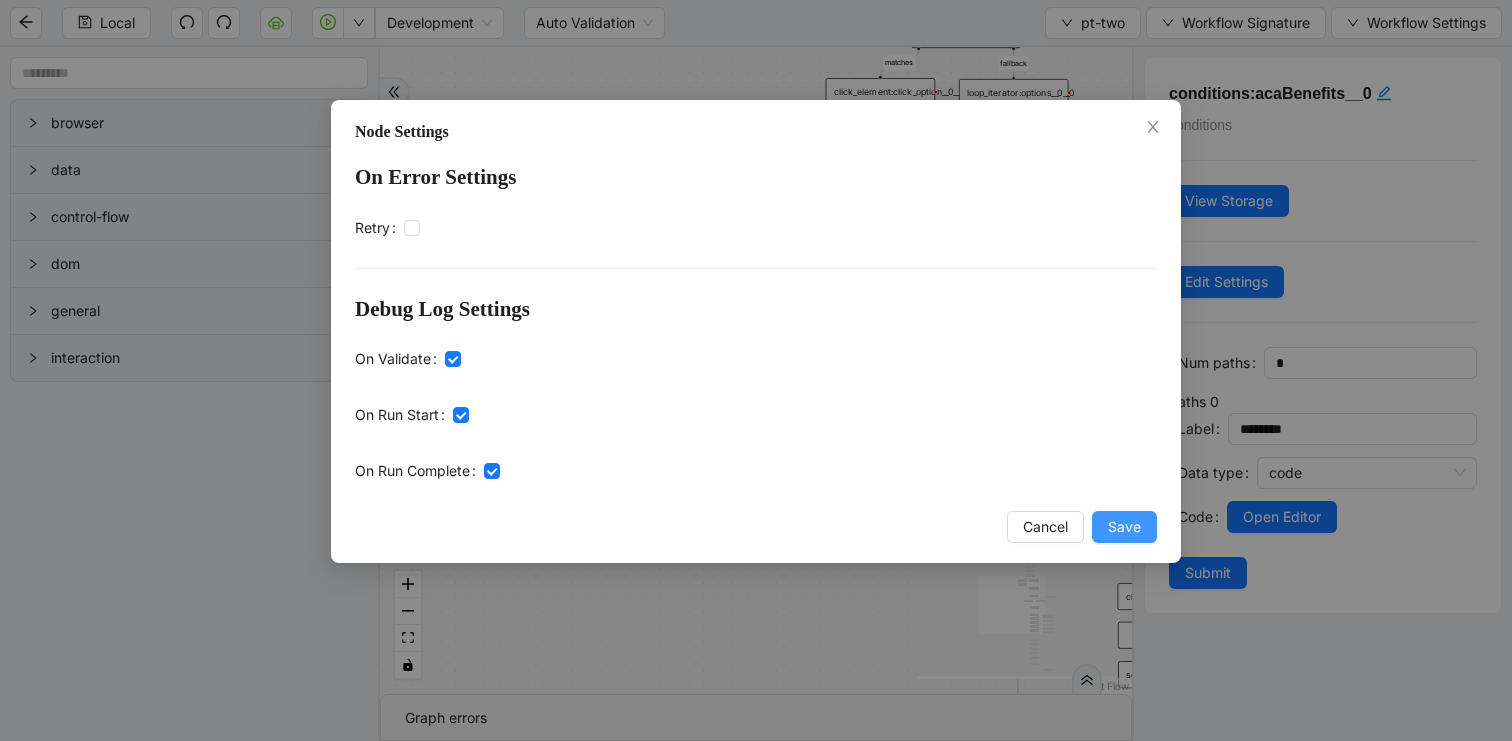 click on "Save" at bounding box center [1124, 527] 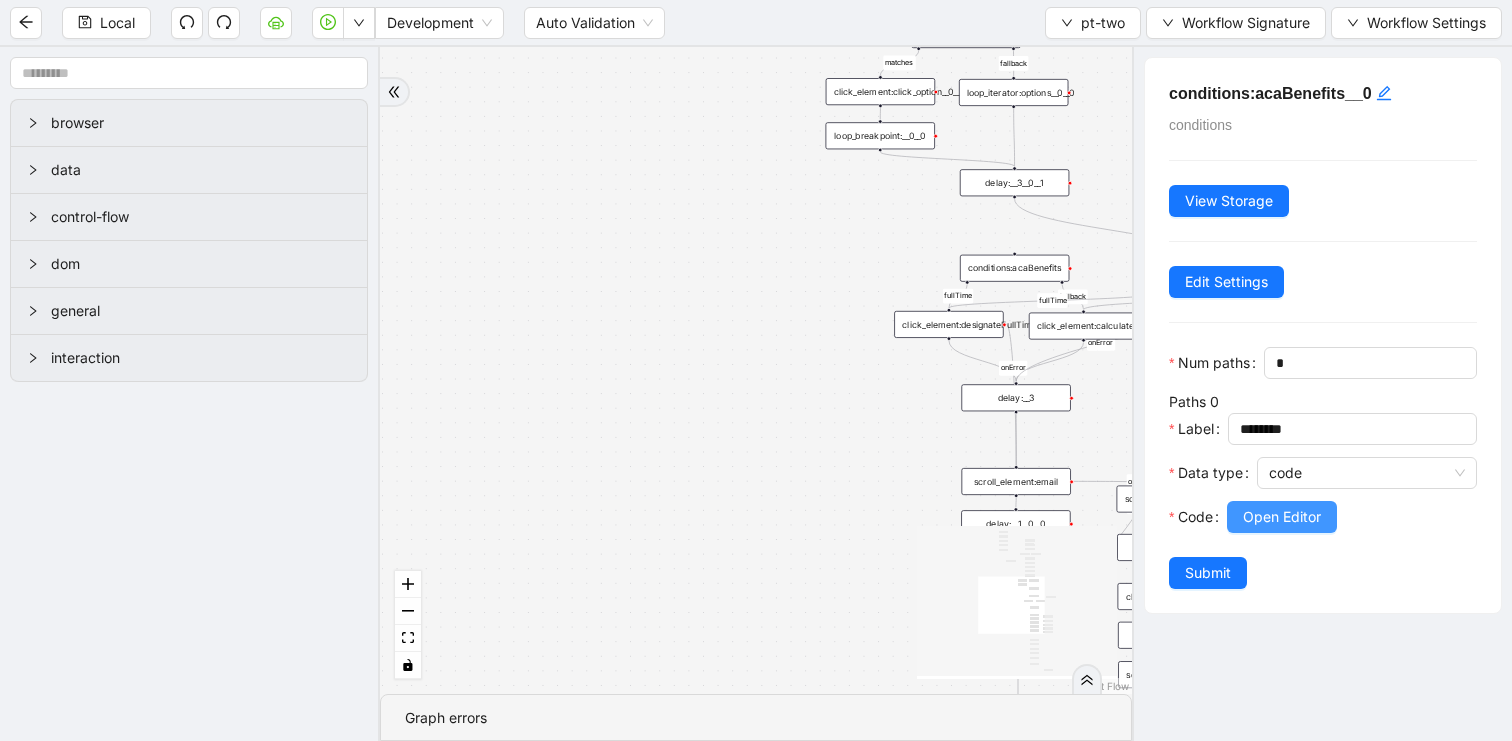 click on "Open Editor" at bounding box center (1282, 517) 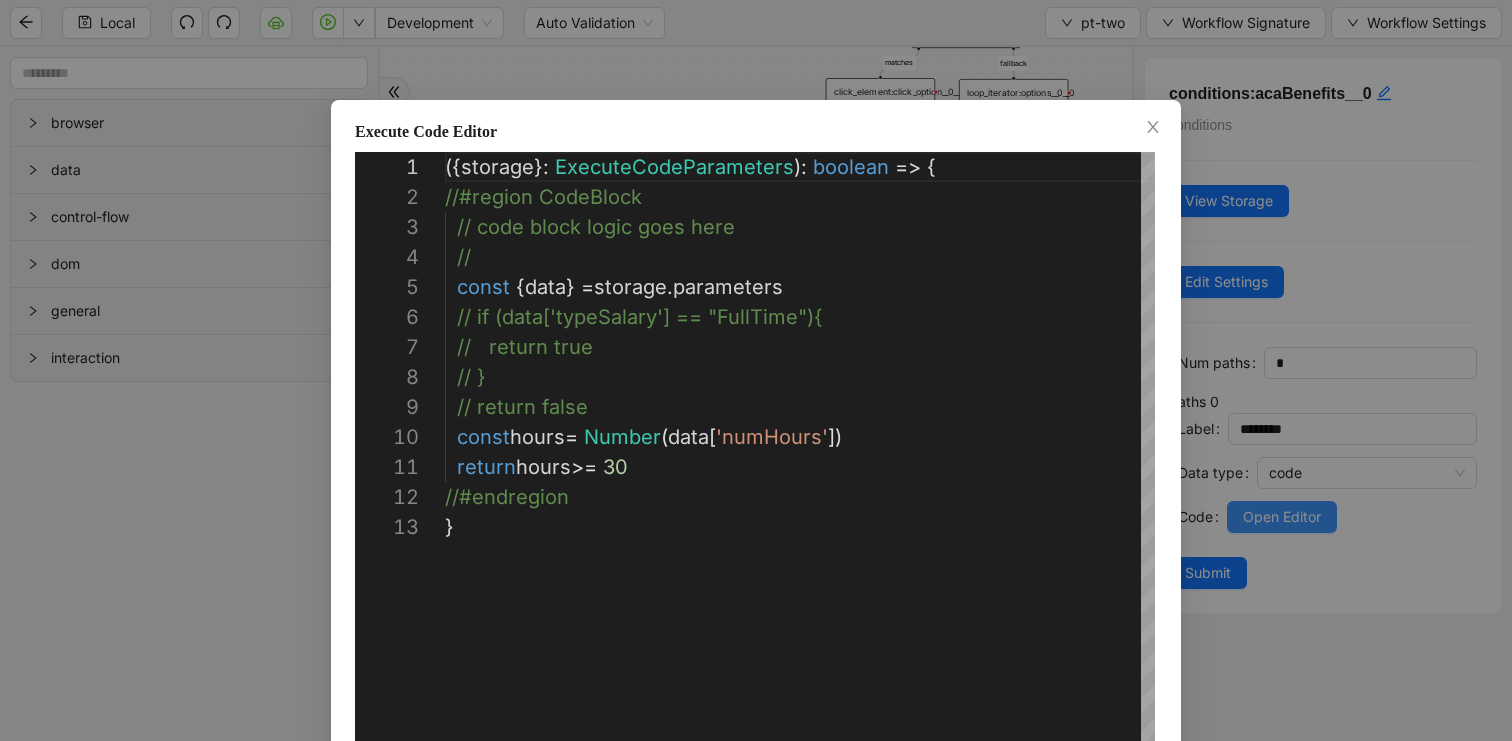 scroll, scrollTop: 300, scrollLeft: 0, axis: vertical 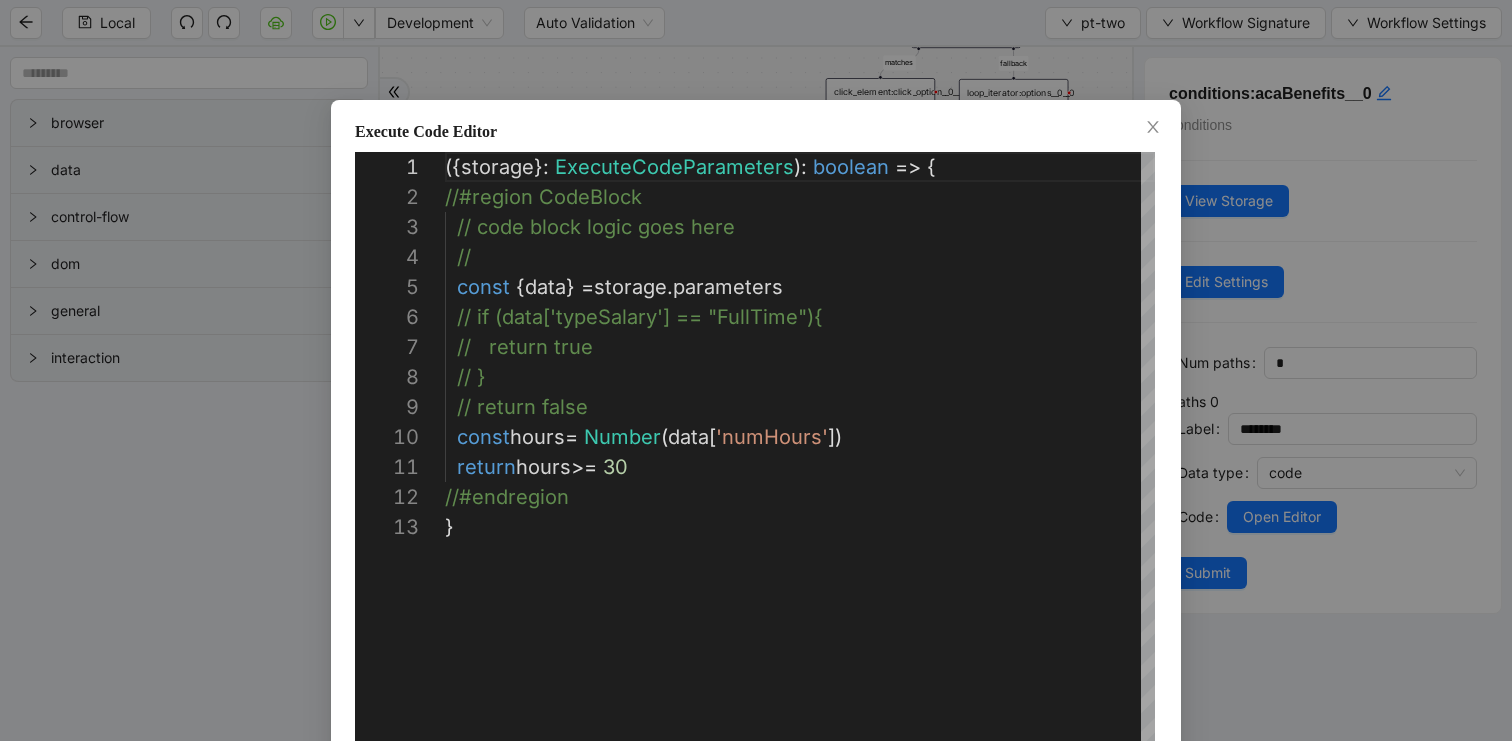 click on "**********" at bounding box center (756, 370) 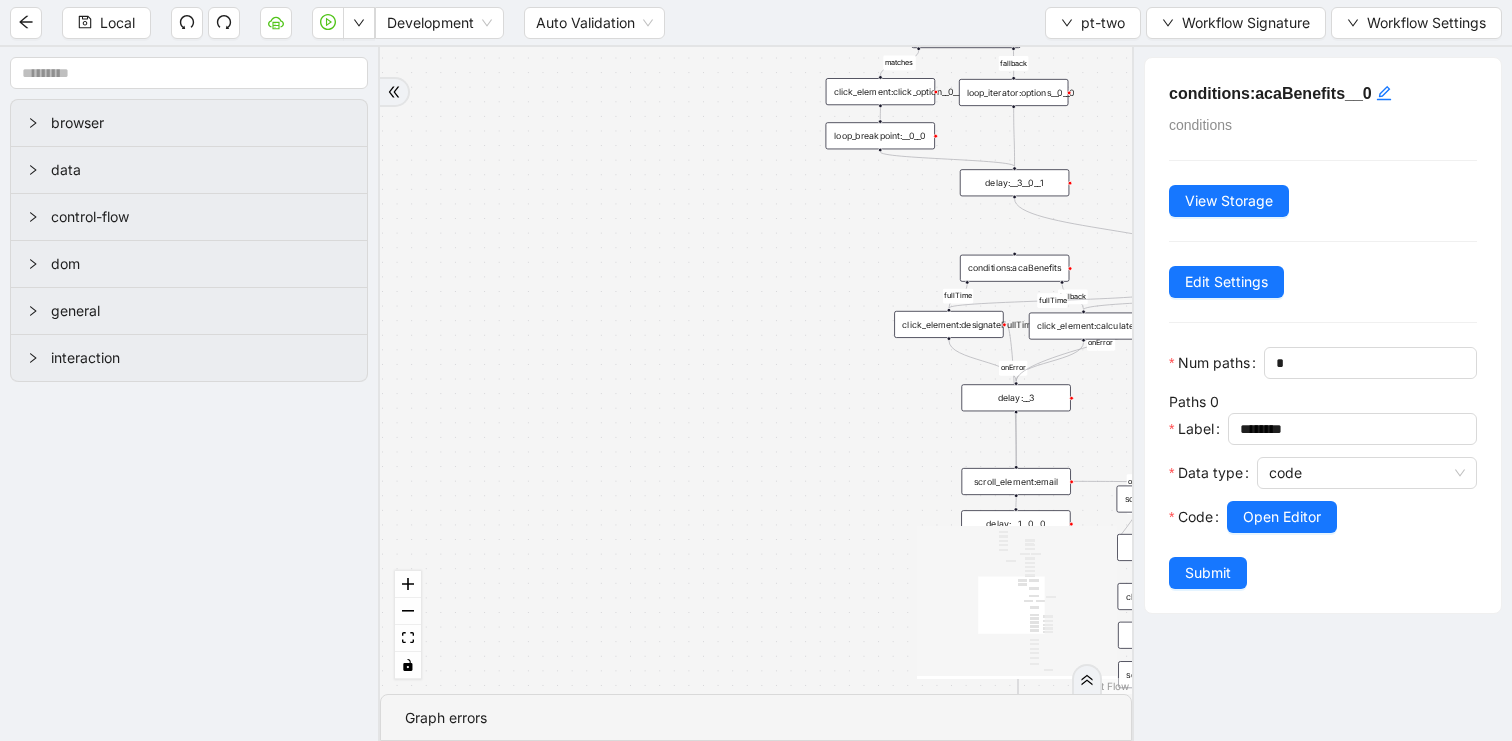 click on "fallback matches benefitsNBE fallback fullTime fallback fullTime fallback onError onError onError onError onError trigger execute_code:businessUnitCode scroll_element:next click_element:next click_element:gotonextsection delay:__0 delay:__1 delay:__2 delay:__4 click_element:homeDpt__0 set_form_value:homeDept__0 get_text:get_options__0__0 conditions:matches__0__0 loop_breakpoint:__0__0 click_element:click_option__0__0 loop_iterator:options__0__0 loop_data:options__0__0 delay:__3__0__1 click_element:homeDept__0 click_element:benefits__0 execute_code:optionText__0__0__0__0 click_element:email set_form_value:email execute_code:optionDesired__1 execute_code:optionDesired__0__0 conditions:benefitsBranc__0 click_element:workEmailNonE set_form_value:workEmailNonE delay:__1__0 delay:__3 delay:__3__1 delay:__1__0__0 scroll_element:email delay:__0__0 scroll_element:workEmailNonE delay:__3__1__1 delay: conditions:acaBenefits click_element:designateFullTime click_element:calculatePartTime delay:__3__0__1__0" at bounding box center (756, 370) 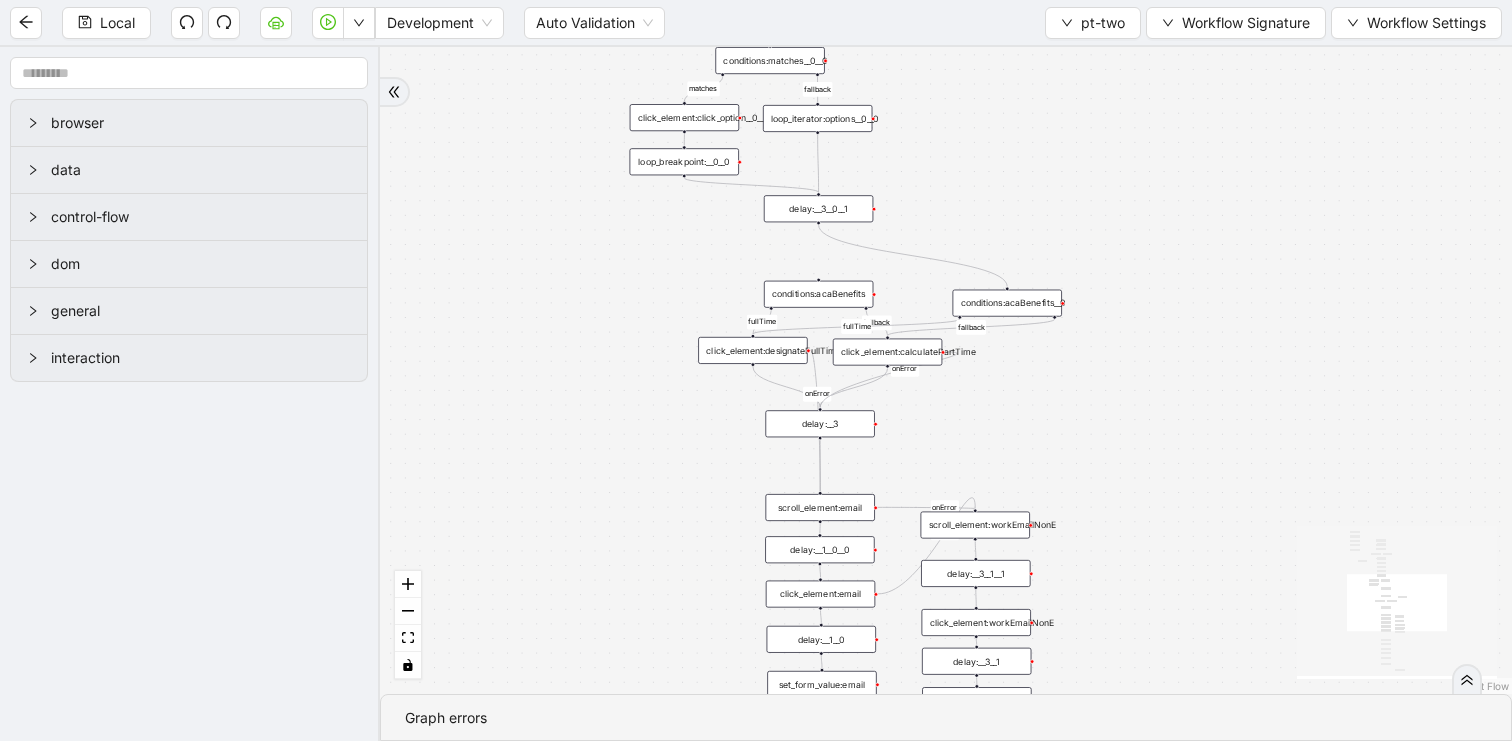 drag, startPoint x: 845, startPoint y: 400, endPoint x: 685, endPoint y: 426, distance: 162.09874 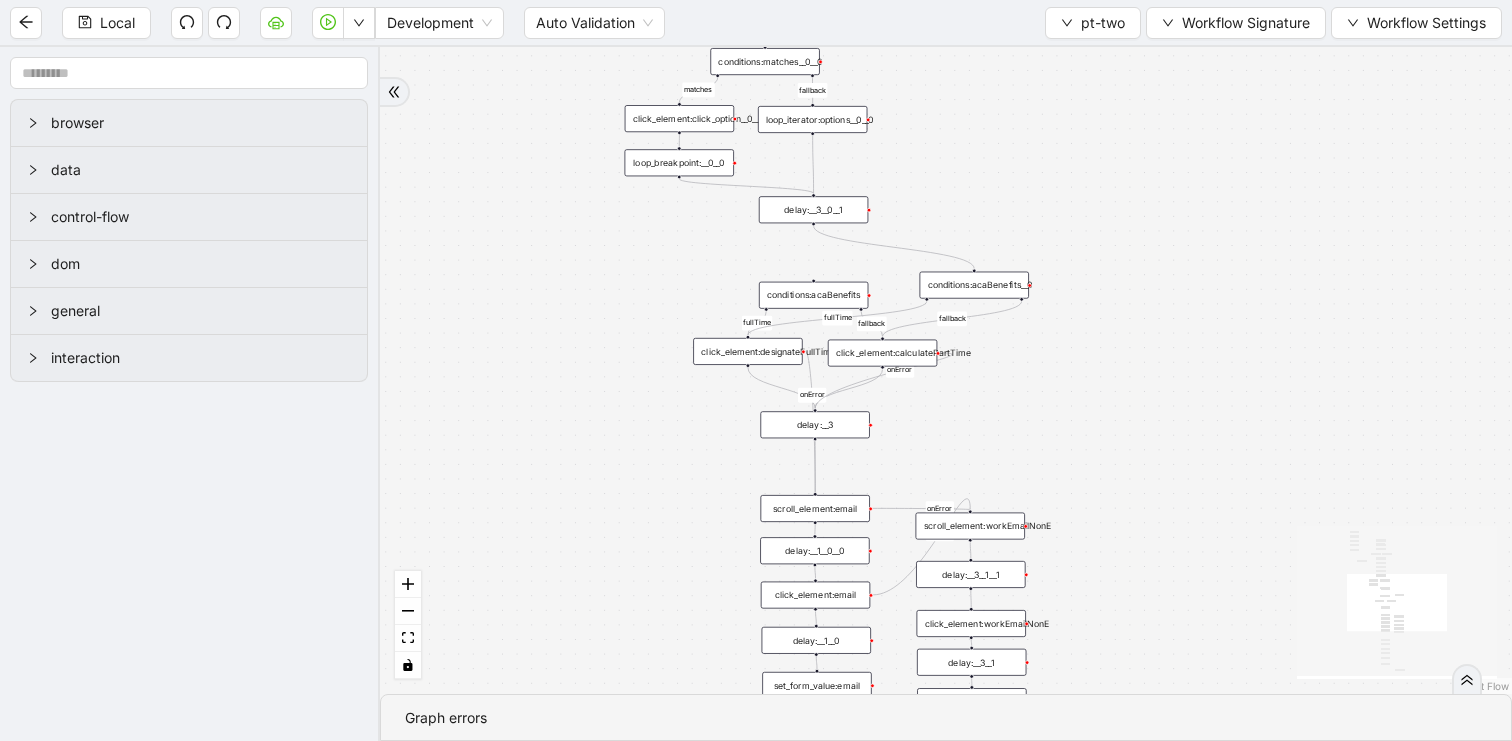 drag, startPoint x: 972, startPoint y: 299, endPoint x: 944, endPoint y: 280, distance: 33.83785 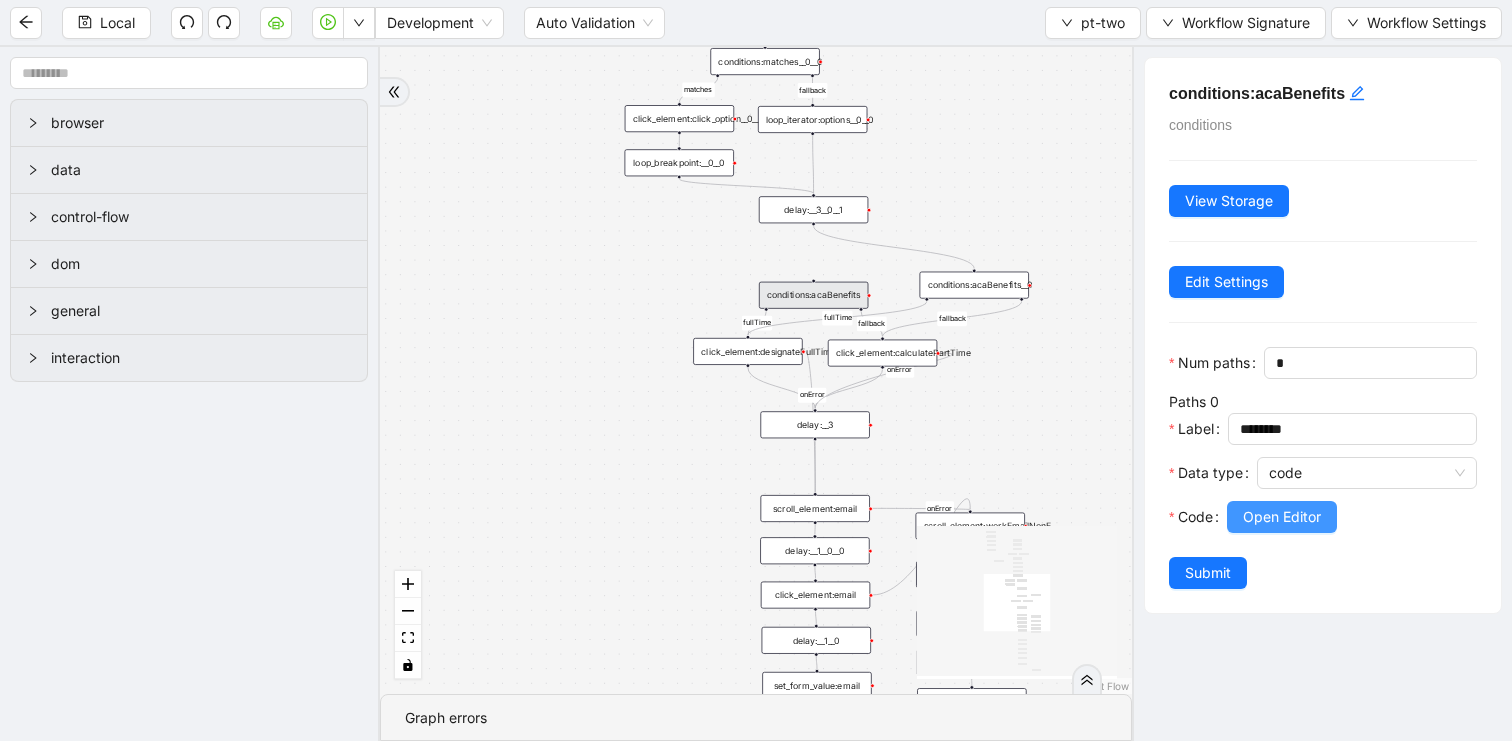 click on "Open Editor" at bounding box center (1282, 517) 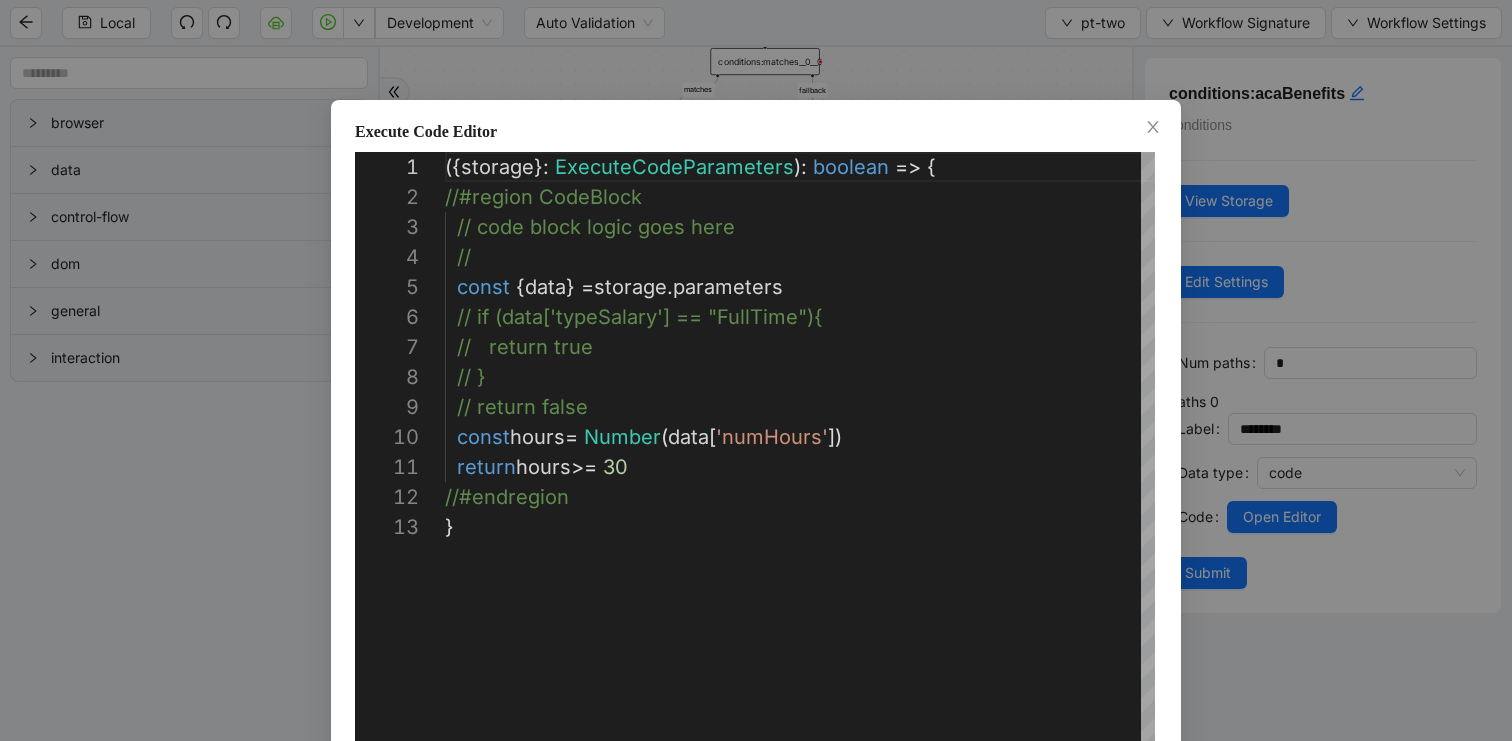 scroll, scrollTop: 300, scrollLeft: 0, axis: vertical 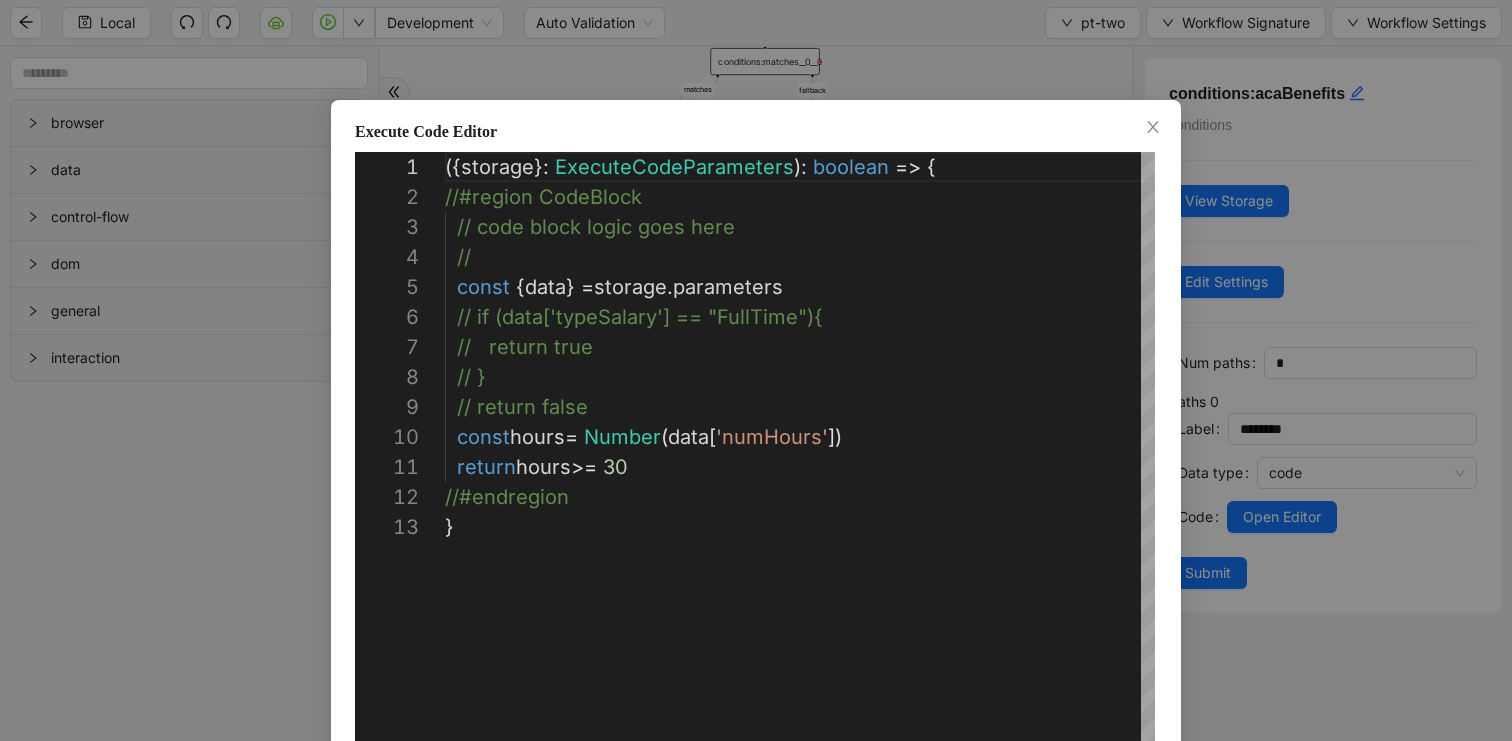 click on "**********" at bounding box center (756, 370) 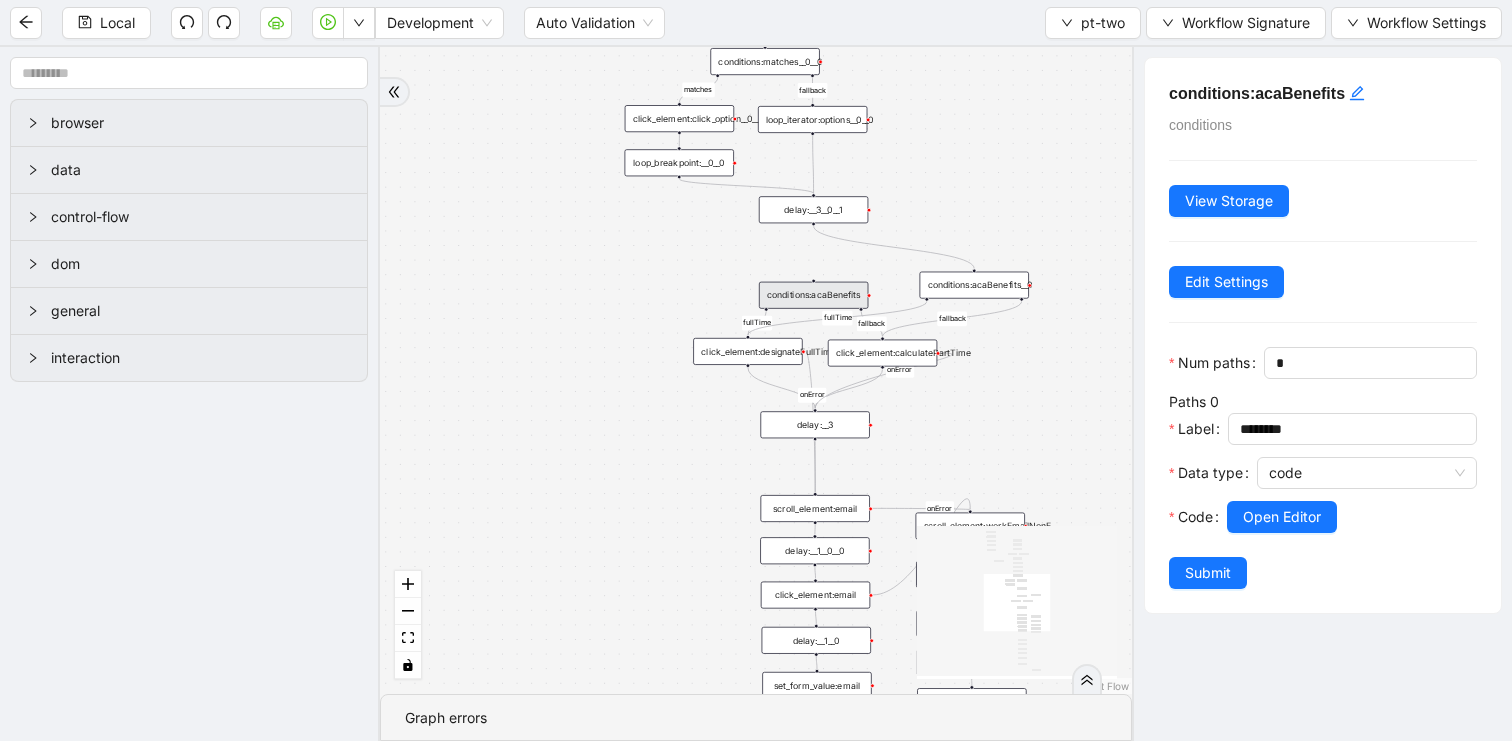 click on "conditions:acaBenefits" at bounding box center [813, 295] 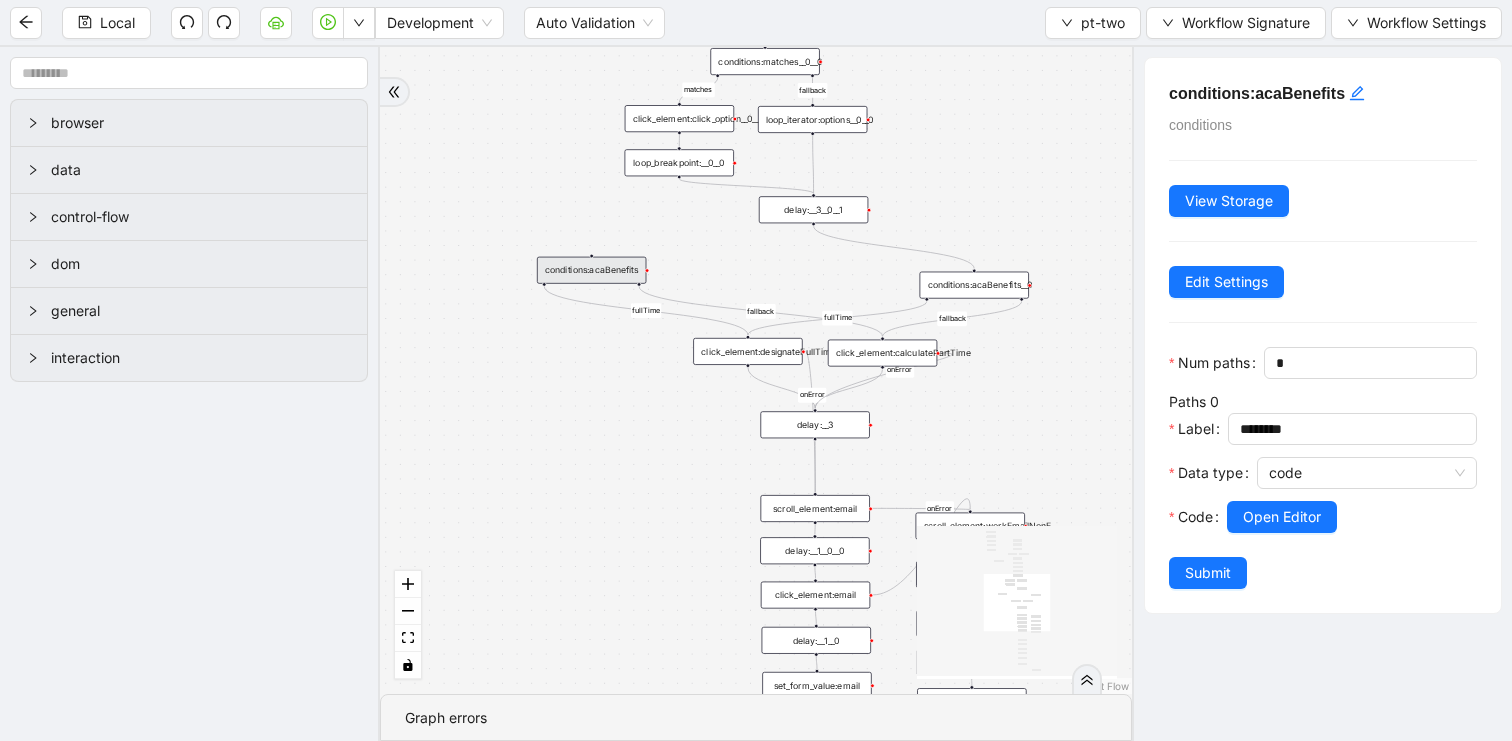 drag, startPoint x: 857, startPoint y: 288, endPoint x: 635, endPoint y: 265, distance: 223.18826 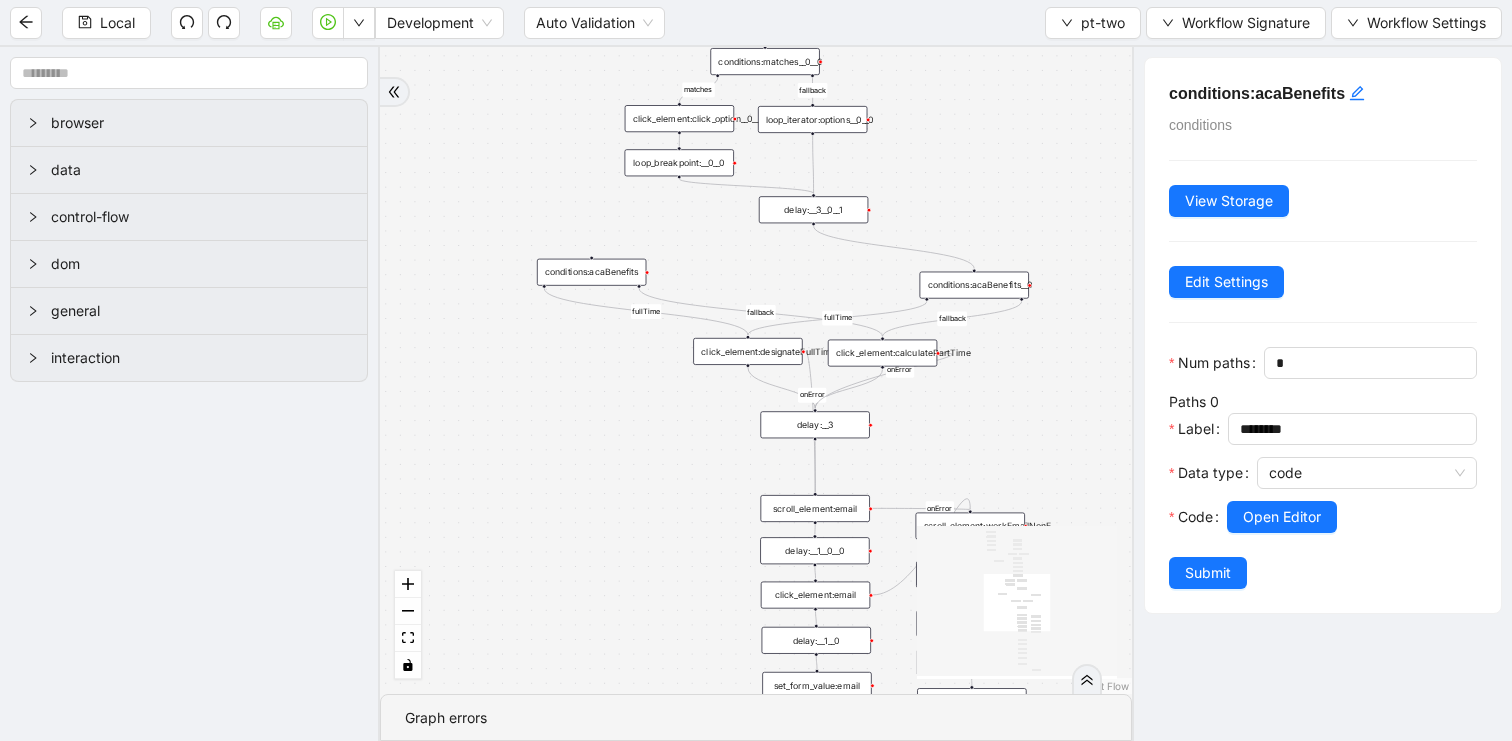 click on "conditions:acaBenefits__0" at bounding box center [974, 285] 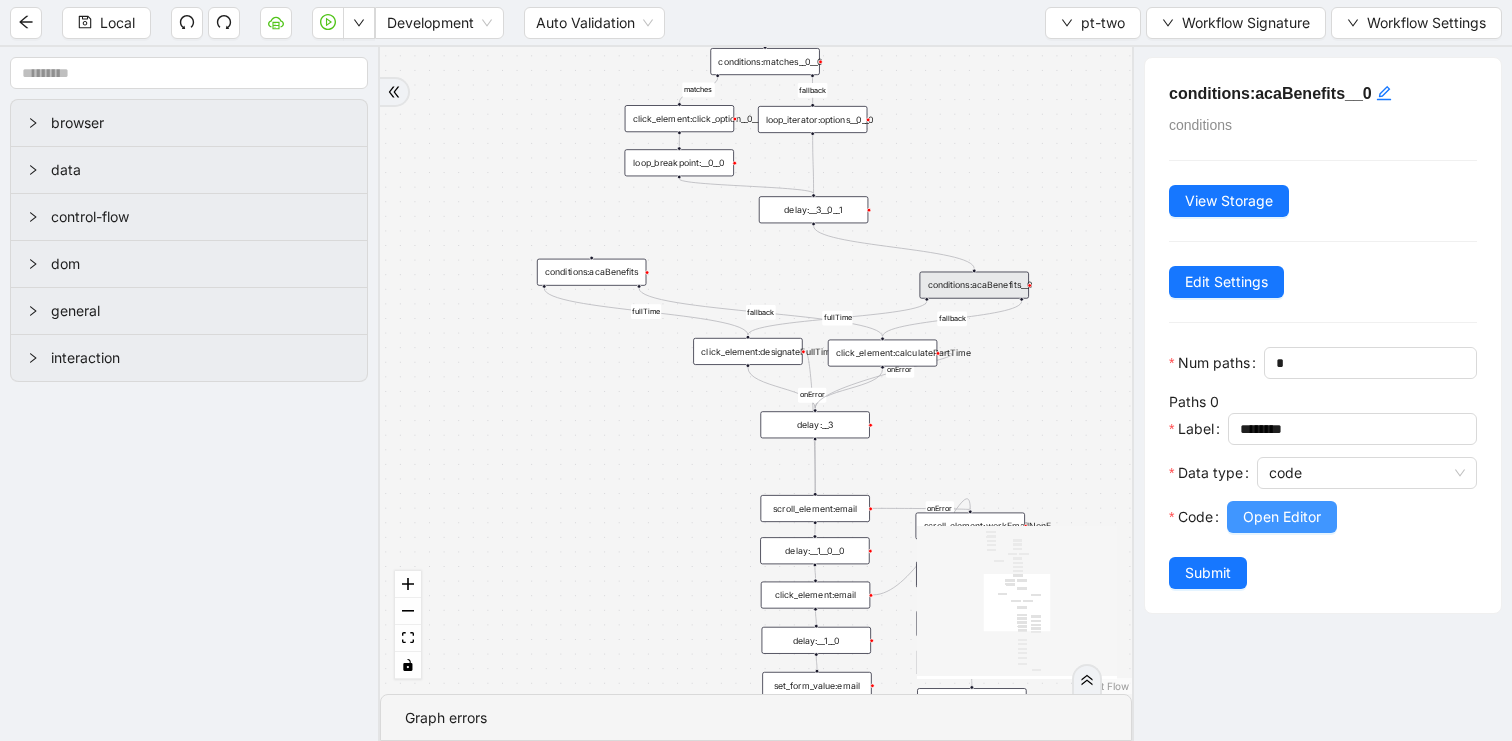 click on "Open Editor" at bounding box center [1282, 517] 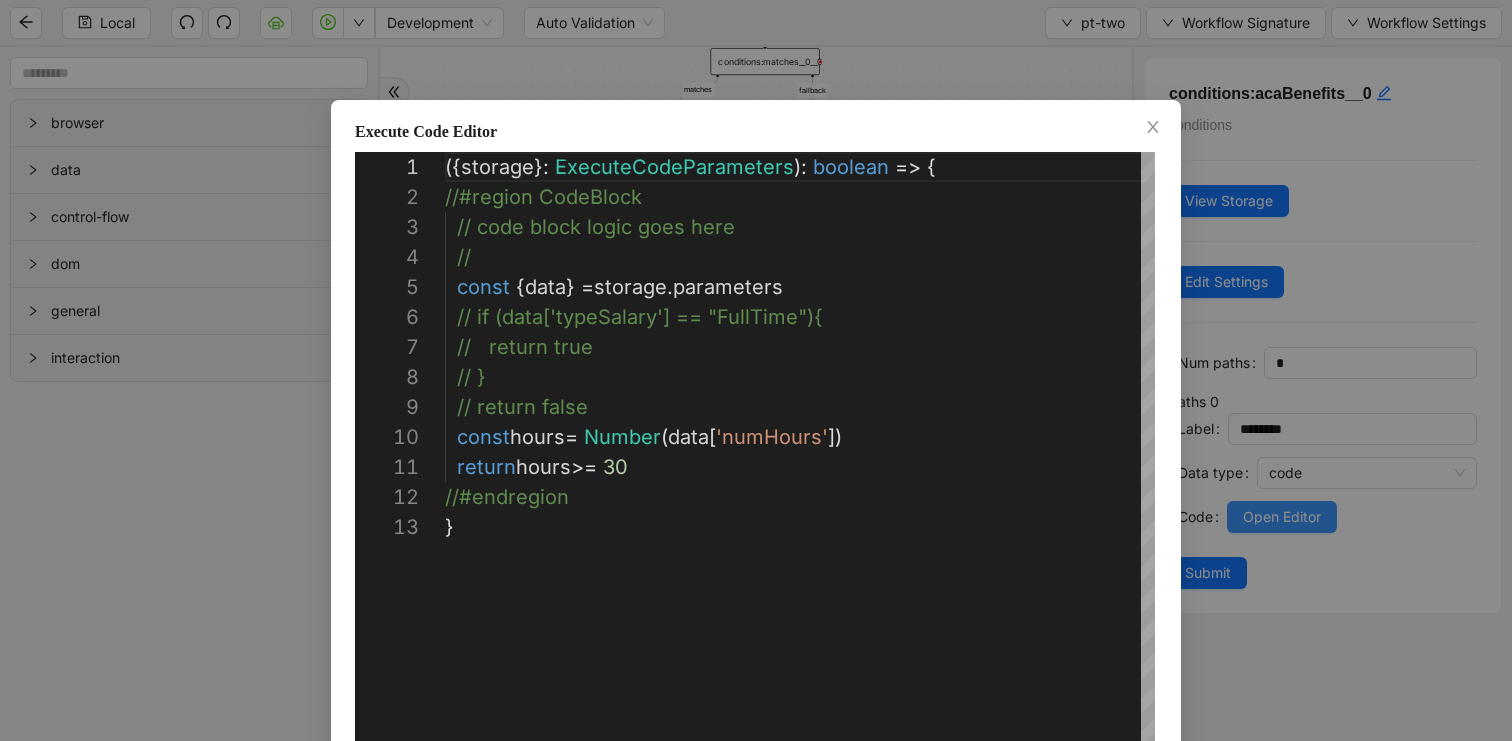 scroll, scrollTop: 300, scrollLeft: 0, axis: vertical 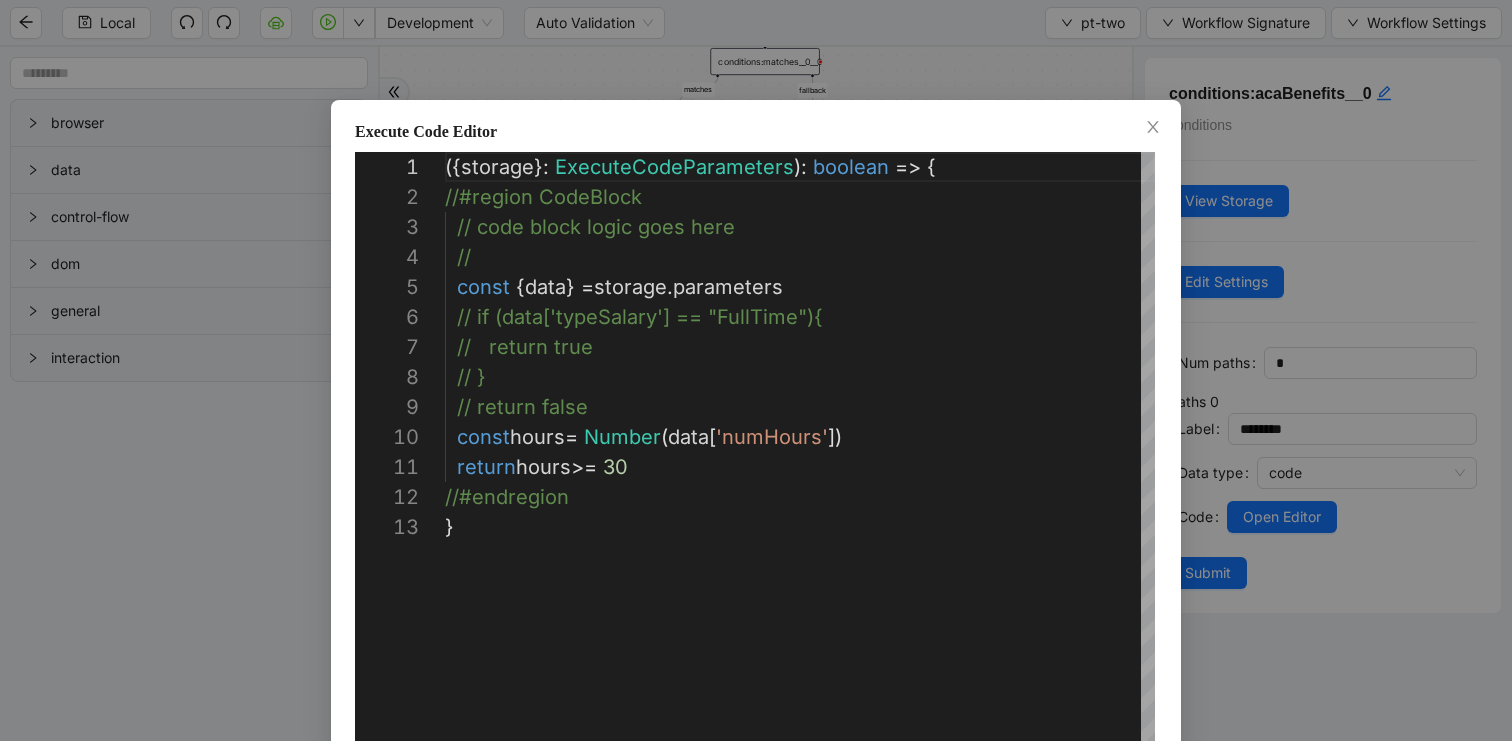click on "**********" at bounding box center (756, 370) 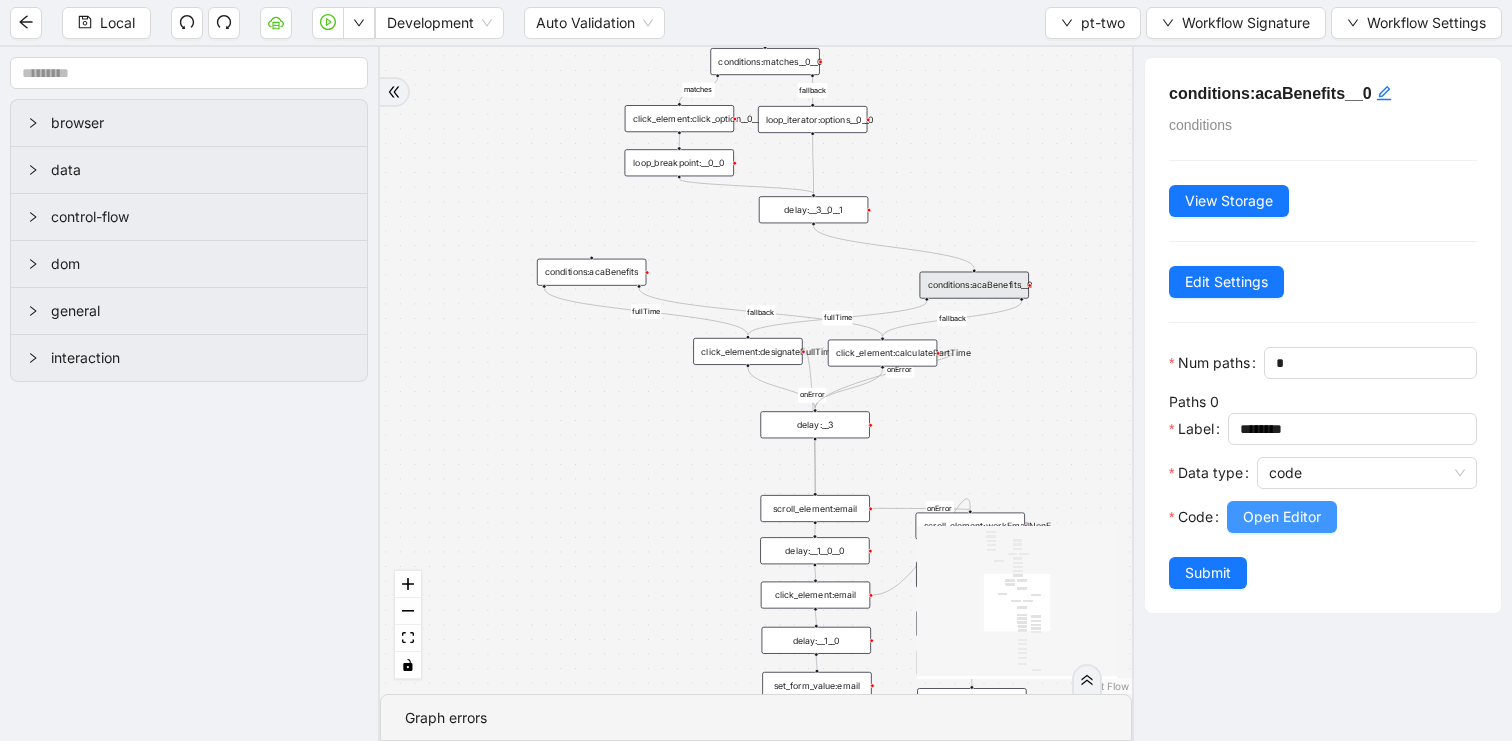 click on "Open Editor" at bounding box center (1282, 517) 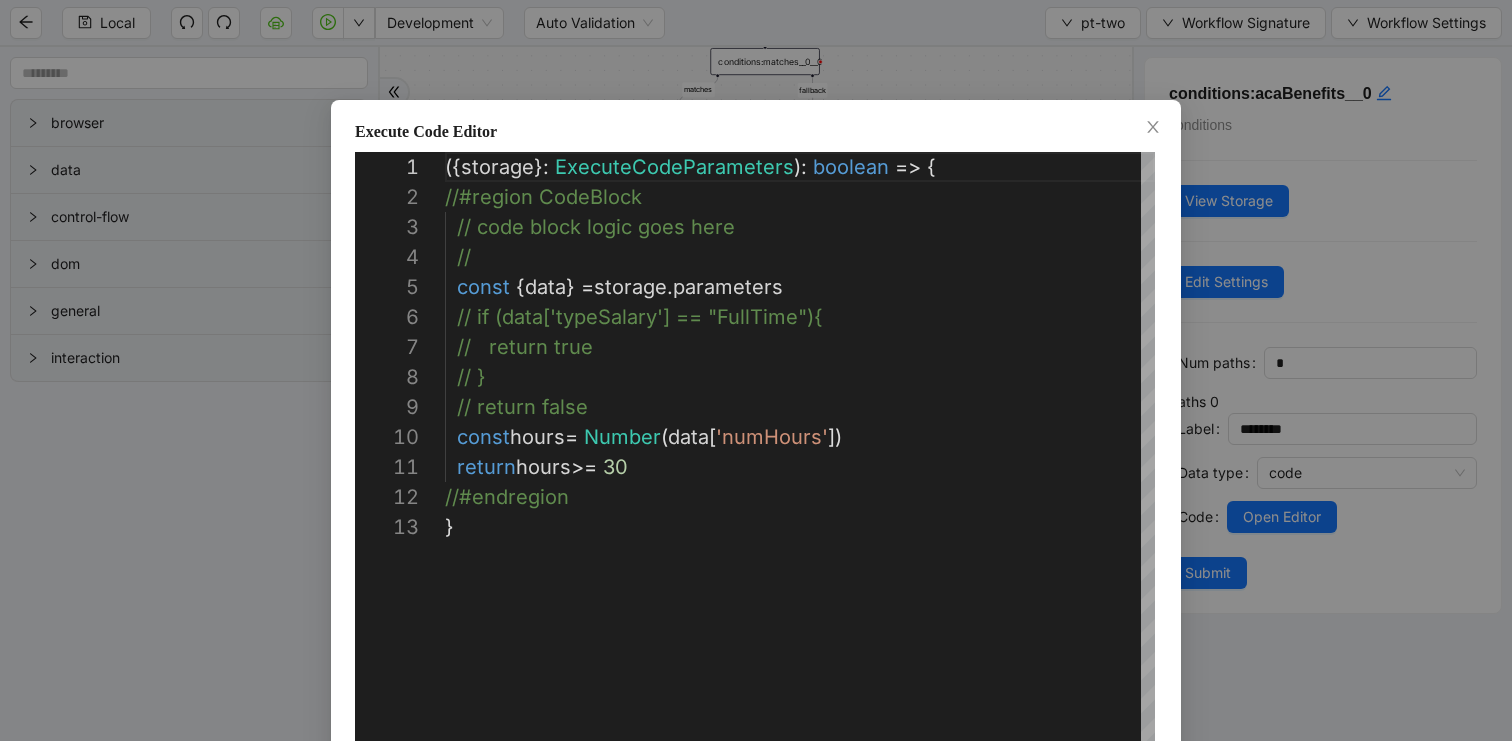 click on "**********" at bounding box center (756, 370) 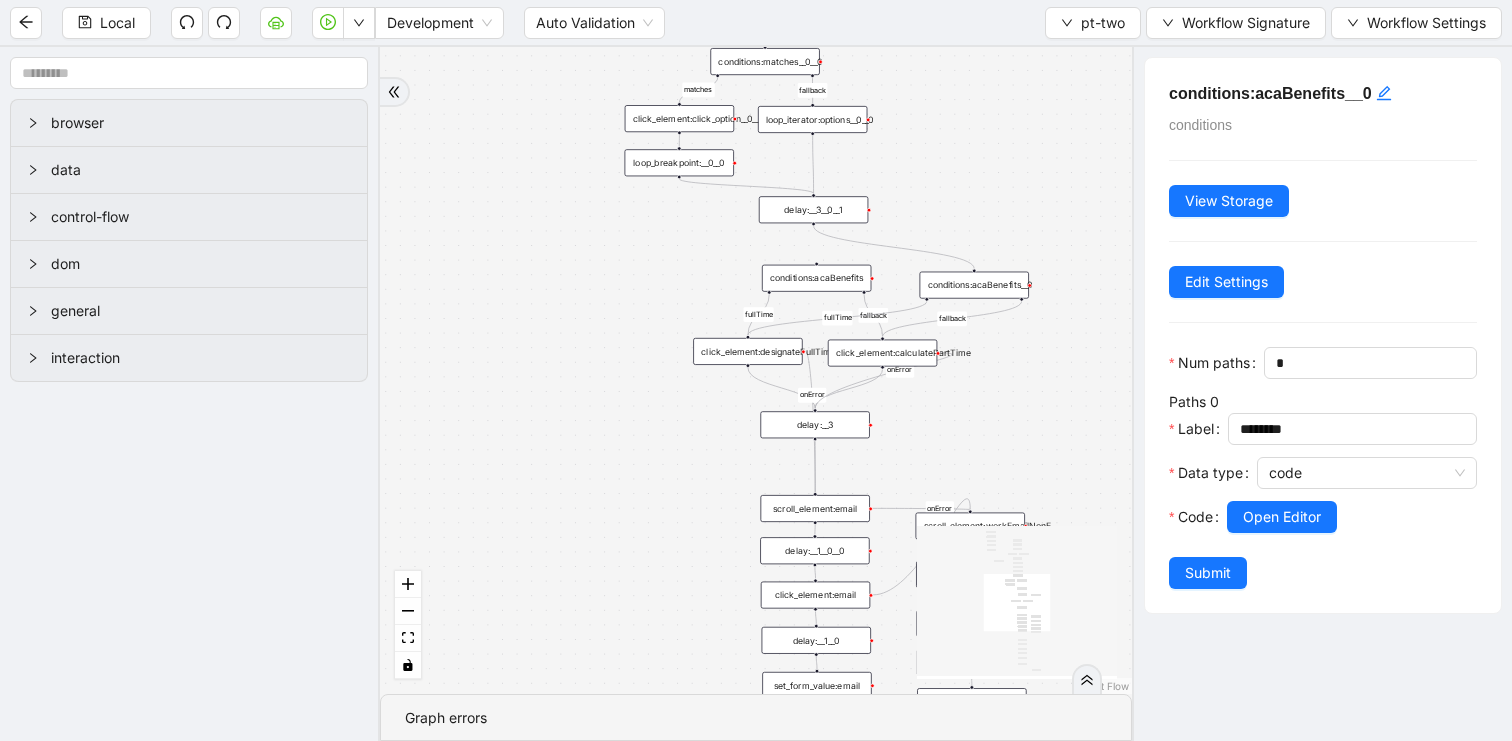 drag, startPoint x: 679, startPoint y: 277, endPoint x: 807, endPoint y: 283, distance: 128.14055 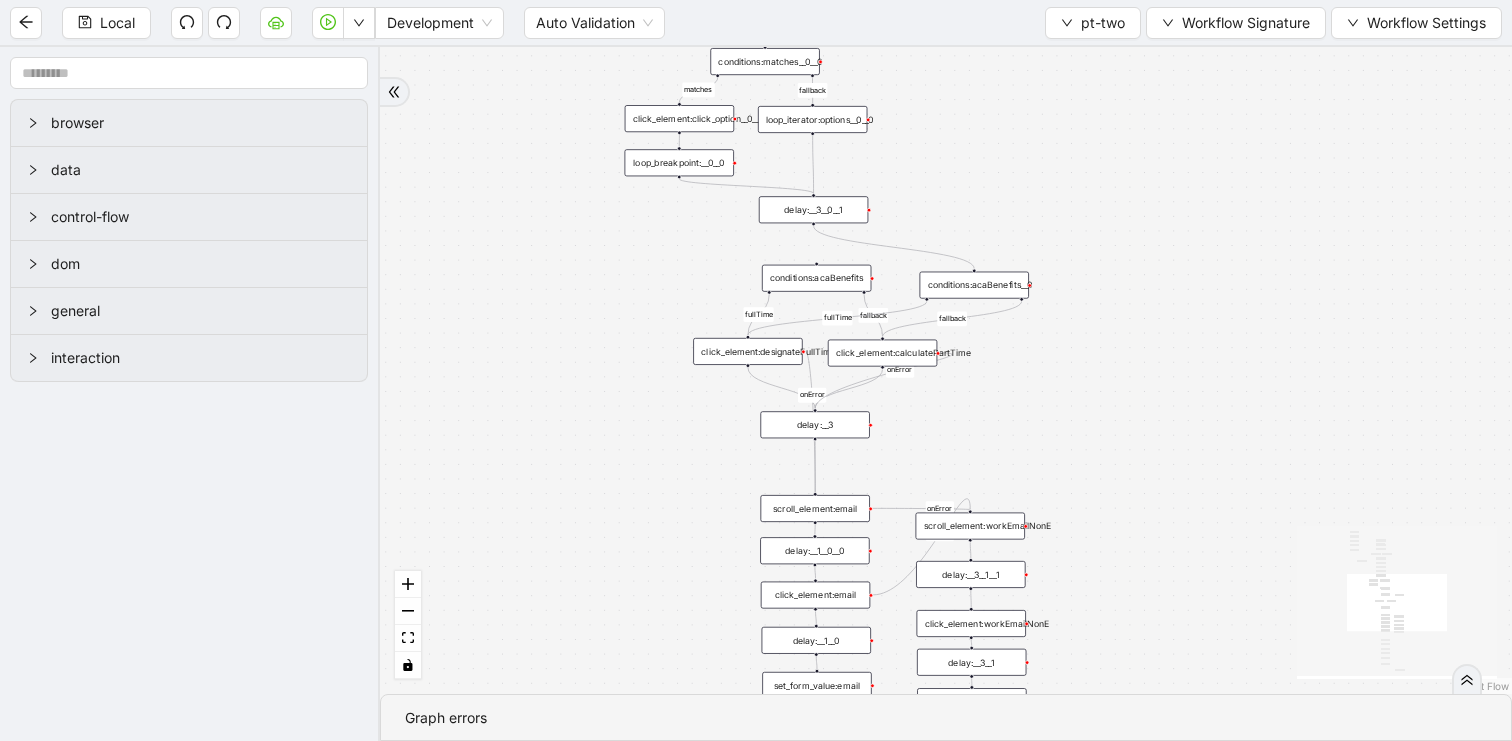 click on "fallback matches benefitsNBE fallback fullTime fallback fullTime fallback onError onError onError onError onError trigger execute_code:businessUnitCode scroll_element:next click_element:next click_element:gotonextsection delay:__0 delay:__1 delay:__2 delay:__4 click_element:homeDpt__0 set_form_value:homeDept__0 get_text:get_options__0__0 conditions:matches__0__0 loop_breakpoint:__0__0 click_element:click_option__0__0 loop_iterator:options__0__0 loop_data:options__0__0 delay:__3__0__1 click_element:homeDept__0 click_element:benefits__0 execute_code:optionText__0__0__0__0 click_element:email set_form_value:email execute_code:optionDesired__1 execute_code:optionDesired__0__0 conditions:benefitsBranc__0 click_element:workEmailNonE set_form_value:workEmailNonE delay:__1__0 delay:__3 delay:__3__1 delay:__1__0__0 scroll_element:email delay:__0__0 scroll_element:workEmailNonE delay:__3__1__1 delay: conditions:acaBenefits click_element:designateFullTime click_element:calculatePartTime delay:__3__0__1__0" at bounding box center [946, 370] 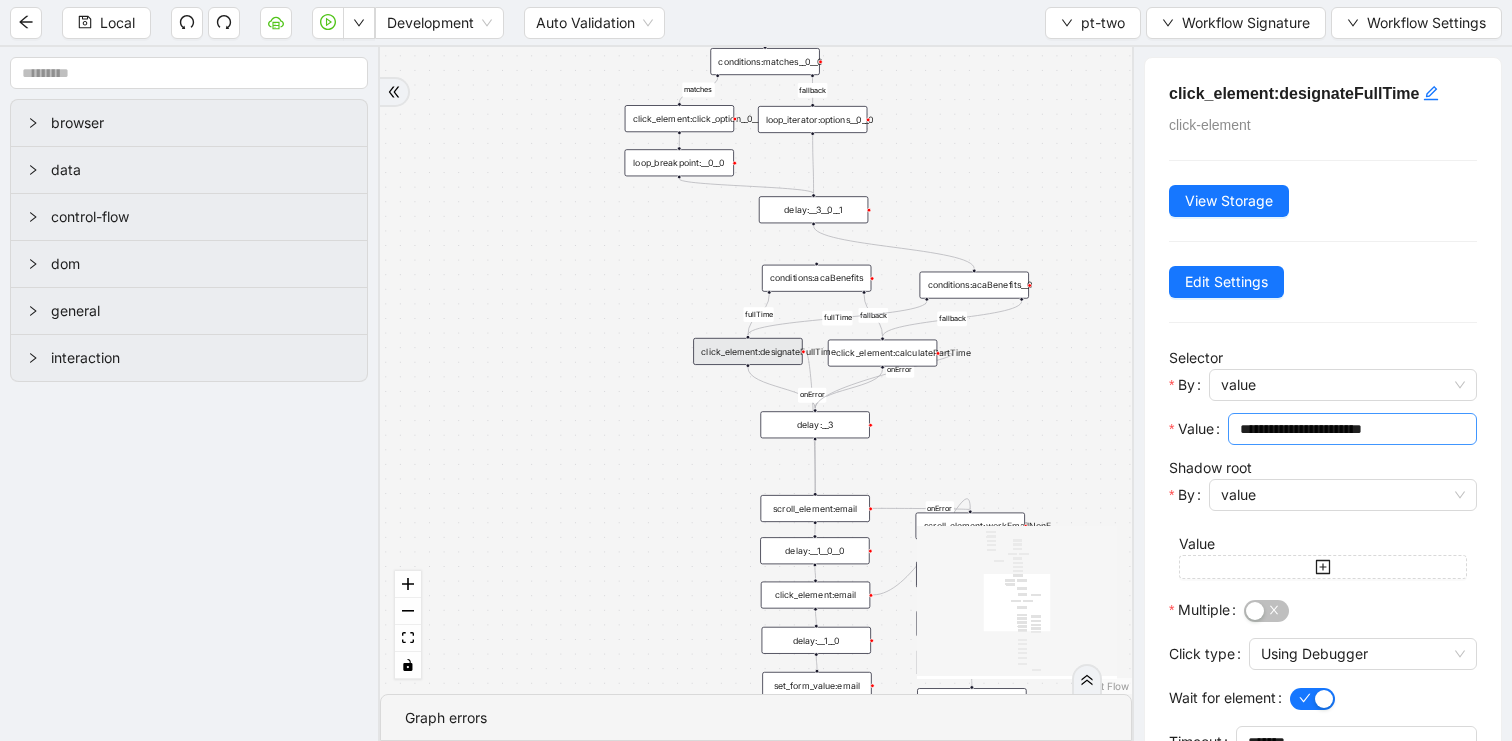click on "**********" at bounding box center (1350, 429) 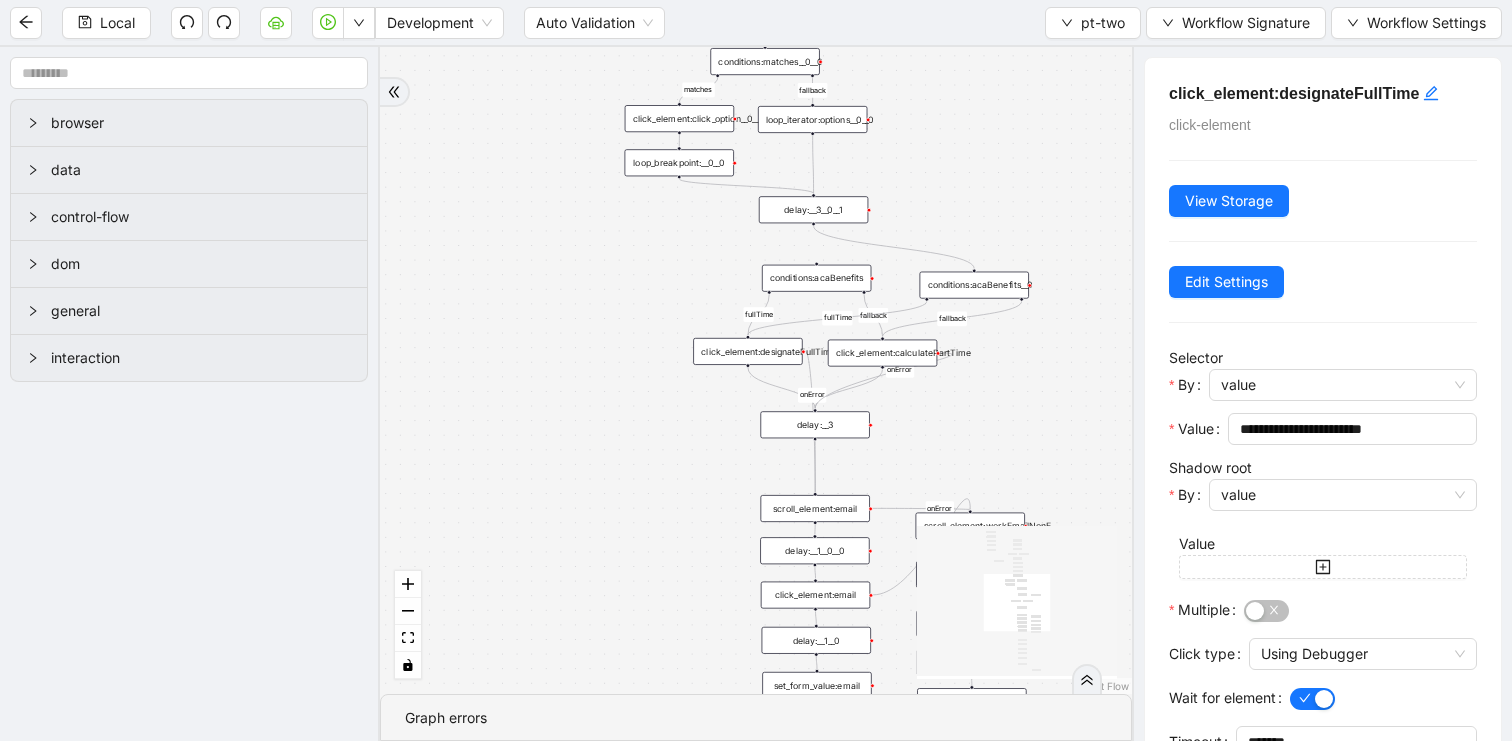 click on "click_element:calculatePartTime" at bounding box center [882, 353] 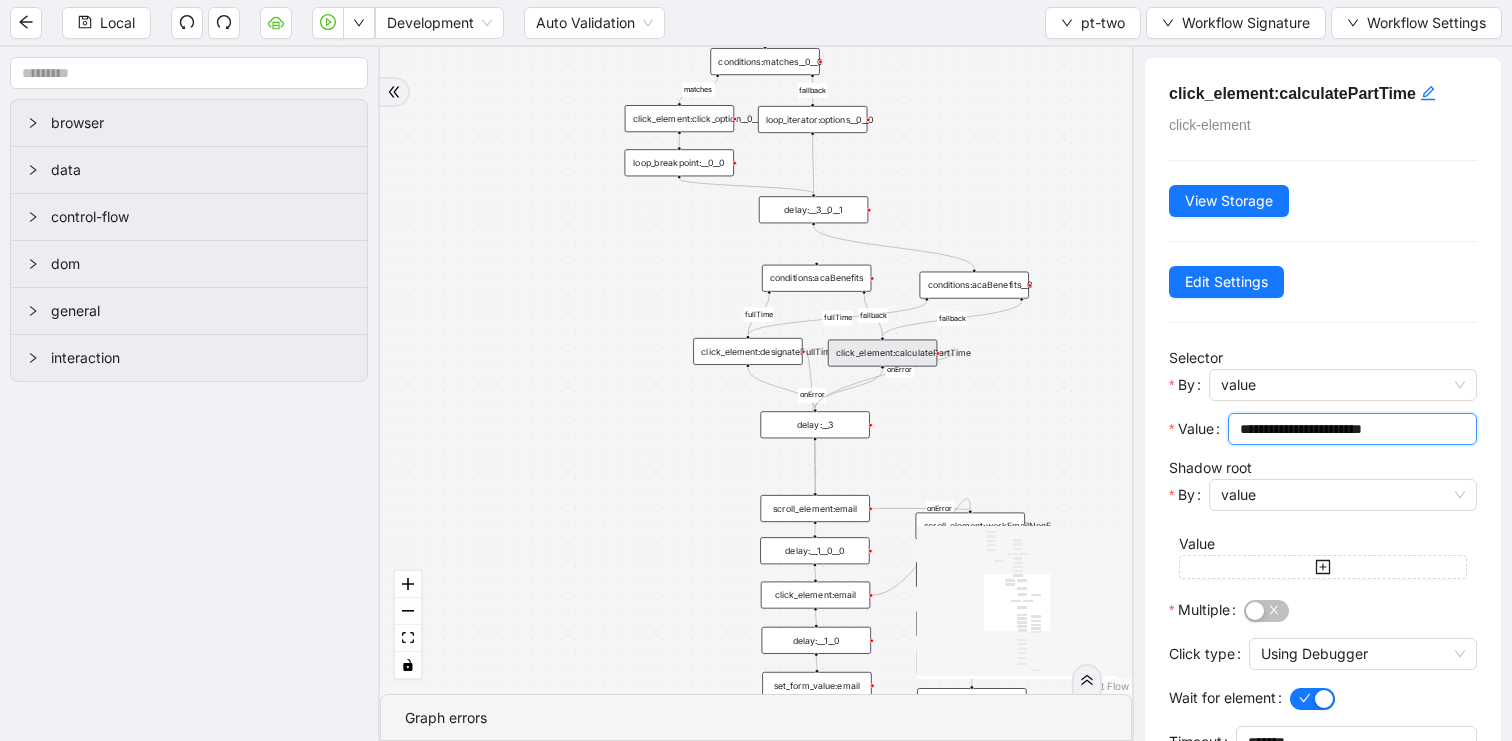 click on "**********" at bounding box center [1350, 429] 